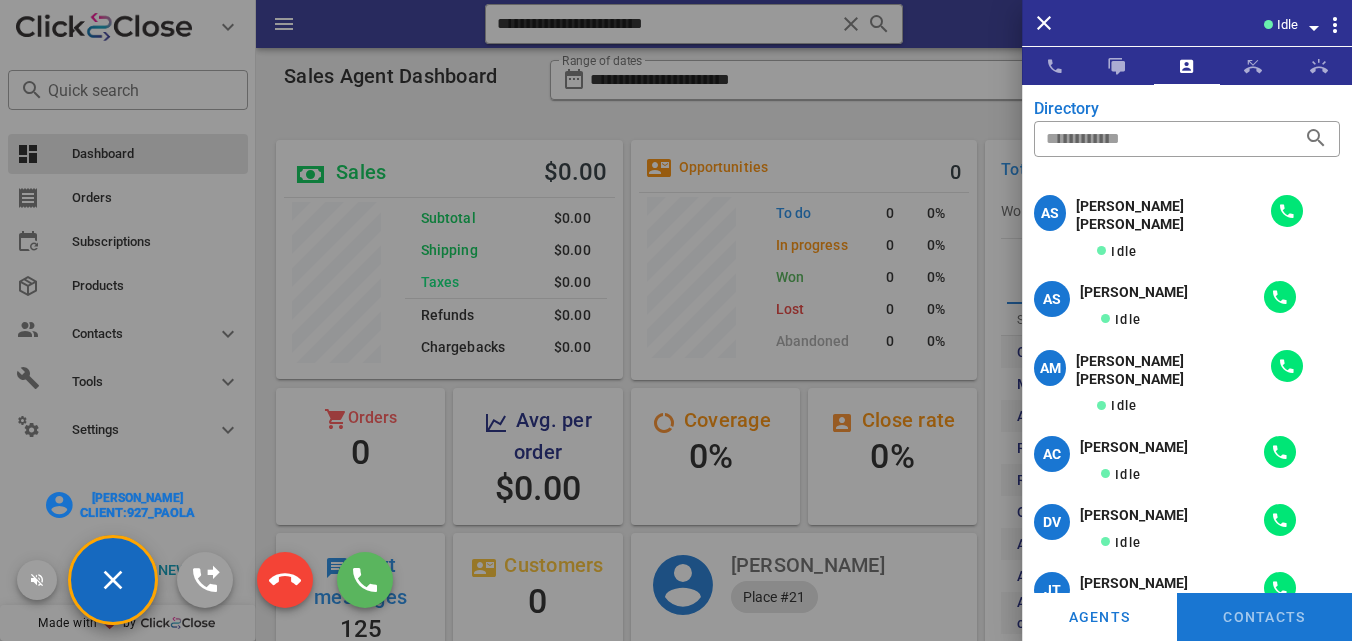 scroll, scrollTop: 0, scrollLeft: 0, axis: both 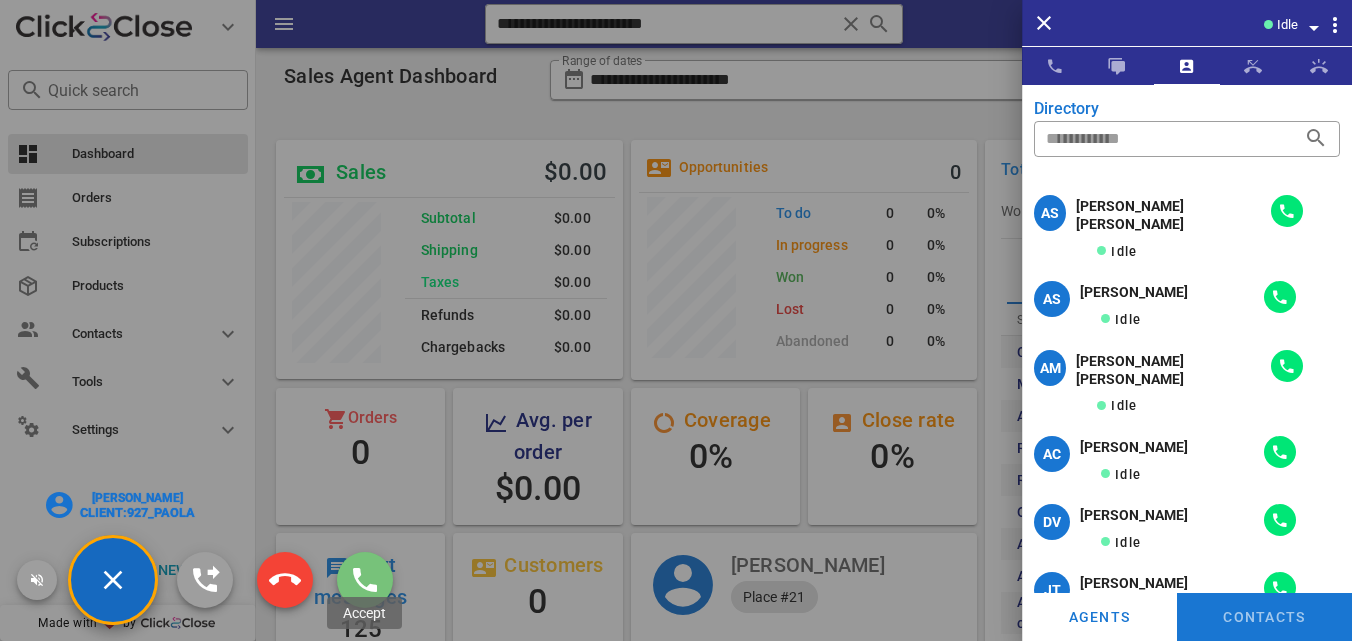 click at bounding box center (365, 580) 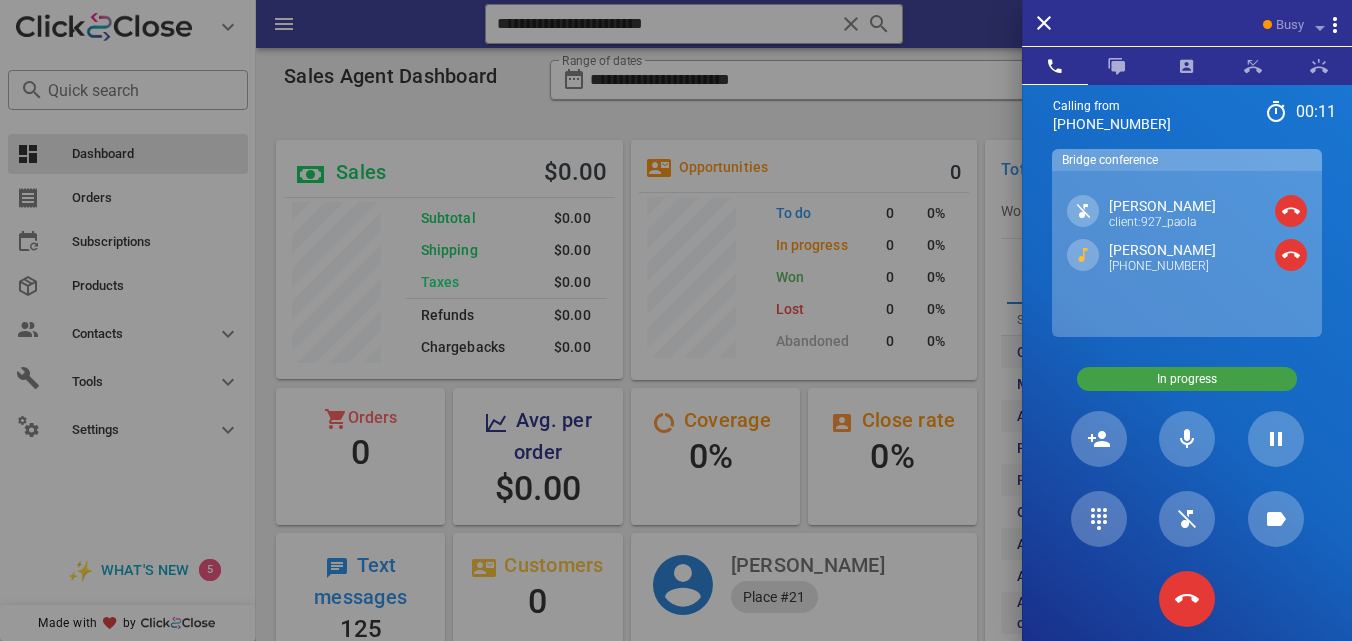 click on "Graciela Rodriguez" at bounding box center (1162, 250) 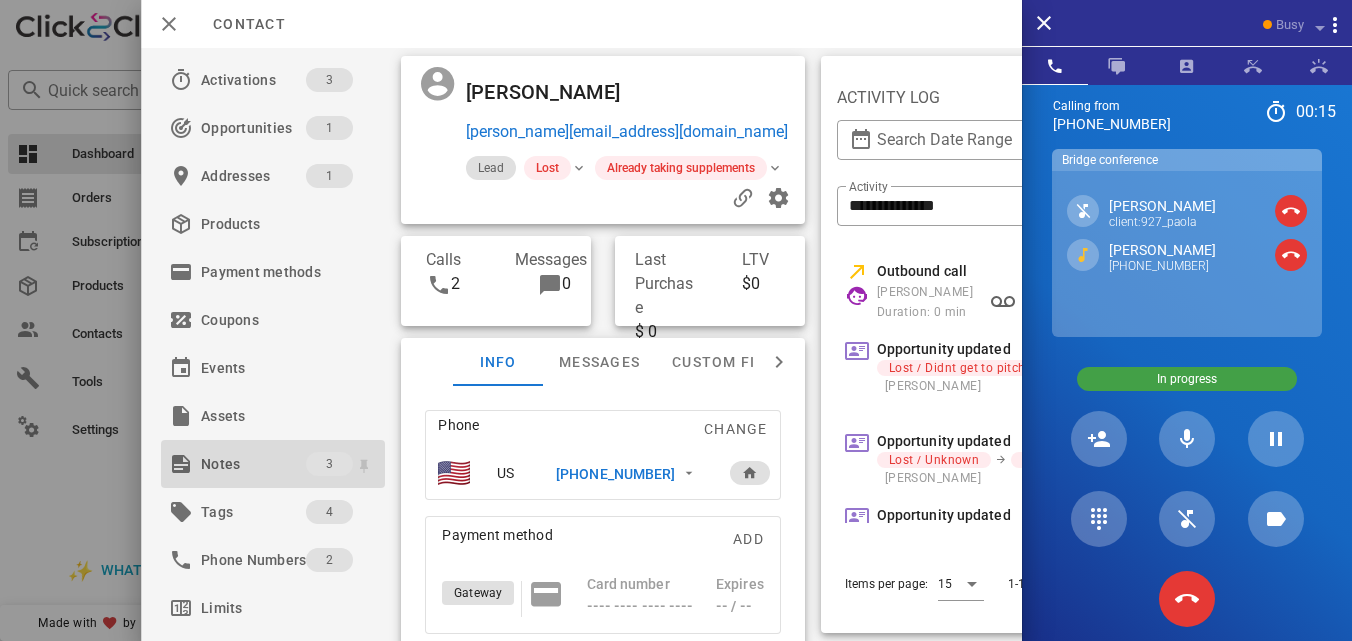 click on "Notes" at bounding box center [253, 464] 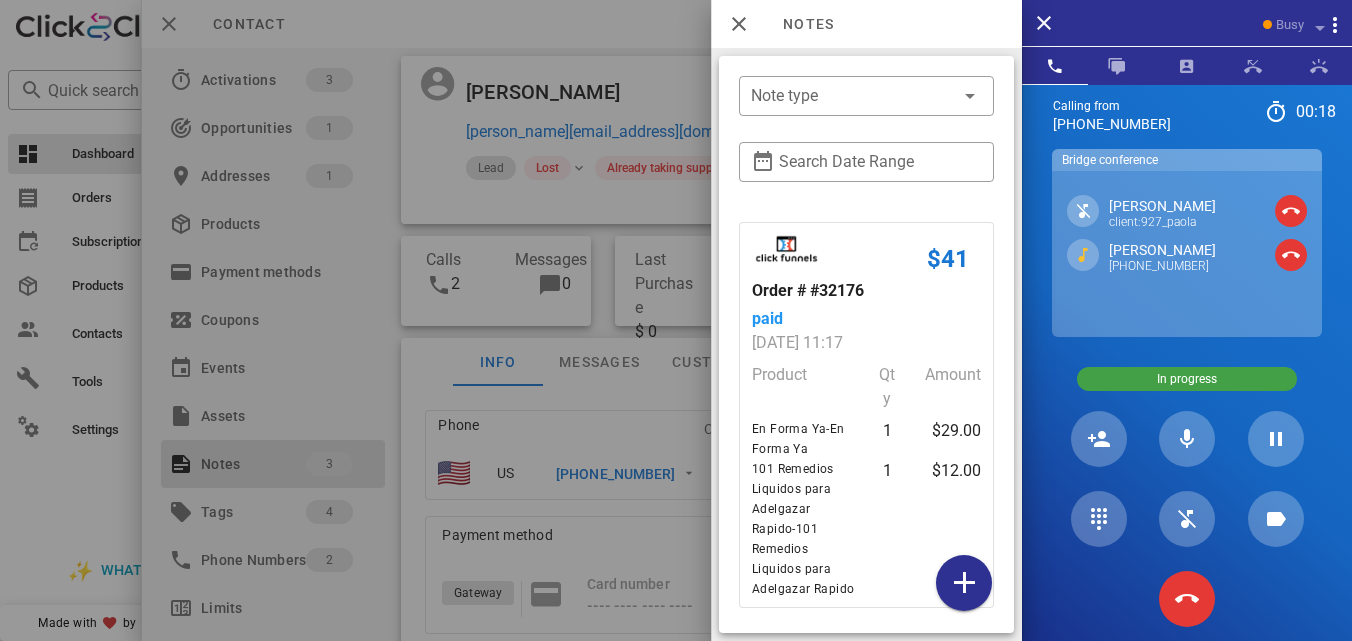 scroll, scrollTop: 647, scrollLeft: 0, axis: vertical 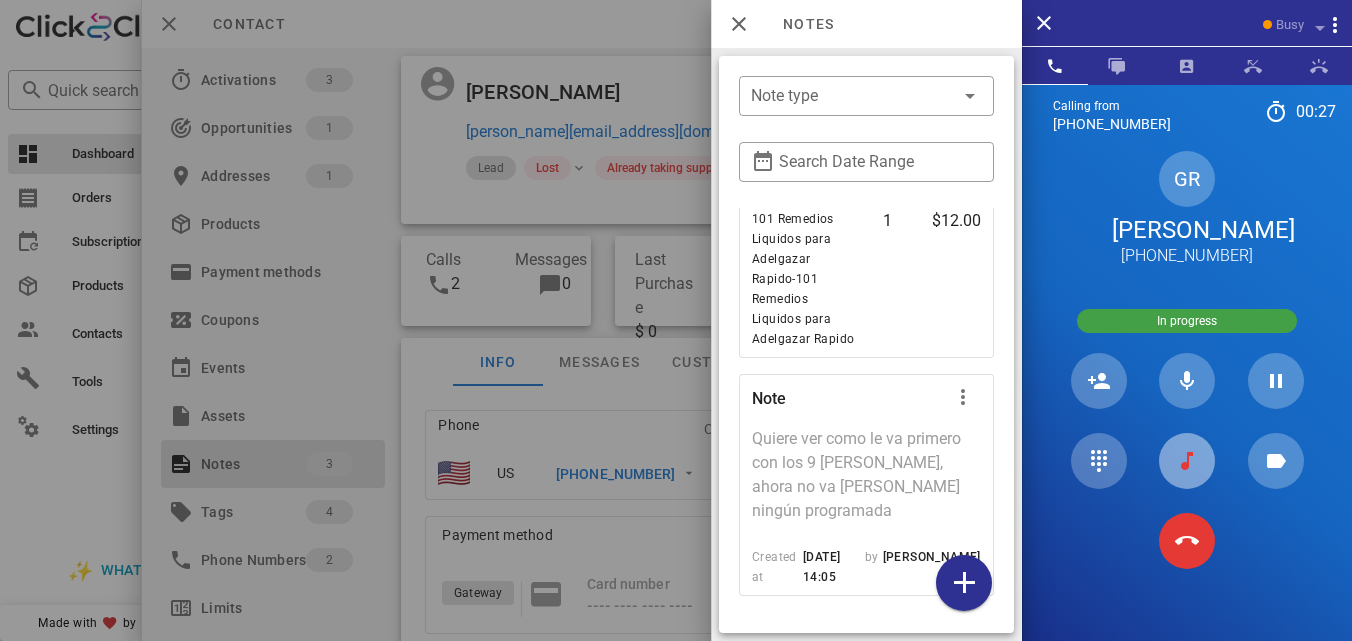 click at bounding box center [1187, 461] 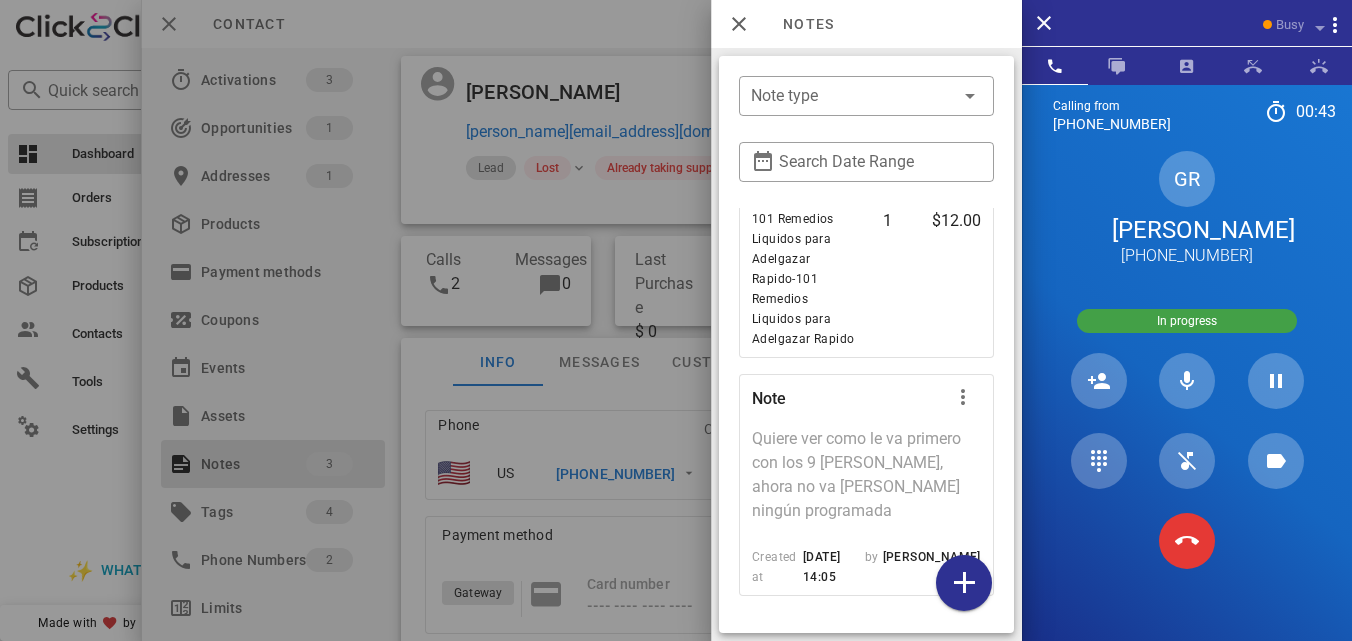 click at bounding box center [676, 320] 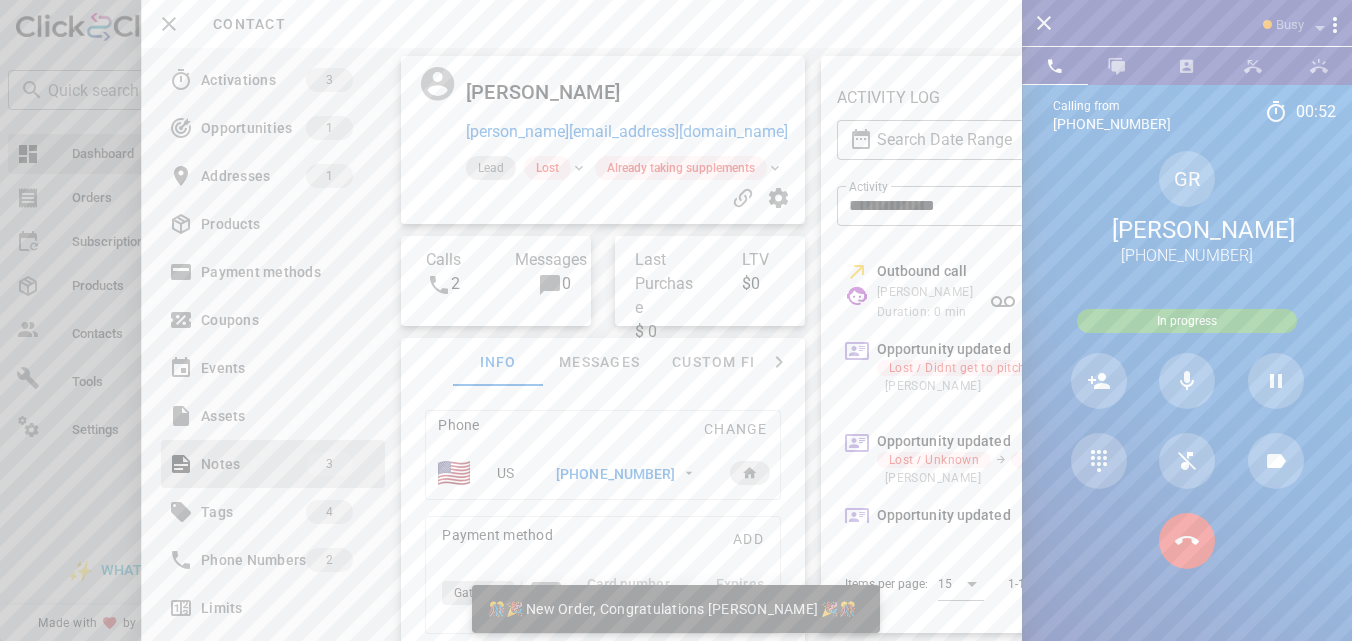 scroll, scrollTop: 999761, scrollLeft: 999653, axis: both 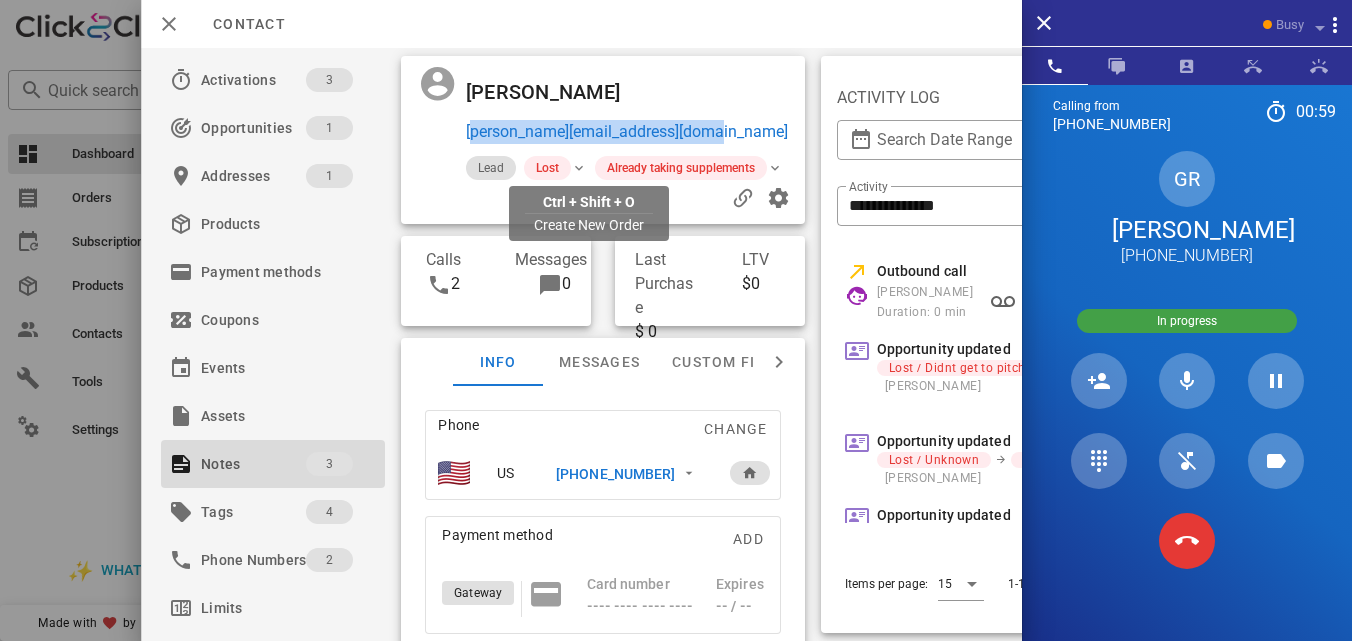 drag, startPoint x: 719, startPoint y: 168, endPoint x: 468, endPoint y: 174, distance: 251.0717 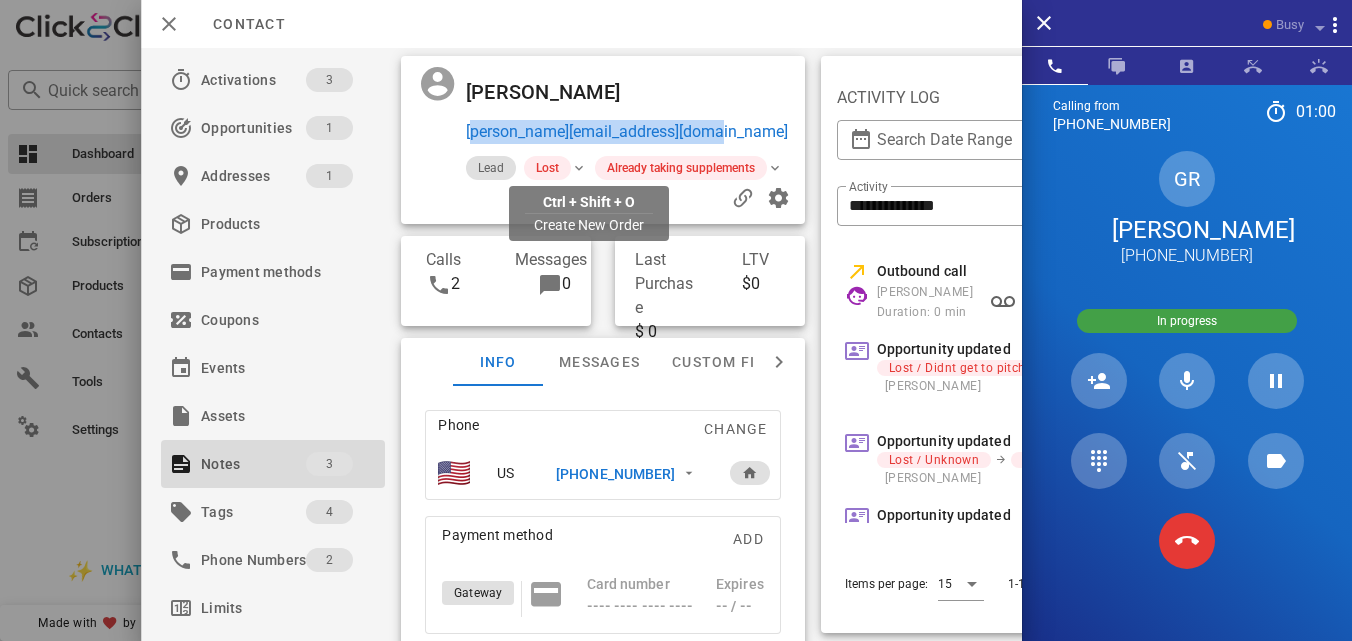 copy on "gracie.rodriguezgarcia@gmail.com" 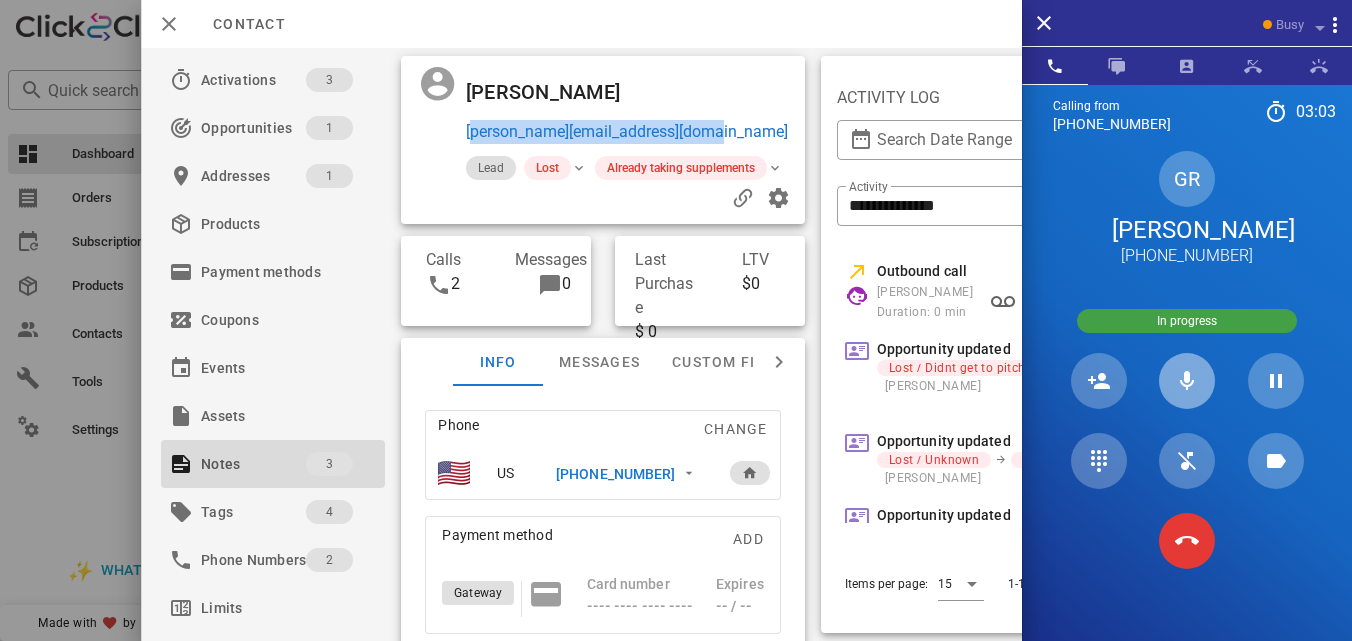 click at bounding box center [1187, 381] 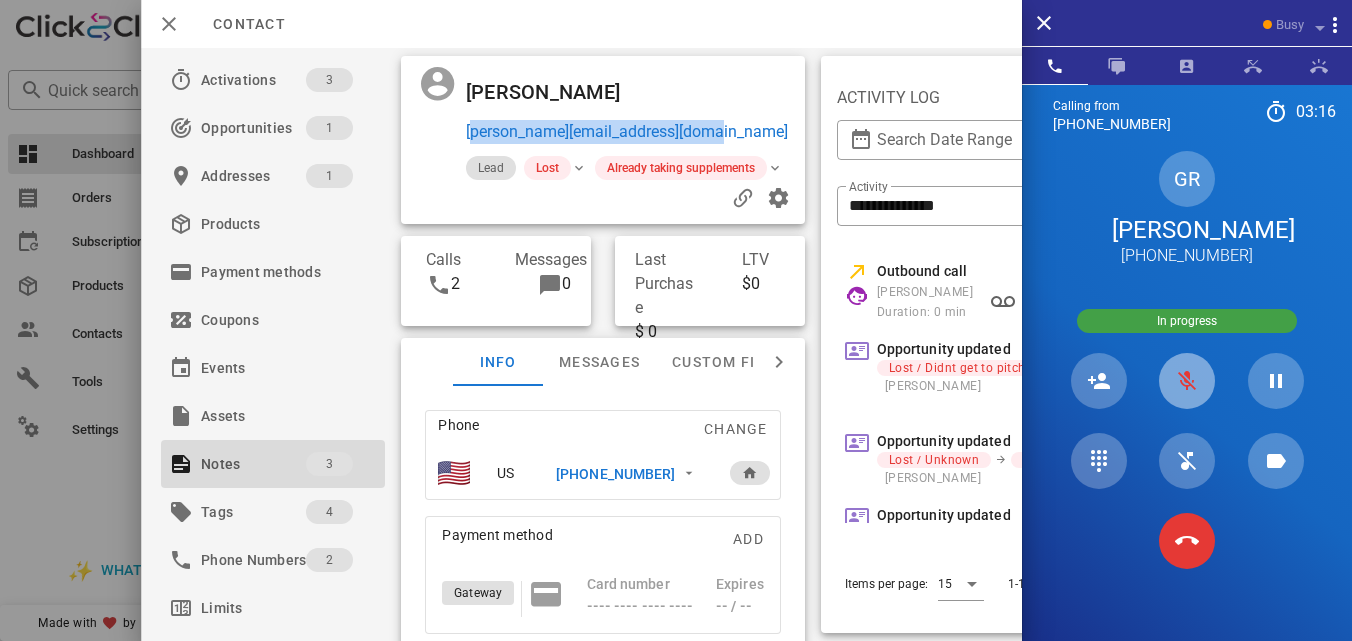 click at bounding box center (1187, 381) 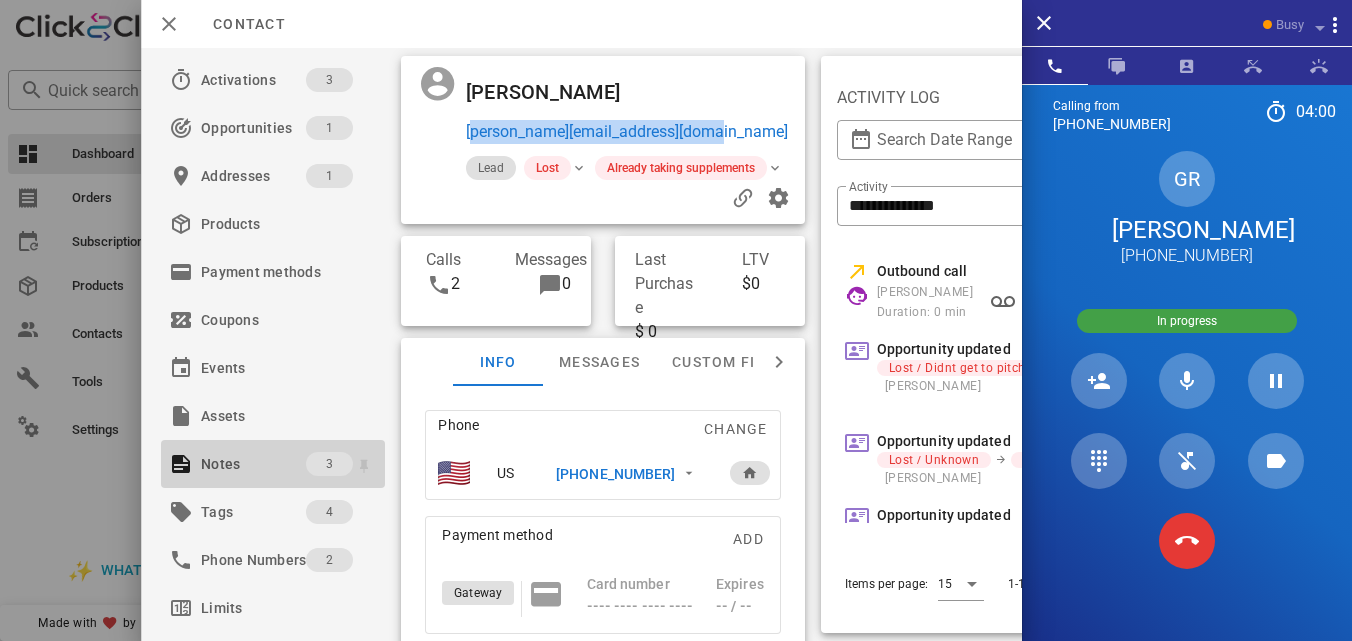 click on "Notes" at bounding box center (253, 464) 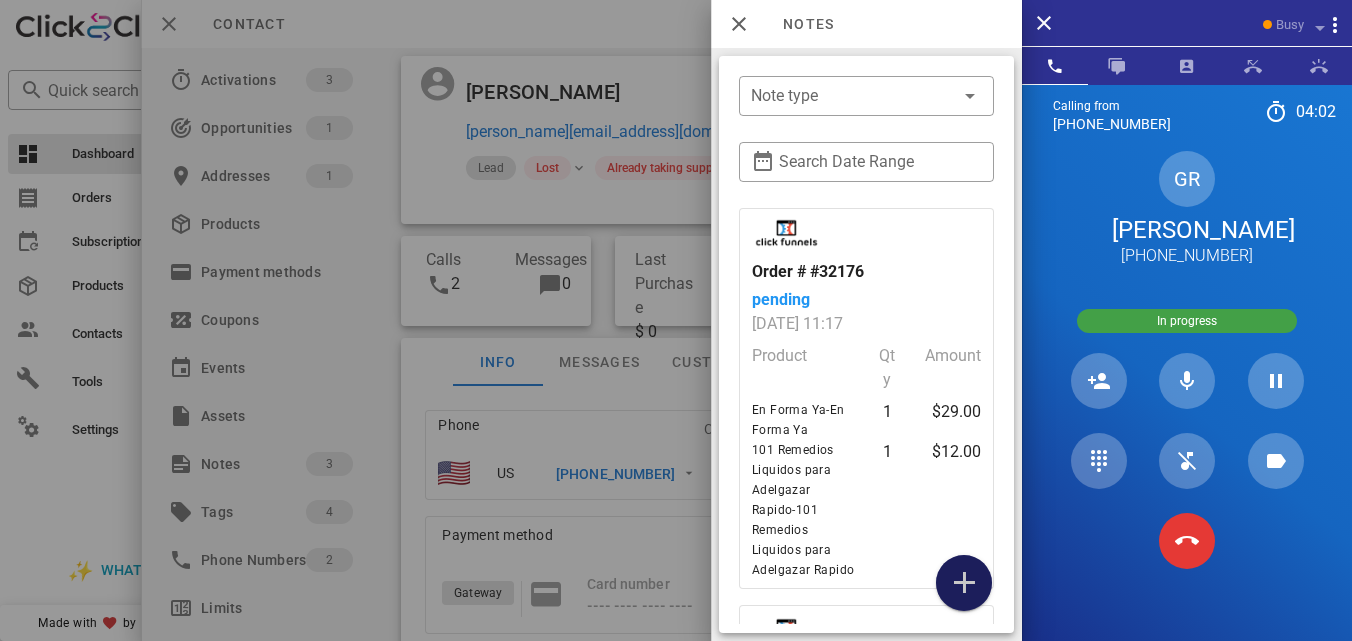 click at bounding box center (964, 583) 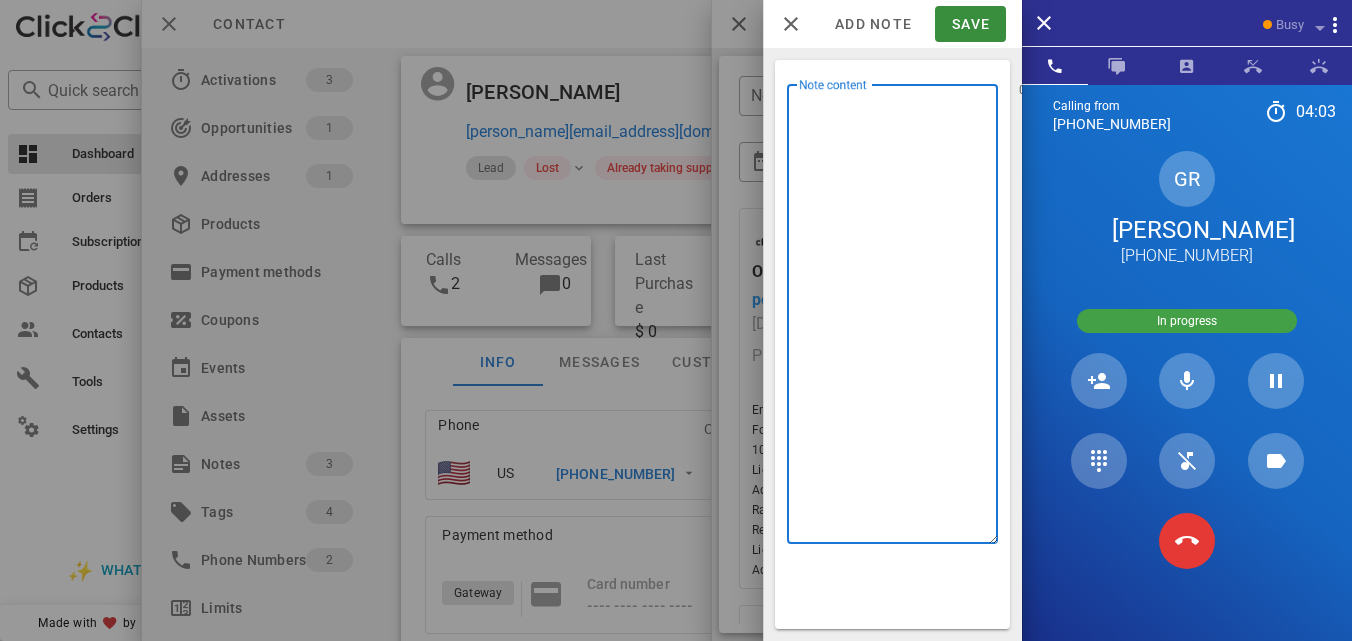 click on "Note content" at bounding box center (898, 319) 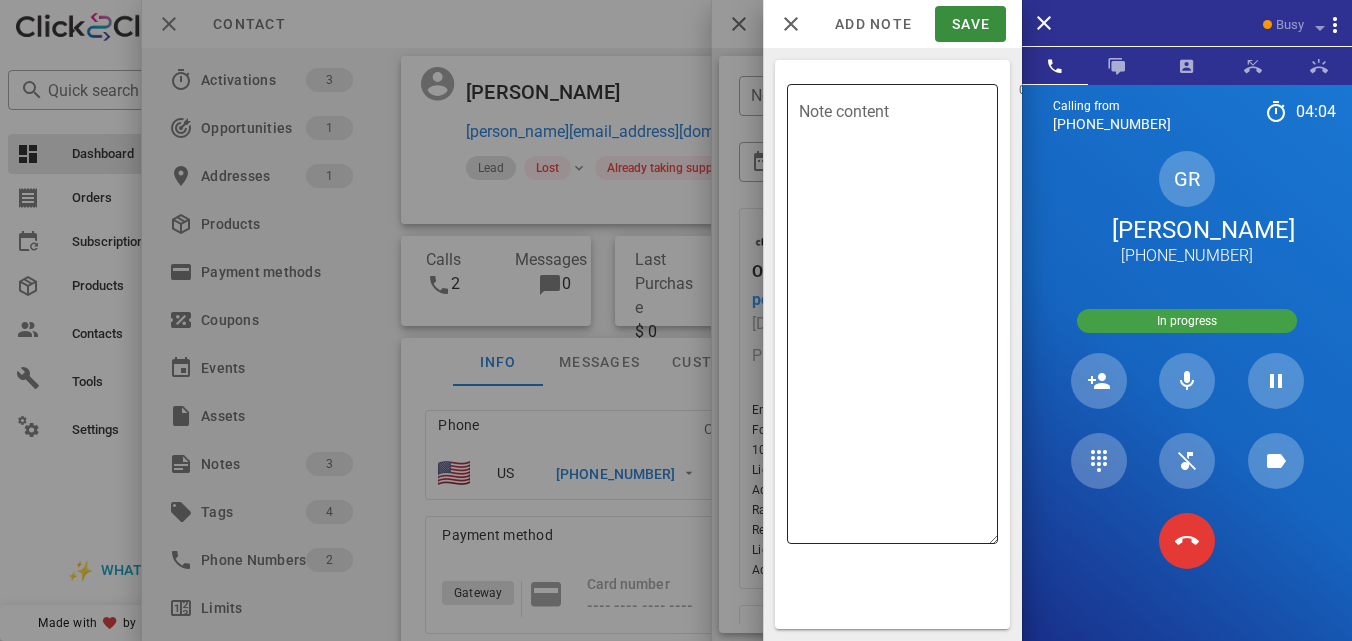 type 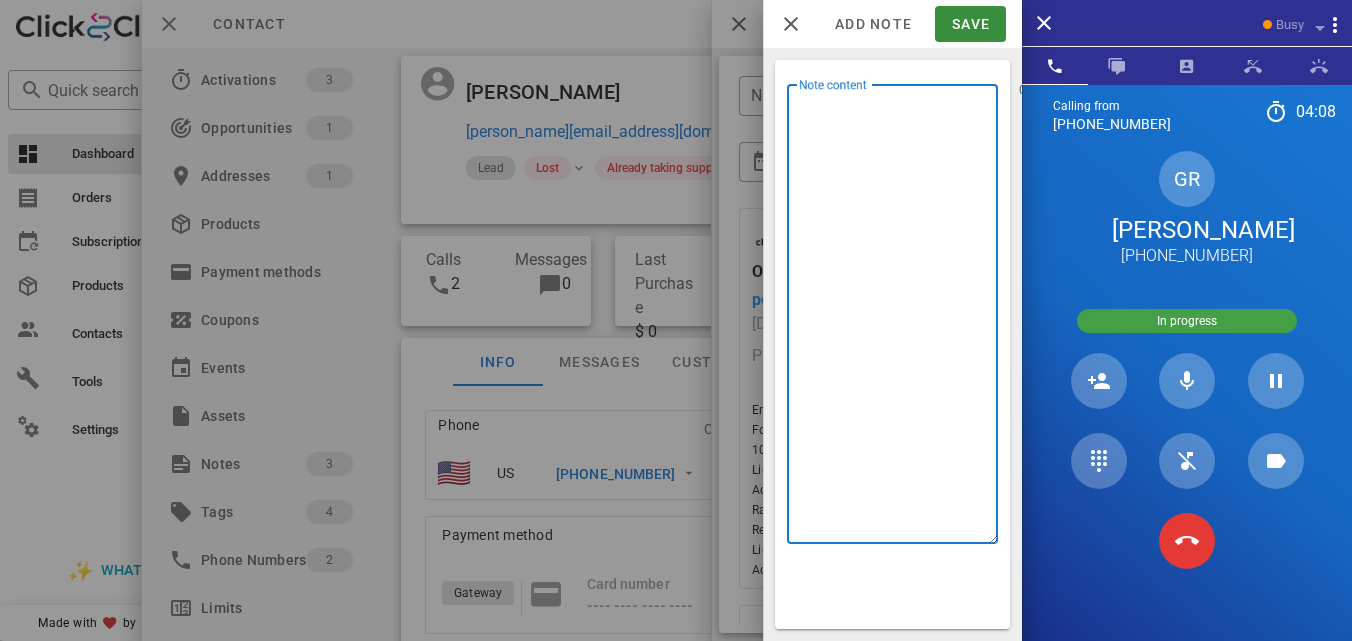 click on "Note content" at bounding box center [898, 319] 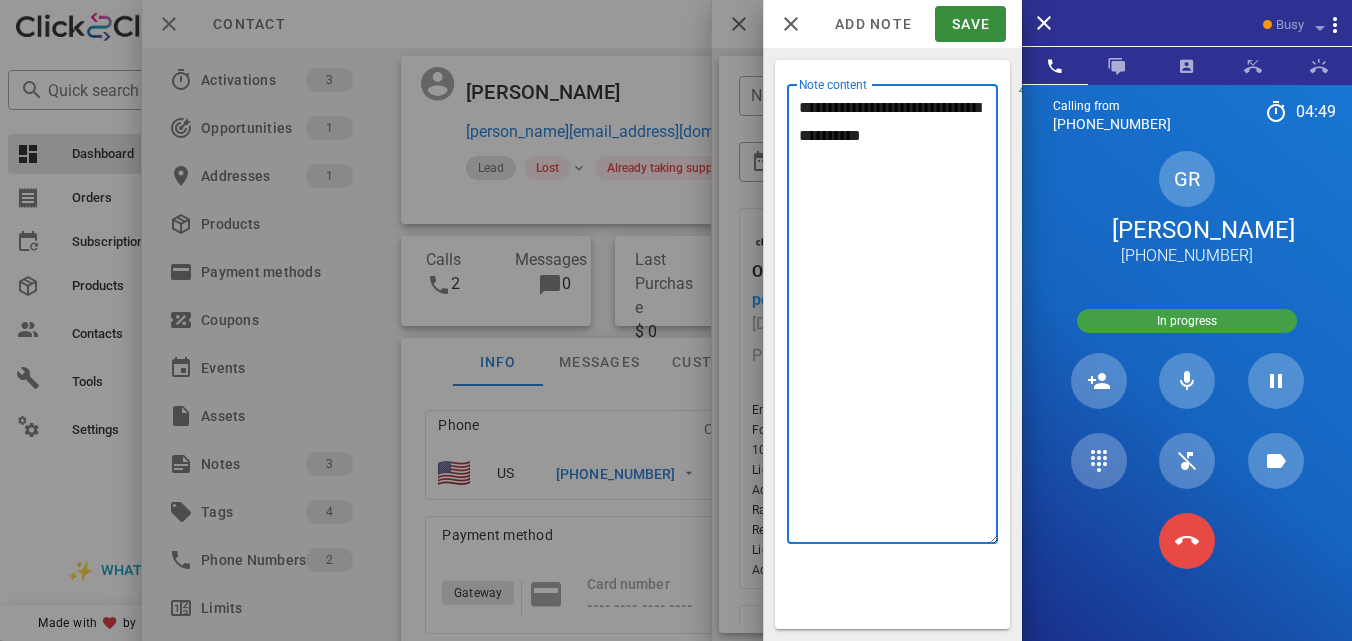 type on "**********" 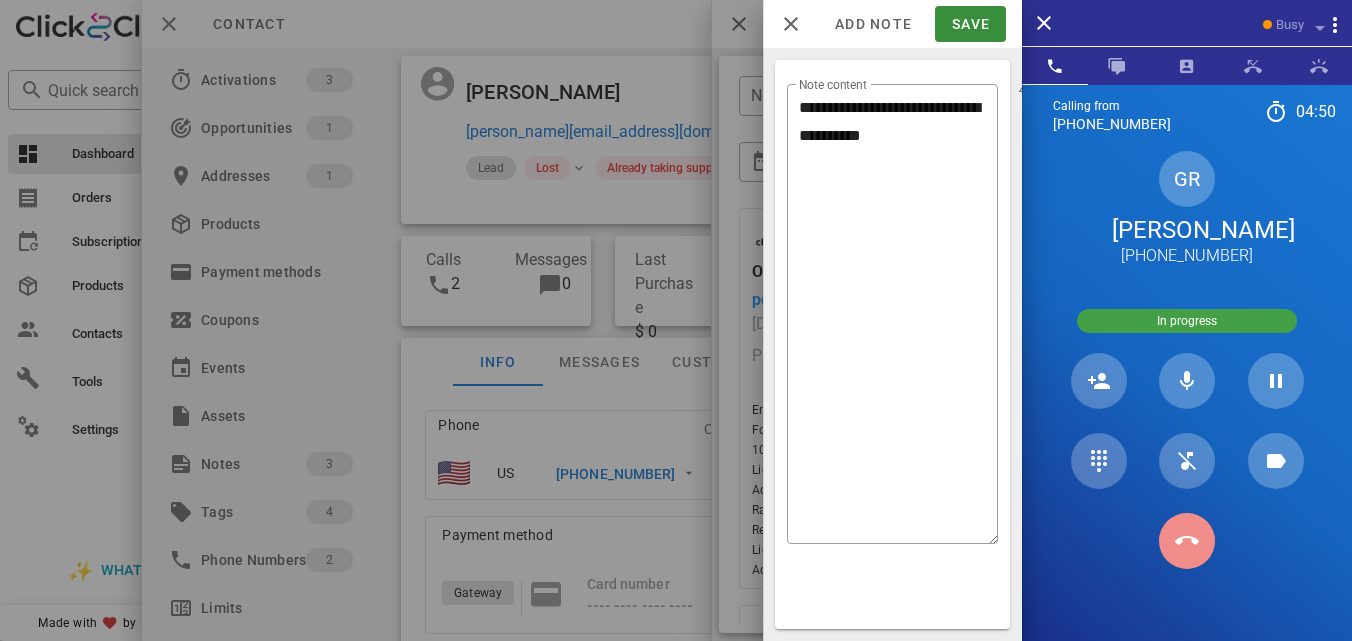click at bounding box center [1187, 541] 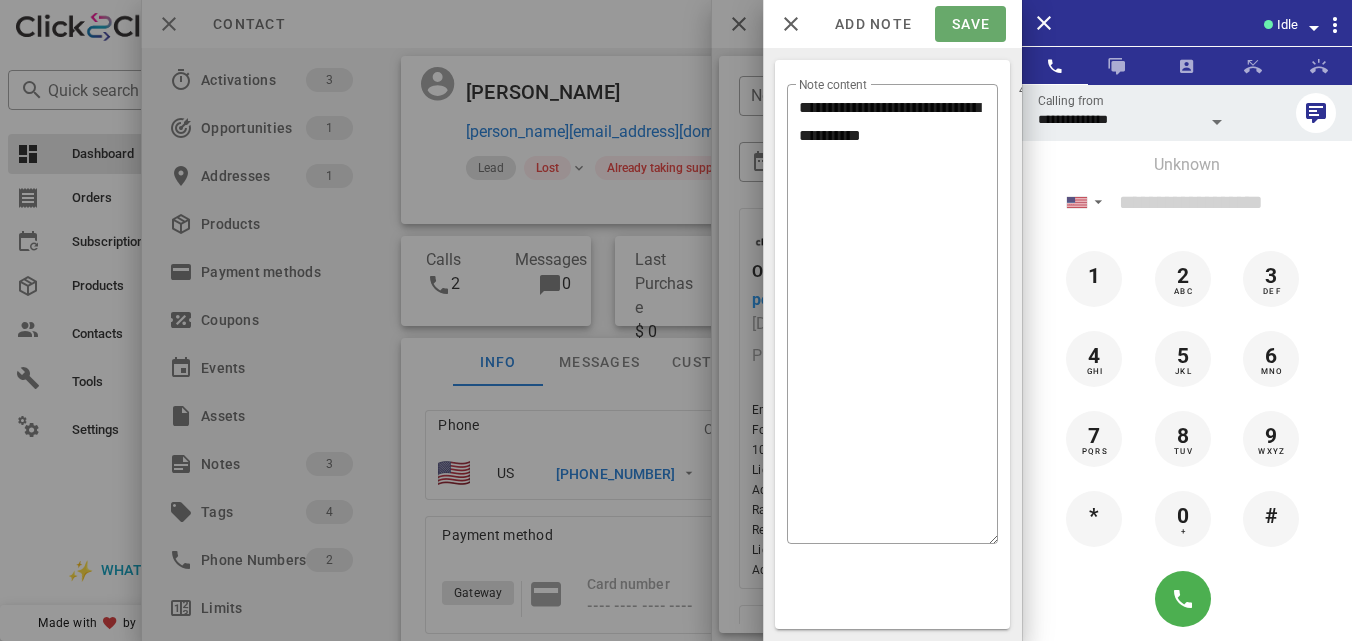 click on "Save" at bounding box center (970, 24) 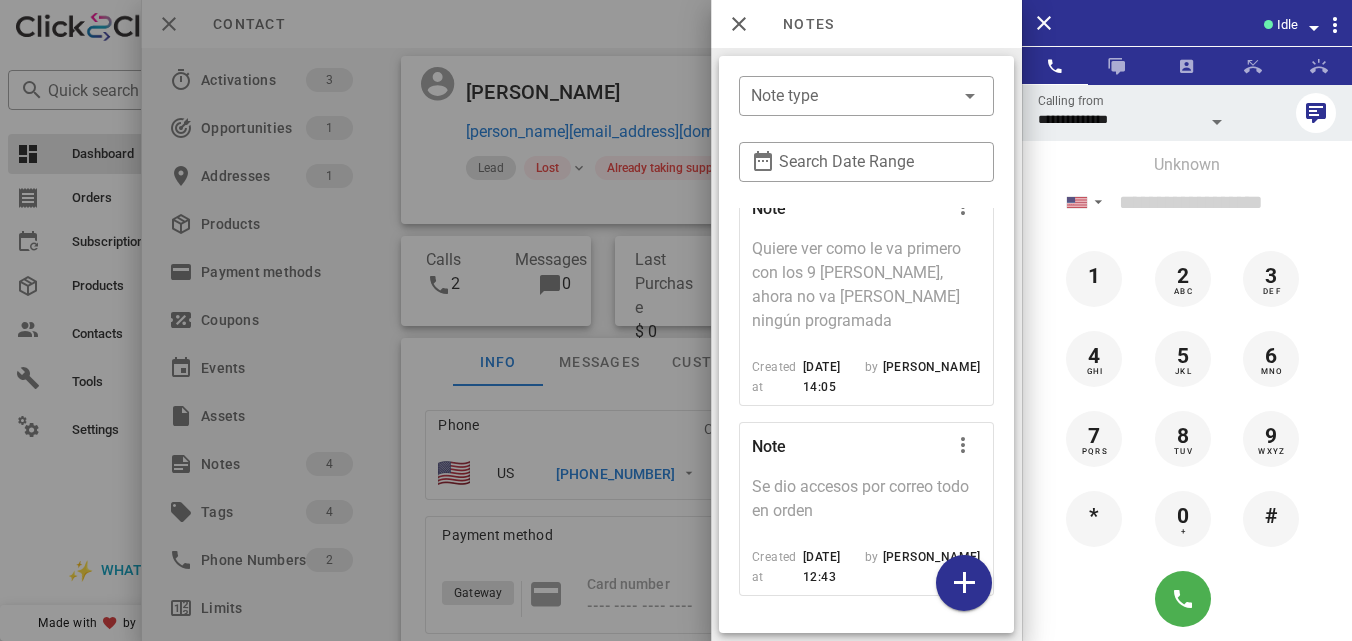 scroll, scrollTop: 837, scrollLeft: 0, axis: vertical 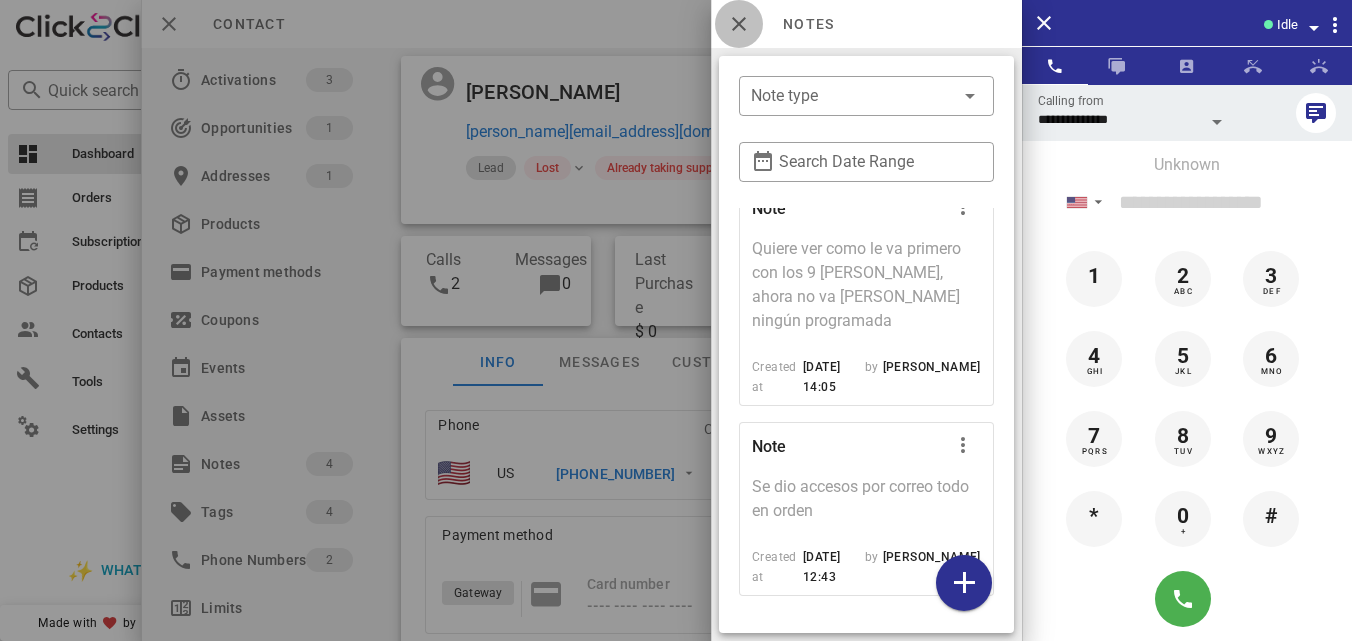 click at bounding box center (739, 24) 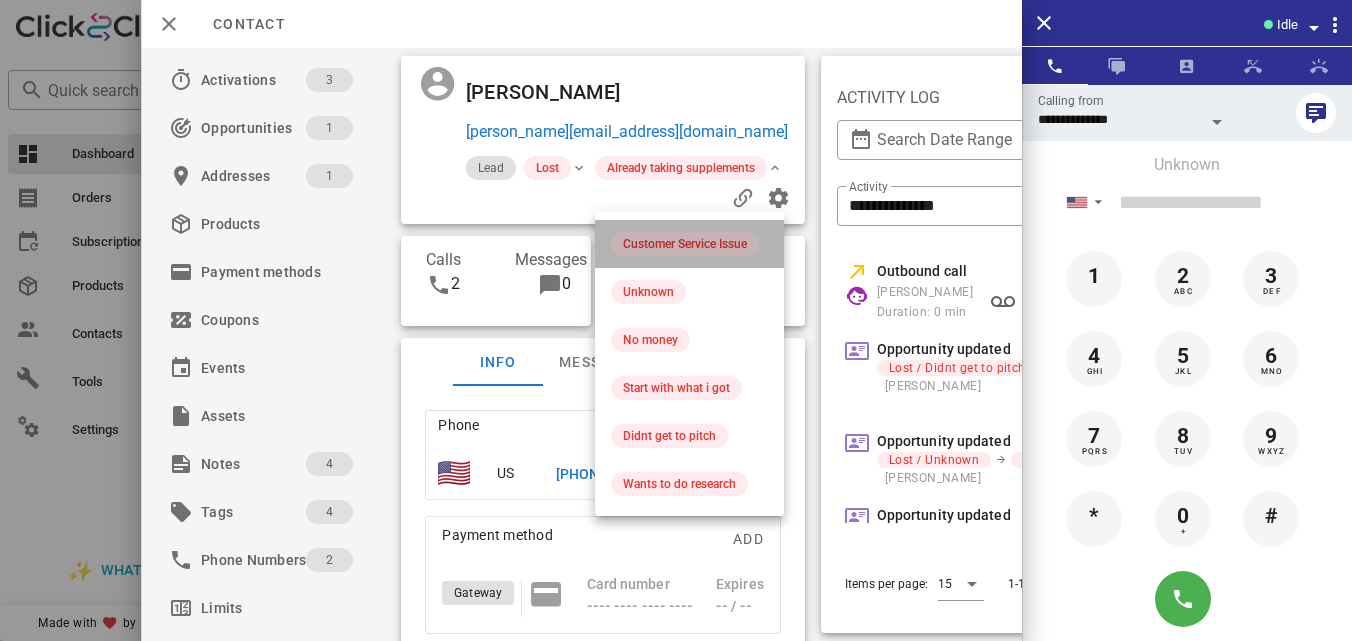 click on "Customer Service Issue" at bounding box center (685, 244) 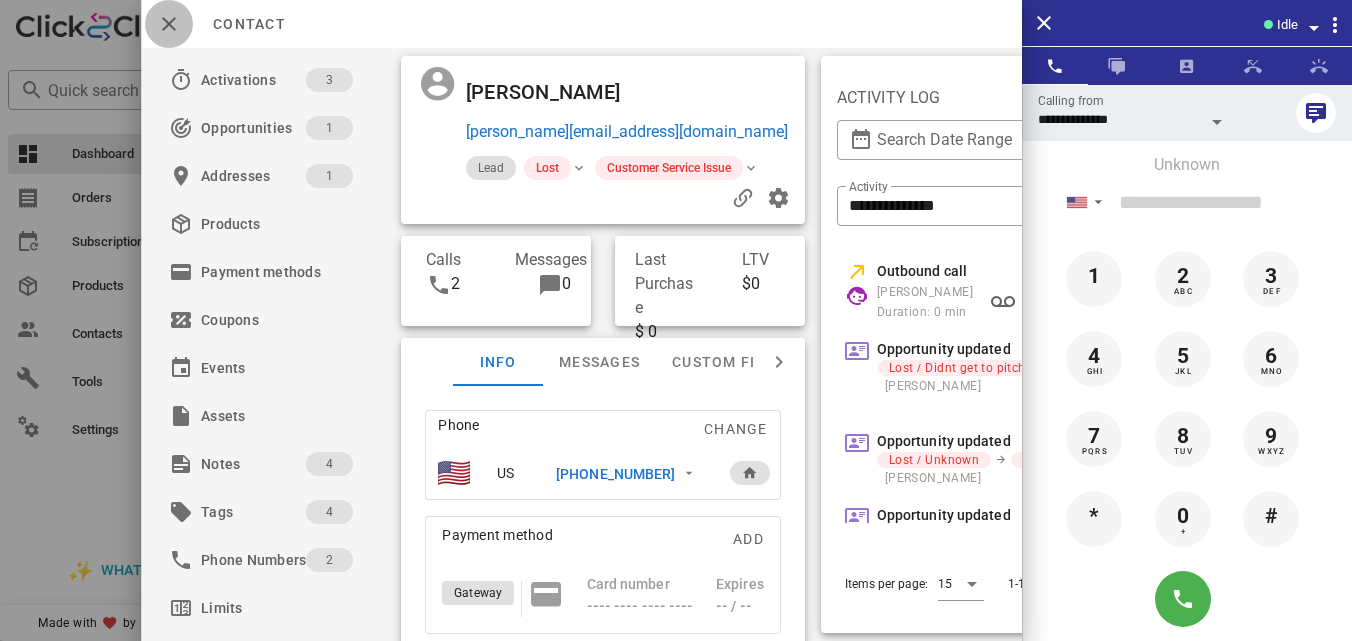 click at bounding box center [169, 24] 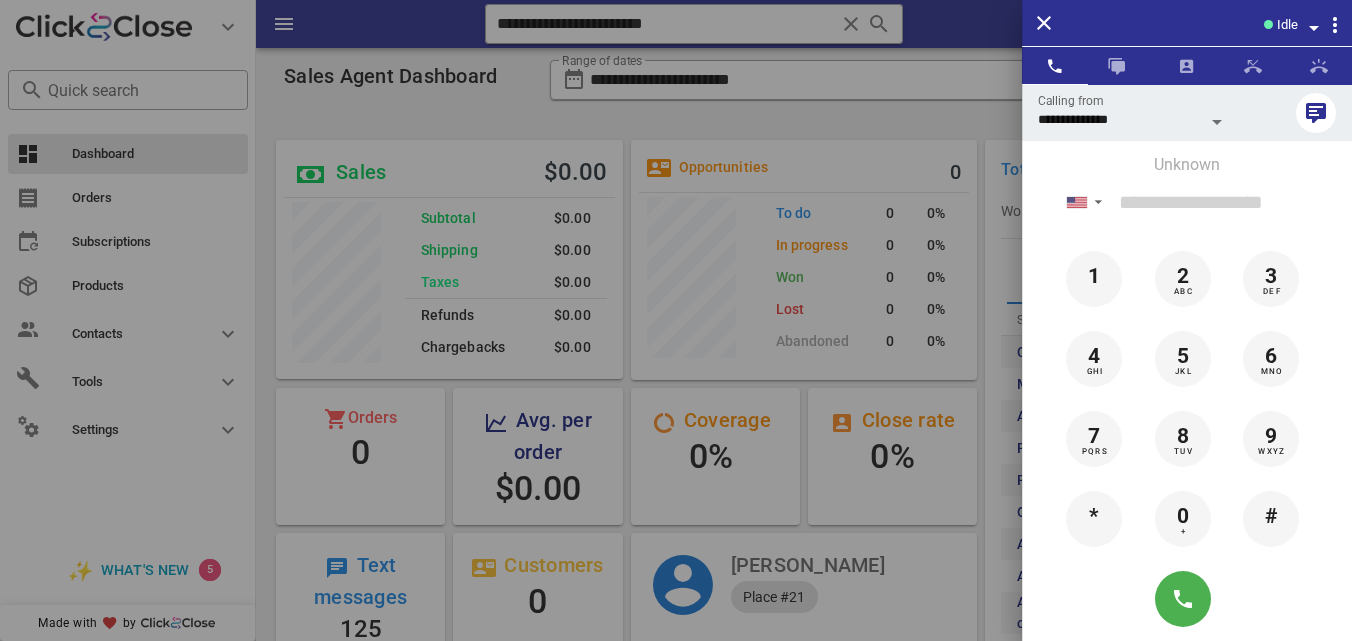 click at bounding box center (676, 320) 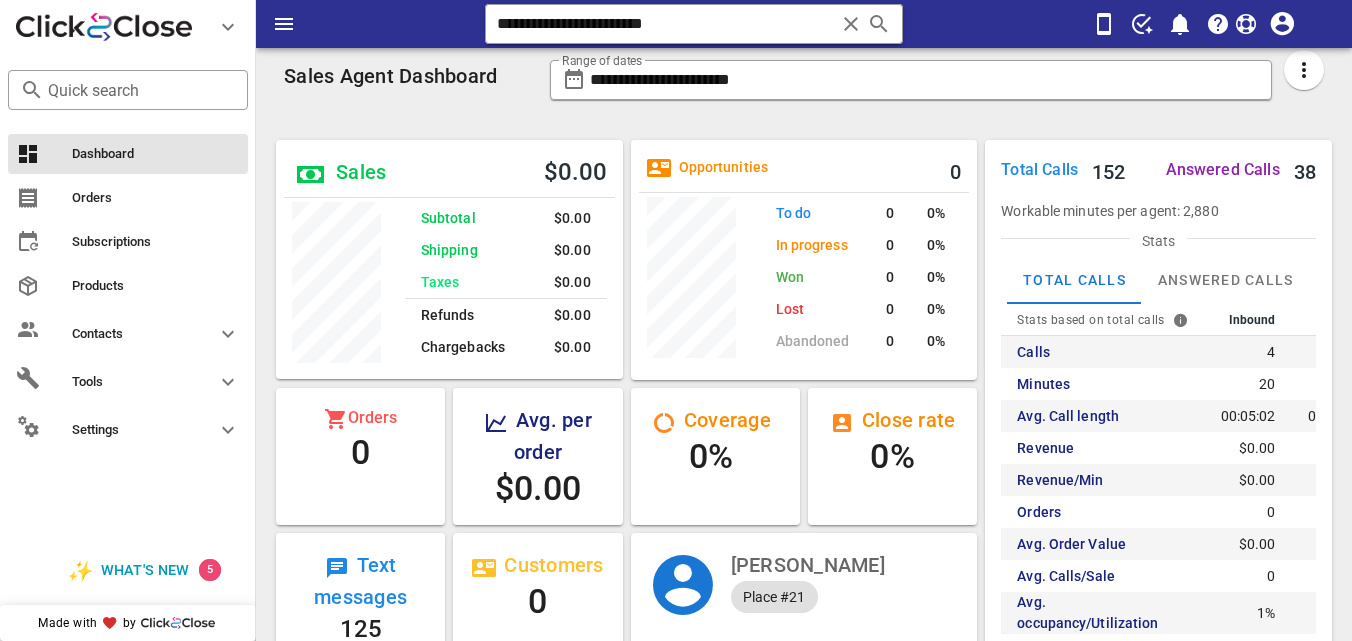 click at bounding box center (851, 24) 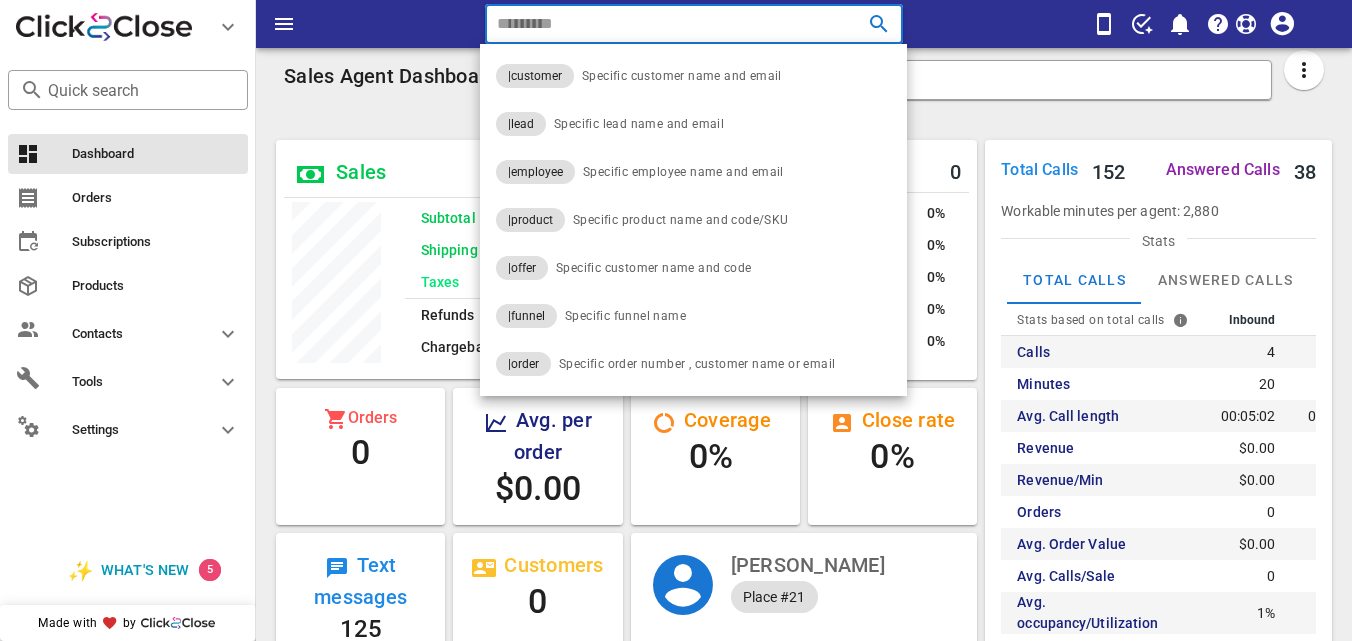 paste on "**********" 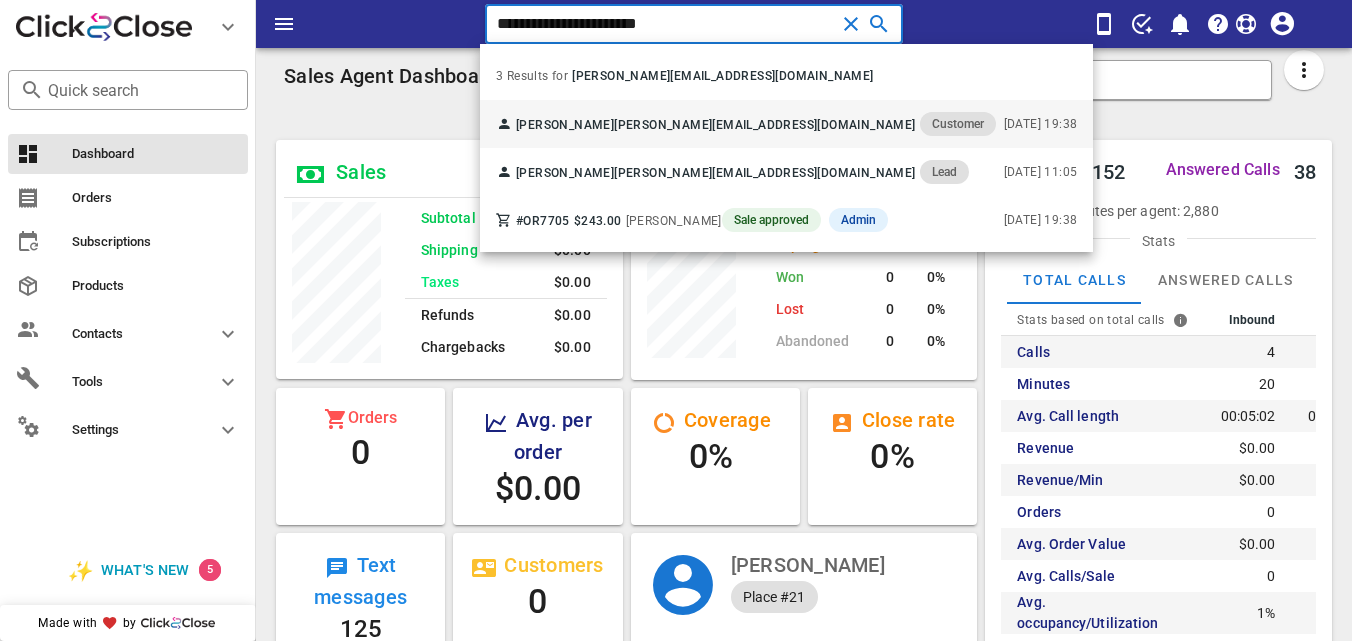type on "**********" 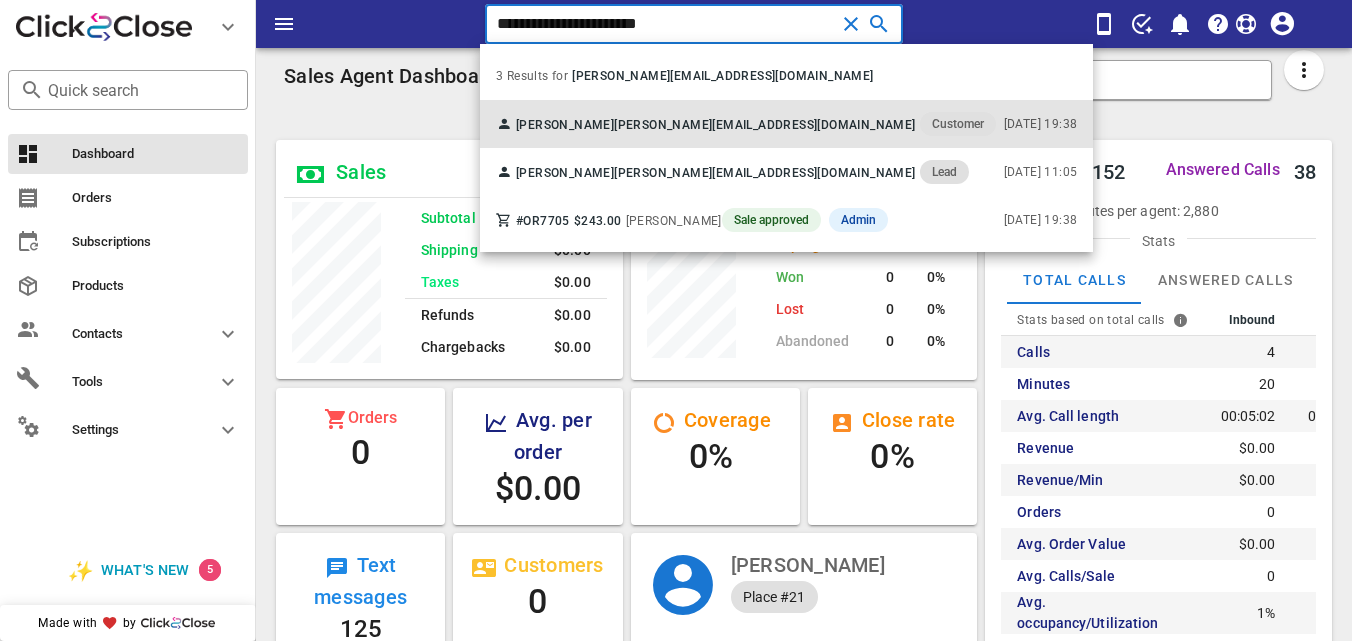click on "Agustina Mediana   medina.tina70@gmail.com   Customer" at bounding box center [746, 124] 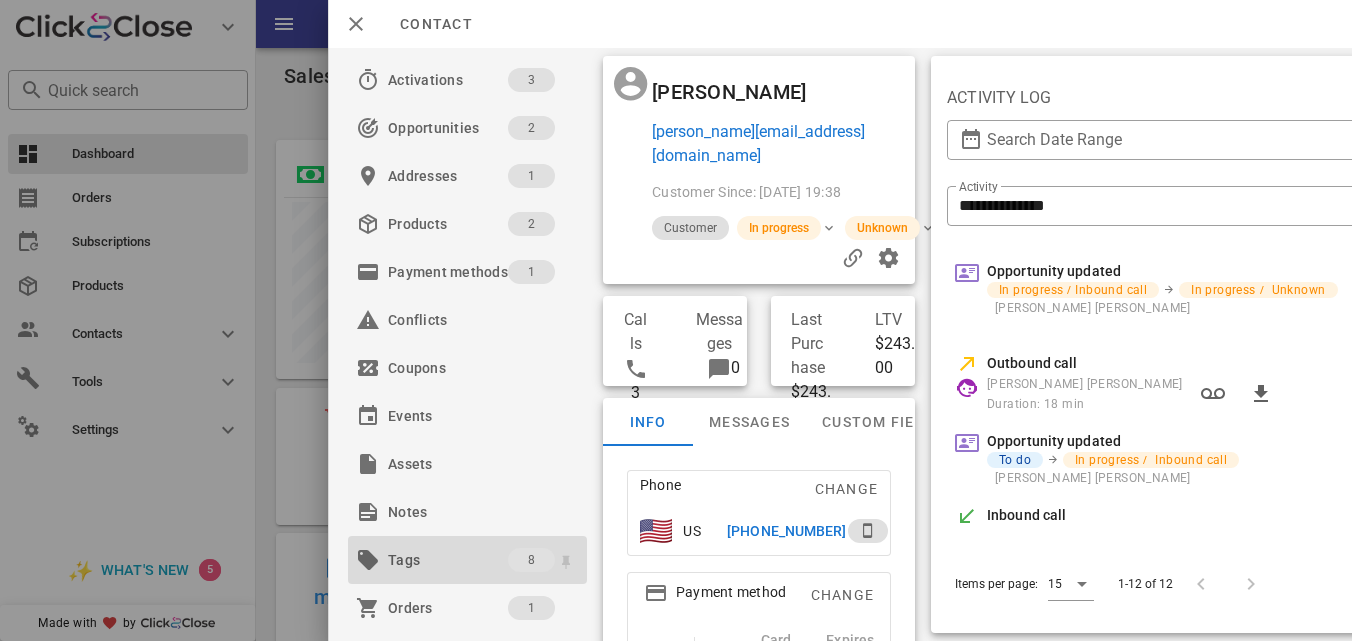 click on "Tags" at bounding box center [448, 560] 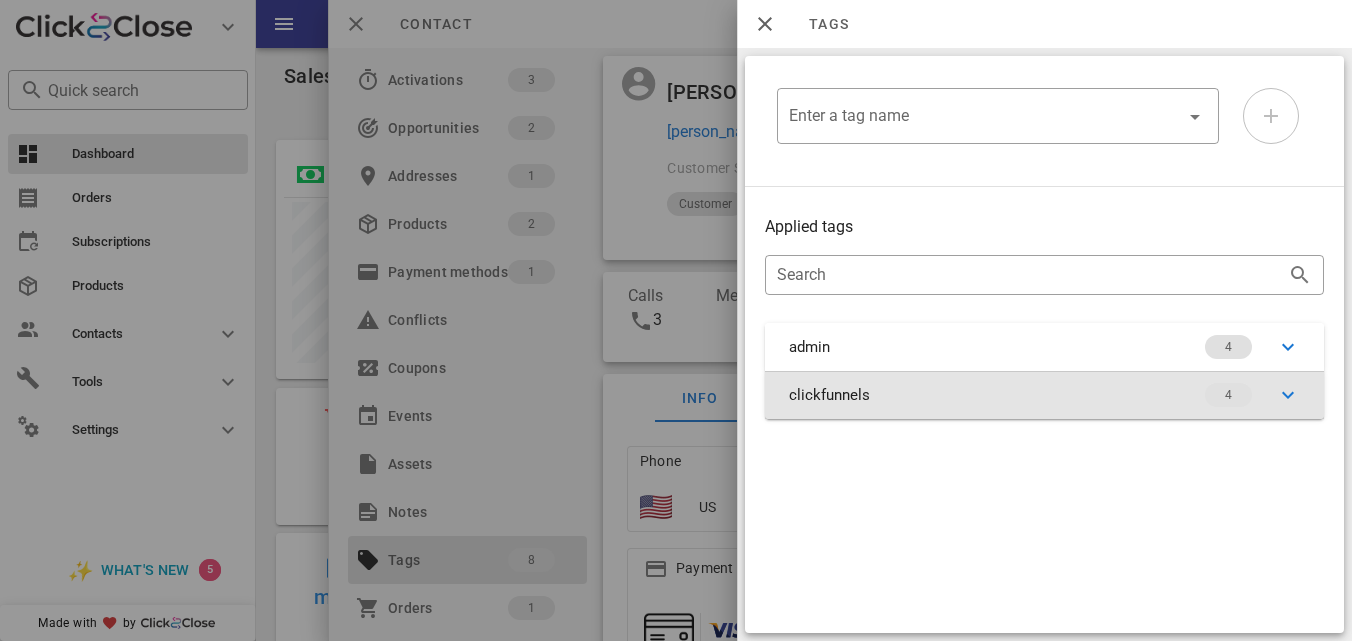 click at bounding box center (1288, 395) 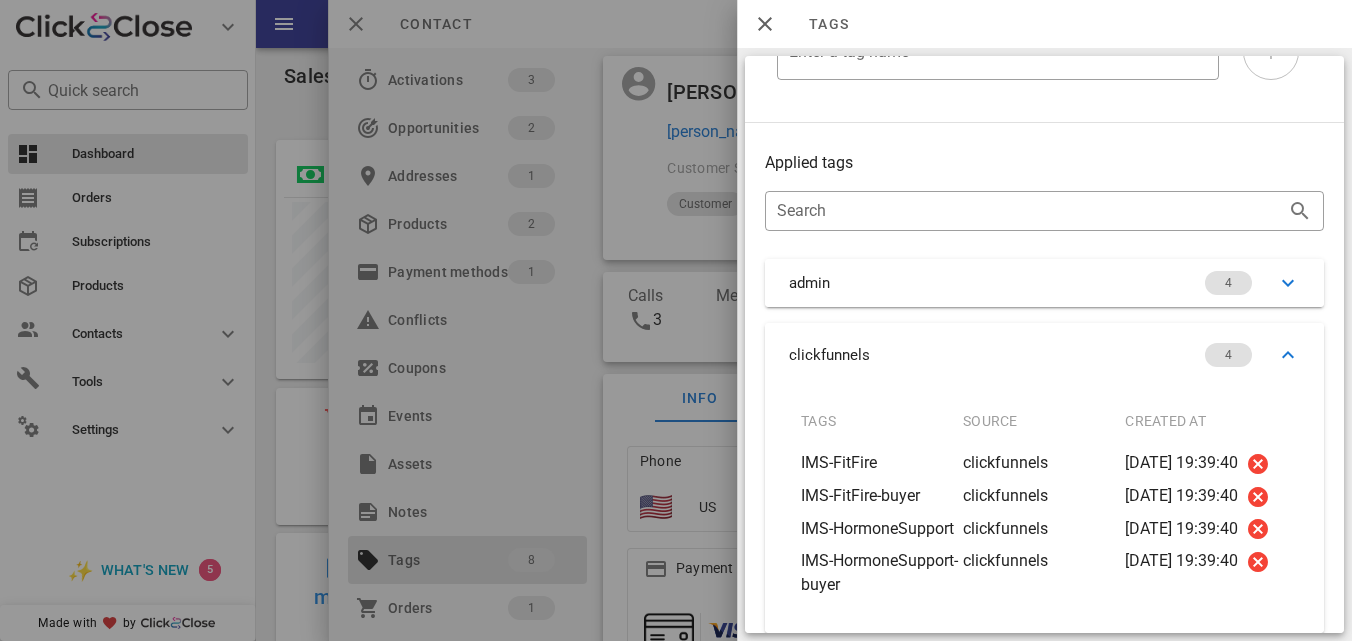 scroll, scrollTop: 160, scrollLeft: 0, axis: vertical 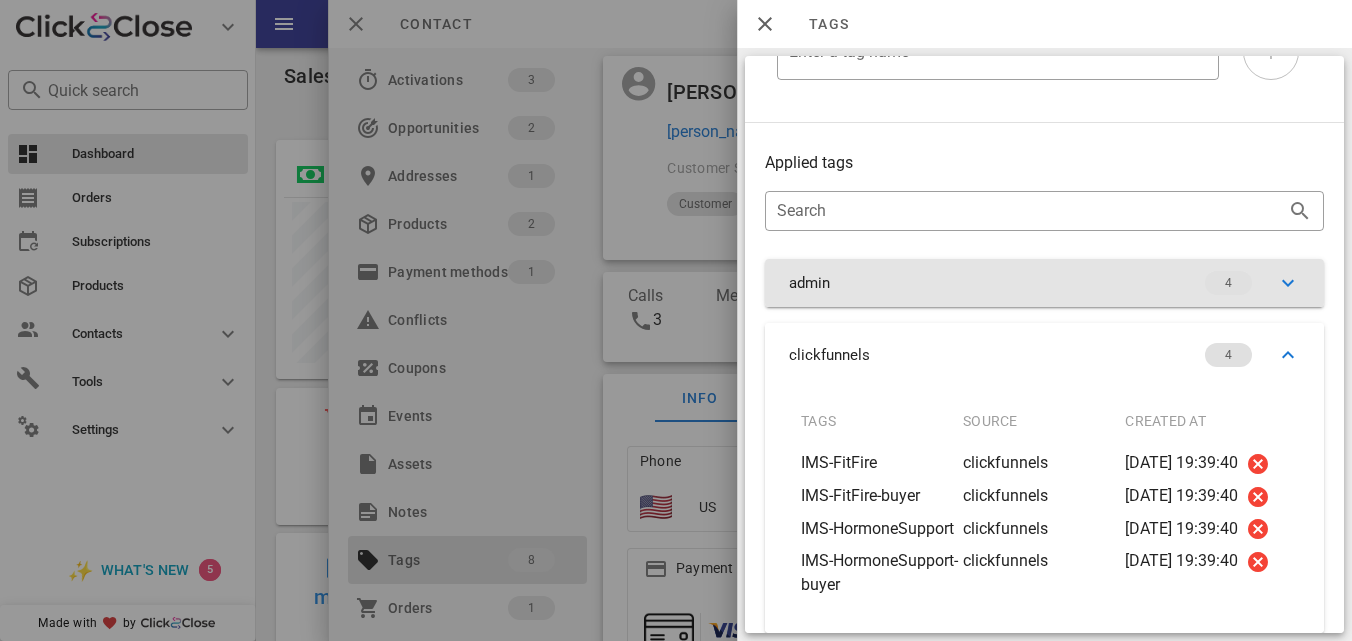 click at bounding box center [1288, 283] 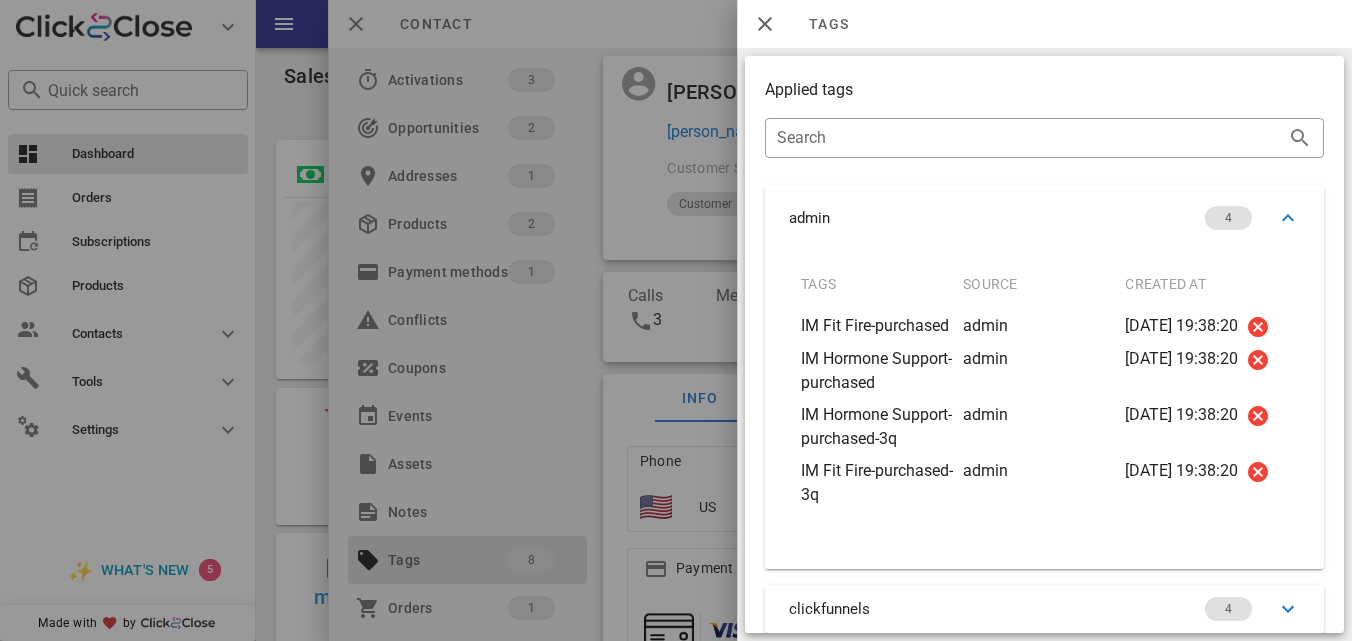 scroll, scrollTop: 137, scrollLeft: 0, axis: vertical 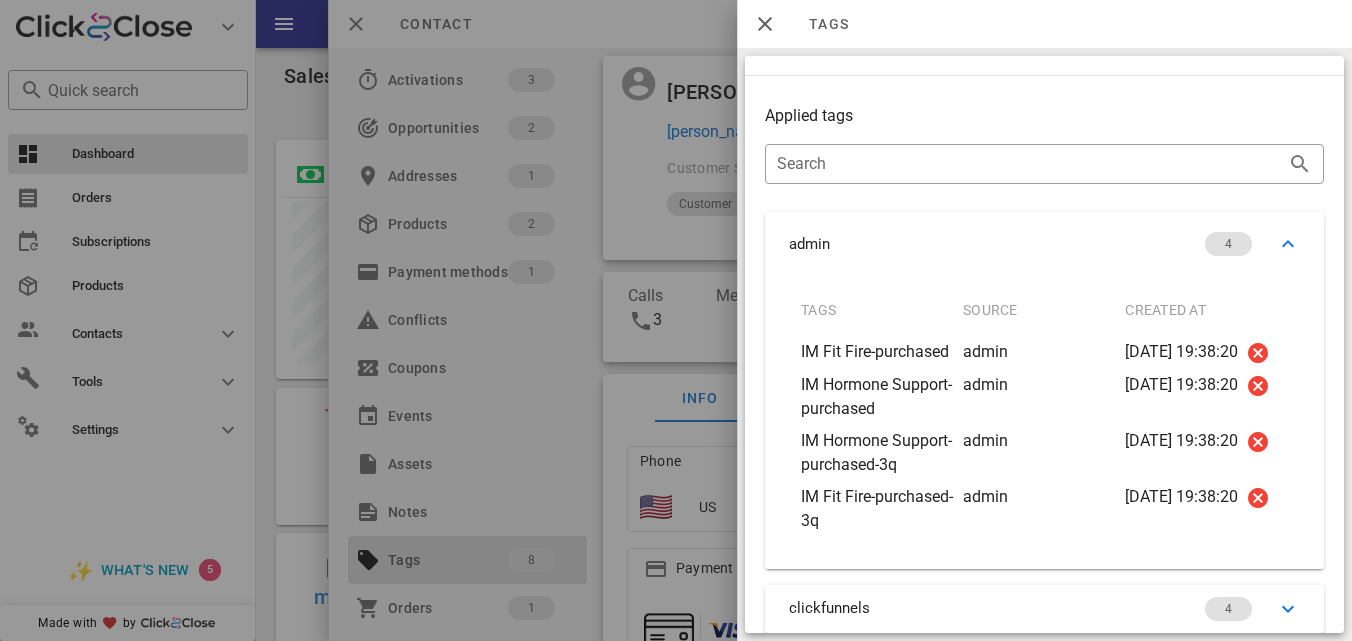 click at bounding box center [676, 320] 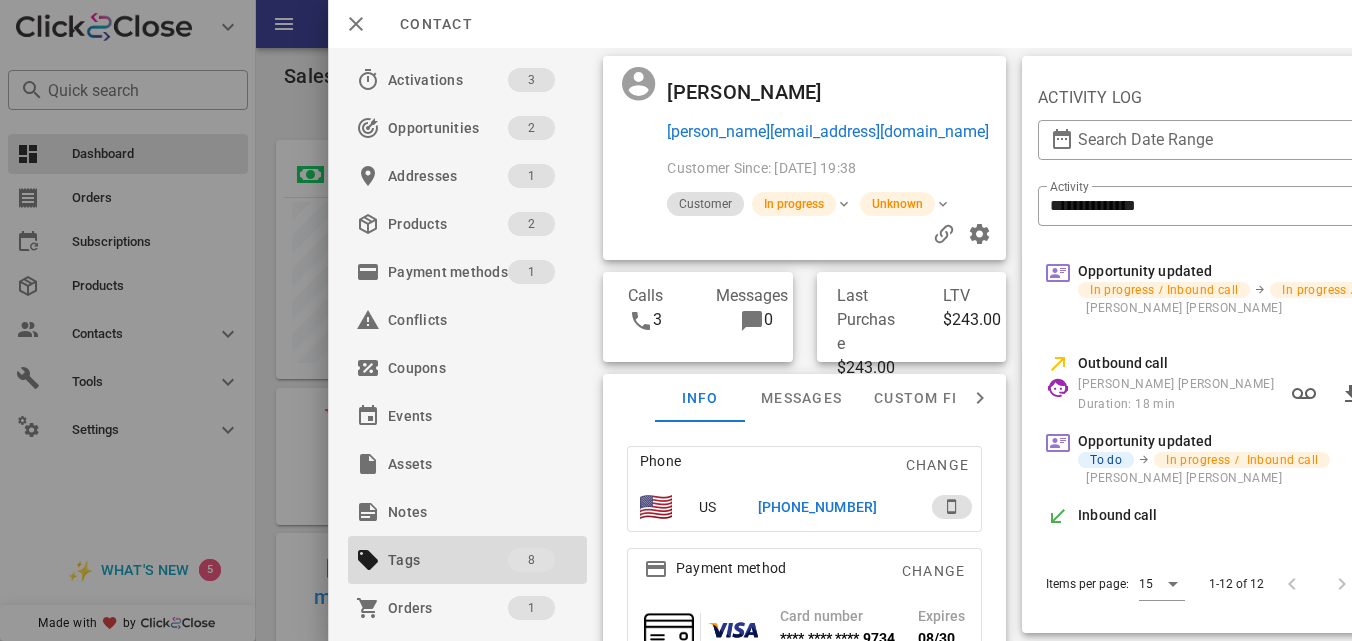 click on "+17023784672" at bounding box center [816, 507] 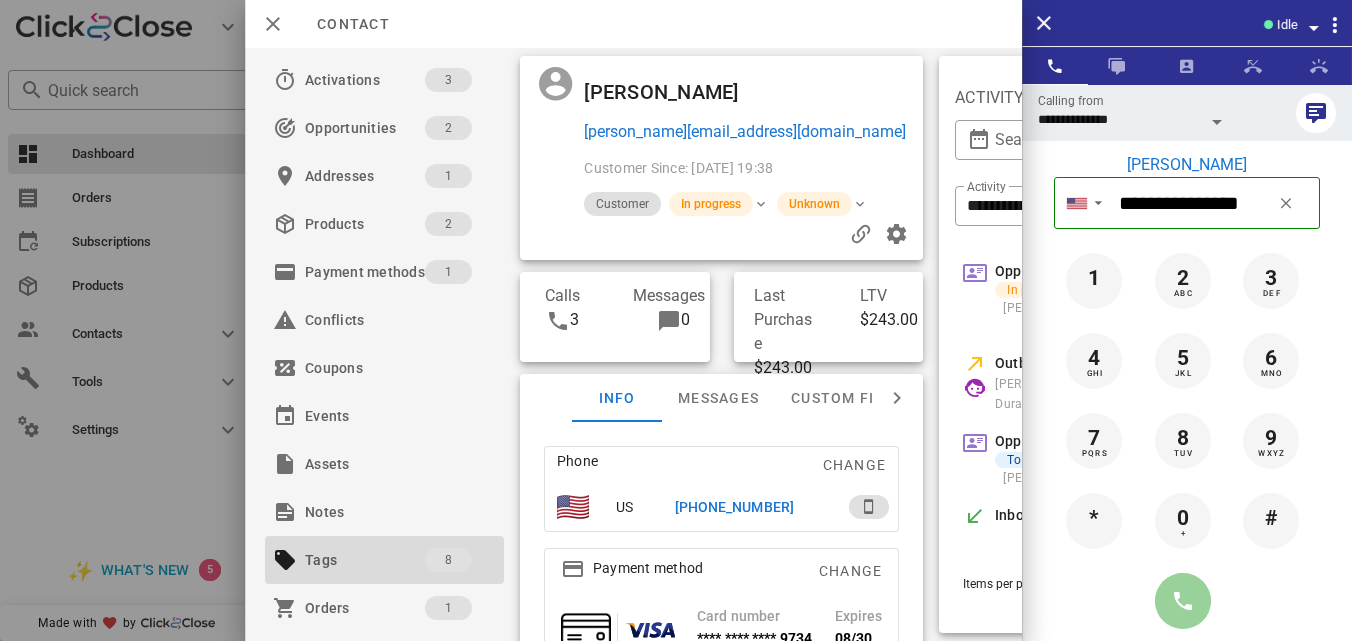click at bounding box center (1183, 601) 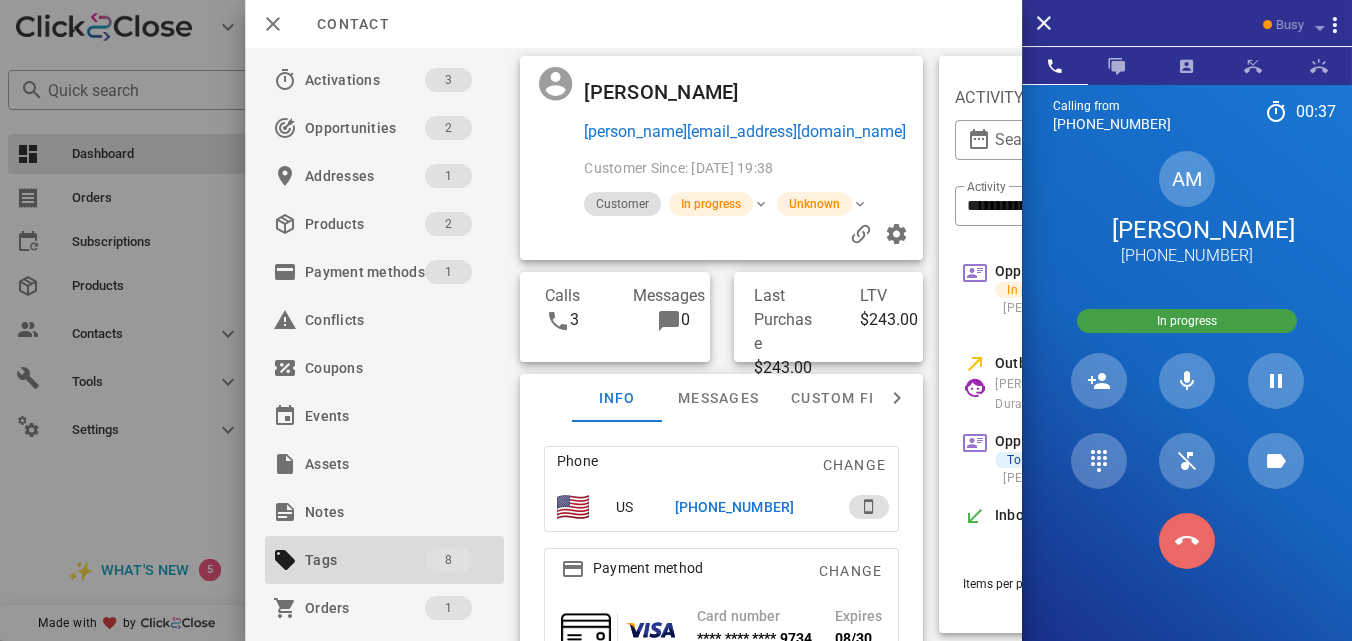 click at bounding box center [1187, 541] 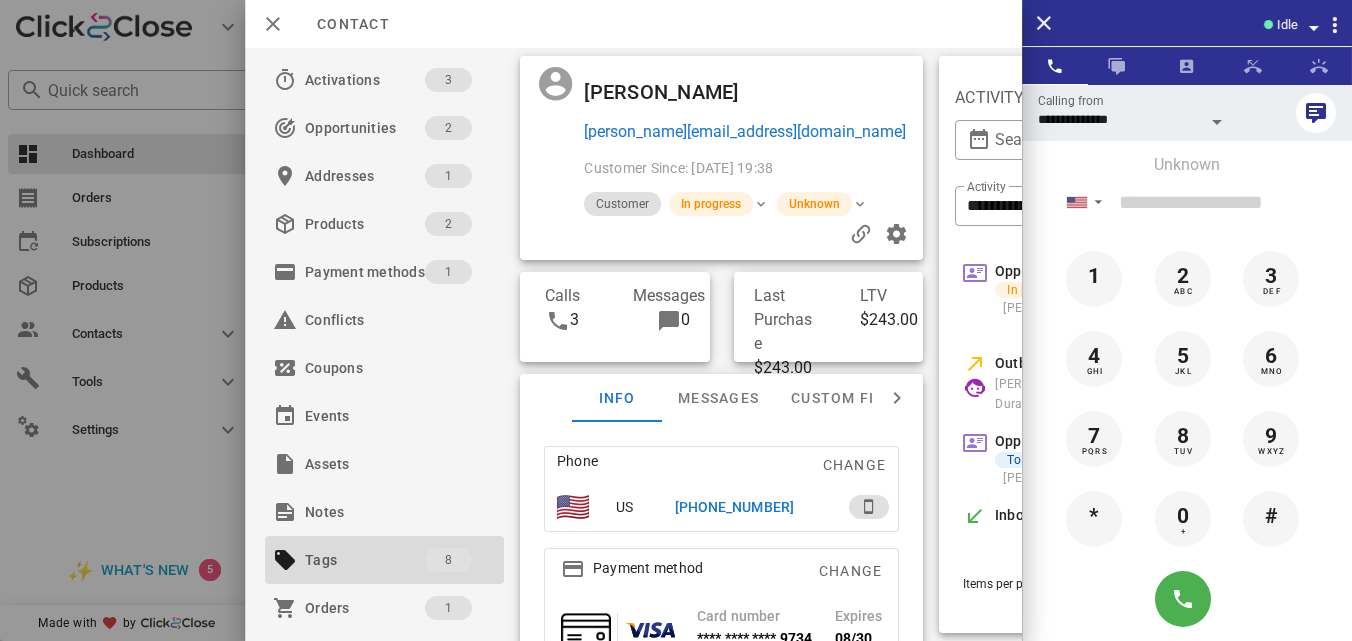 click on "+17023784672" at bounding box center [751, 507] 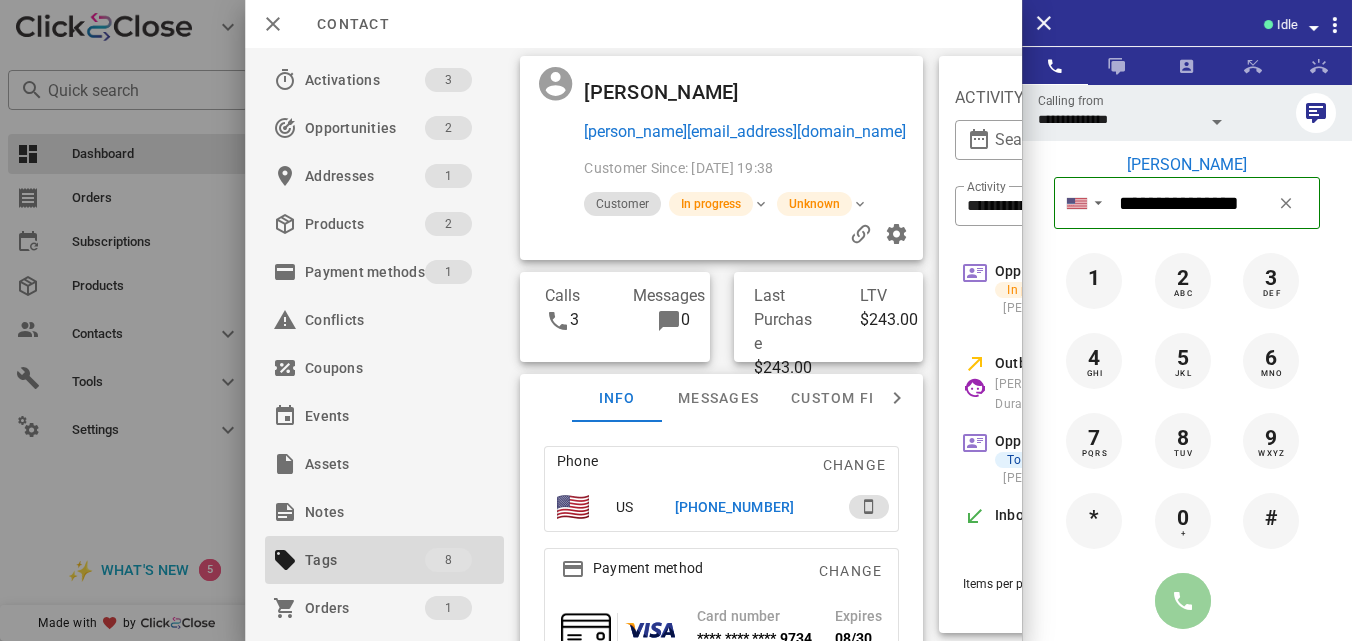click at bounding box center [1183, 601] 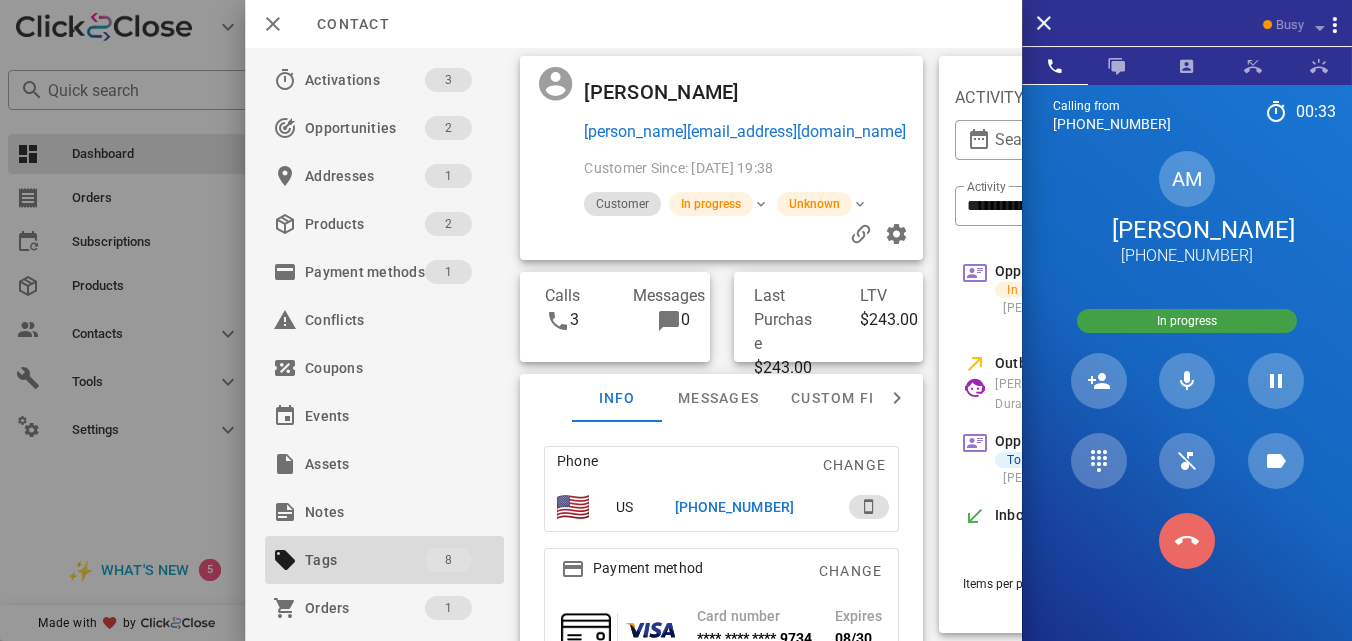 click at bounding box center [1187, 541] 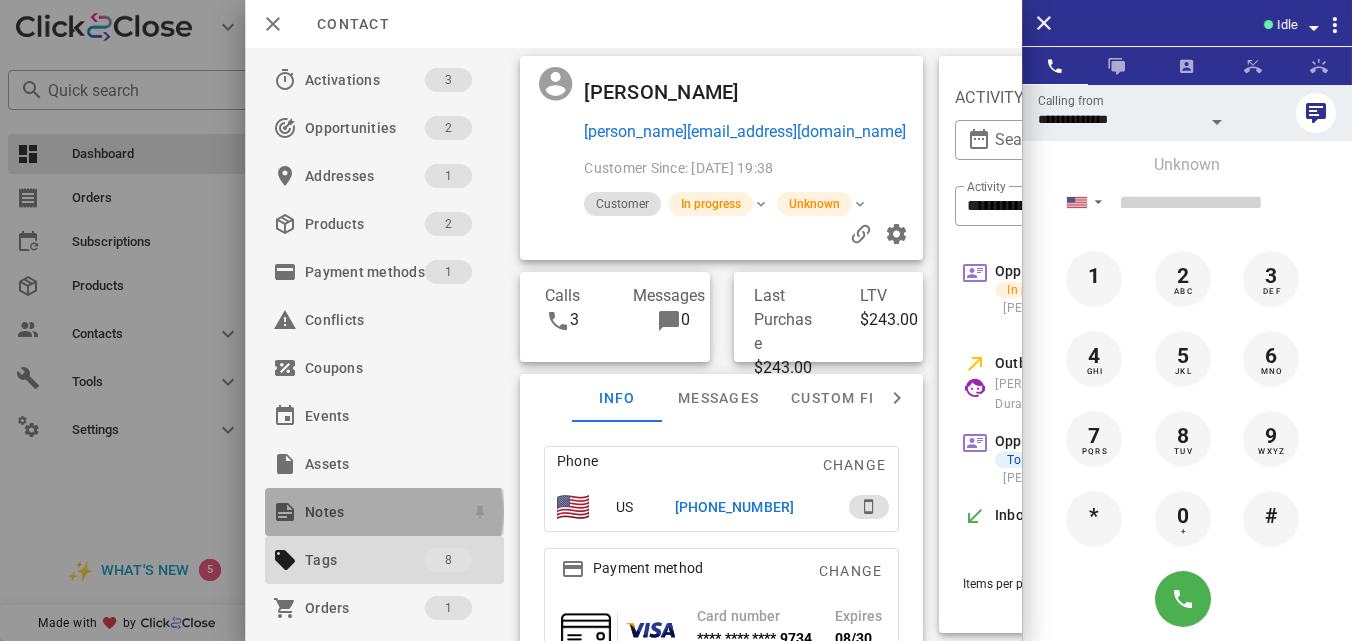 click on "Notes" at bounding box center (380, 512) 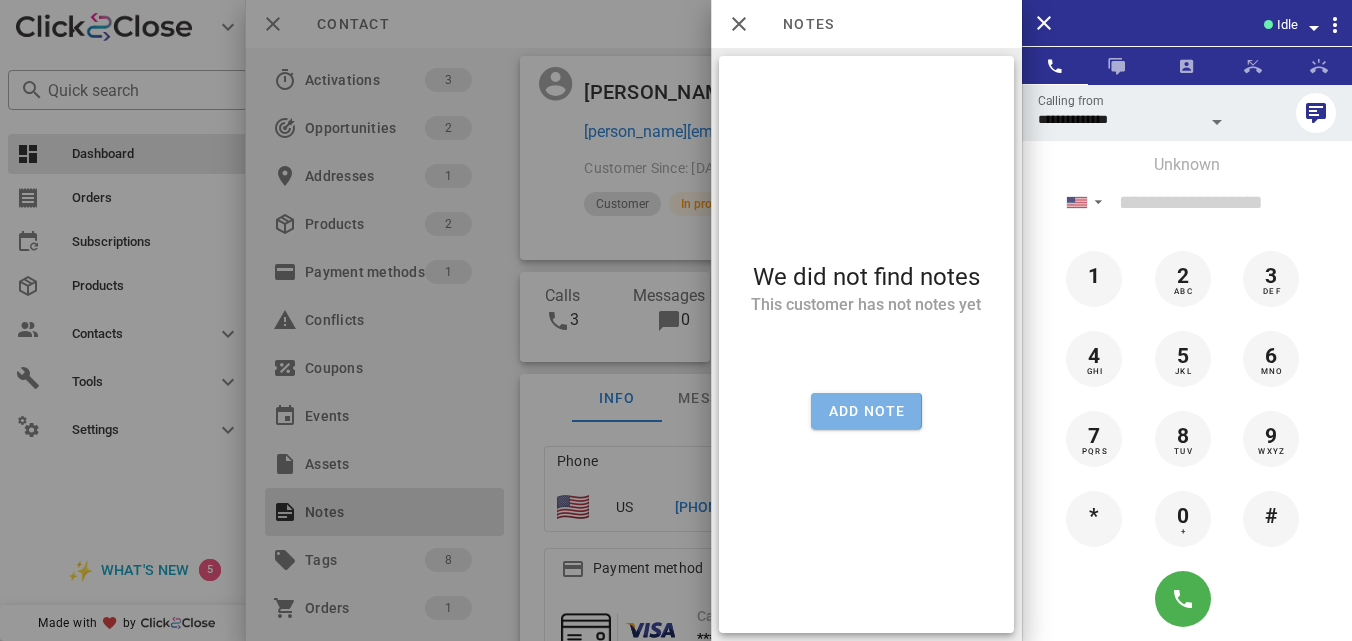 click on "Add note" at bounding box center (866, 411) 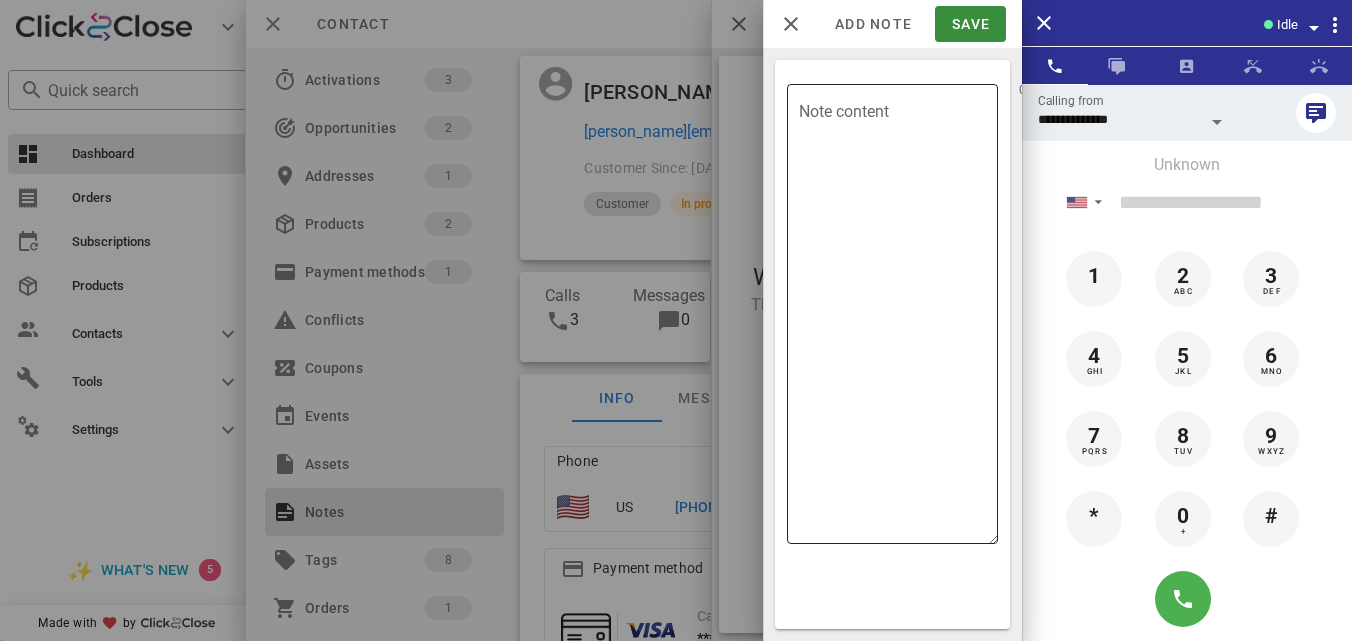 click on "Note content" at bounding box center [898, 319] 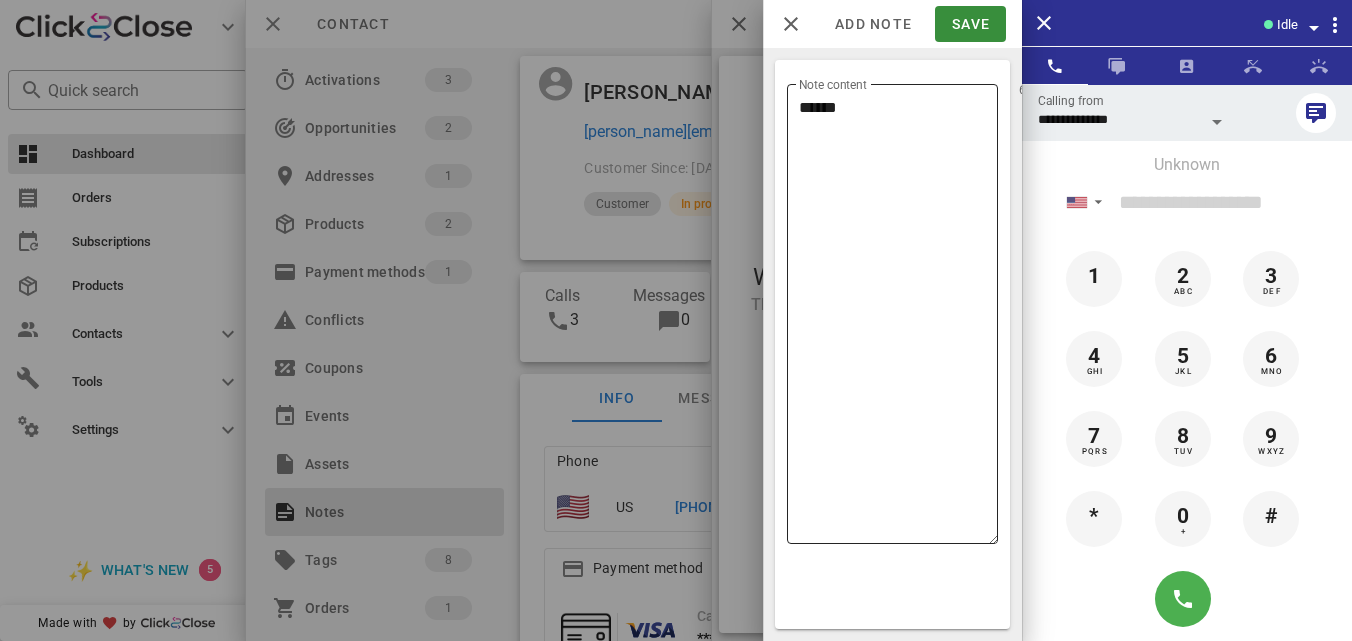 click at bounding box center (284, 24) 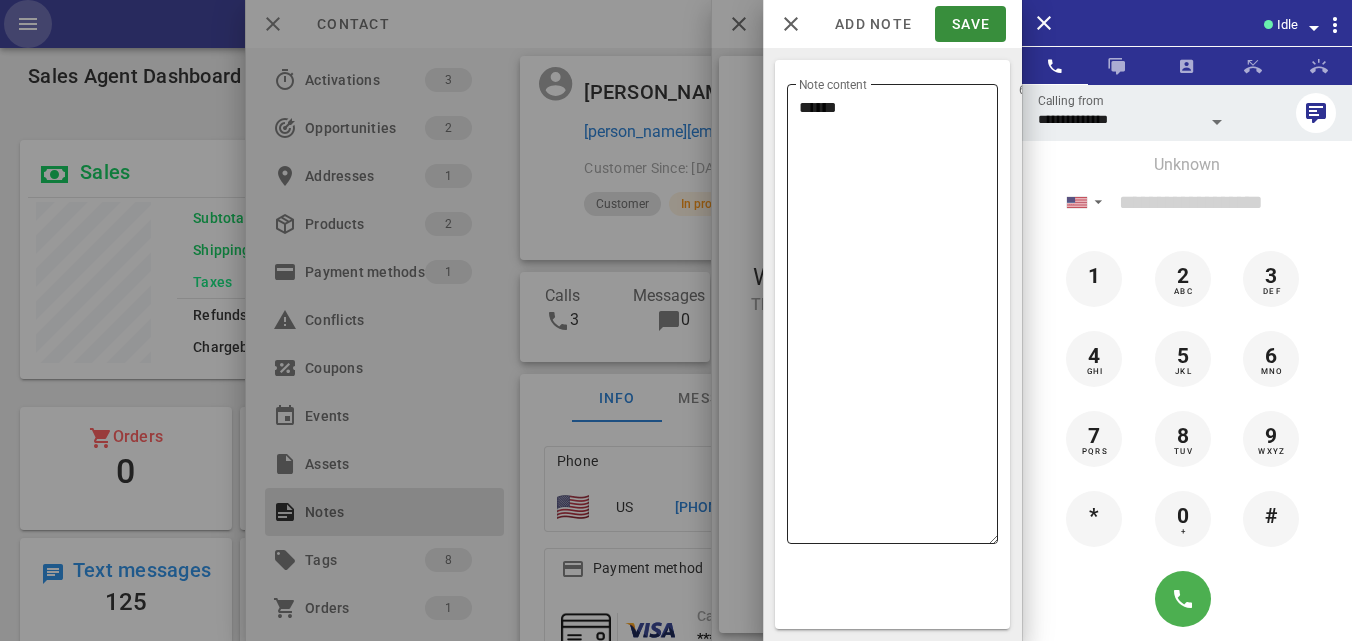 scroll, scrollTop: 999761, scrollLeft: 999568, axis: both 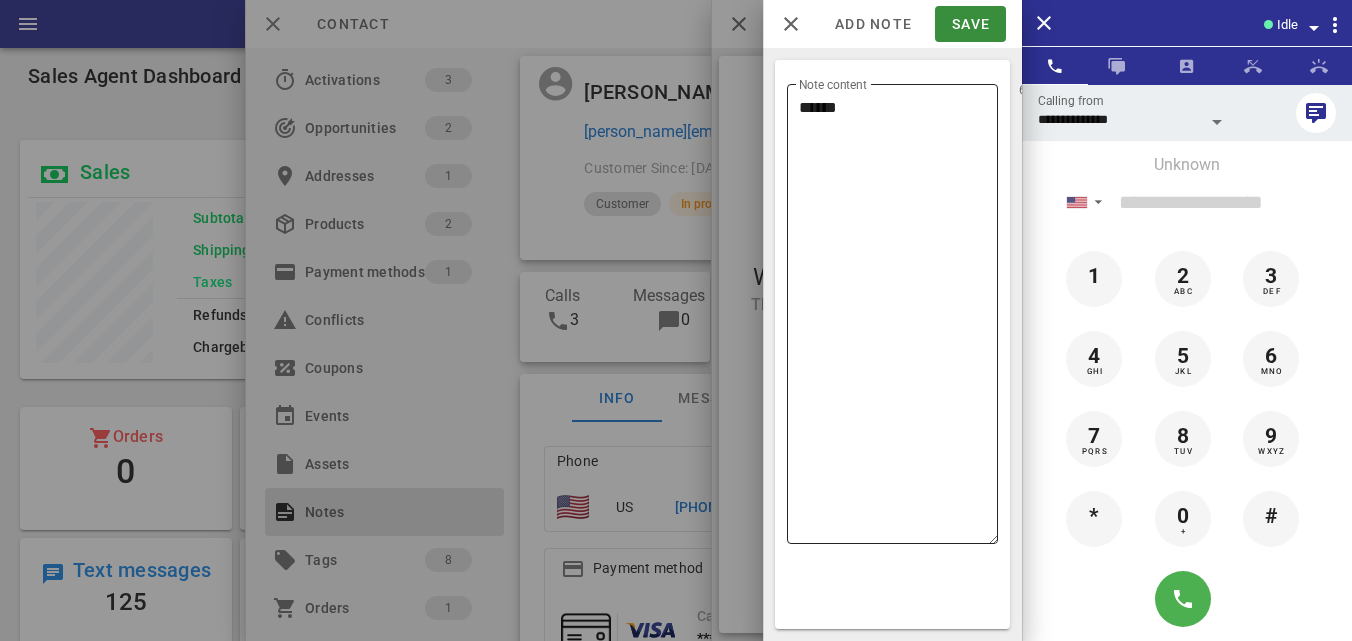 click on "******" at bounding box center (898, 319) 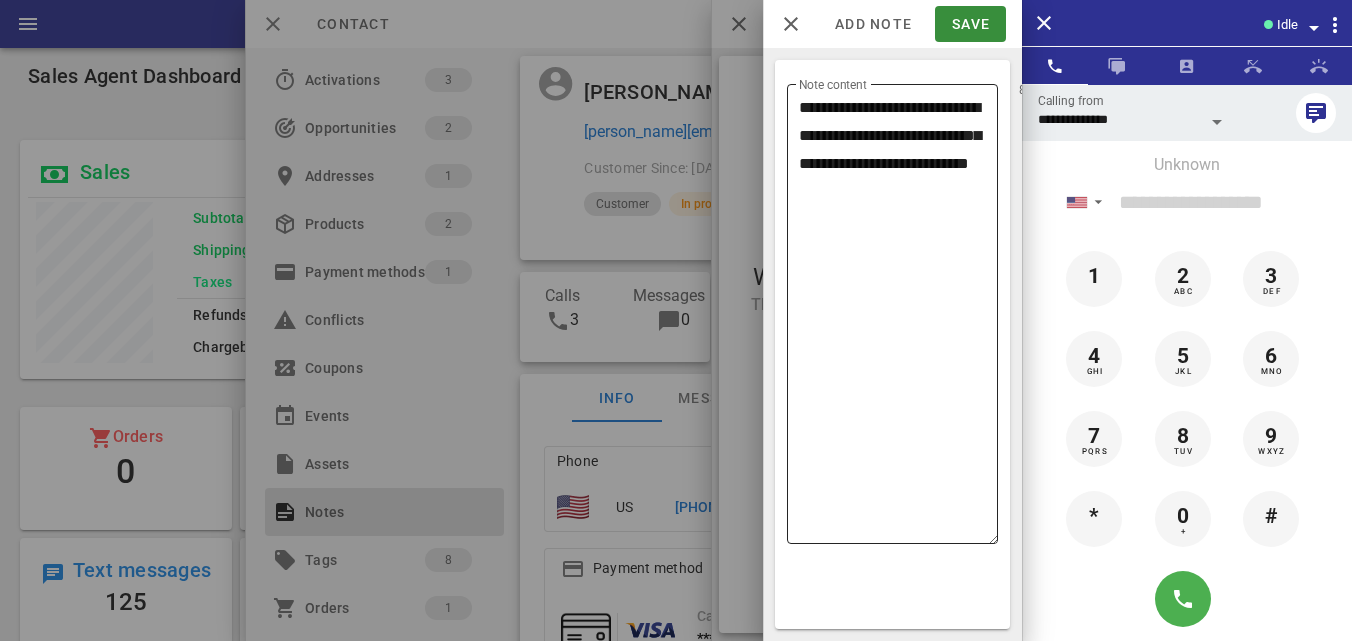 click on "**********" at bounding box center (898, 319) 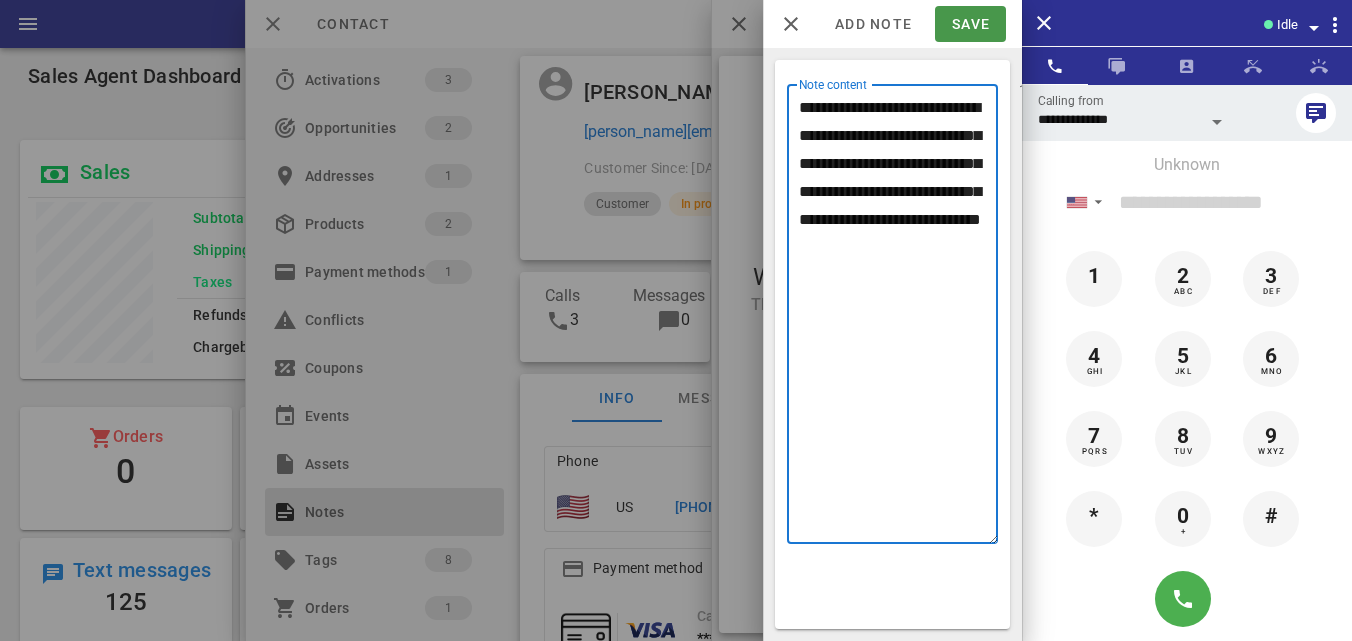 type on "**********" 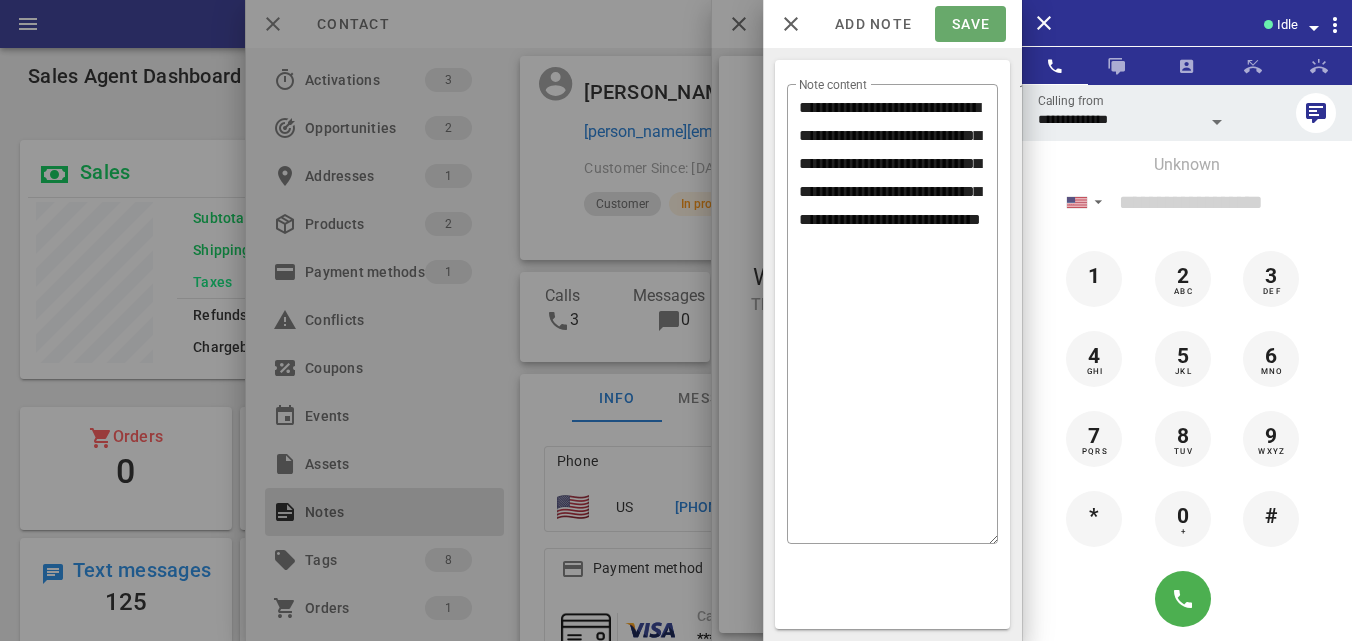 click on "Save" at bounding box center [970, 24] 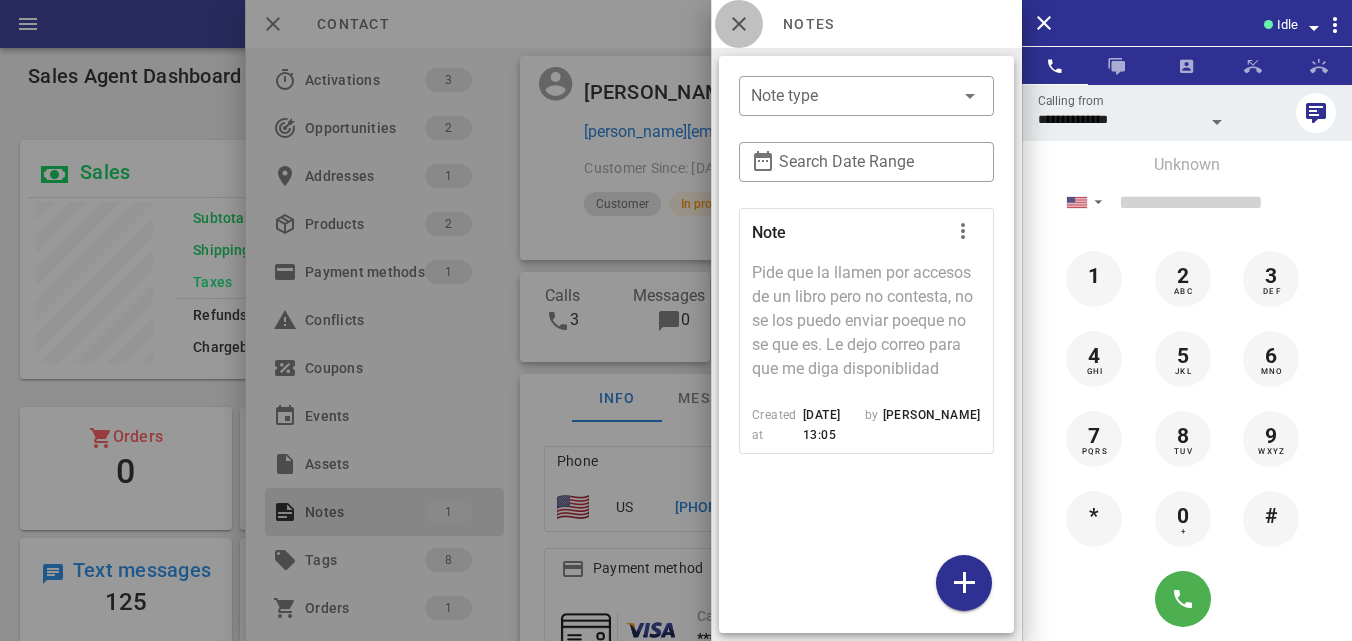 click at bounding box center [739, 24] 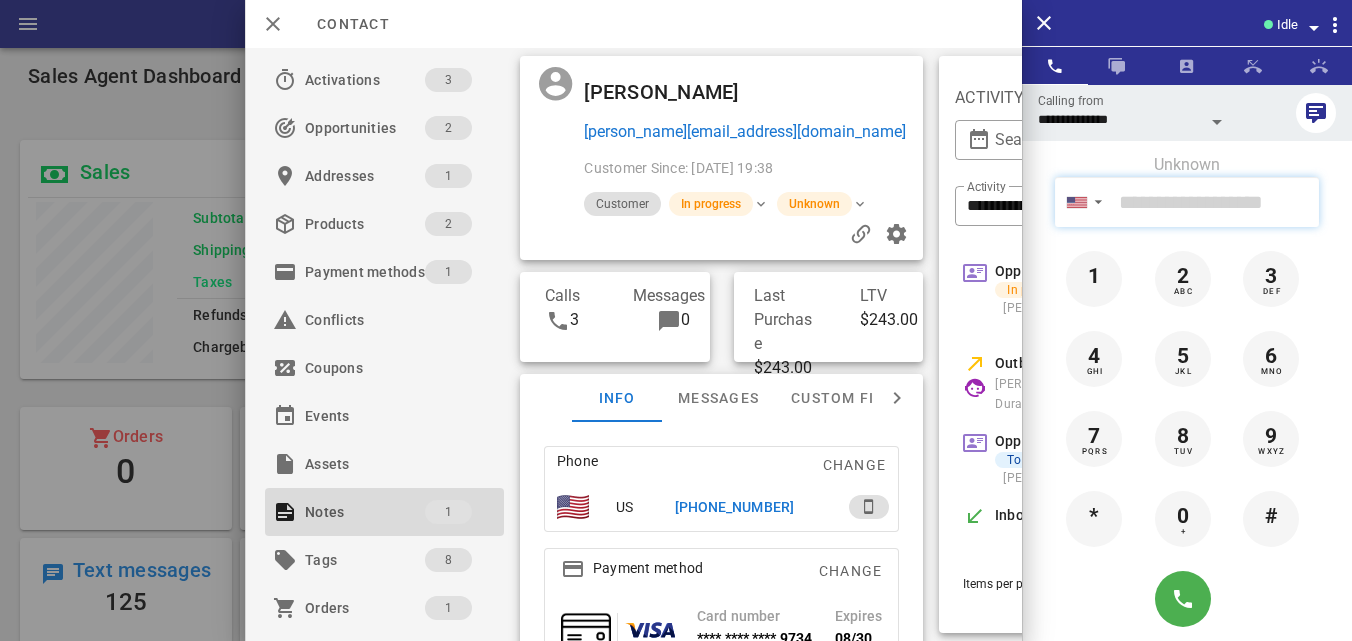 click at bounding box center [1215, 202] 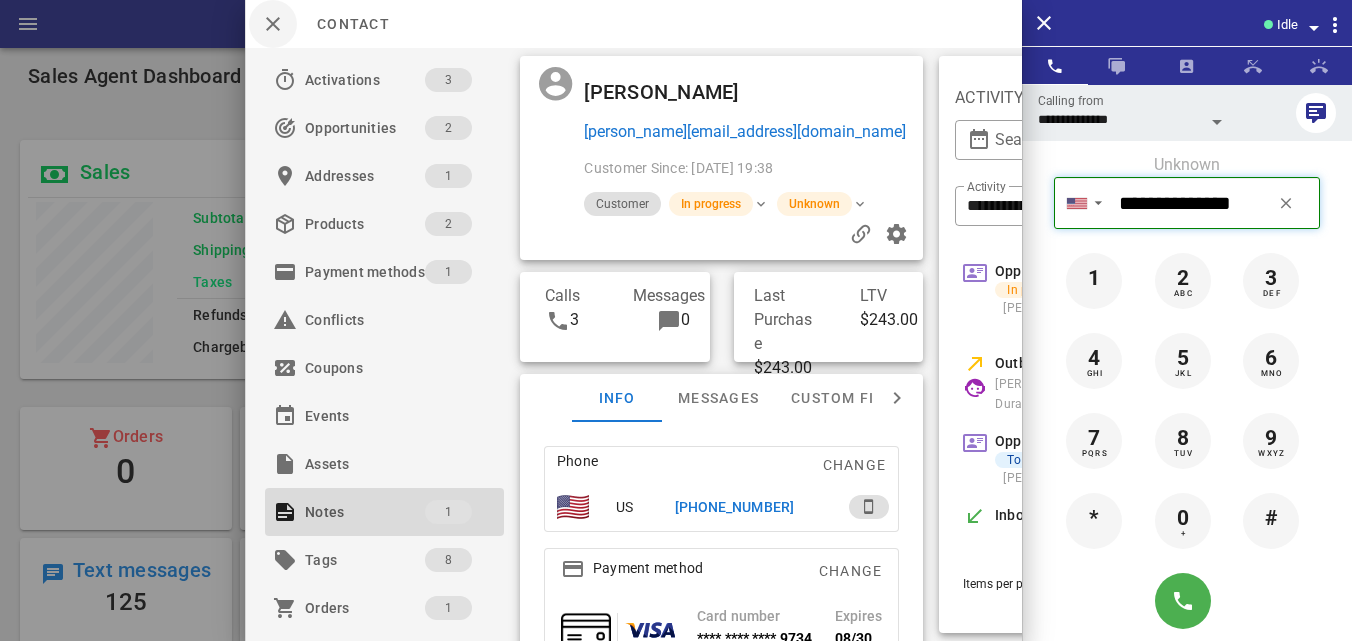 type on "**********" 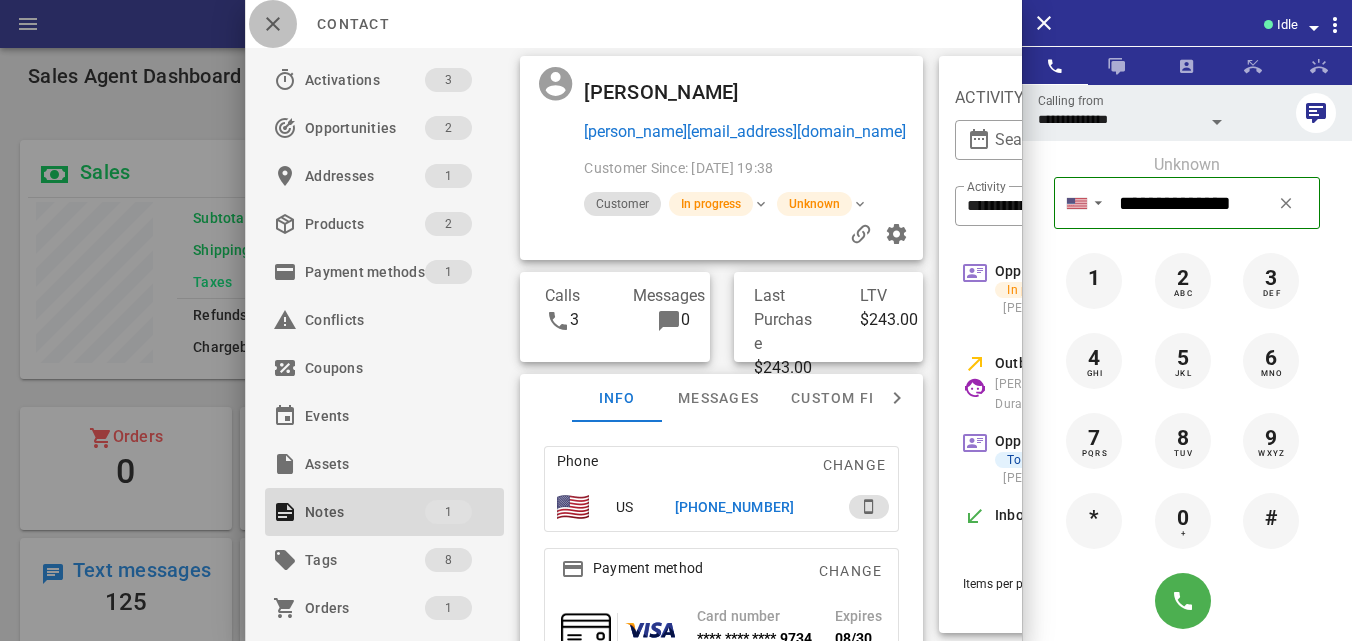 click at bounding box center [273, 24] 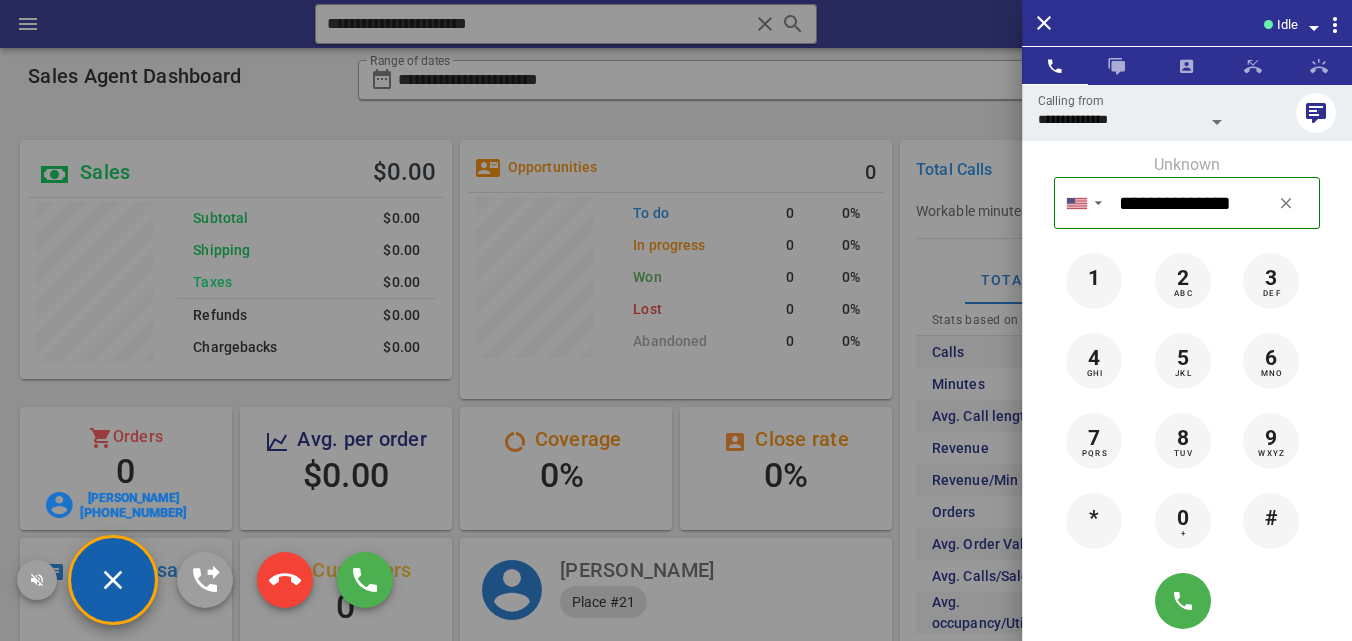 scroll, scrollTop: 999761, scrollLeft: 999568, axis: both 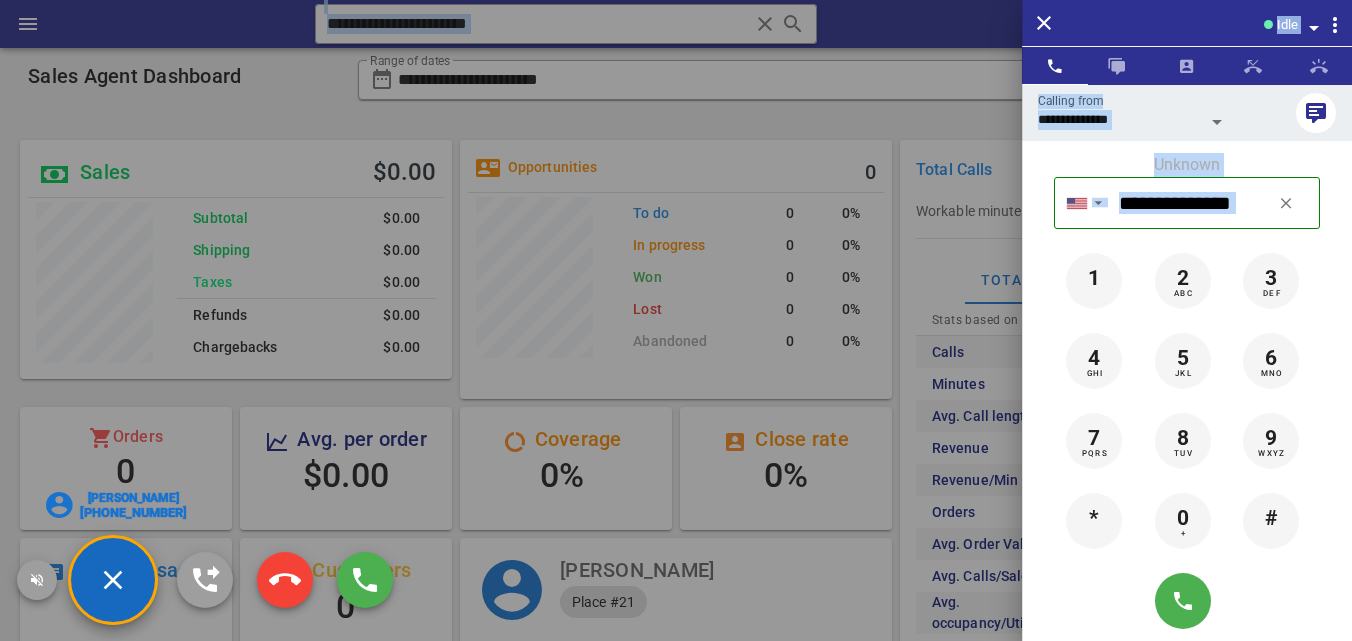 click on "**********" at bounding box center (676, 452) 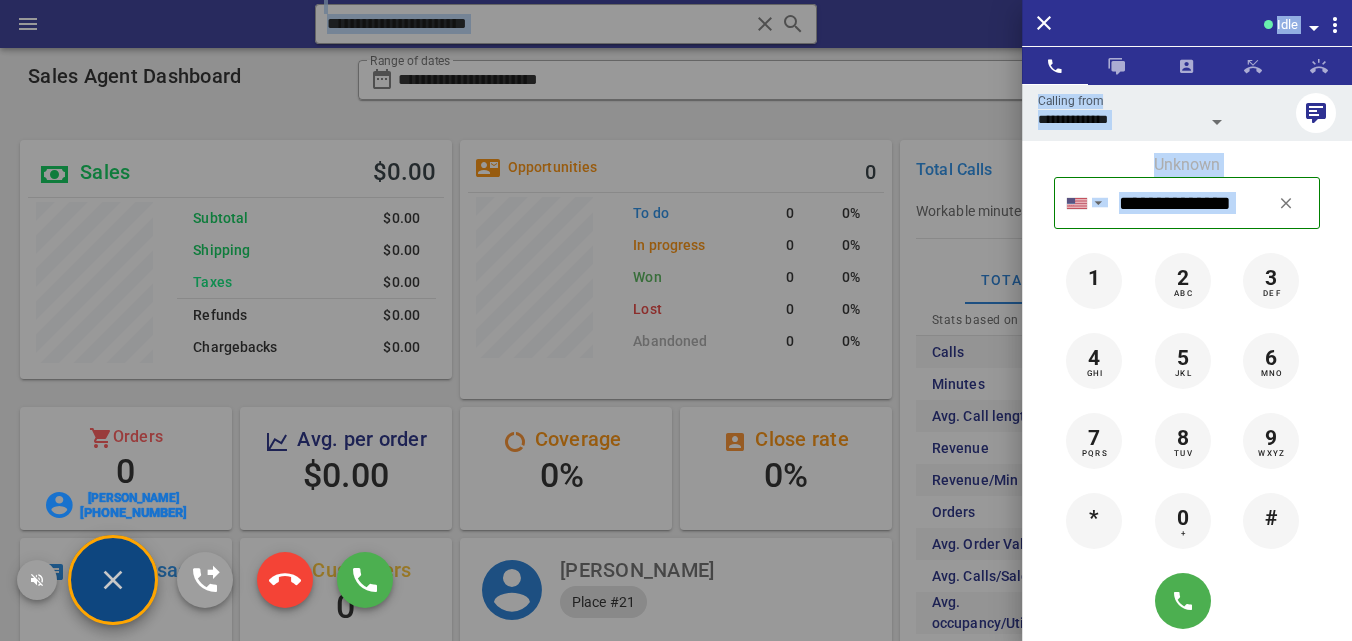 click on "Roselyn Fuenmayor" at bounding box center (133, 498) 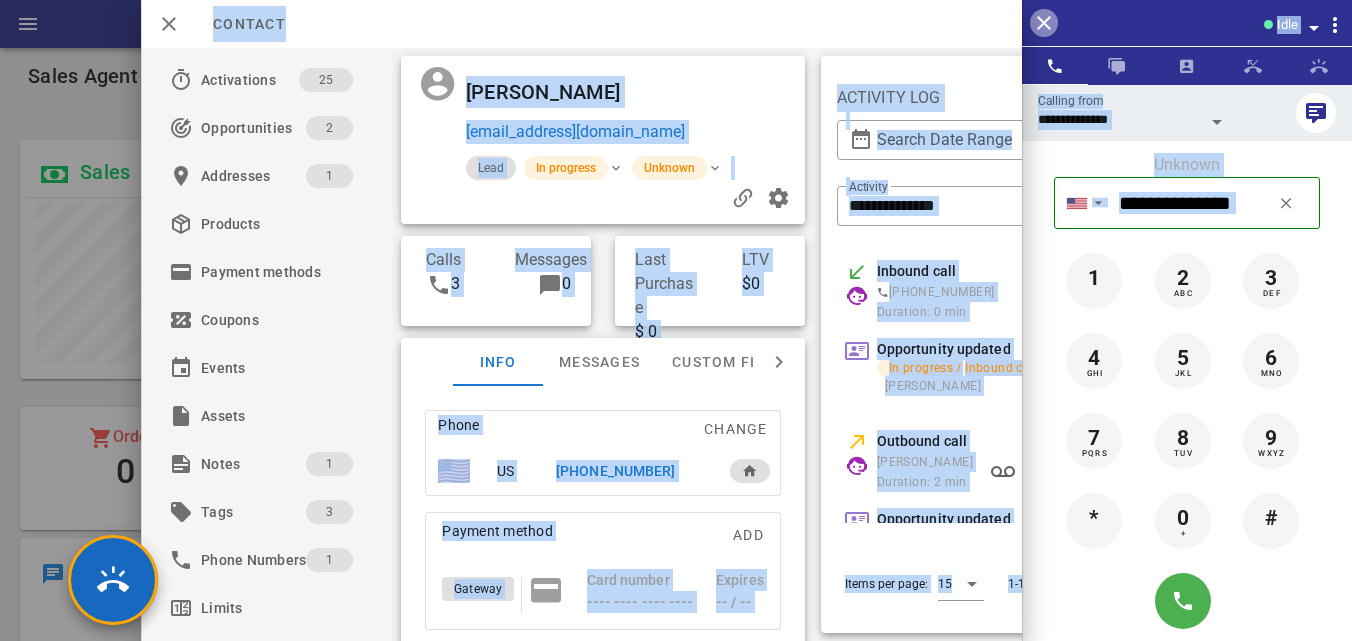 click at bounding box center (1044, 23) 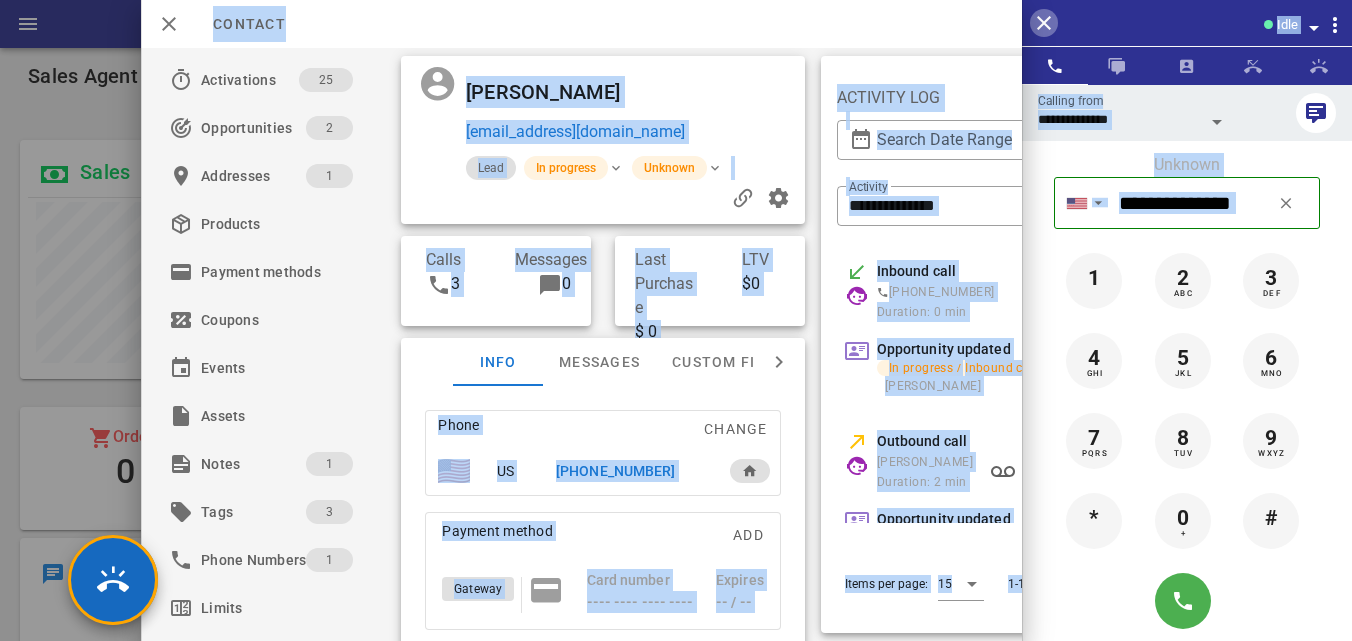 type 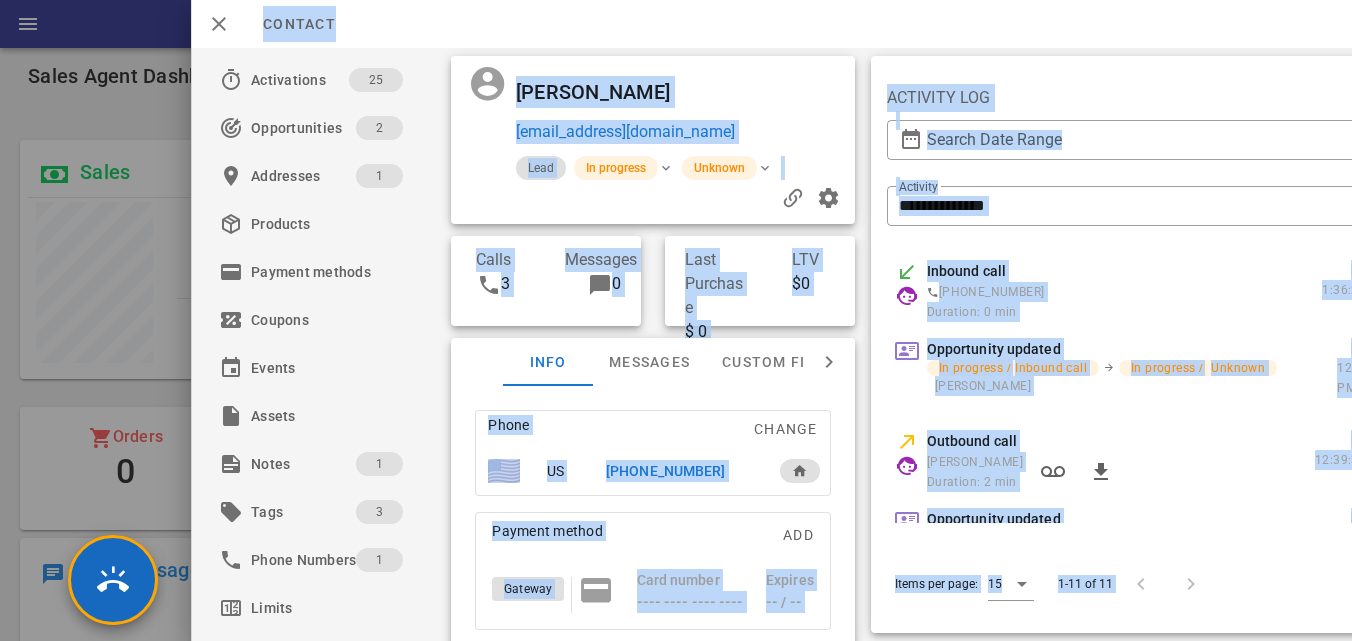 click at bounding box center [676, 320] 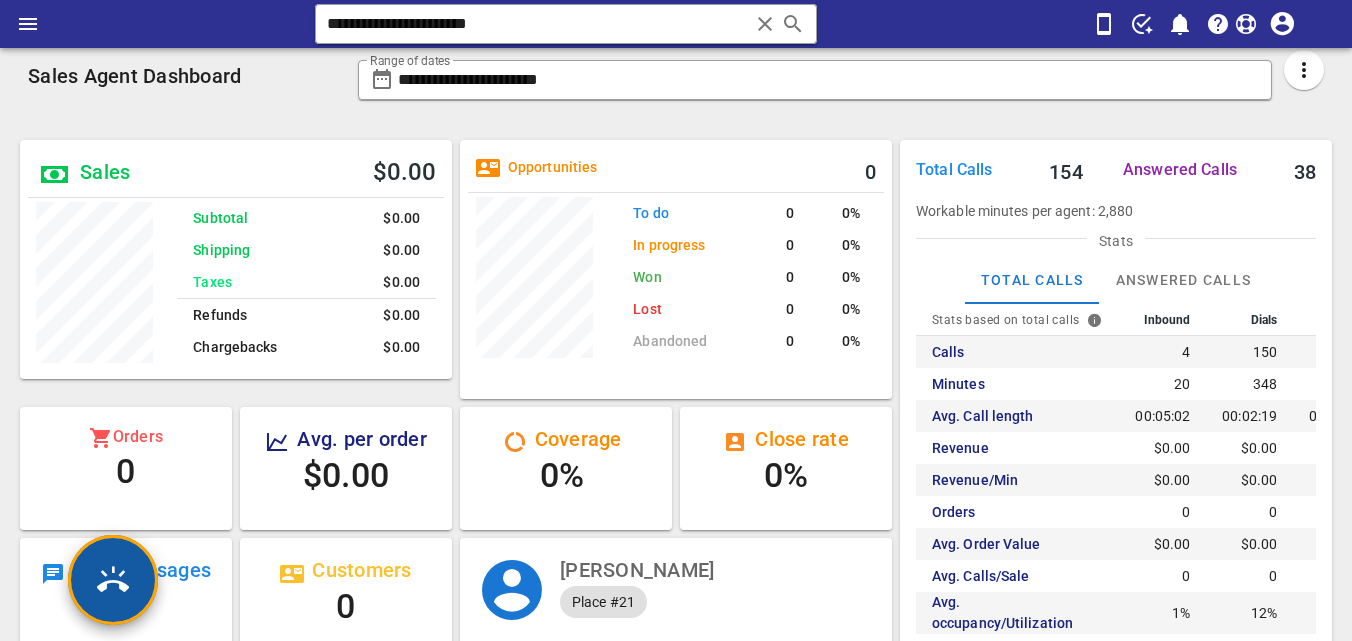 click at bounding box center (113, 580) 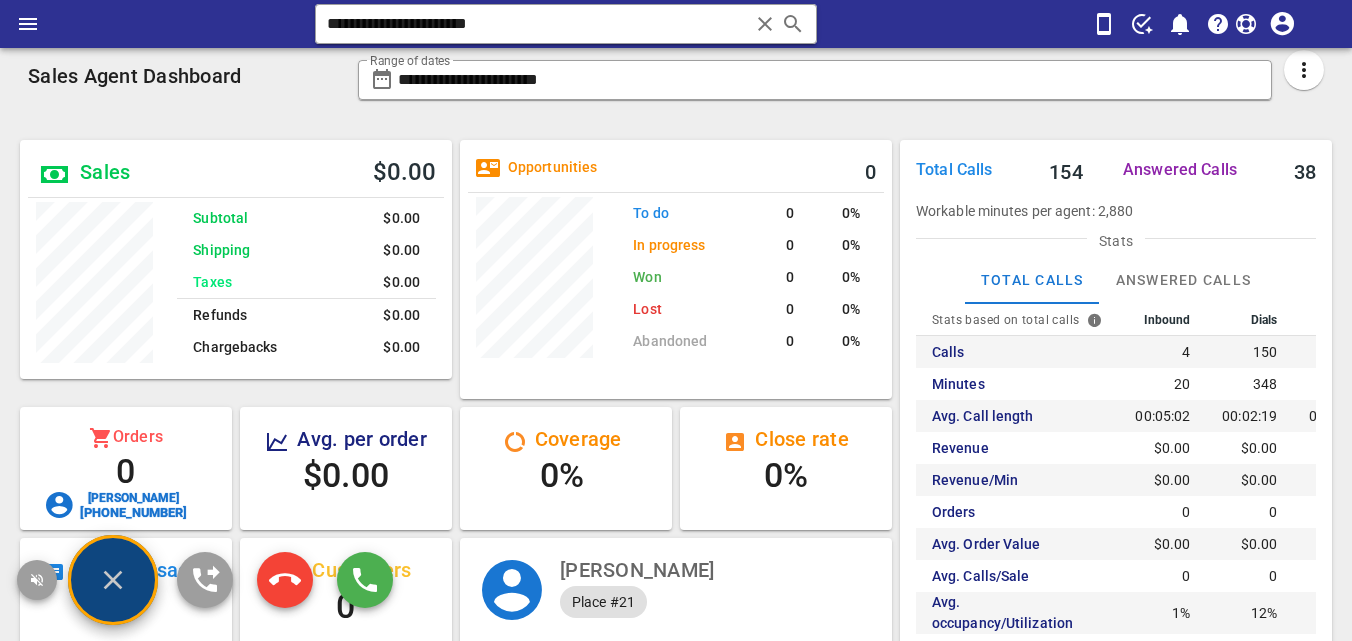 click on "Roselyn Fuenmayor" at bounding box center [133, 498] 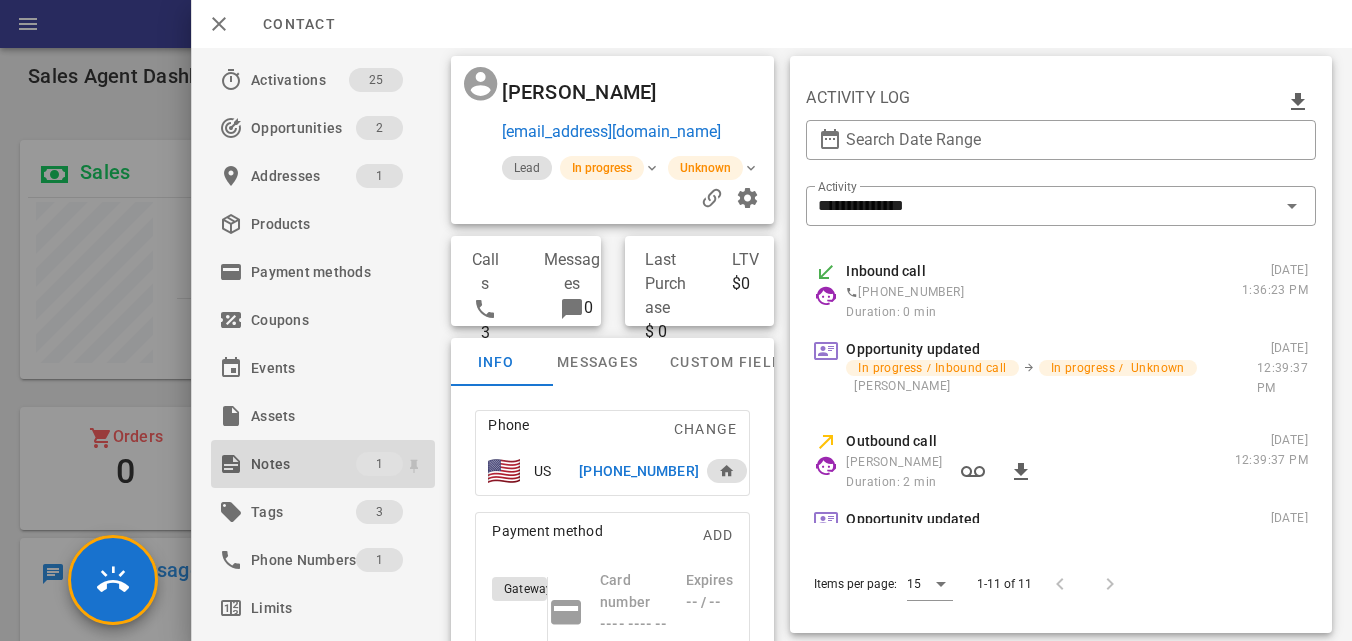 click on "Notes" at bounding box center [303, 464] 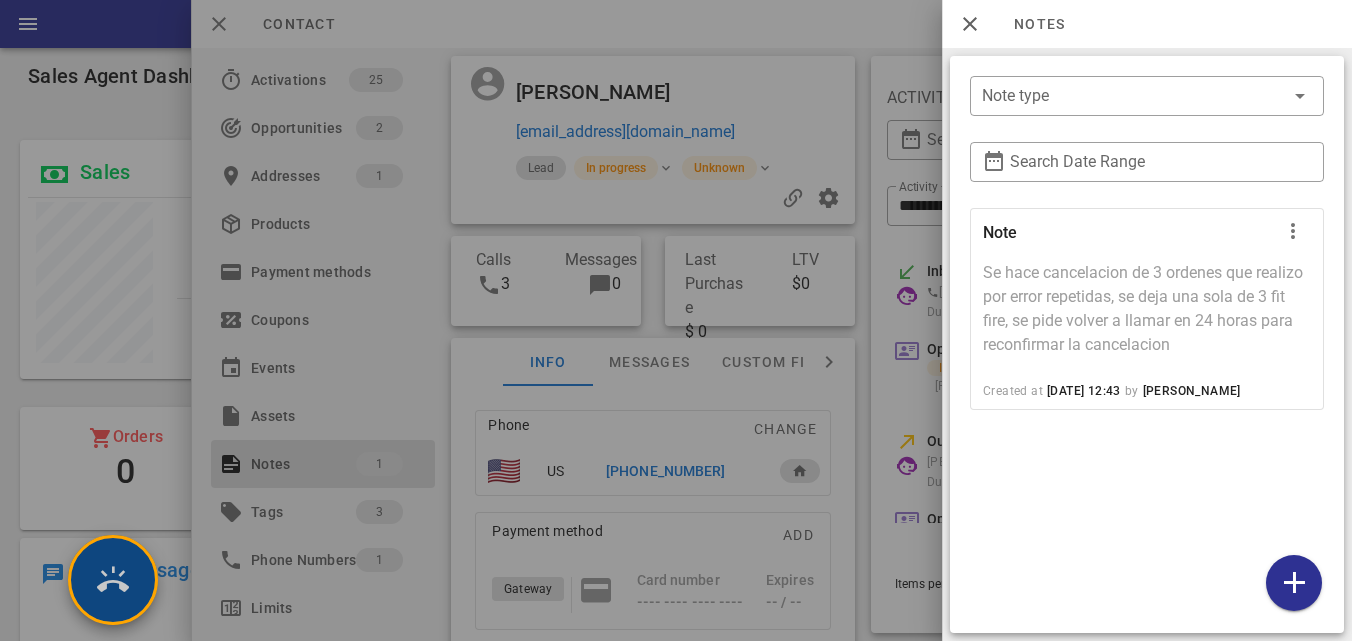 click at bounding box center (113, 580) 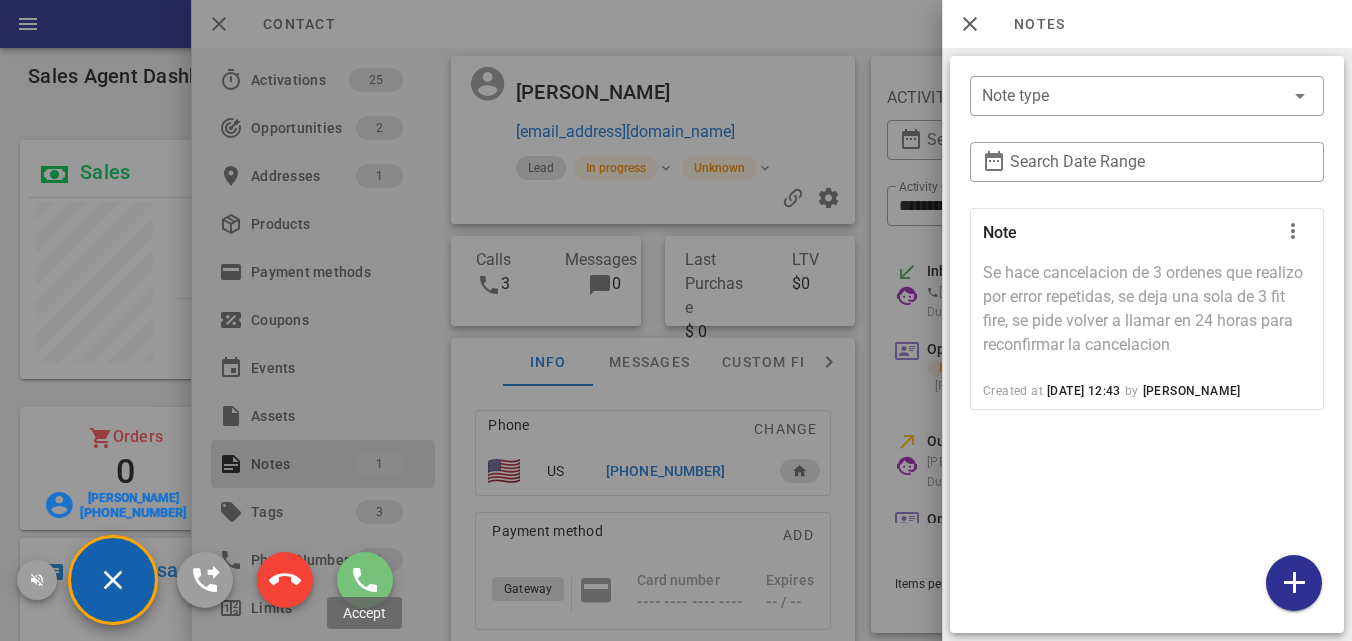 click at bounding box center (365, 580) 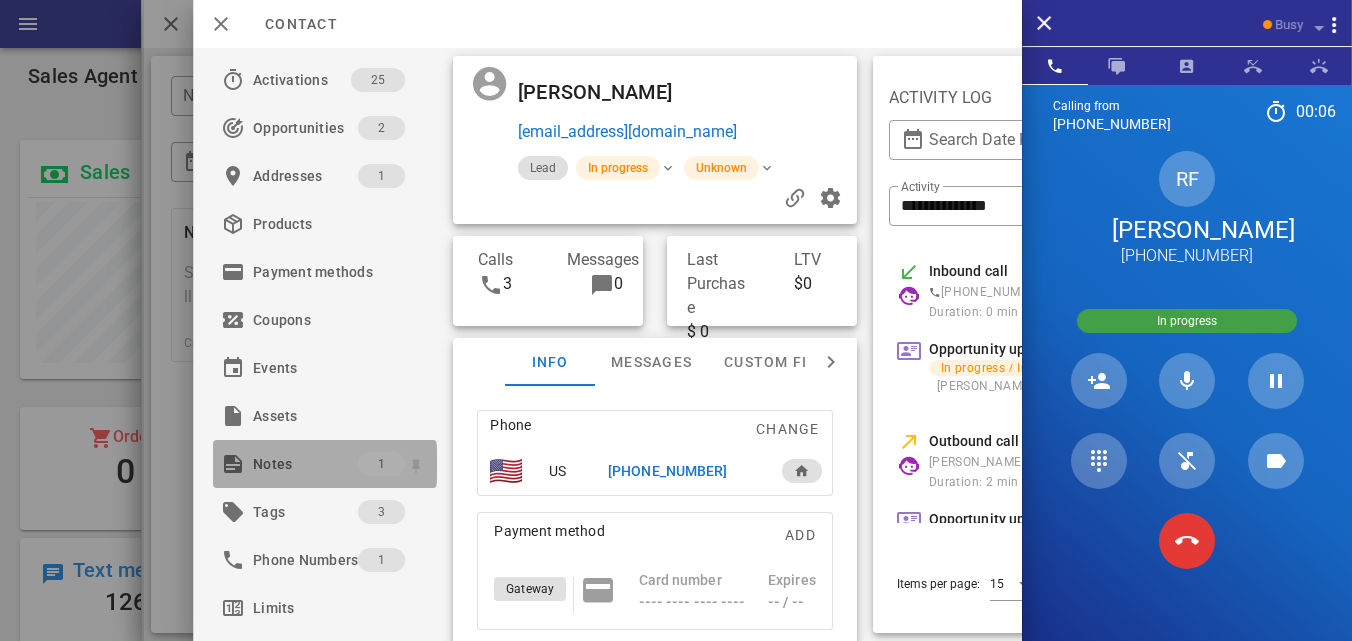 click on "Notes" at bounding box center [305, 464] 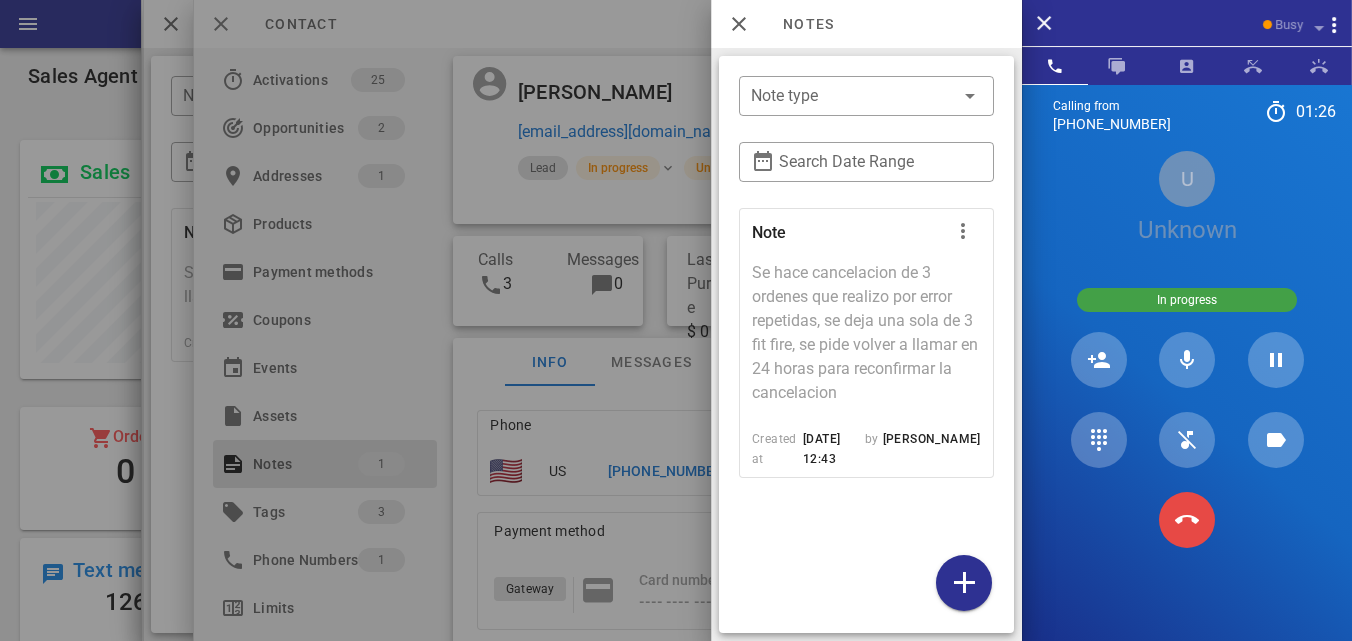 click on "Calling from (954) 248-3188 01: 26  Unknown      ▼     Andorra
+376
Argentina
+54
Aruba
+297
Australia
+61
Belgium (België)
+32
Bolivia
+591
Brazil (Brasil)
+55
Canada
+1
Chile
+56
Colombia
+57
Costa Rica
+506
Dominican Republic (República Dominicana)
+1
Ecuador
+593
El Salvador
+503
France
+33
Germany (Deutschland)
+49
Guadeloupe
+590
Guatemala
+502
Honduras
+504
Iceland (Ísland)
+354
India (भारत)
+91
Israel (‫ישראל‬‎)
+972
Italy (Italia)
+39" at bounding box center (1187, 405) 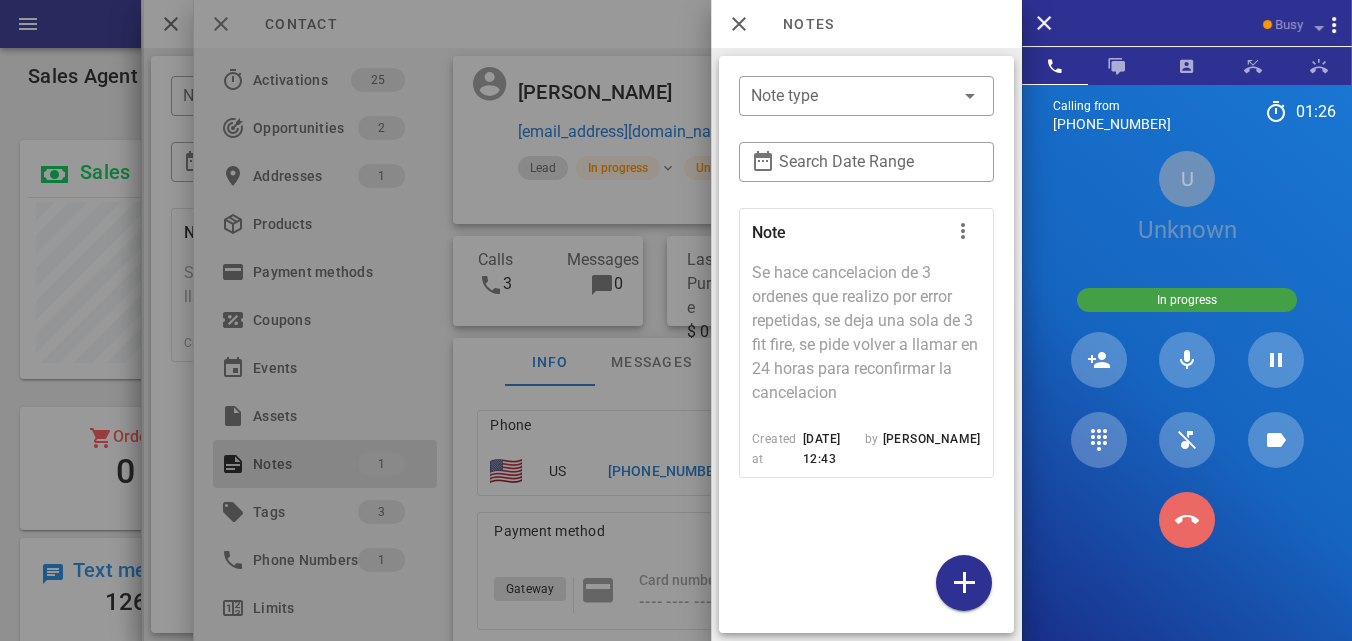 click at bounding box center [1187, 520] 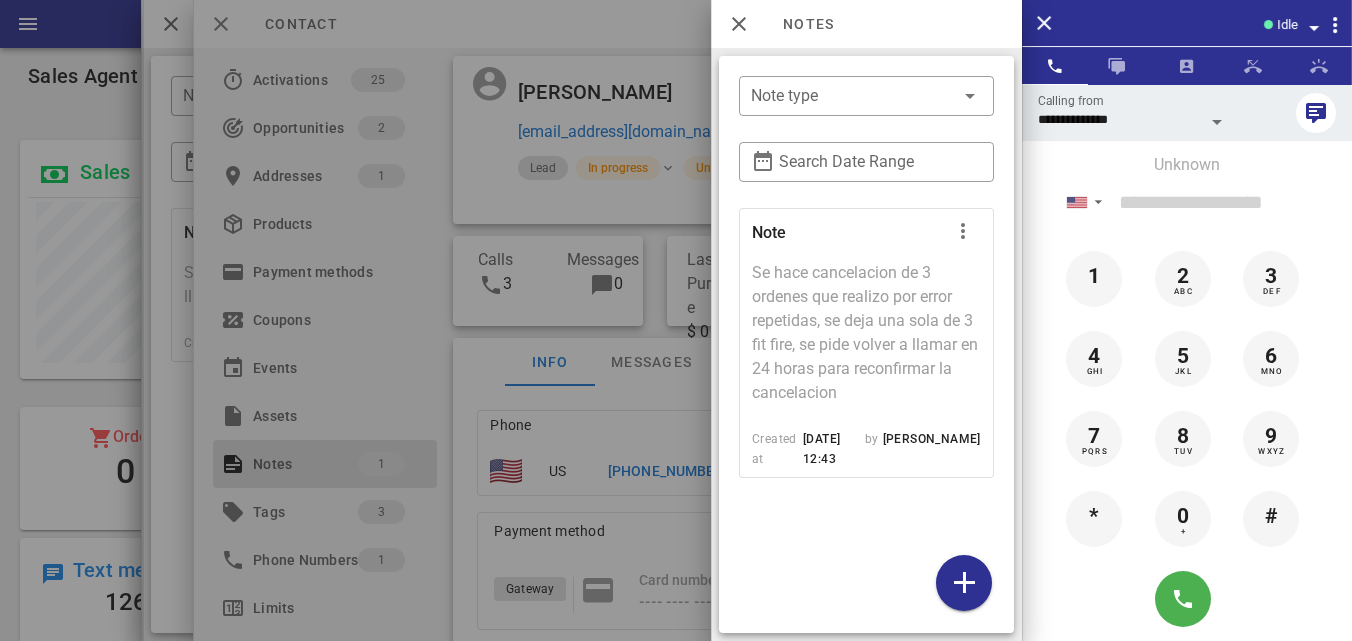 click at bounding box center [676, 320] 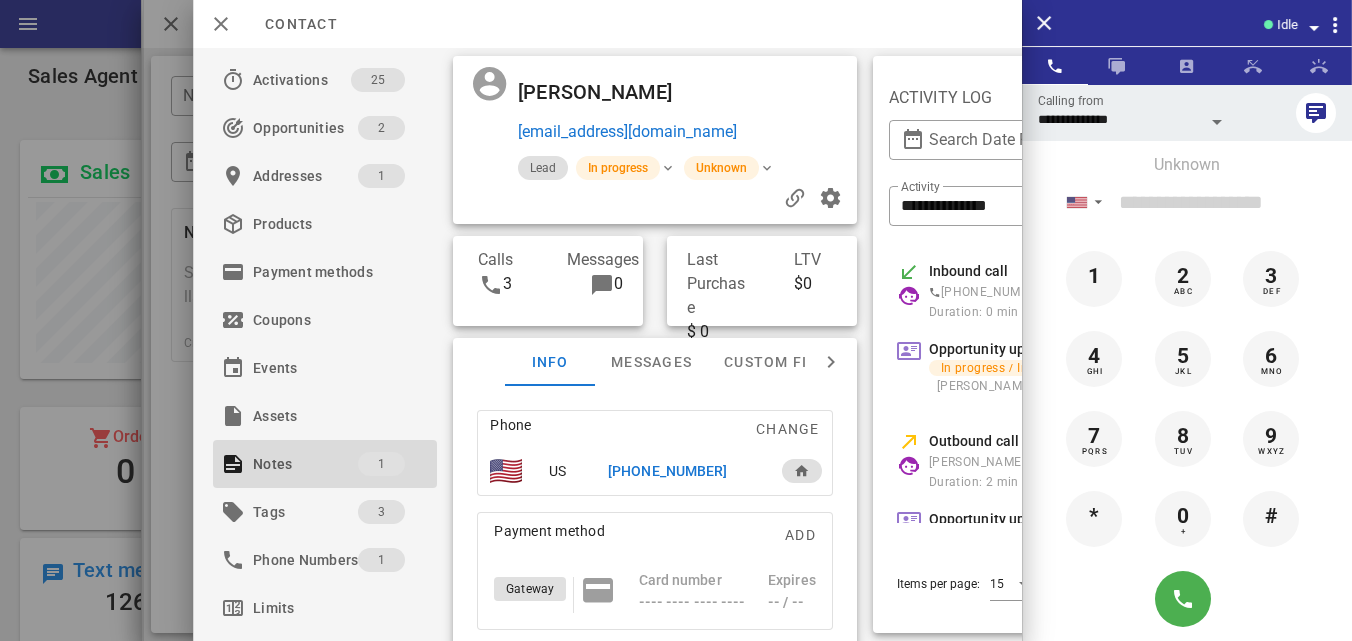 click on "Roselyn Fuenmayor  rfs2202@hotmail.com" at bounding box center (689, 110) 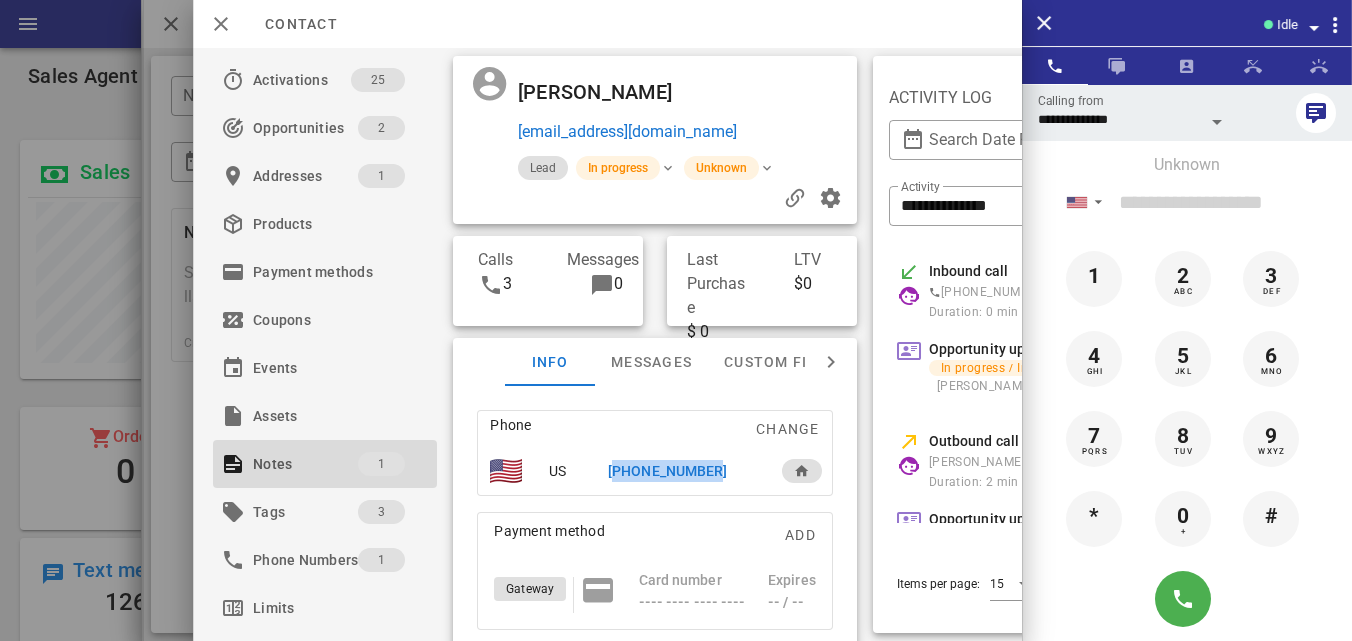 drag, startPoint x: 718, startPoint y: 502, endPoint x: 603, endPoint y: 513, distance: 115.52489 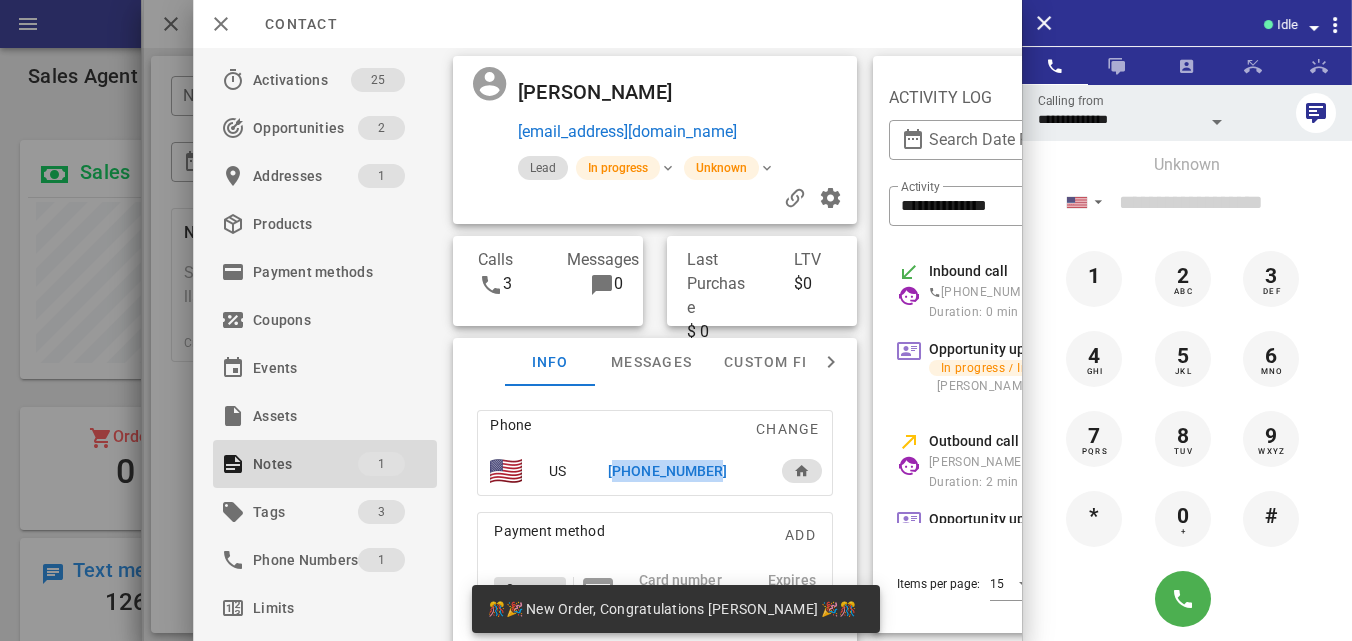scroll, scrollTop: 999761, scrollLeft: 999568, axis: both 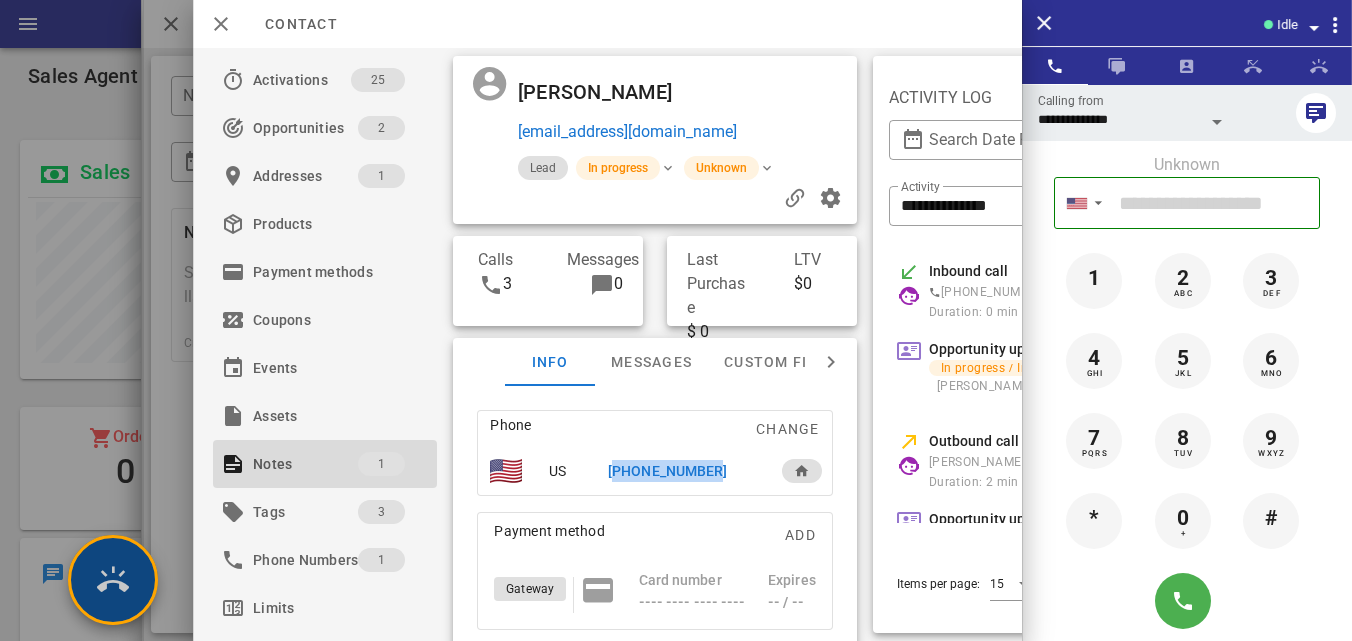 click at bounding box center [113, 580] 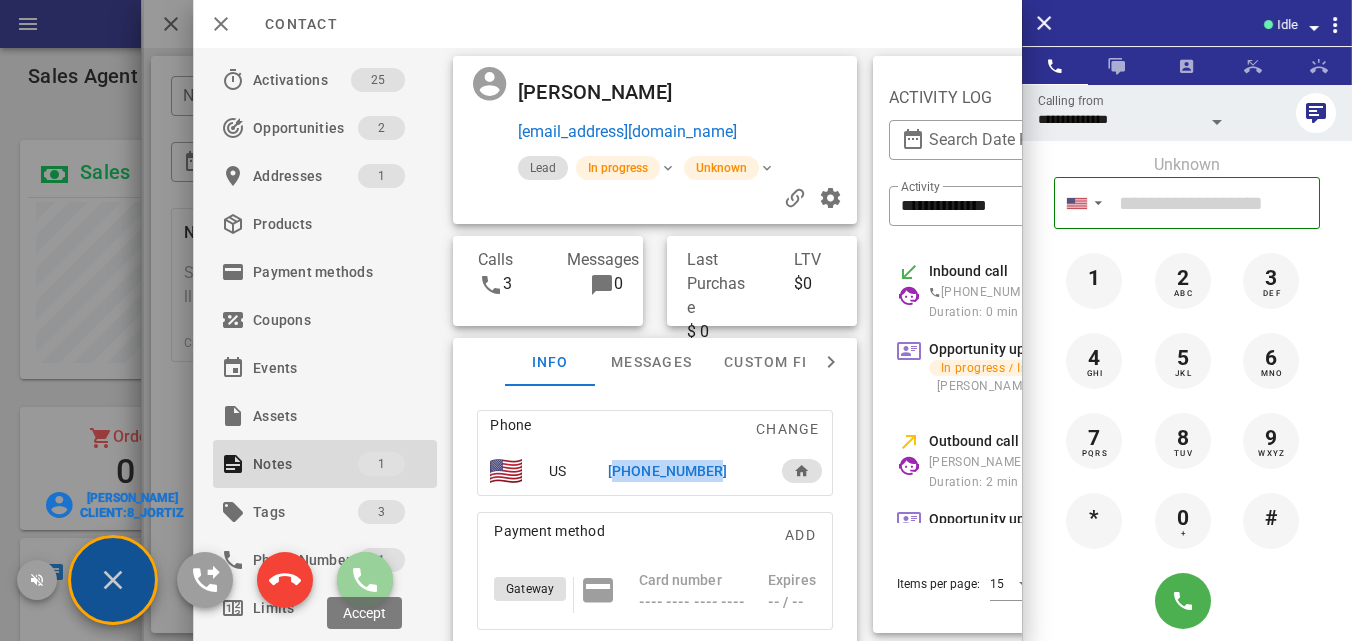 click at bounding box center (365, 580) 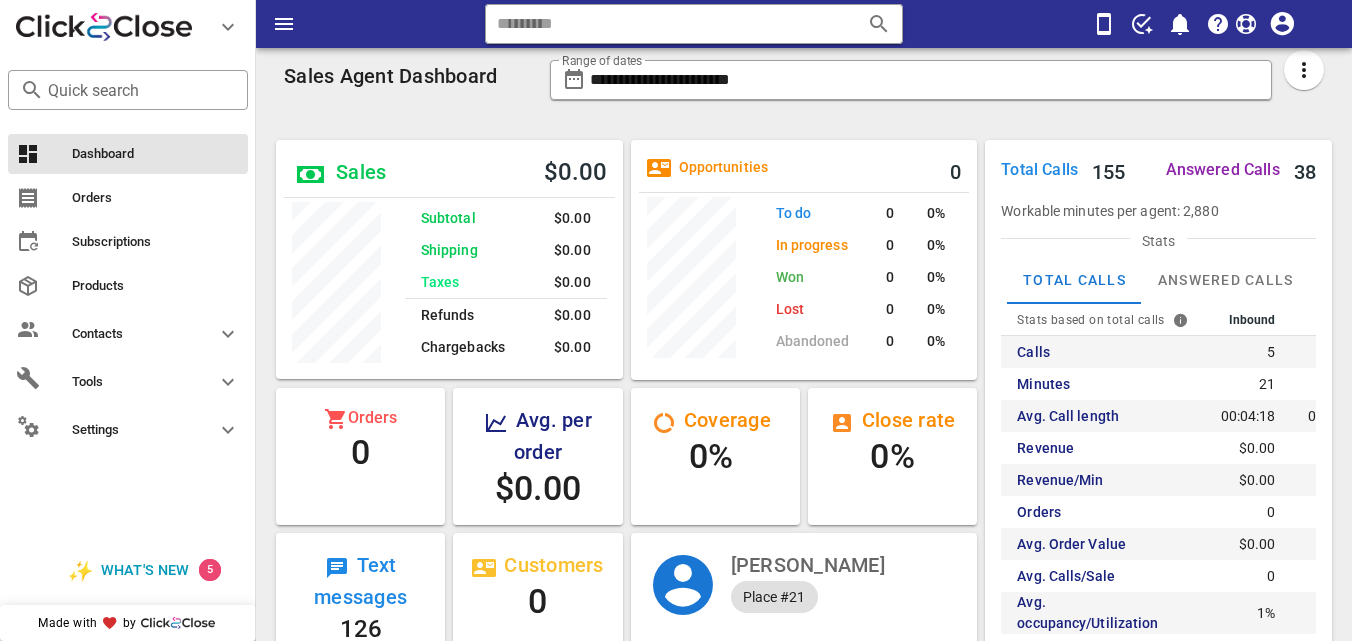scroll, scrollTop: 0, scrollLeft: 0, axis: both 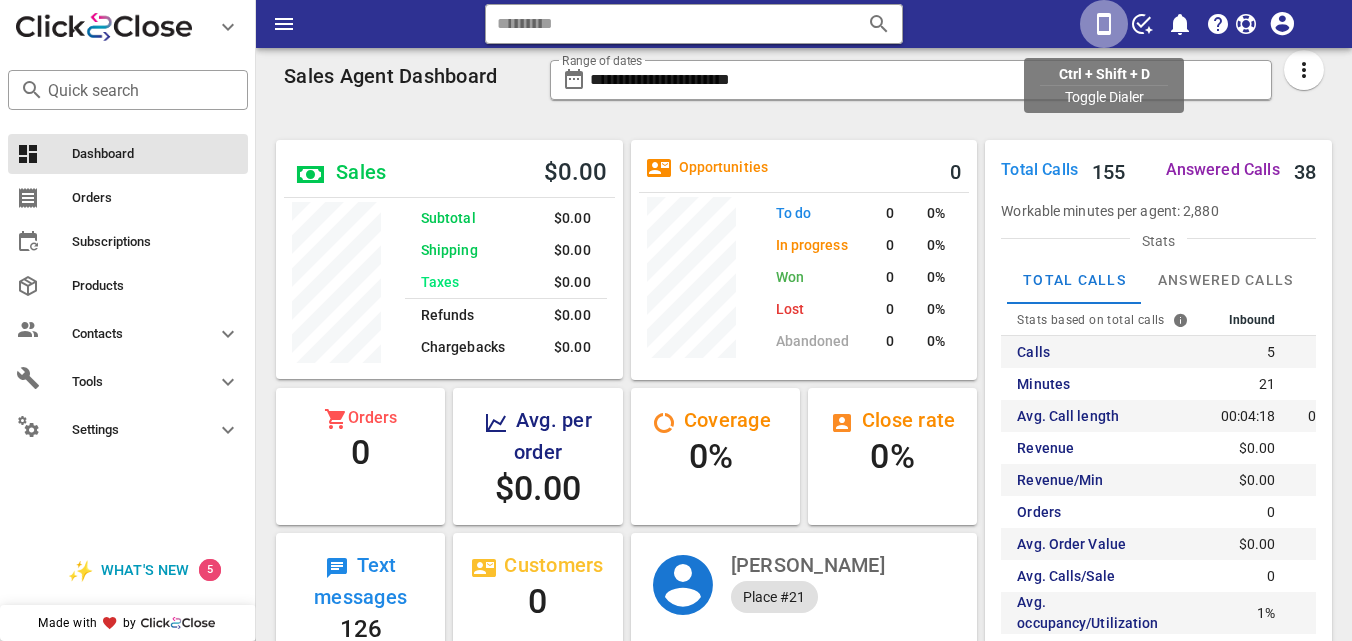 click at bounding box center [1104, 24] 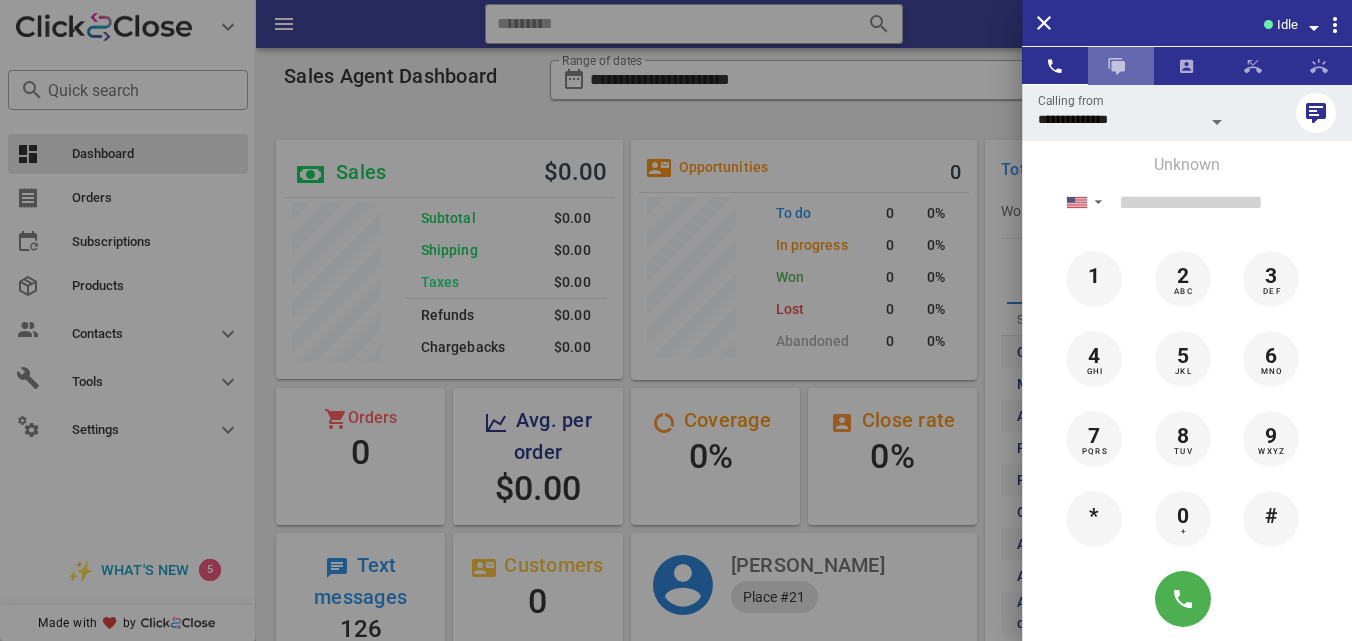 click at bounding box center (1121, 66) 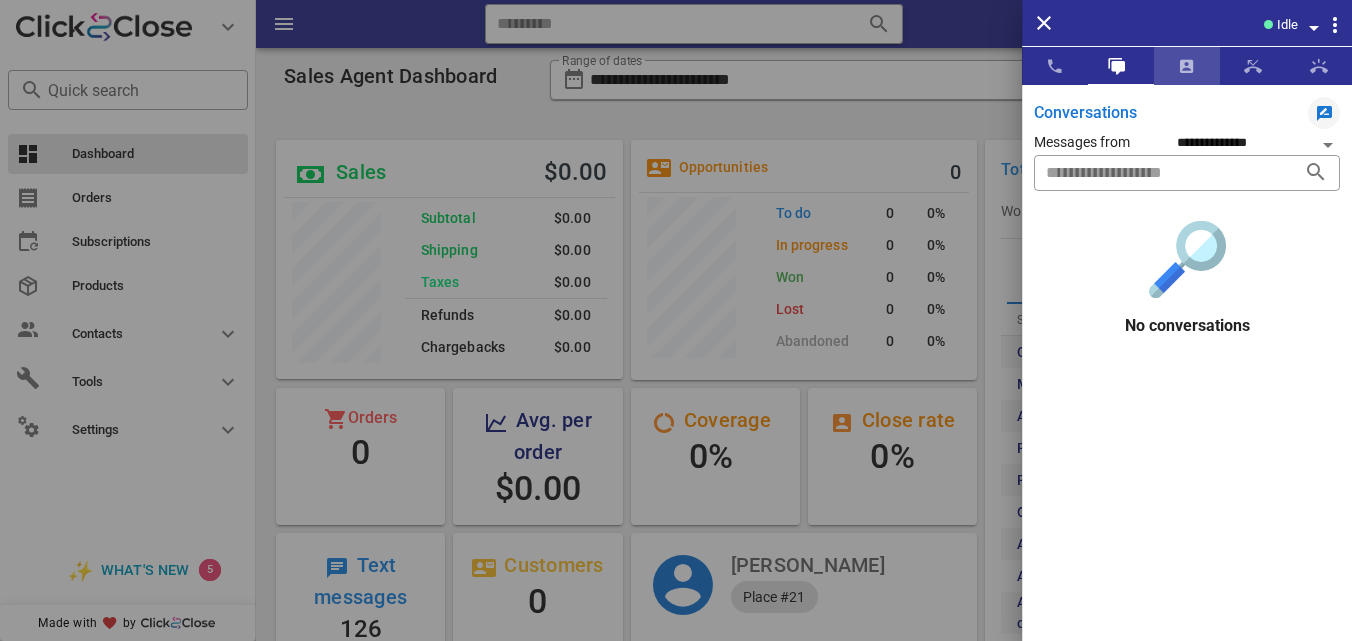 click at bounding box center (1187, 66) 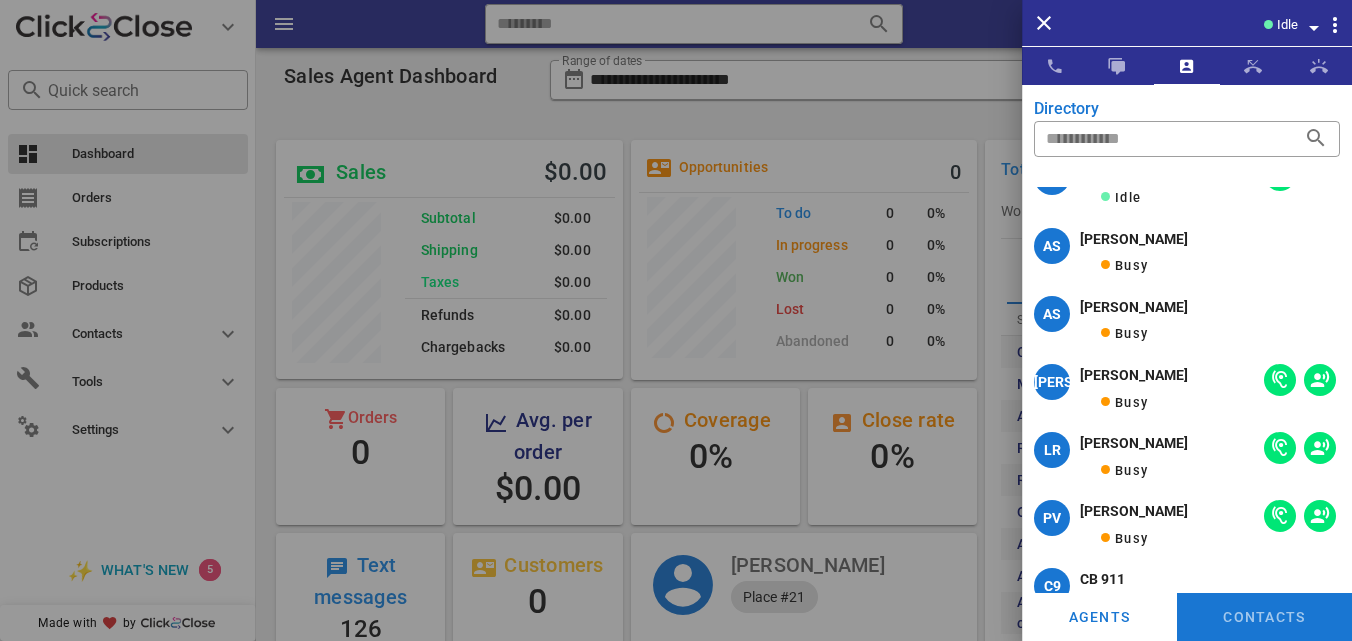 scroll, scrollTop: 0, scrollLeft: 0, axis: both 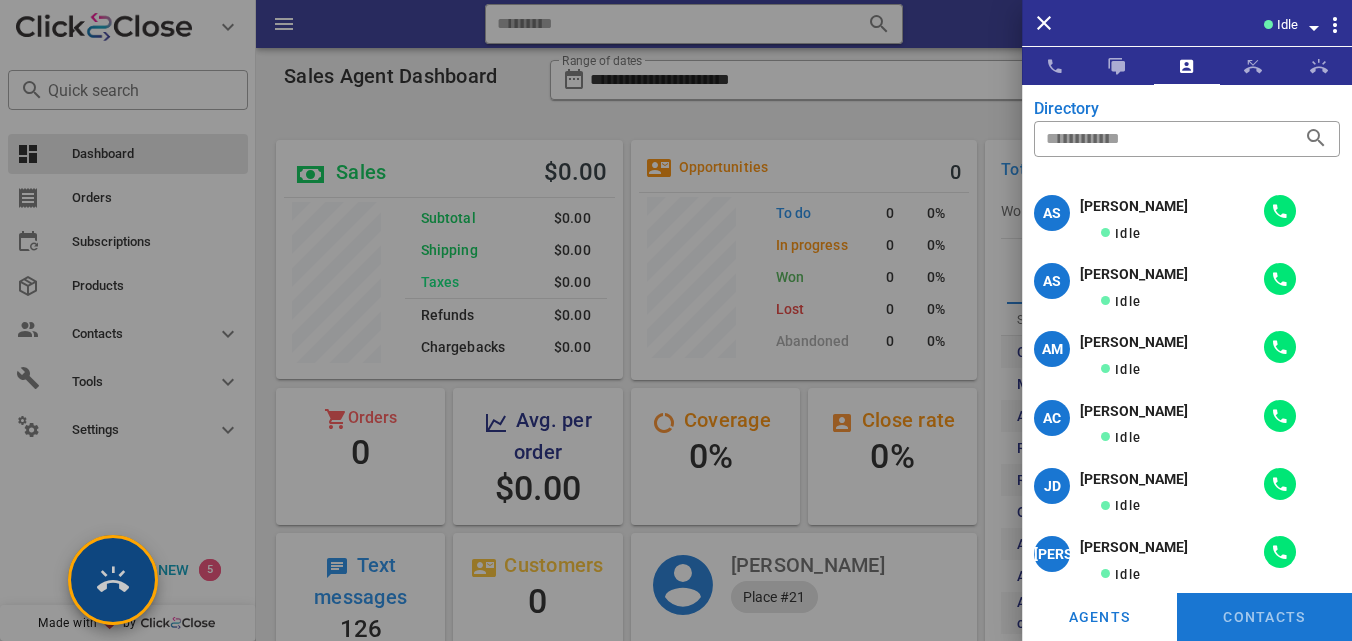 click at bounding box center [113, 580] 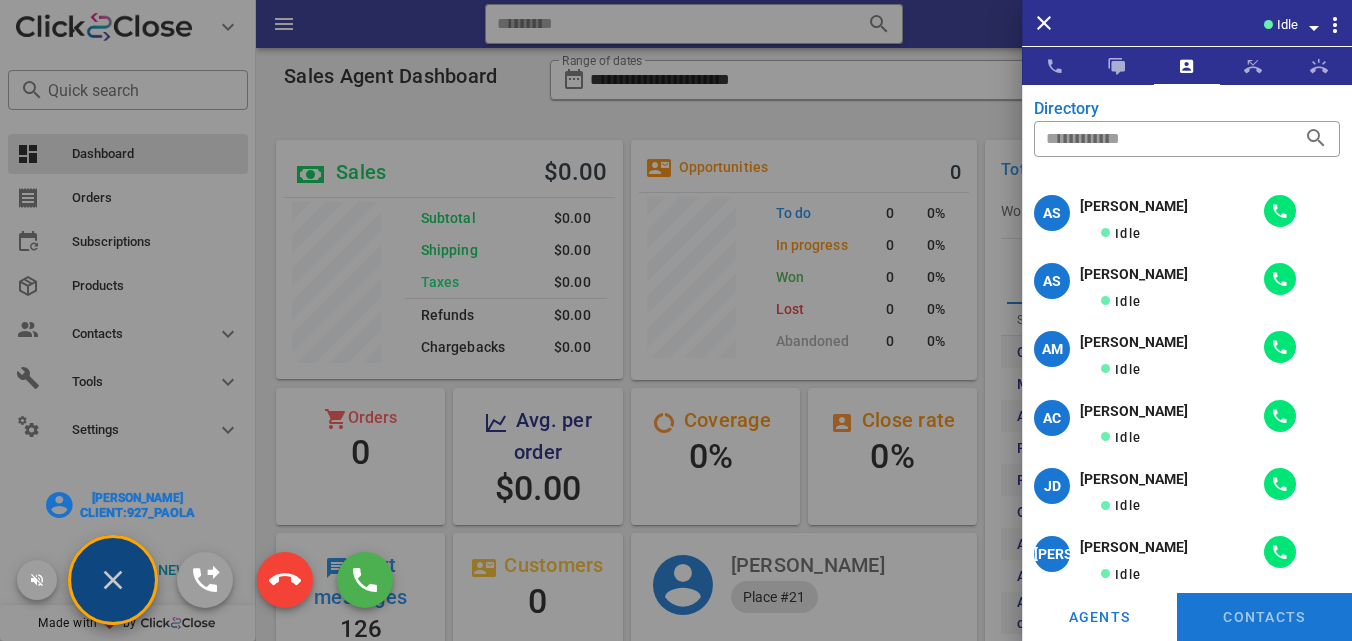 click on "**********" at bounding box center (804, 452) 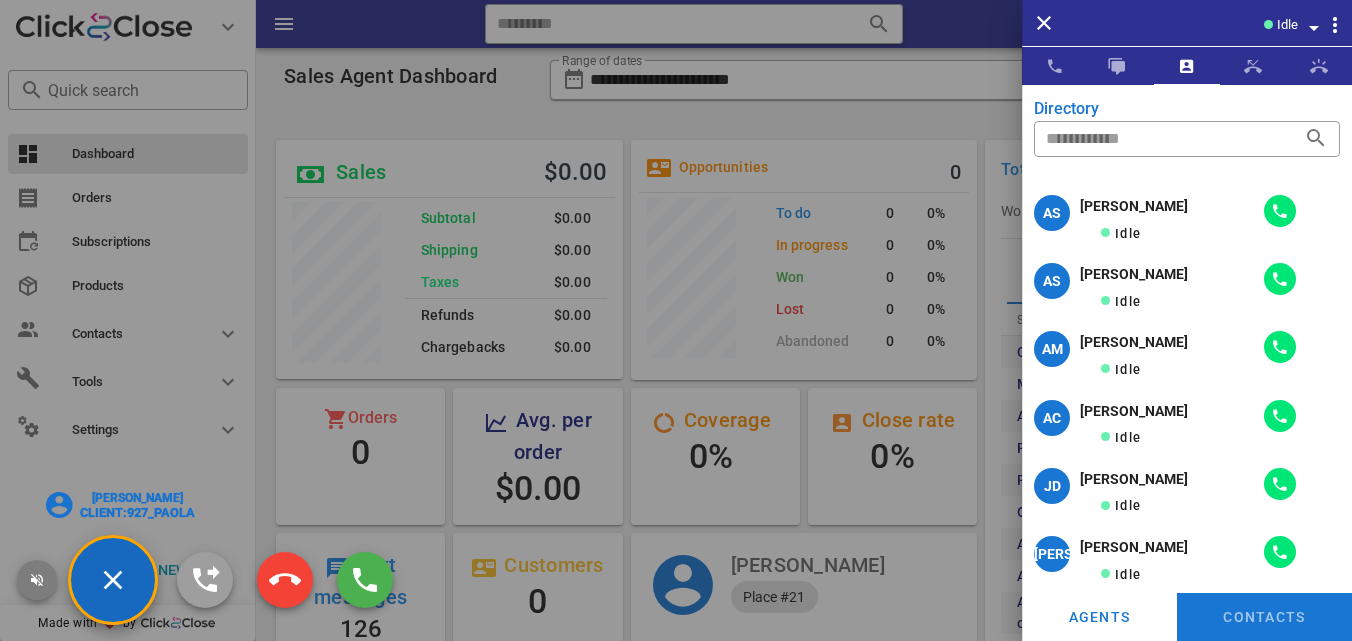 click at bounding box center (37, 580) 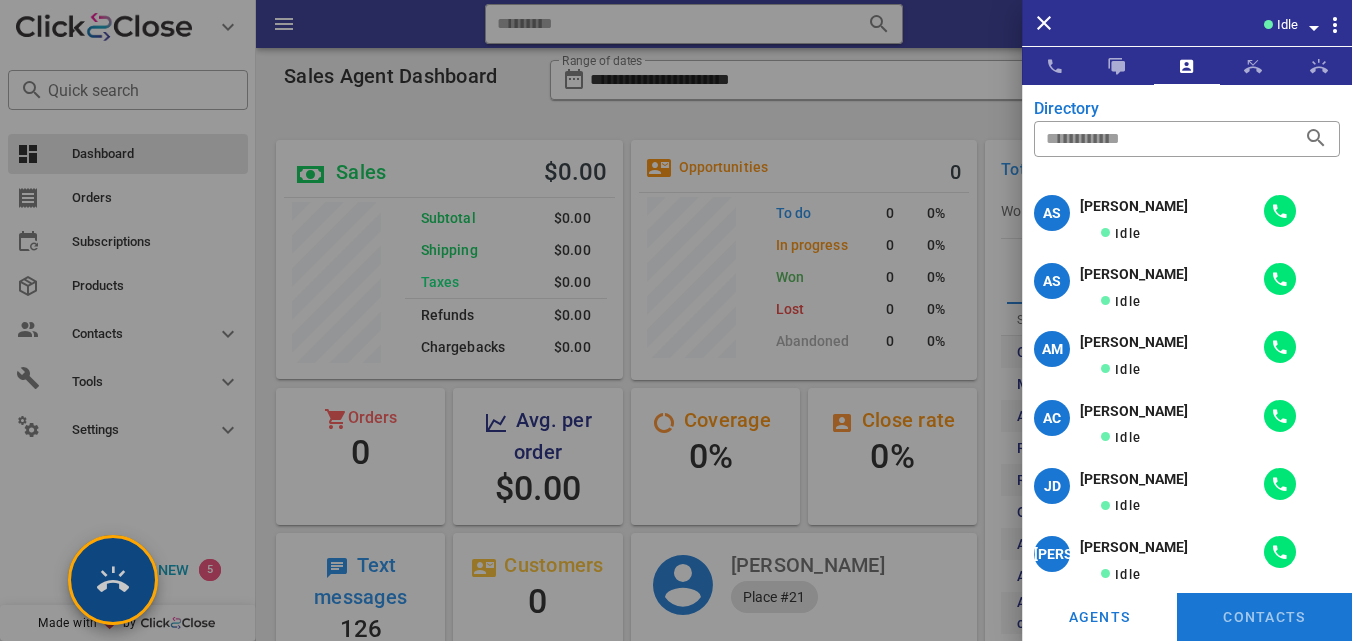 click at bounding box center (113, 580) 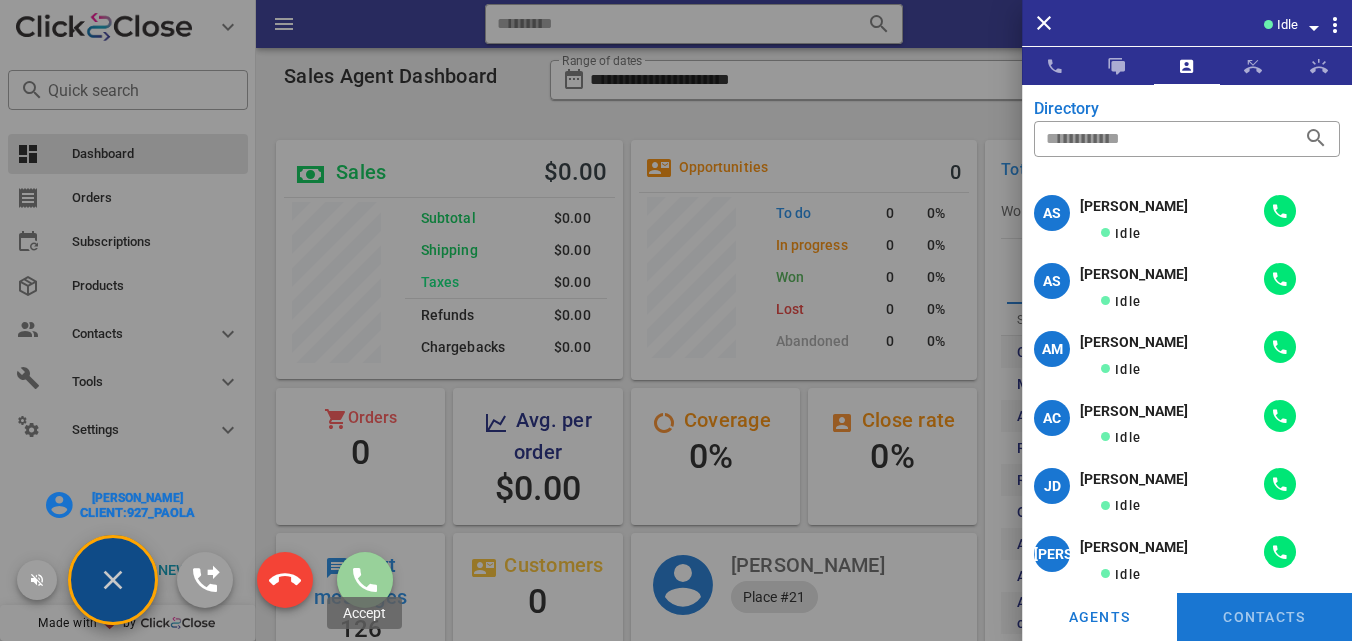 click at bounding box center (365, 580) 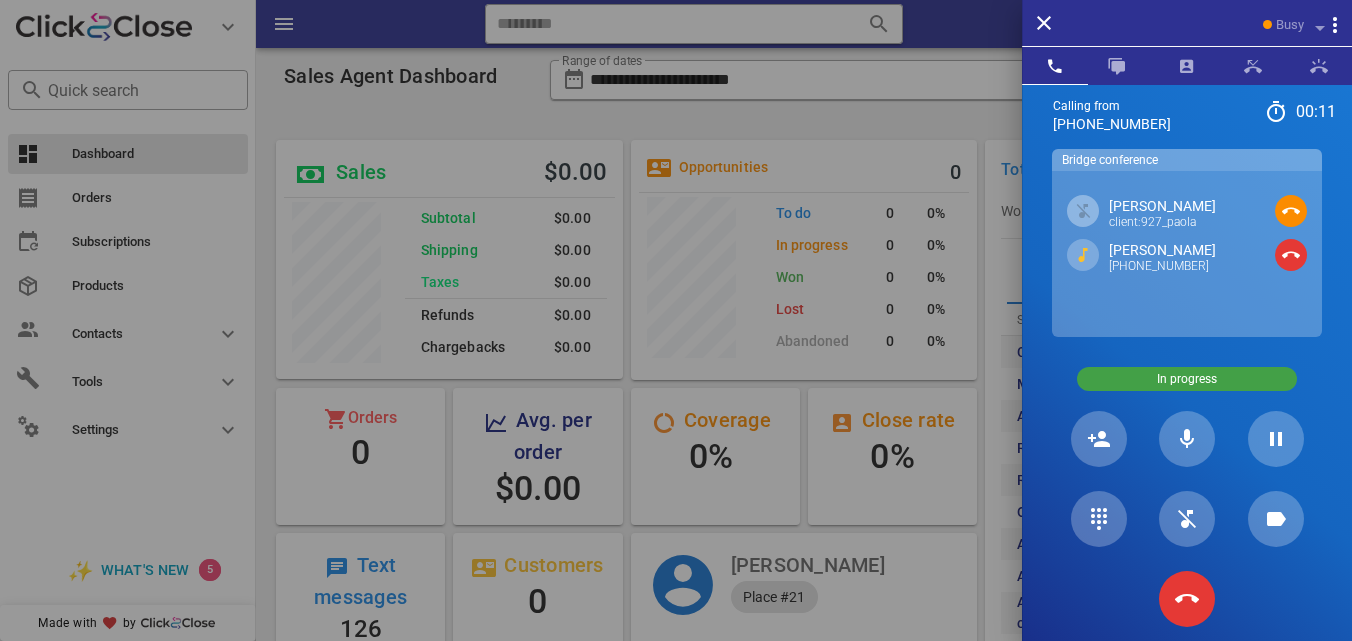 click on "[PERSON_NAME]" at bounding box center [1162, 250] 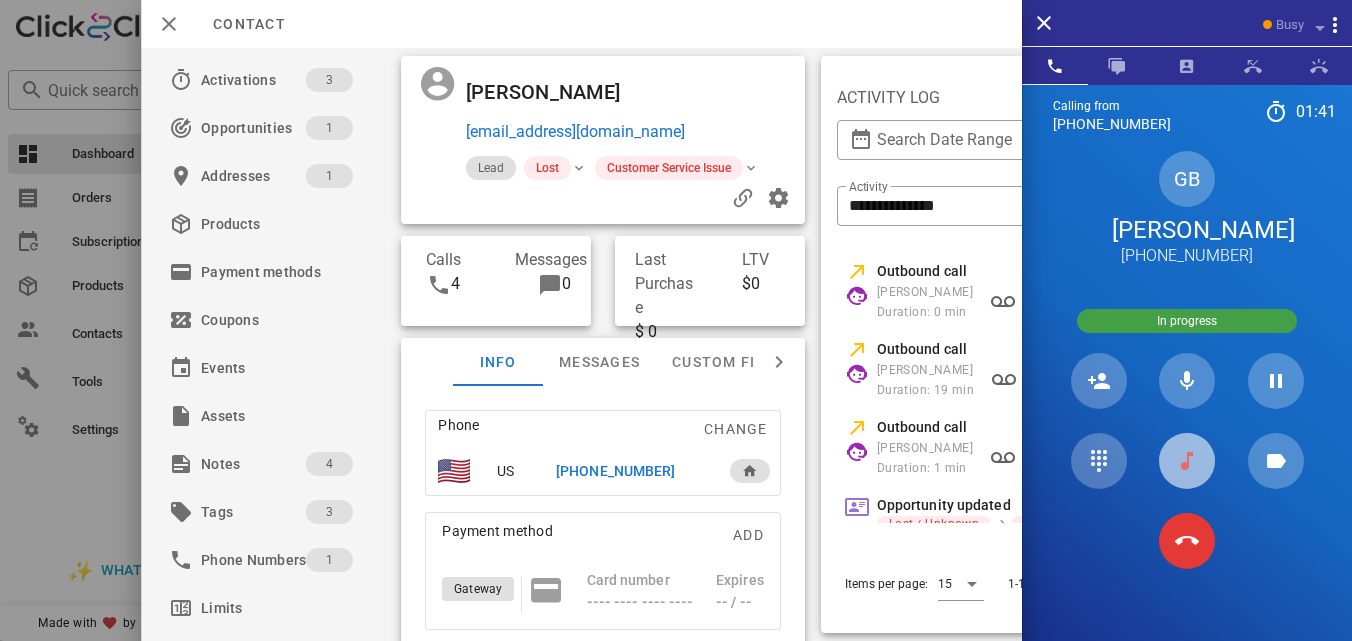 click at bounding box center [1187, 461] 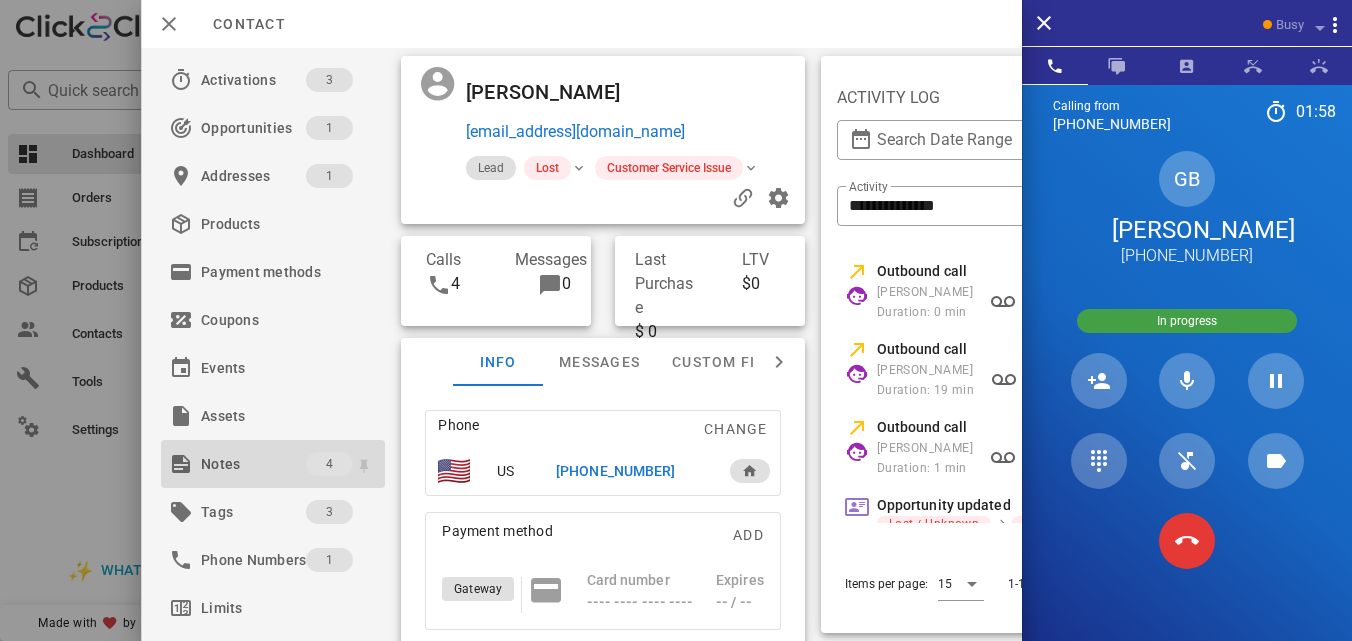 click on "Notes" at bounding box center [253, 464] 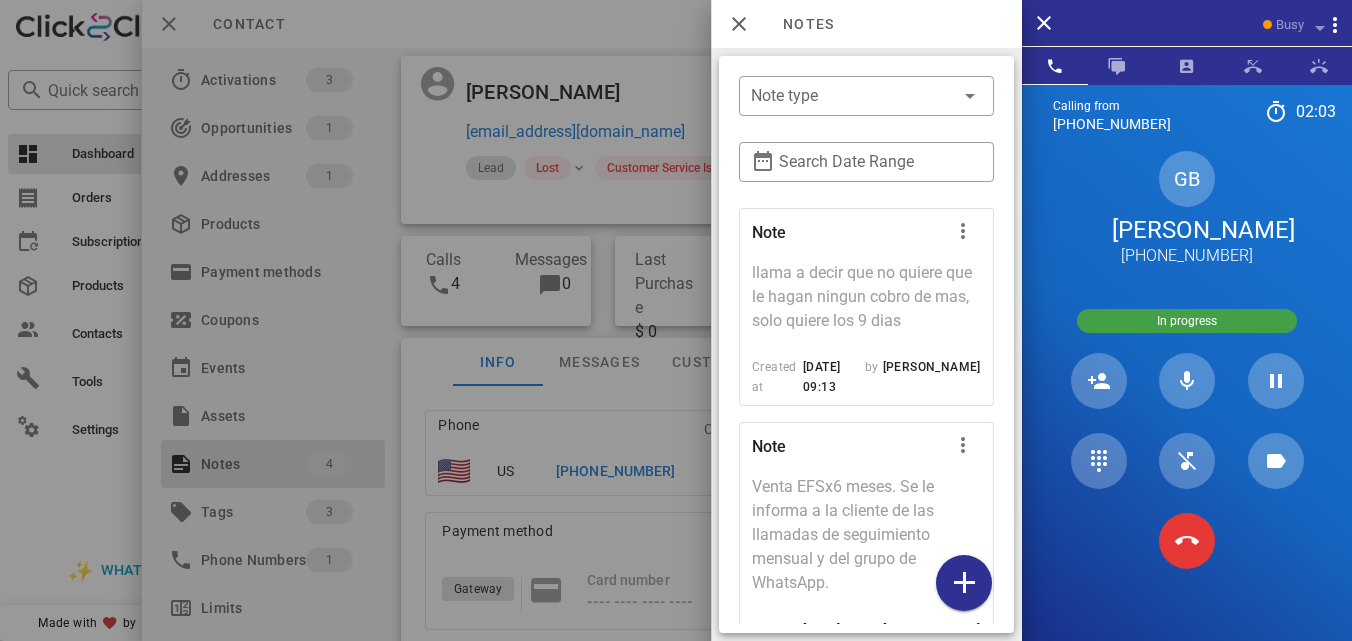 scroll, scrollTop: 589, scrollLeft: 0, axis: vertical 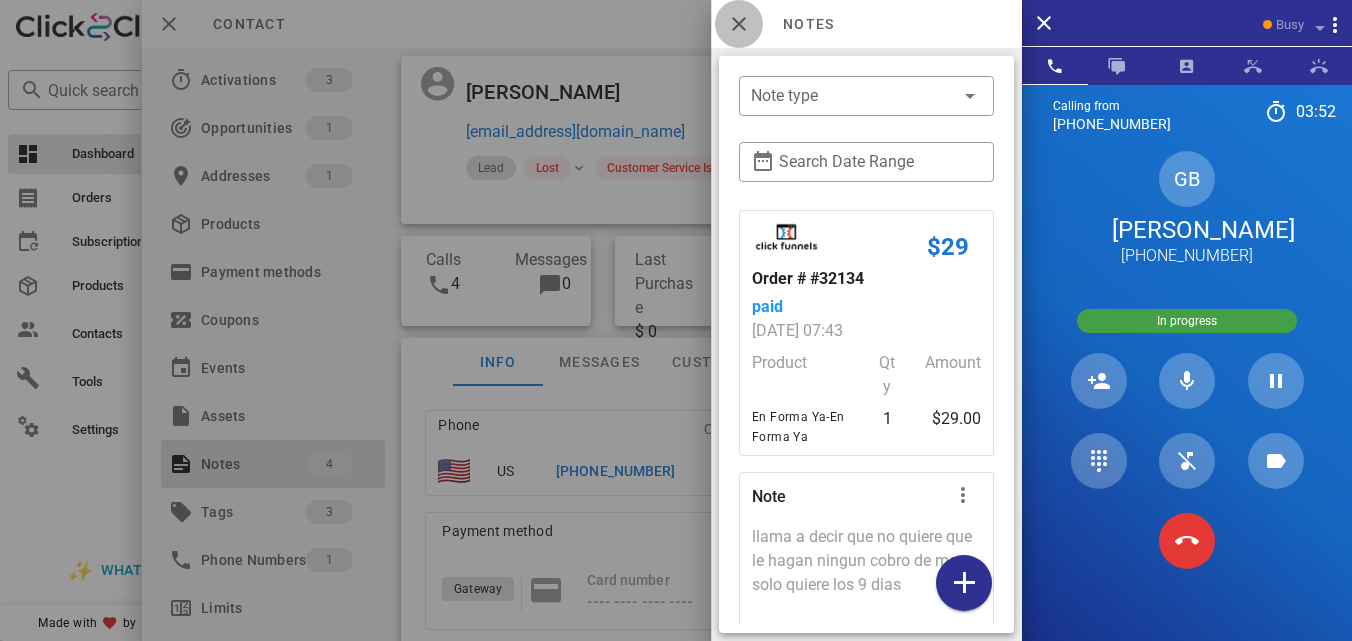 click at bounding box center [739, 24] 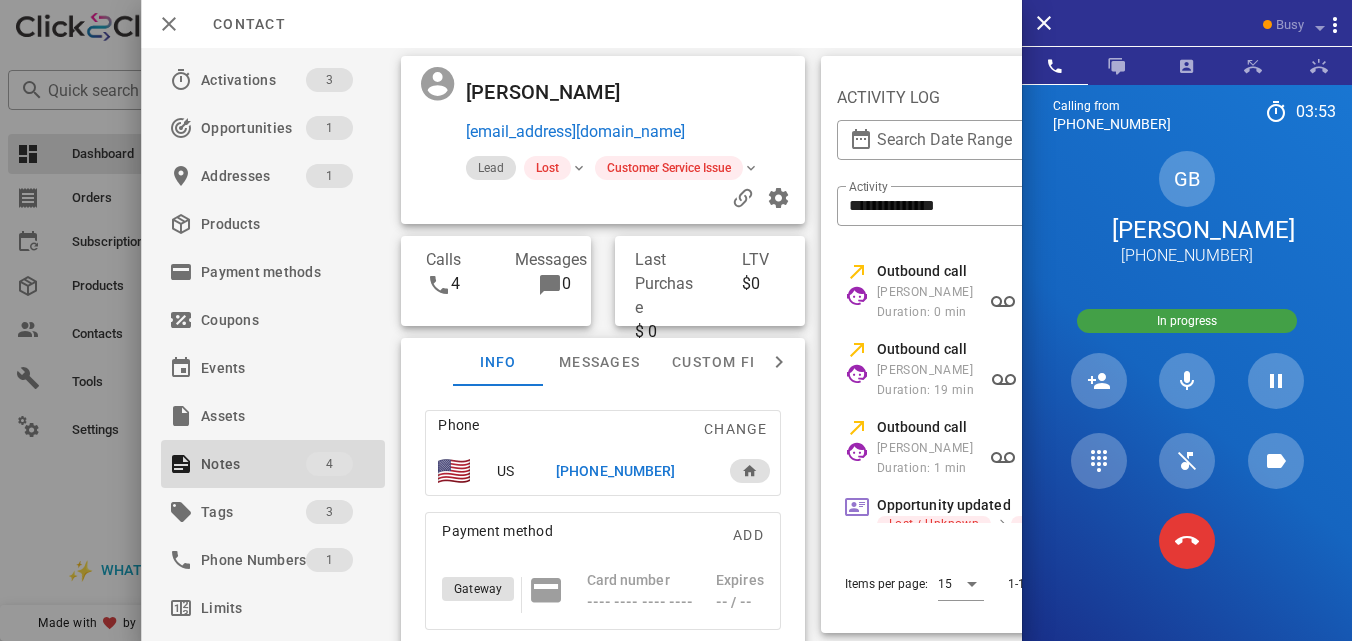 click on "[PERSON_NAME]  [EMAIL_ADDRESS][DOMAIN_NAME]   Lead   Lost   Customer Service Issue   Calls   4   Messages   0   Last Purchase   $ 0      LTV   $0   Info   Messages   Custom fields   Phone   Change   US   [PHONE_NUMBER]   Payment method   Add  Gateway  Card number  ---- ---- ---- ----  Expires  -- / --  Address   Change   [STREET_ADDRESS]
[GEOGRAPHIC_DATA], [GEOGRAPHIC_DATA], 77065.
[GEOGRAPHIC_DATA]" at bounding box center (604, 344) 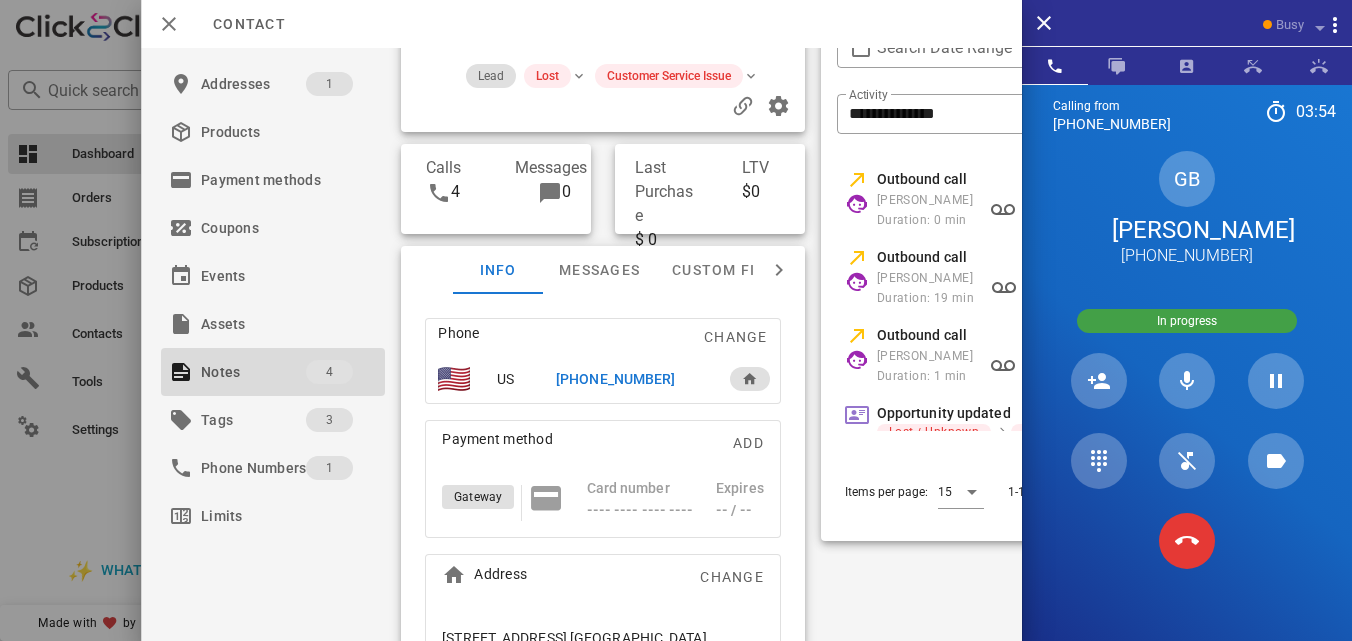 scroll, scrollTop: 194, scrollLeft: 0, axis: vertical 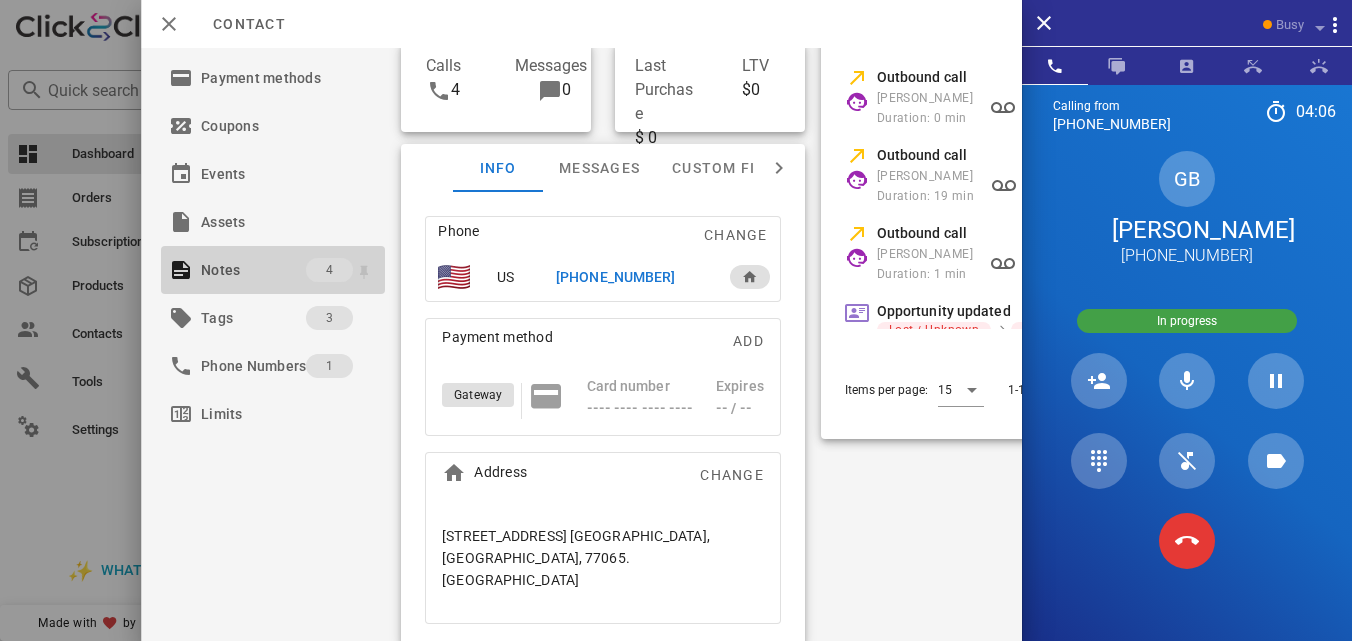 click on "4" at bounding box center (330, 270) 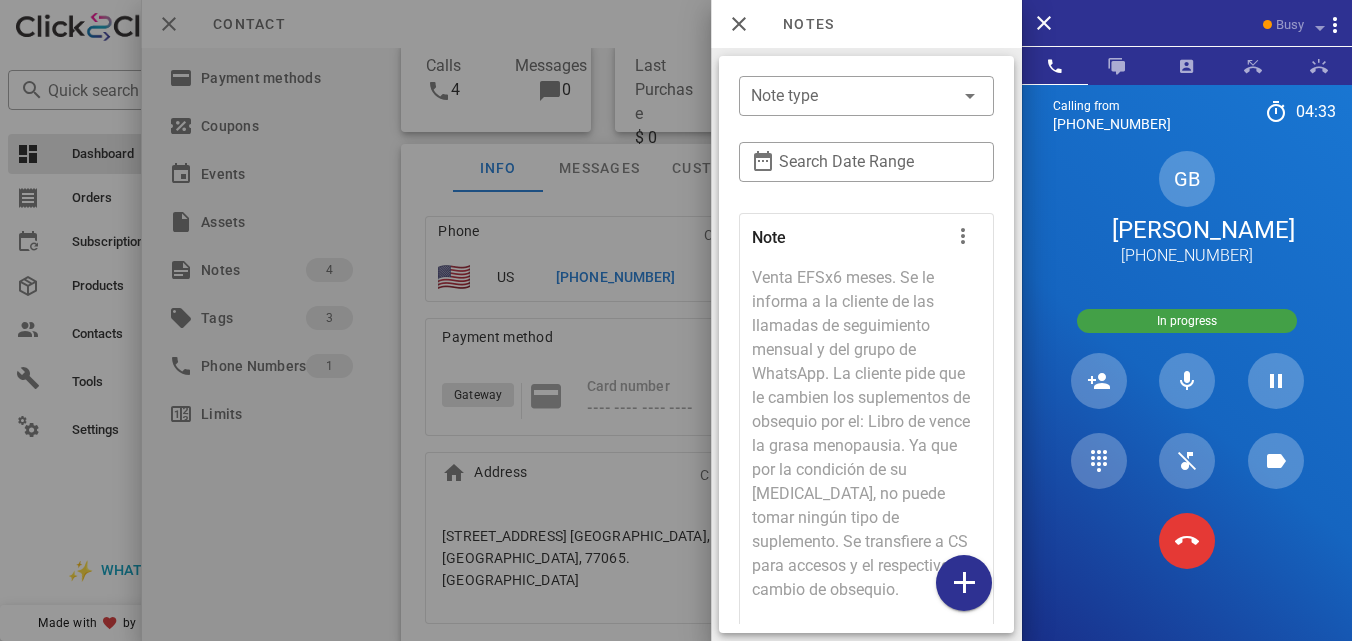 scroll, scrollTop: 829, scrollLeft: 0, axis: vertical 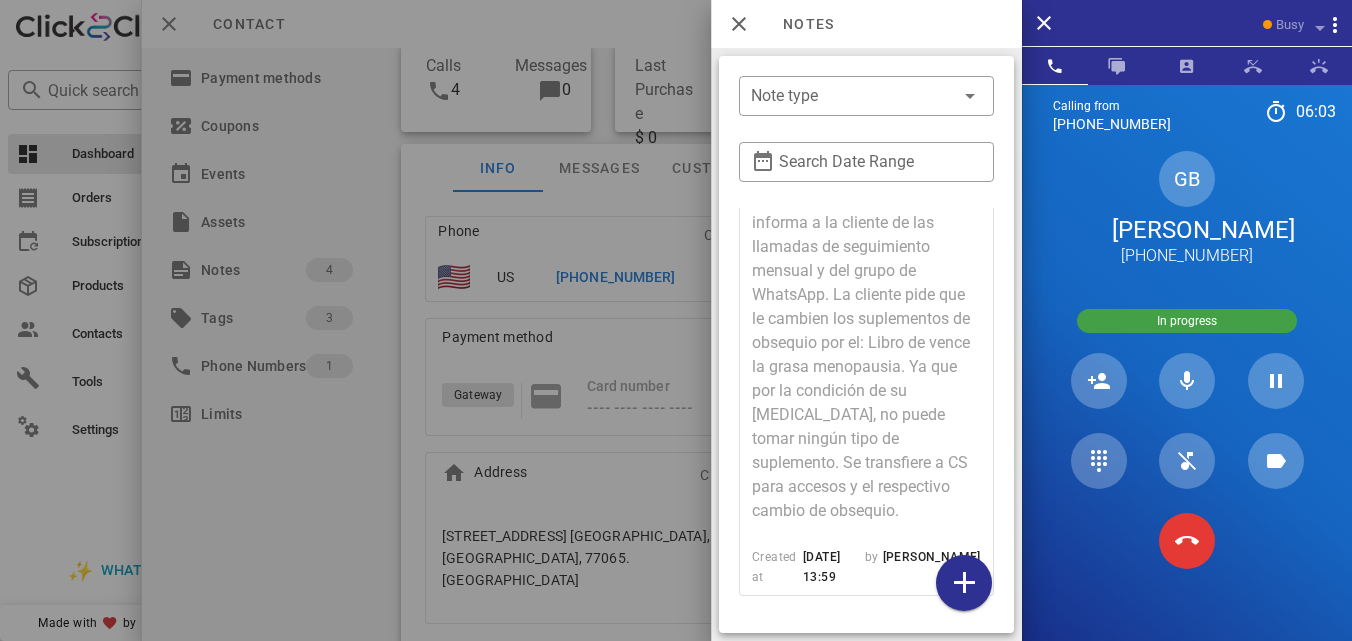 click at bounding box center [676, 320] 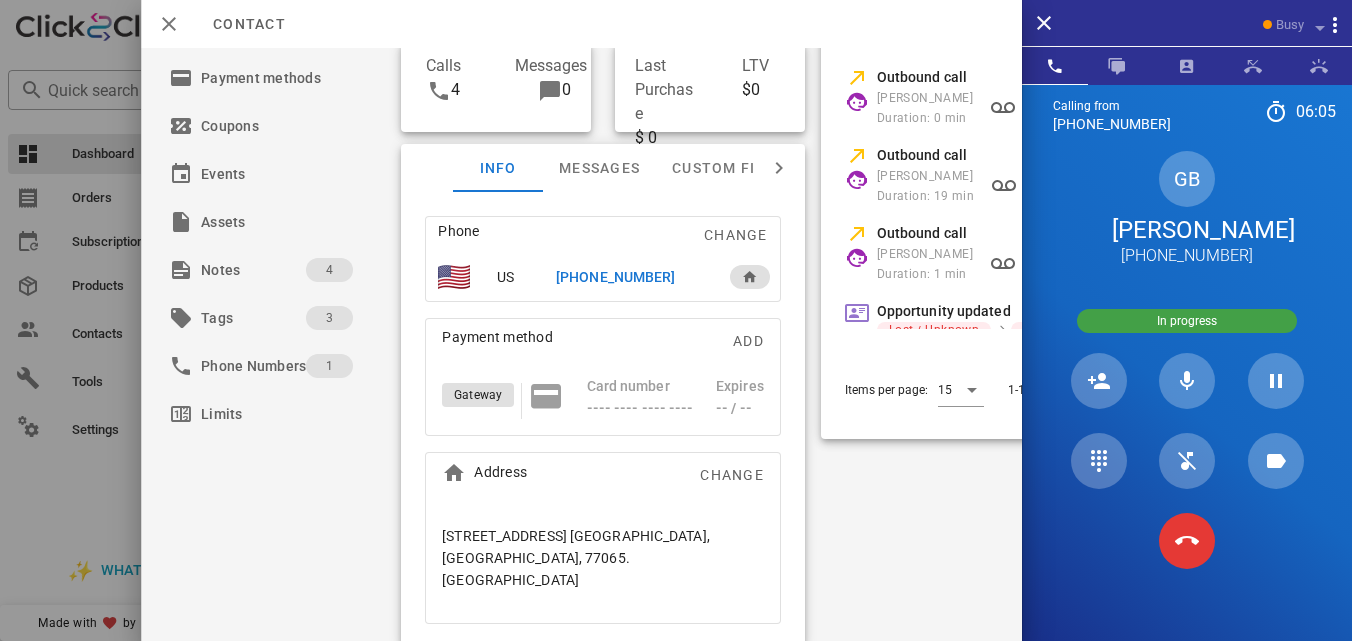 scroll, scrollTop: 151, scrollLeft: 0, axis: vertical 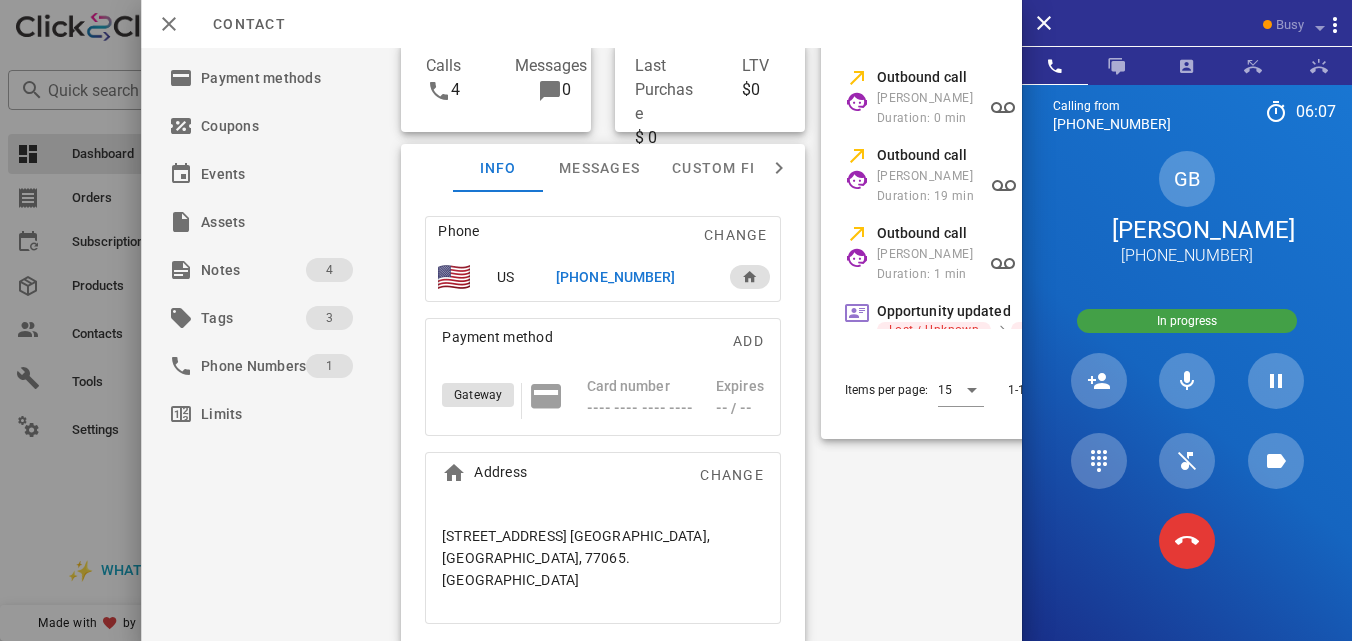 click on "**********" at bounding box center [581, 344] 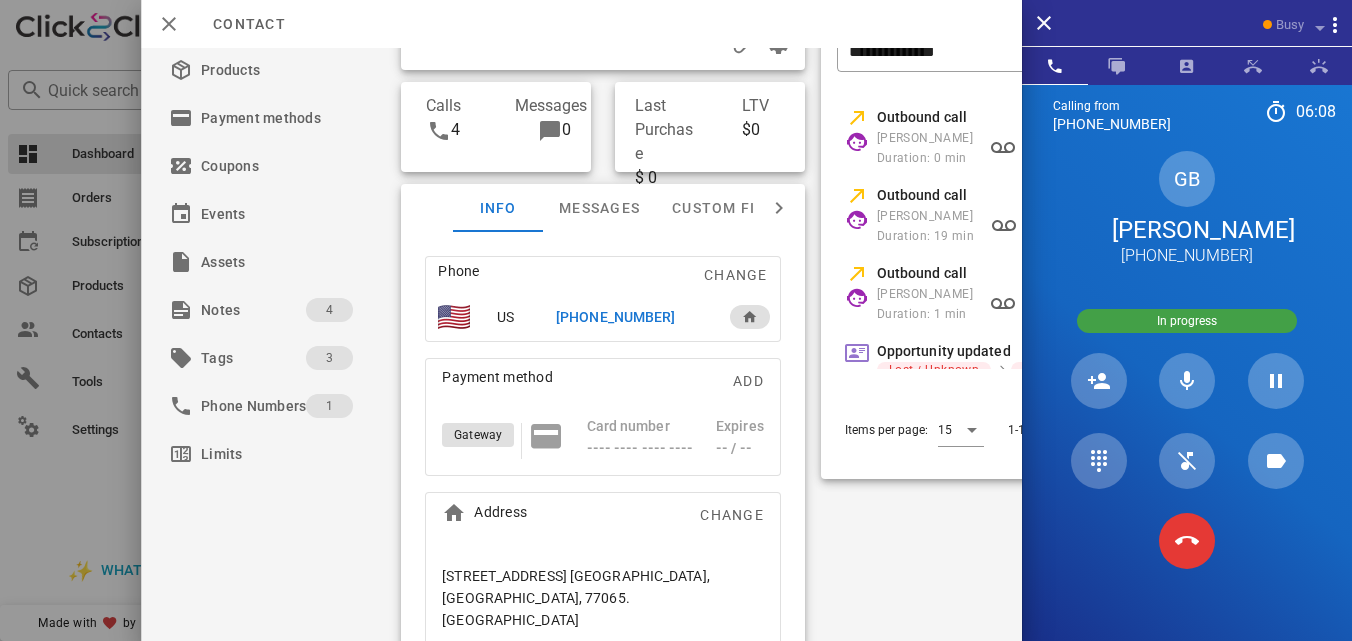 scroll, scrollTop: 3, scrollLeft: 0, axis: vertical 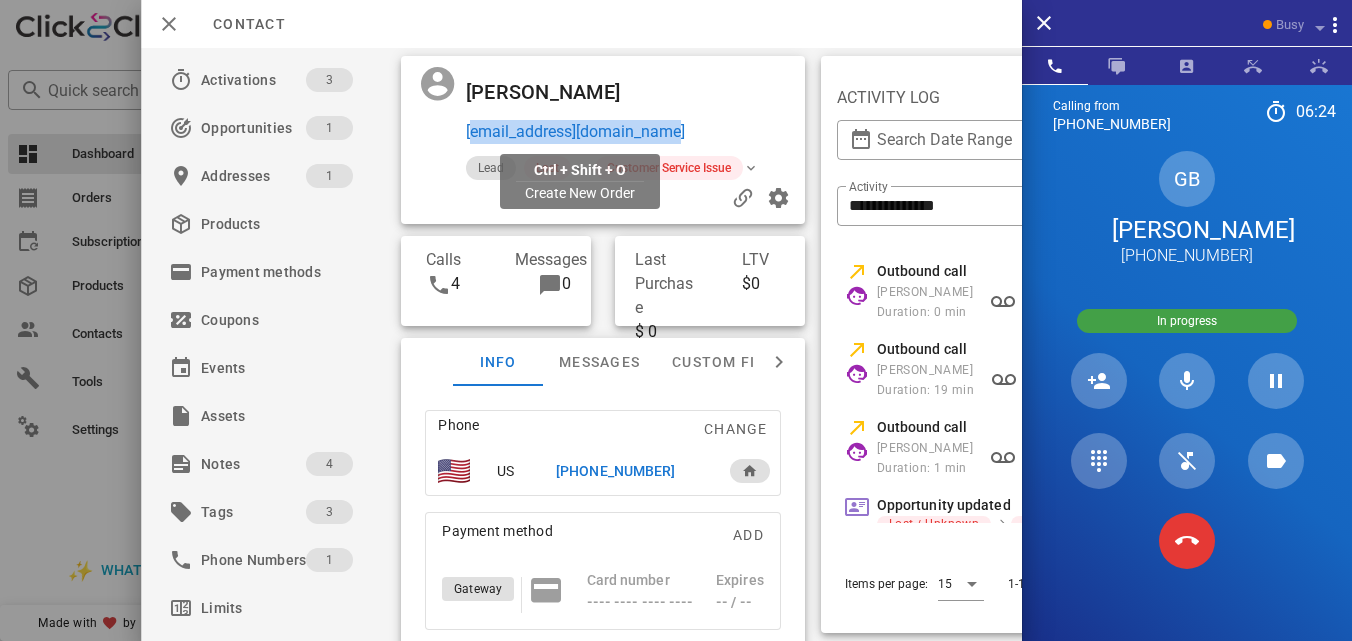 drag, startPoint x: 696, startPoint y: 131, endPoint x: 464, endPoint y: 135, distance: 232.03448 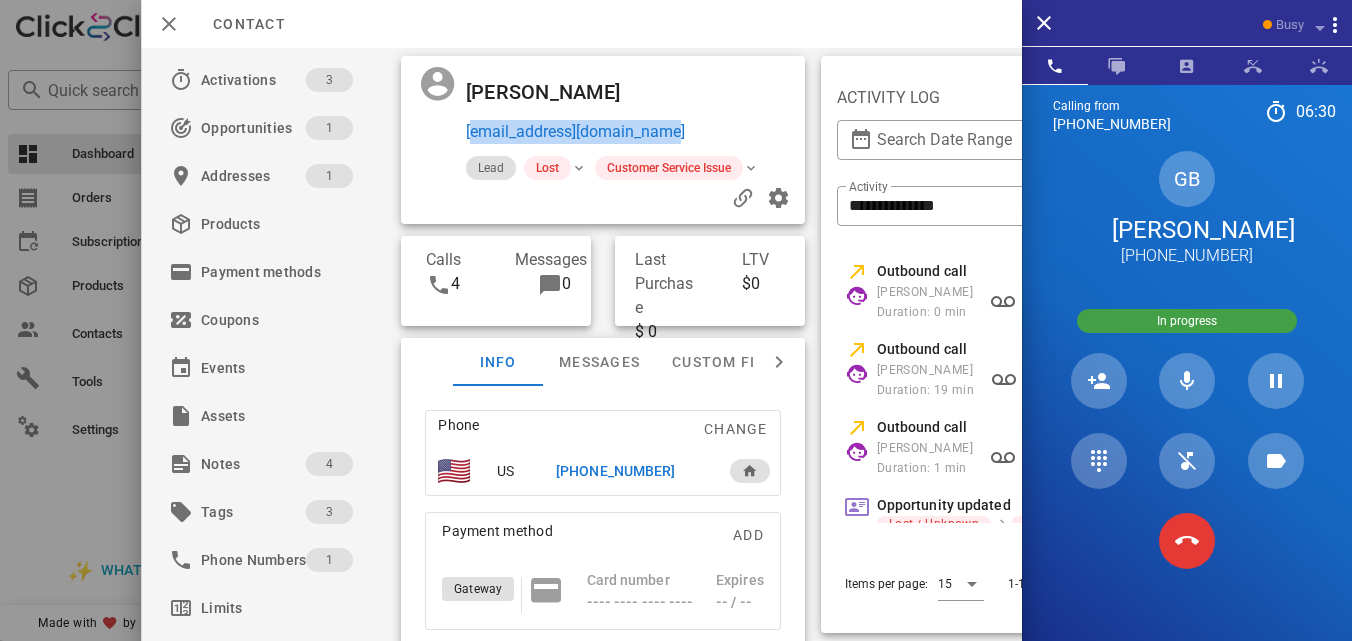 copy on "[EMAIL_ADDRESS][DOMAIN_NAME]" 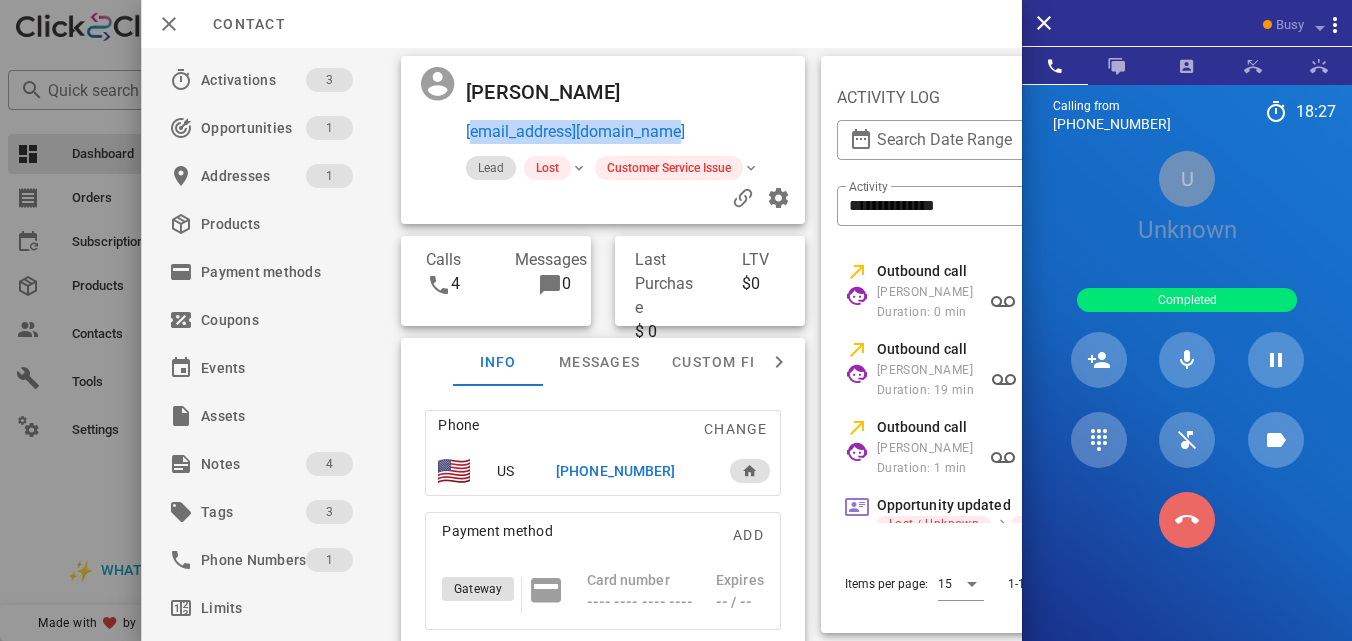 click on "Calling from [PHONE_NUMBER] 18: 27  Unknown      ▼     [GEOGRAPHIC_DATA]
+376
[GEOGRAPHIC_DATA]
+54
[GEOGRAPHIC_DATA]
+297
[GEOGRAPHIC_DATA]
+61
[GEOGRAPHIC_DATA] ([GEOGRAPHIC_DATA])
+32
[GEOGRAPHIC_DATA]
+591
[GEOGRAPHIC_DATA] ([GEOGRAPHIC_DATA])
+55
[GEOGRAPHIC_DATA]
+1
[GEOGRAPHIC_DATA]
+56
[GEOGRAPHIC_DATA]
+57
[PERSON_NAME][GEOGRAPHIC_DATA]
+[GEOGRAPHIC_DATA] ([GEOGRAPHIC_DATA])
+1
[GEOGRAPHIC_DATA]
+593
[GEOGRAPHIC_DATA][PERSON_NAME]
+503
[GEOGRAPHIC_DATA]
+33
[GEOGRAPHIC_DATA] ([GEOGRAPHIC_DATA])
+49
[GEOGRAPHIC_DATA]
+590
[GEOGRAPHIC_DATA]
+502
[GEOGRAPHIC_DATA]
+504
[GEOGRAPHIC_DATA] ([GEOGRAPHIC_DATA])
+354
[GEOGRAPHIC_DATA] ([GEOGRAPHIC_DATA])
+91
[GEOGRAPHIC_DATA] (‫[GEOGRAPHIC_DATA]‬‎)
+972
[GEOGRAPHIC_DATA] ([GEOGRAPHIC_DATA])
+39" at bounding box center [1187, 405] 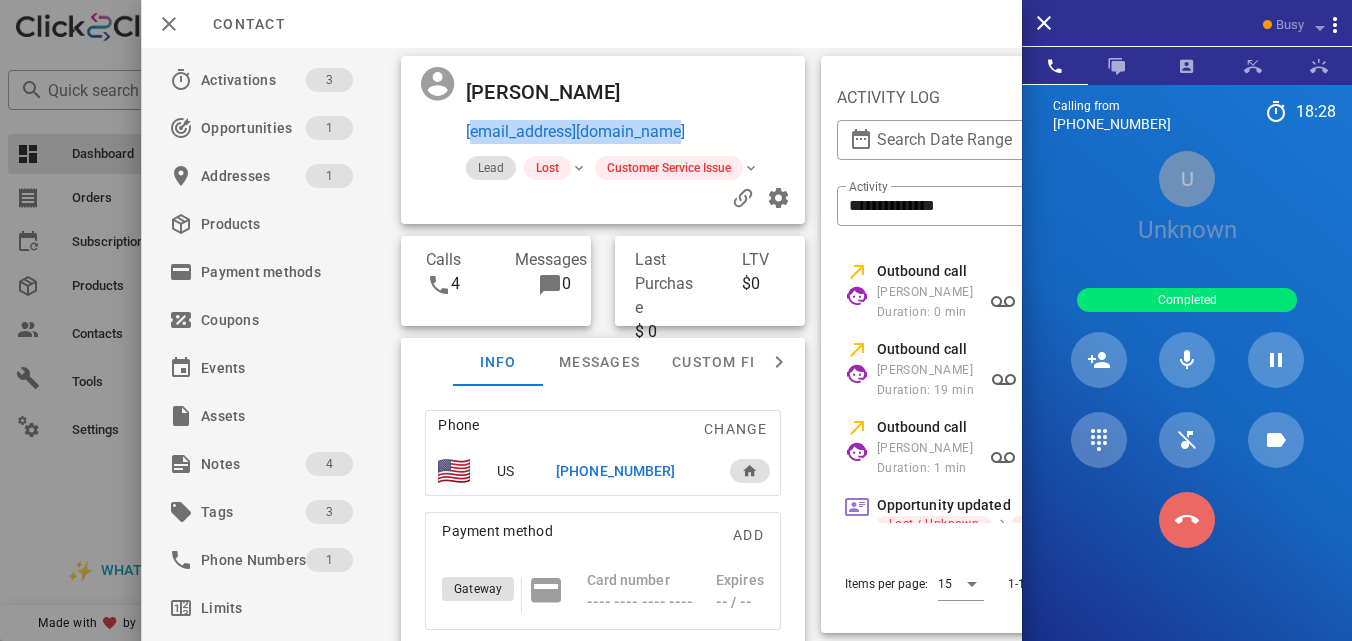 click at bounding box center [1187, 520] 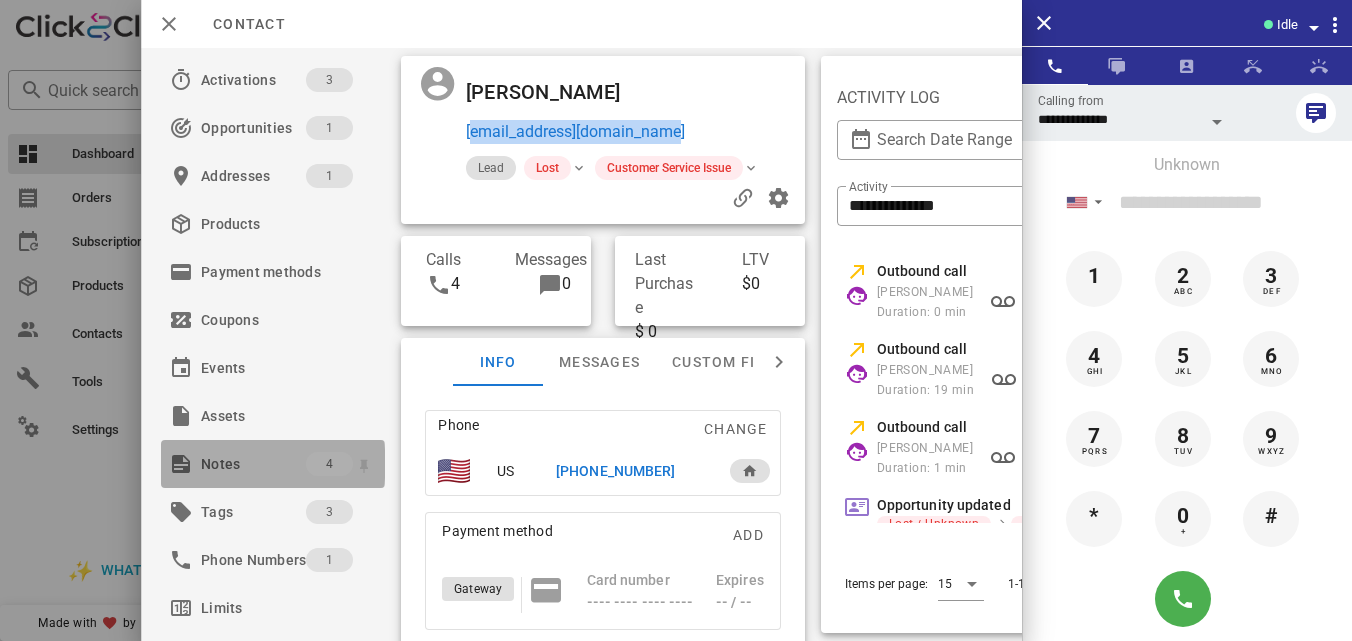 click on "Notes" at bounding box center [253, 464] 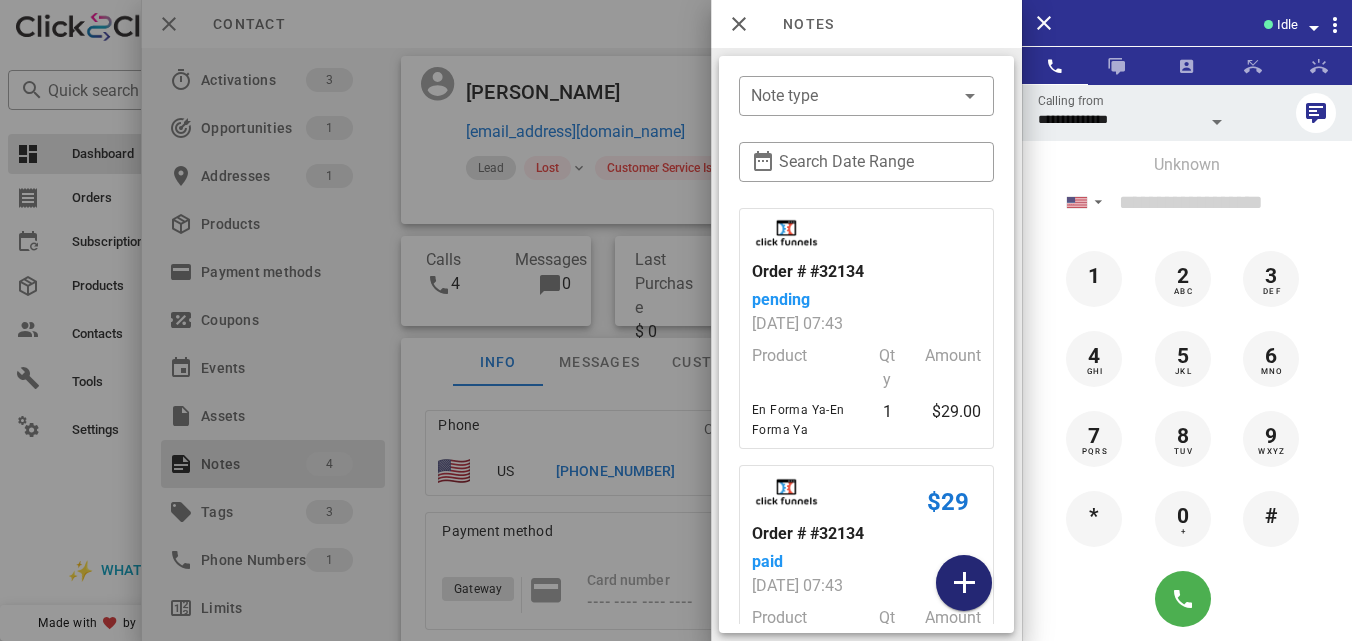 click at bounding box center [964, 583] 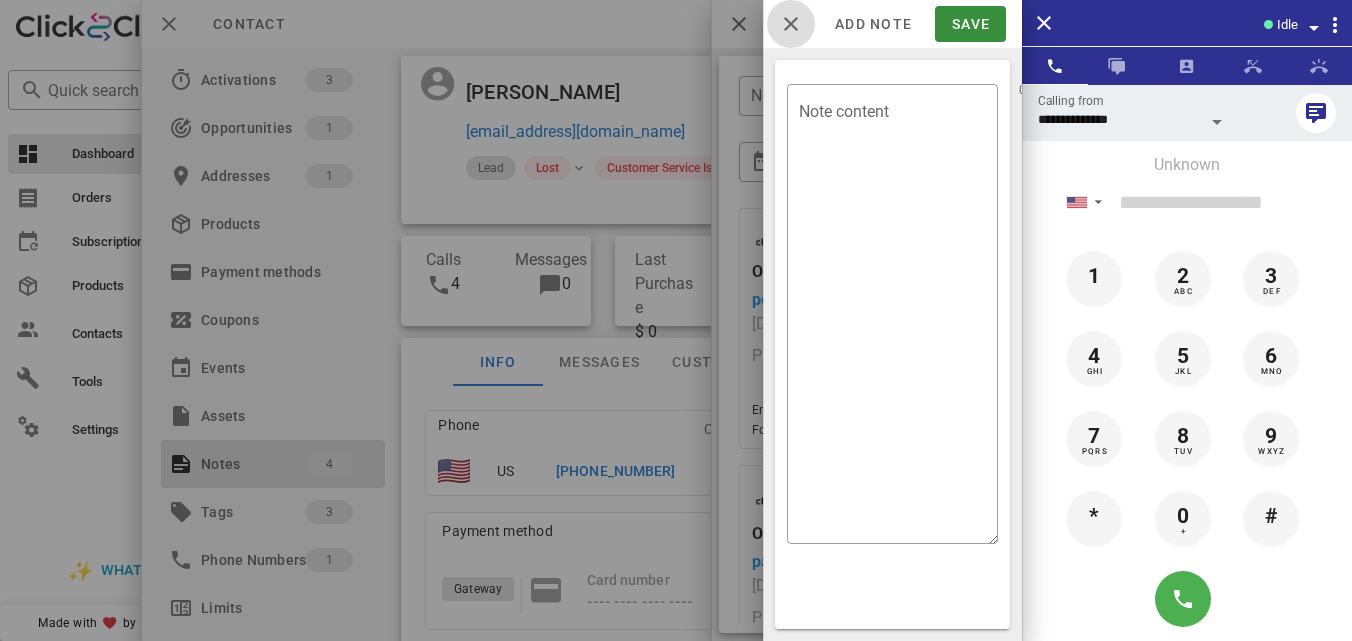 click at bounding box center (791, 24) 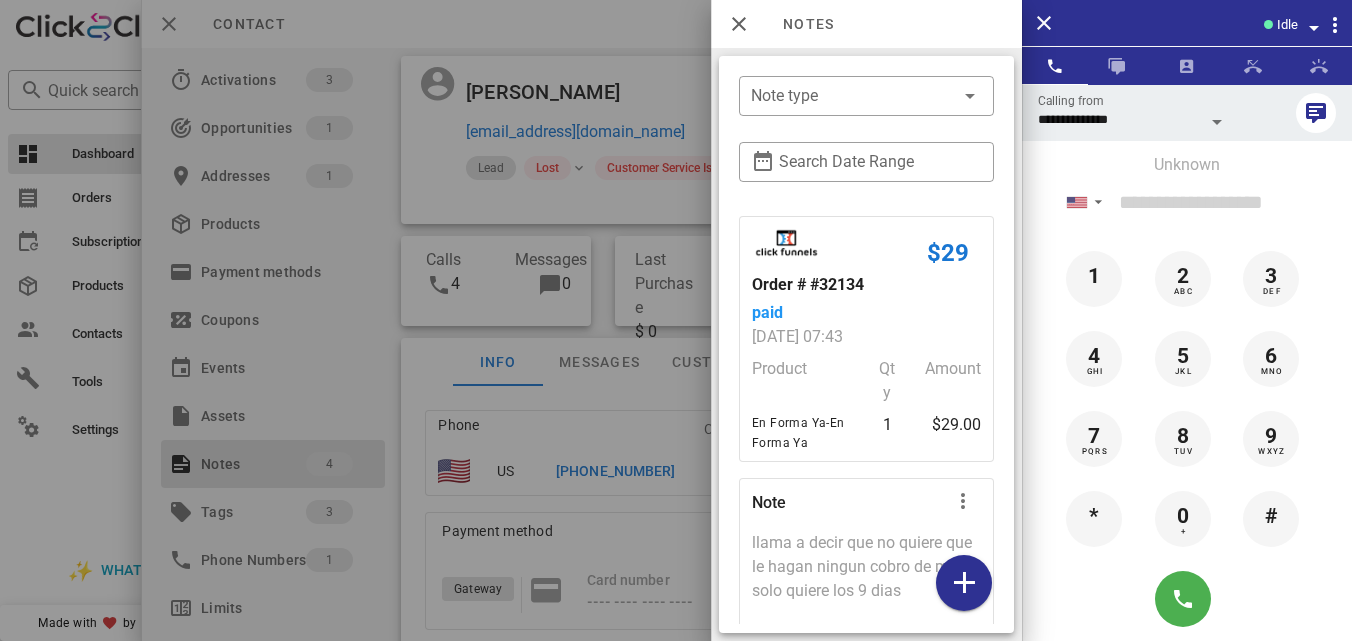 scroll, scrollTop: 829, scrollLeft: 0, axis: vertical 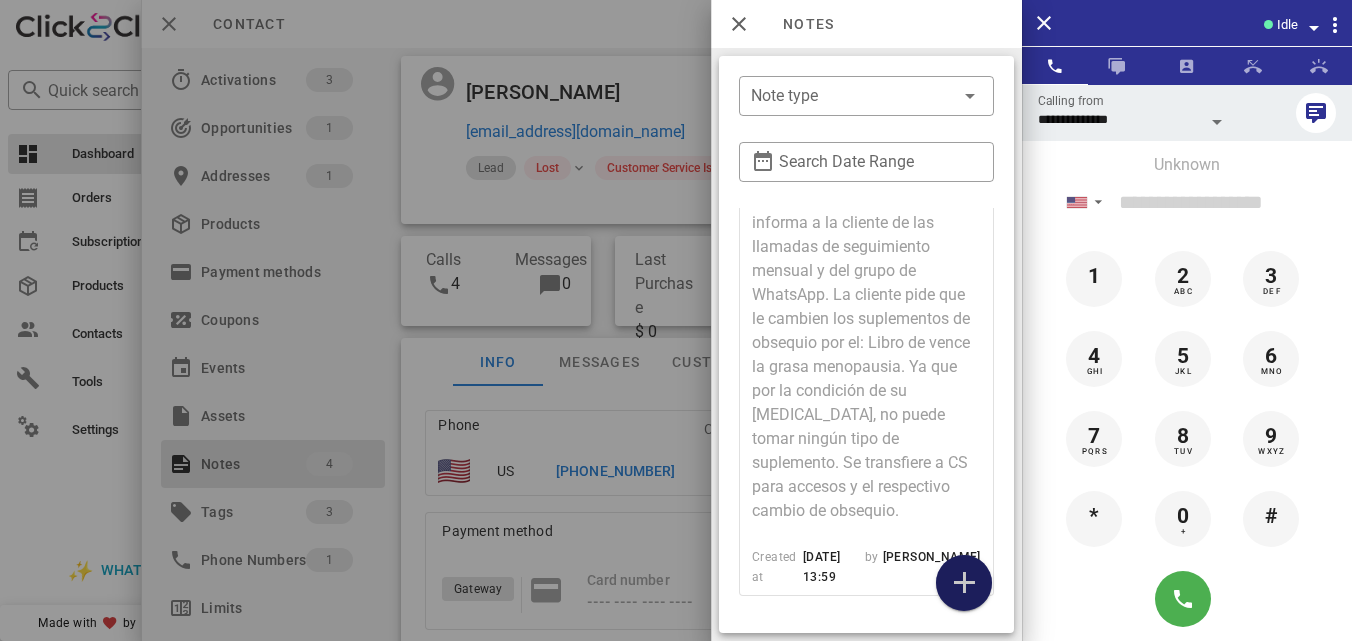 click at bounding box center [964, 583] 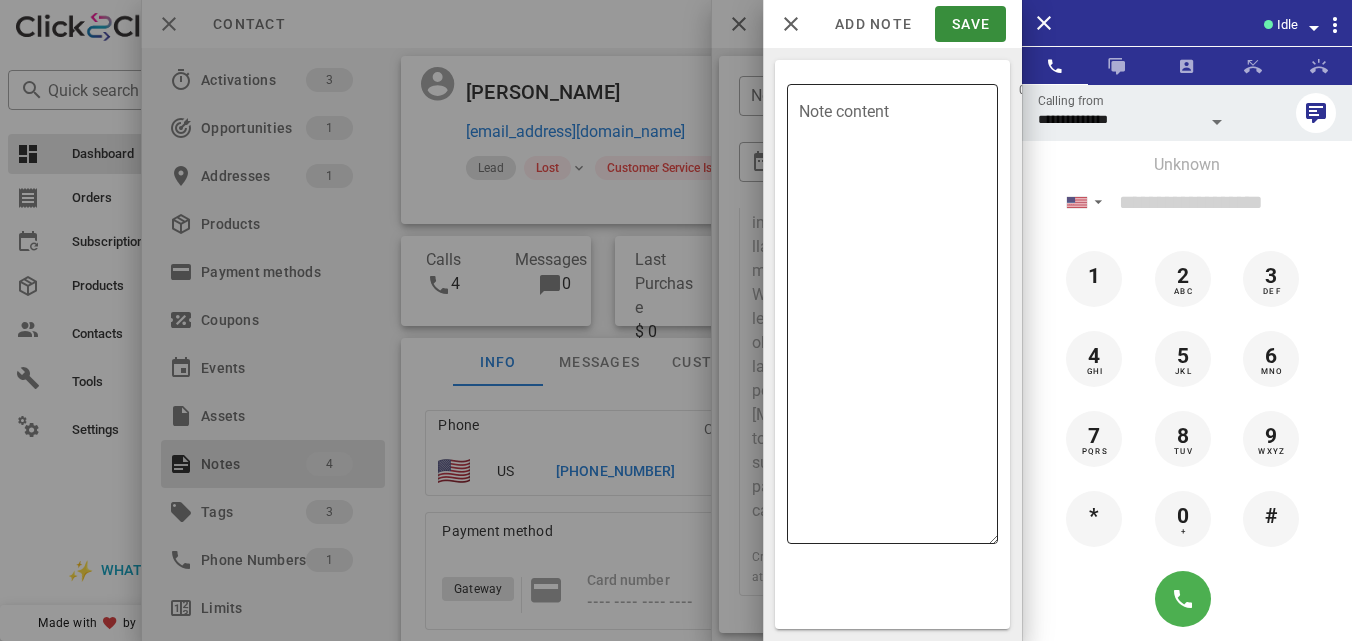 click on "Note content" at bounding box center (898, 319) 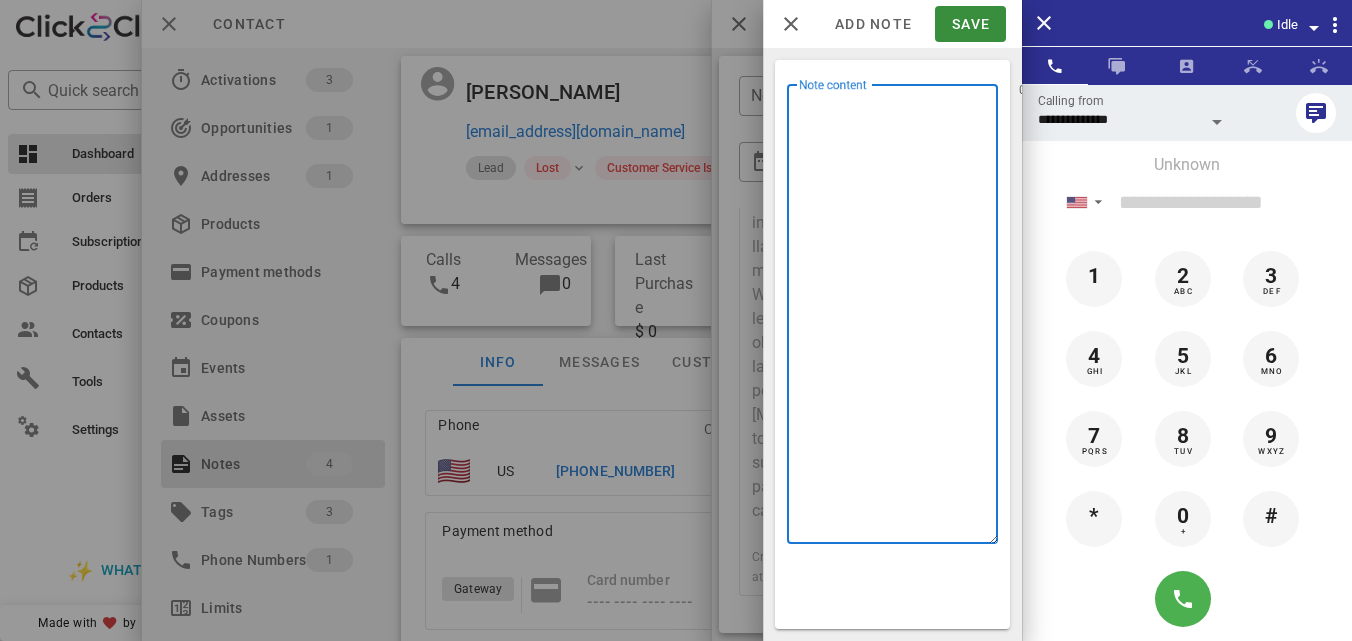 type on "*" 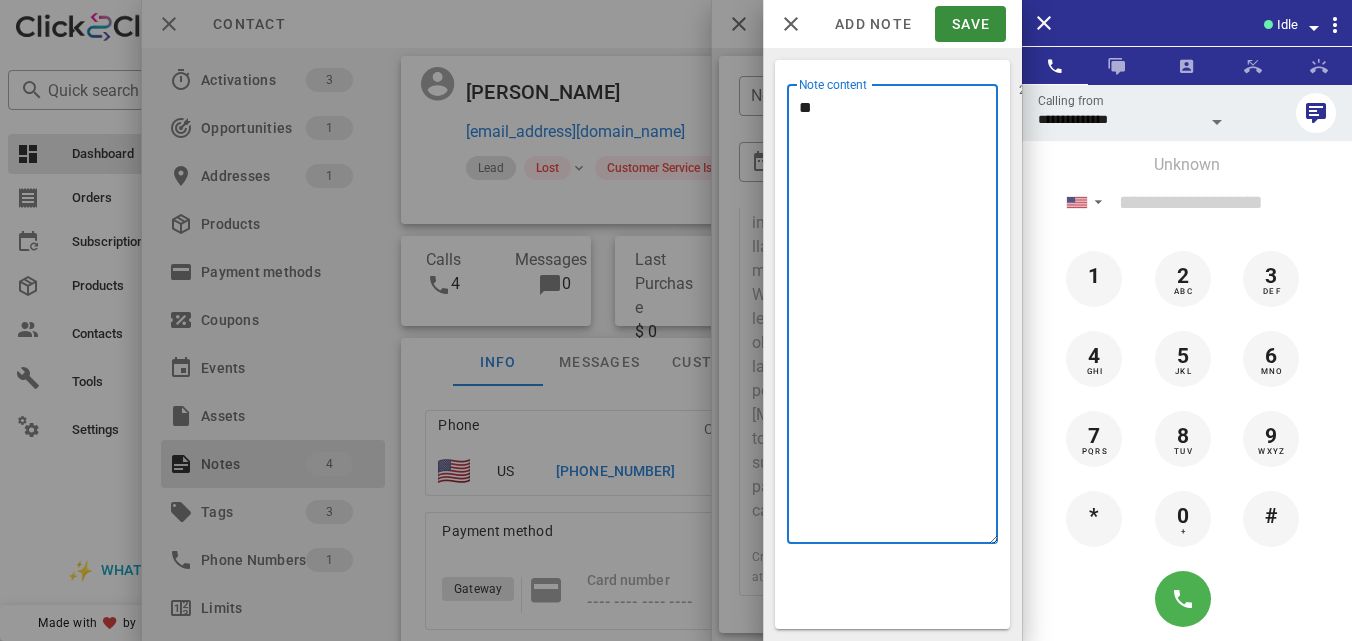 type on "*" 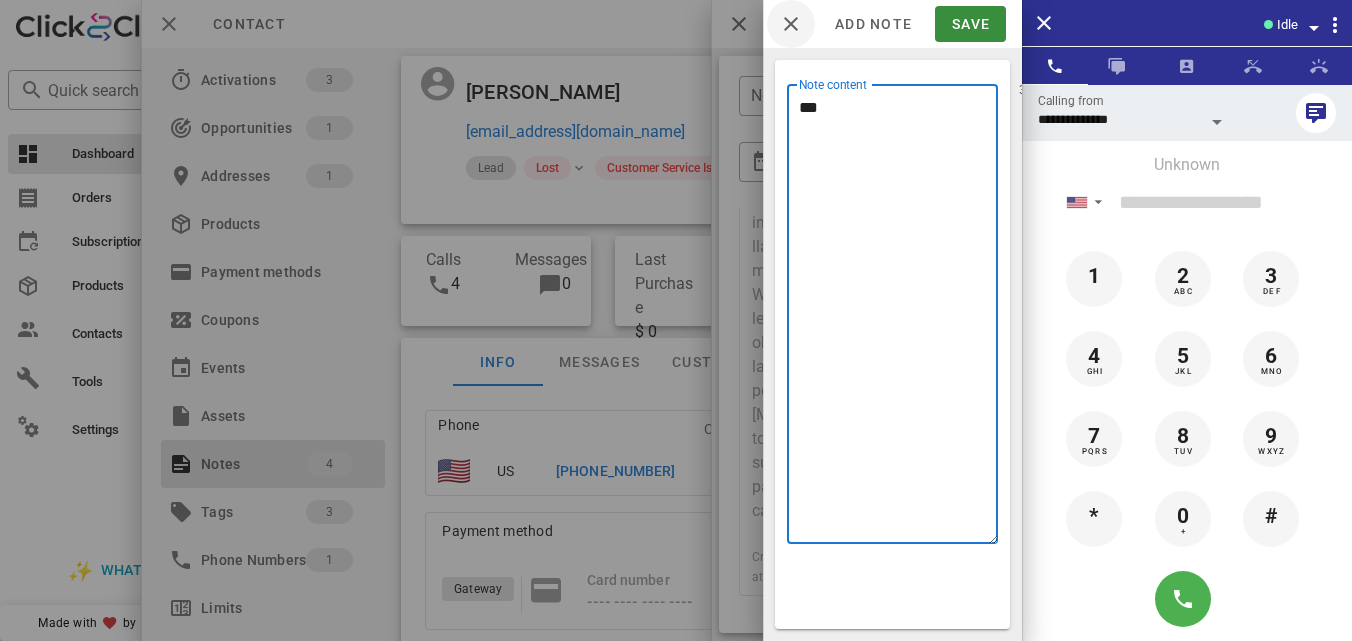type on "**" 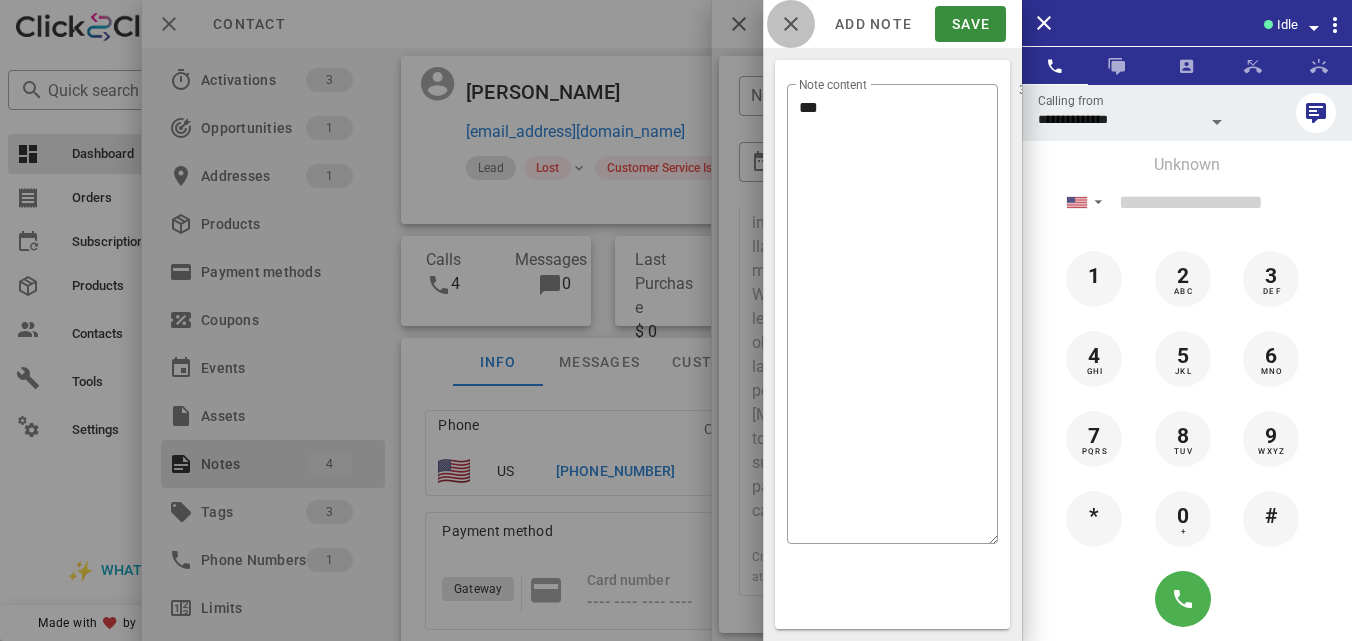 click at bounding box center (791, 24) 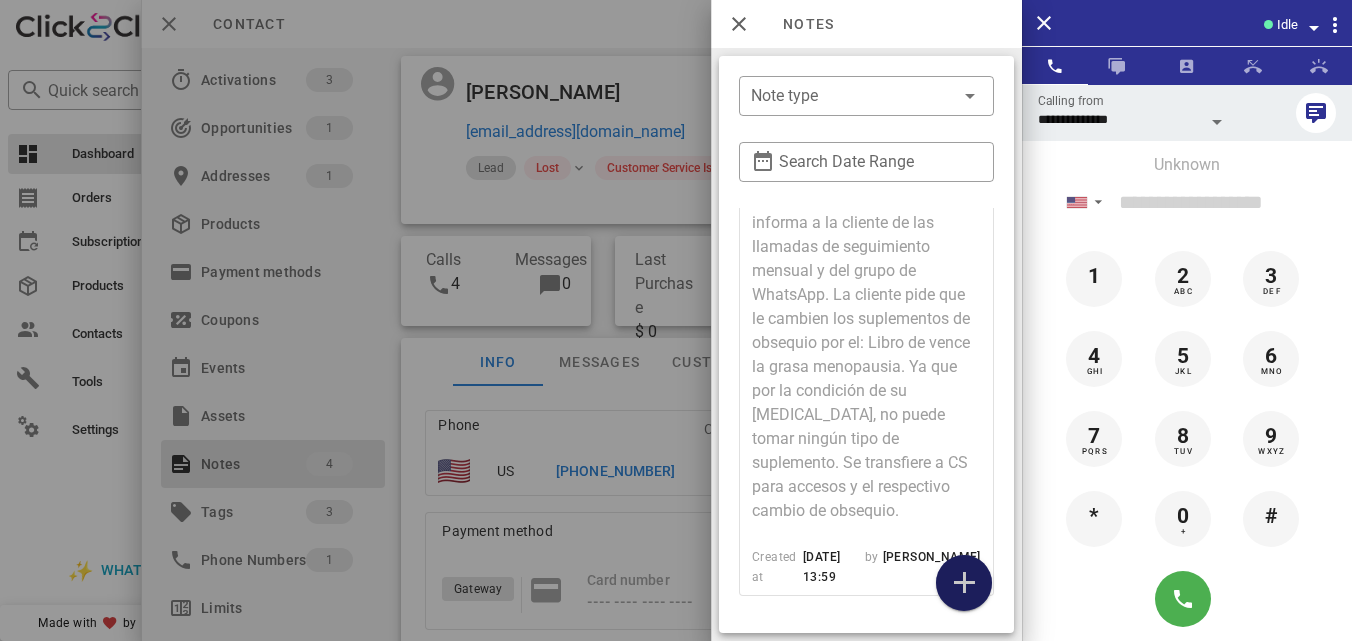 click at bounding box center (964, 583) 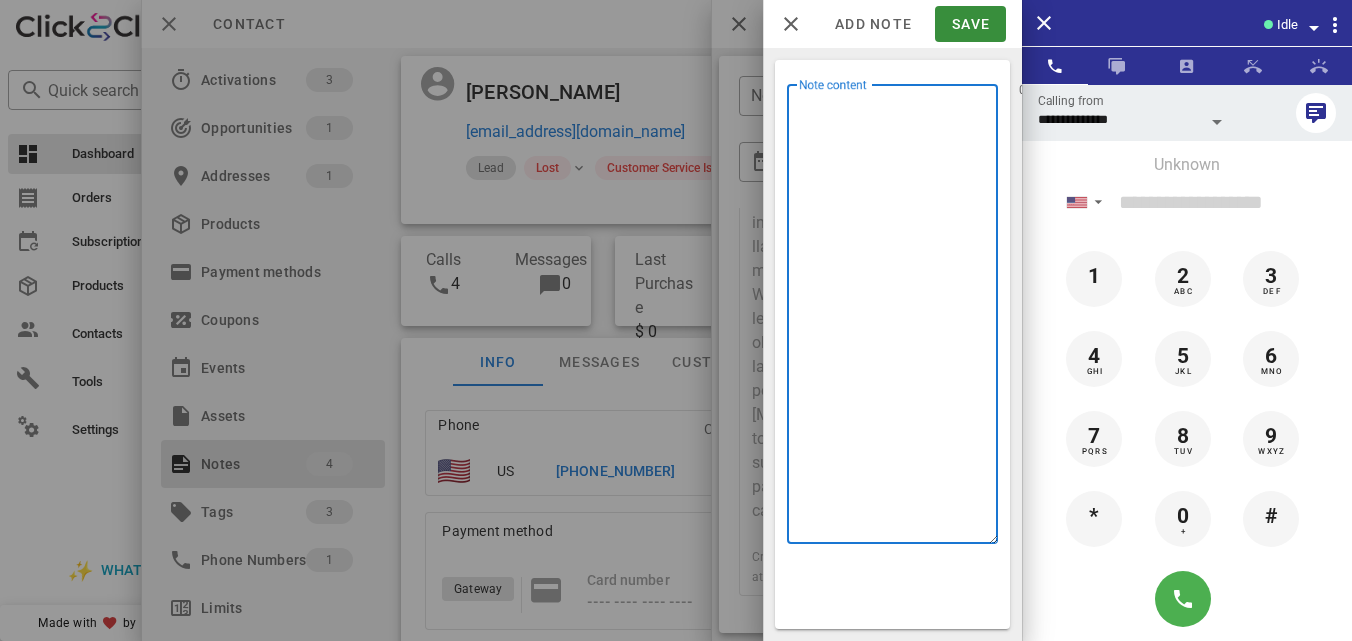 click on "Note content" at bounding box center (898, 319) 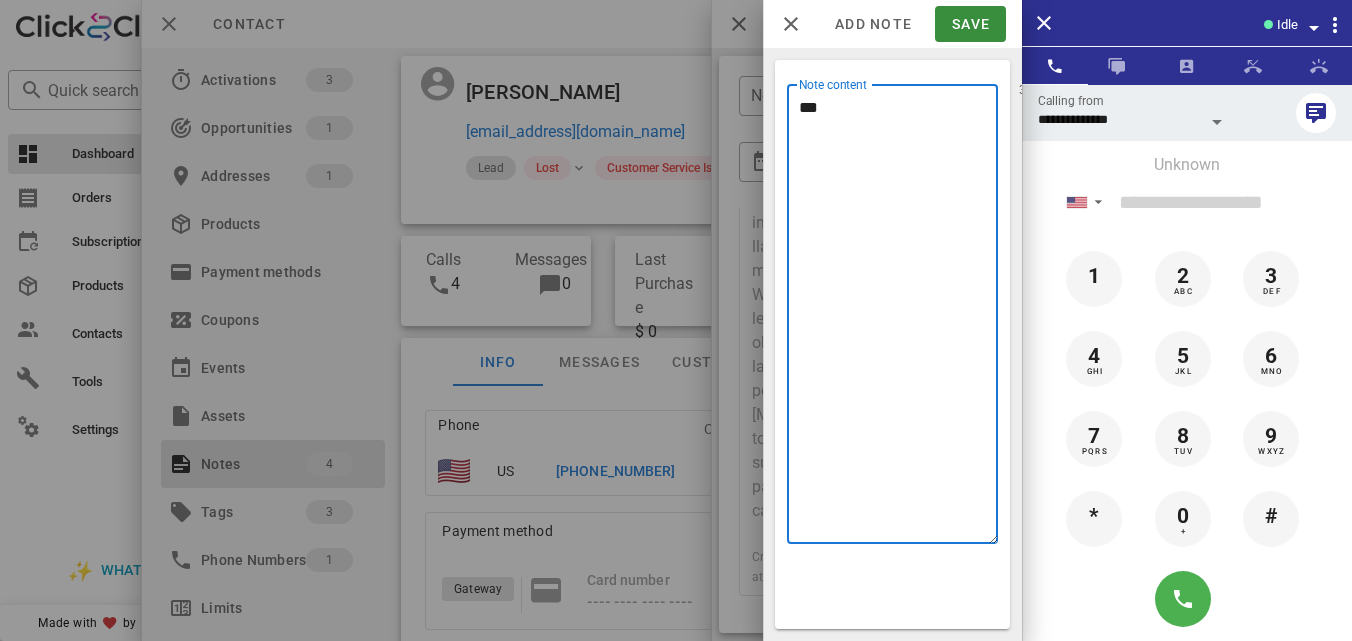 click on "**" at bounding box center [898, 319] 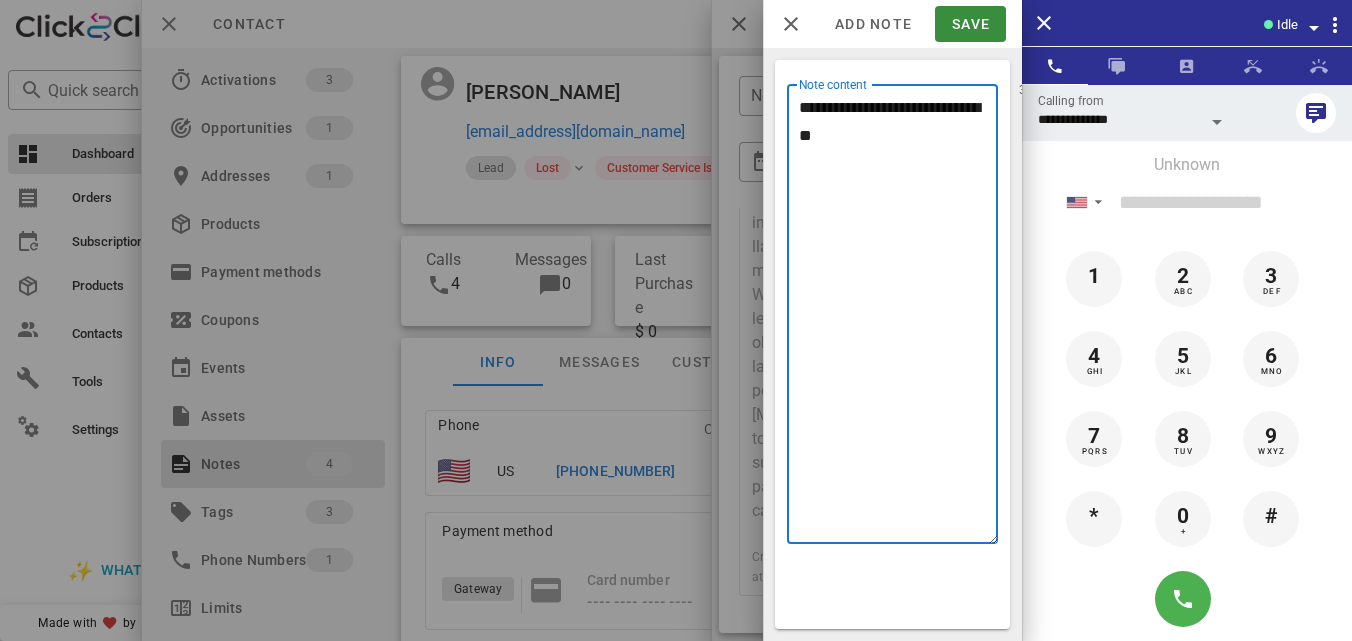 click on "**********" at bounding box center (898, 319) 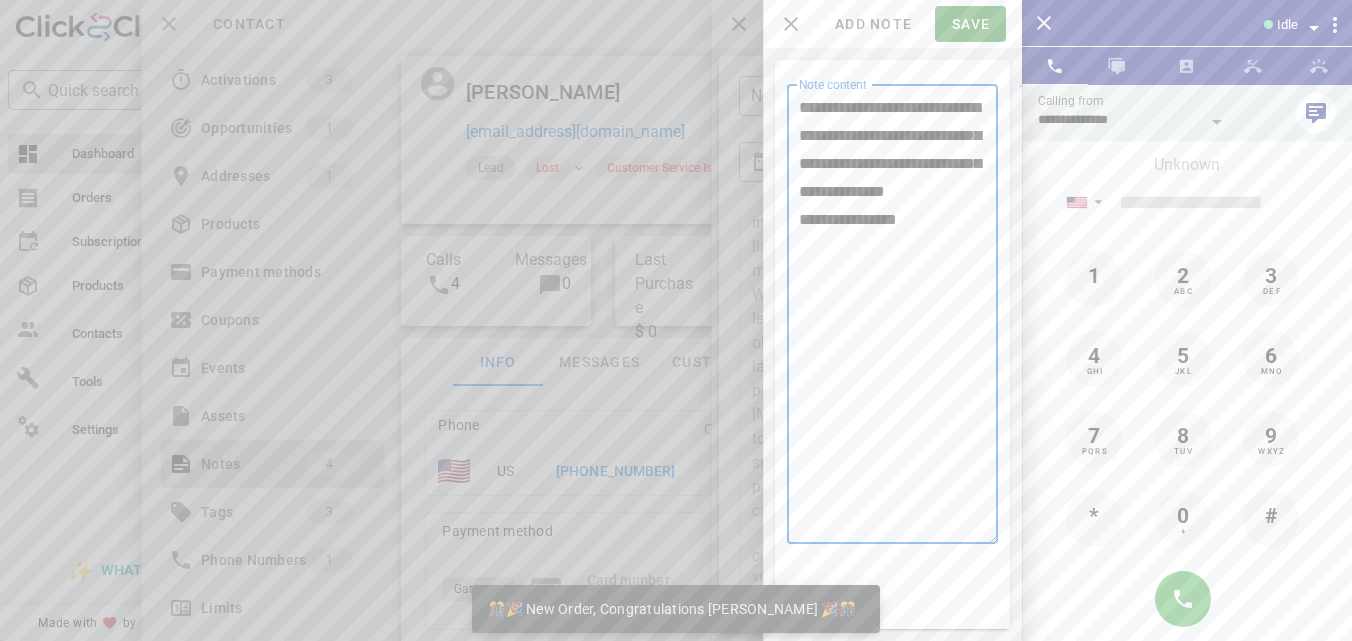 scroll, scrollTop: 999755, scrollLeft: 999653, axis: both 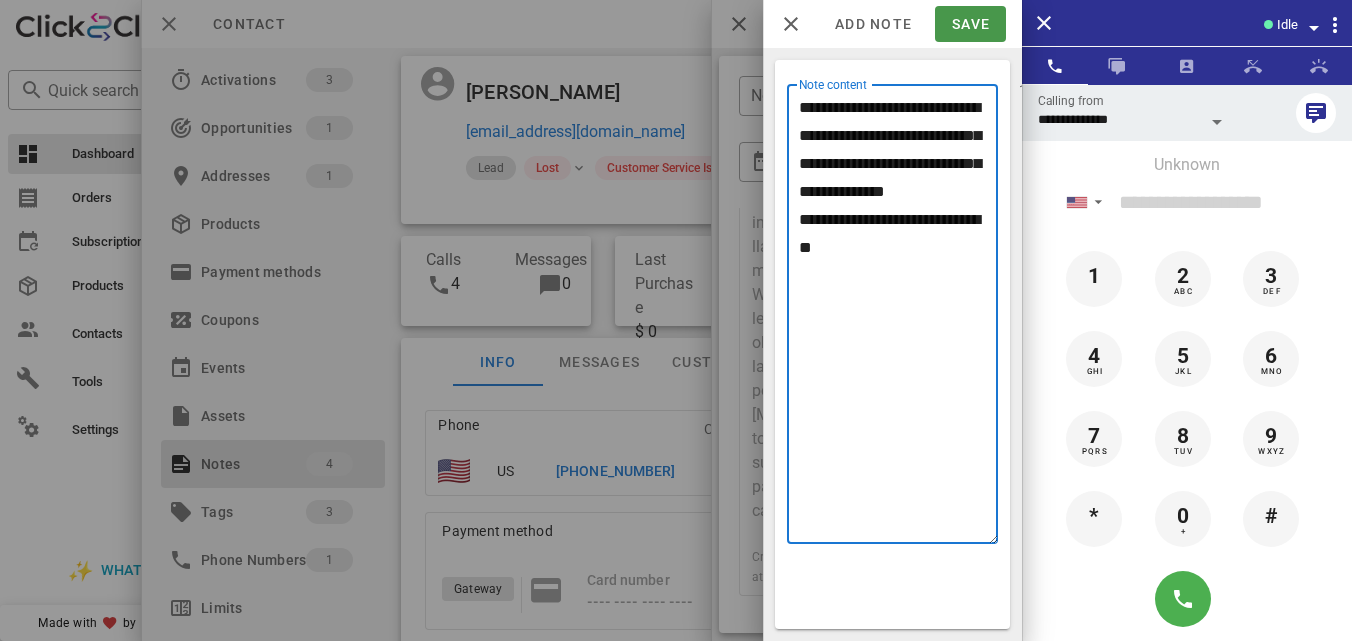 type on "**********" 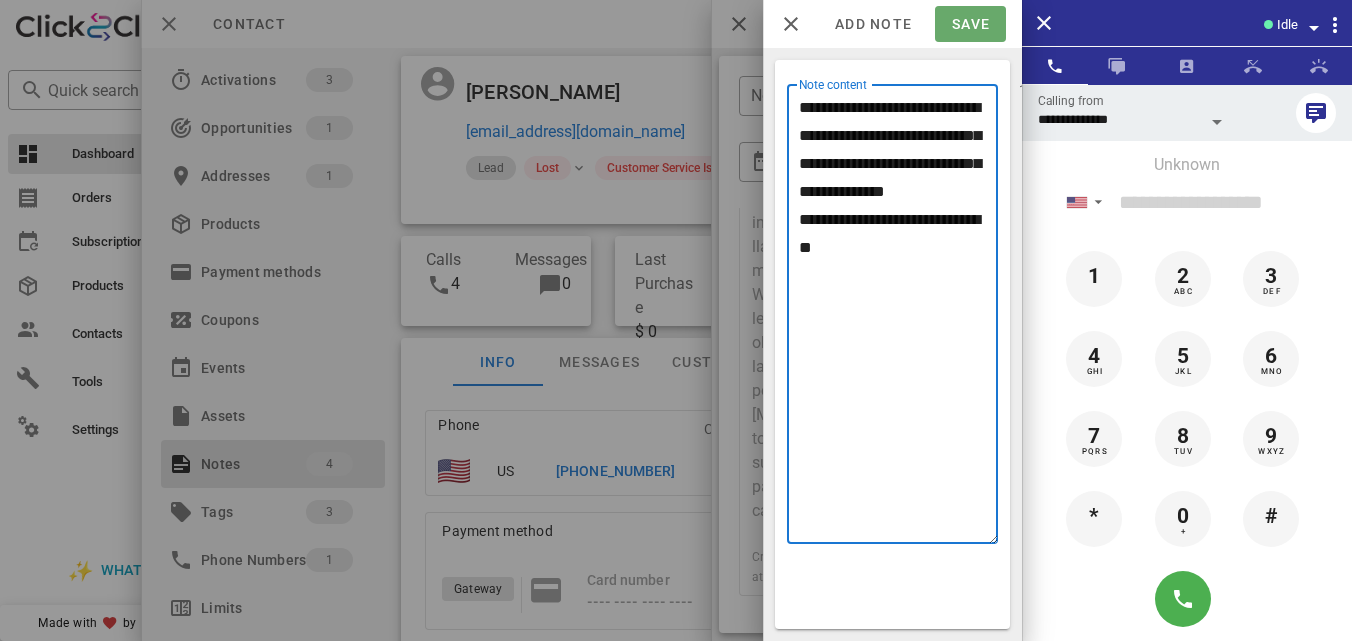 click on "Save" at bounding box center [970, 24] 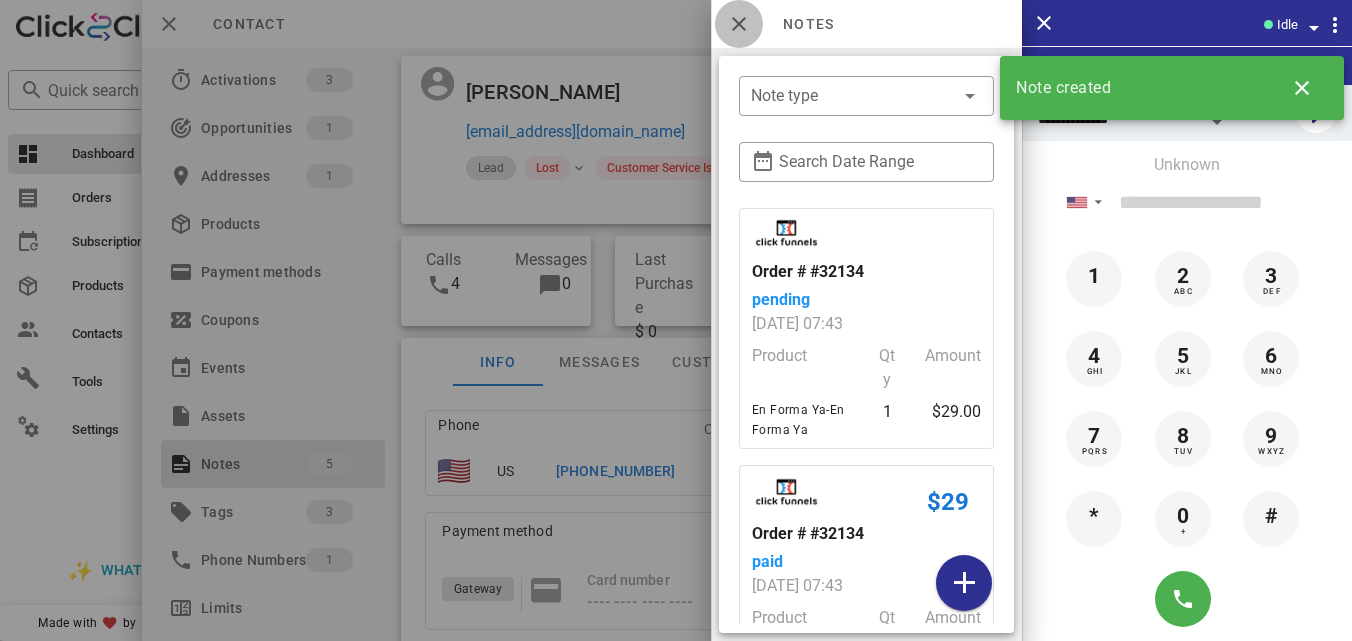click at bounding box center [739, 24] 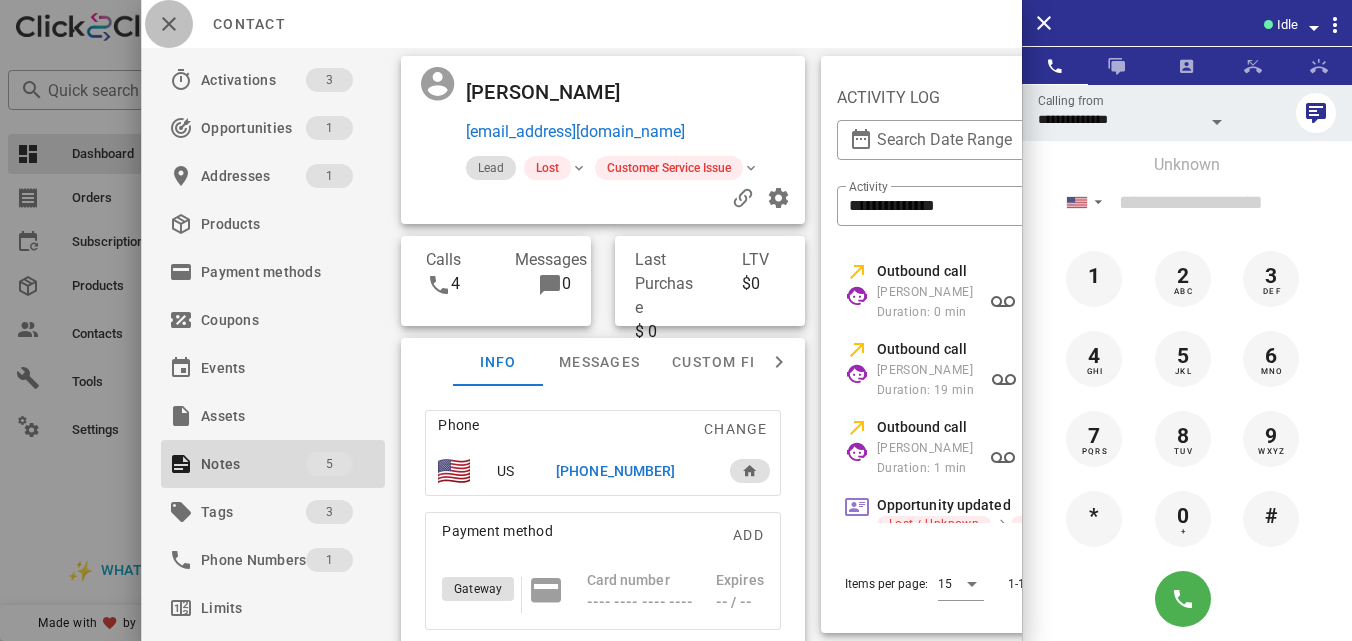 click at bounding box center [169, 24] 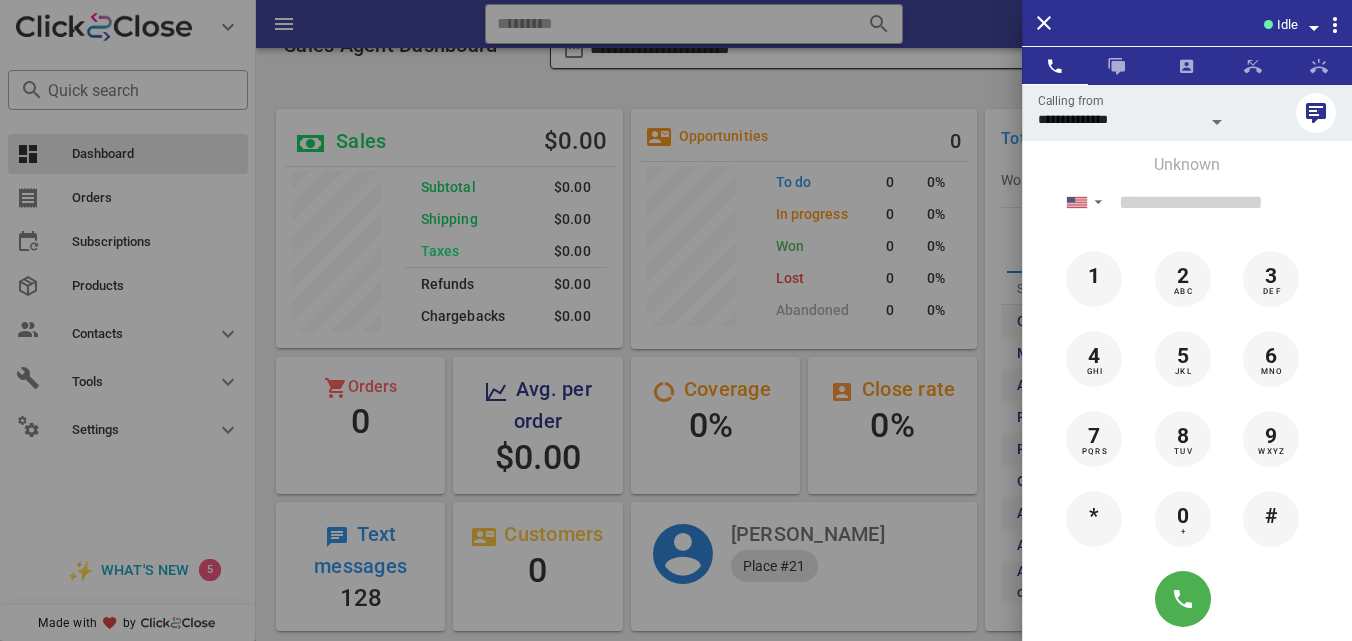 drag, startPoint x: 681, startPoint y: 40, endPoint x: 693, endPoint y: 57, distance: 20.808653 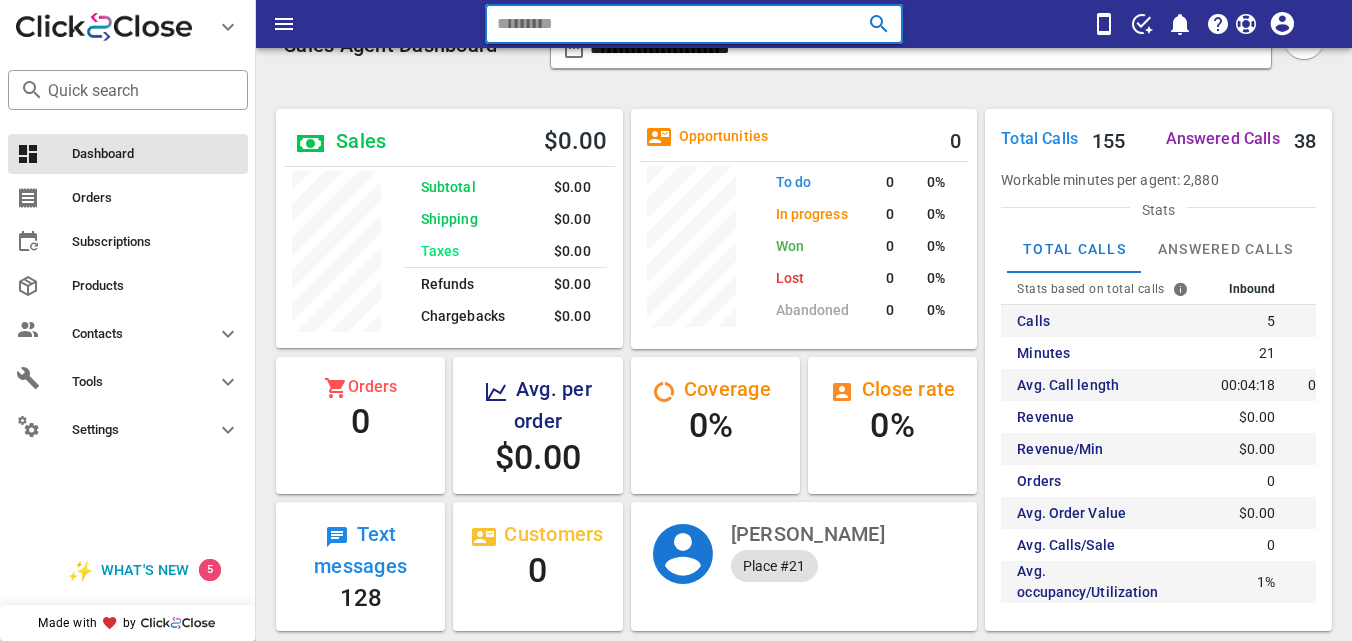 click at bounding box center [665, 24] 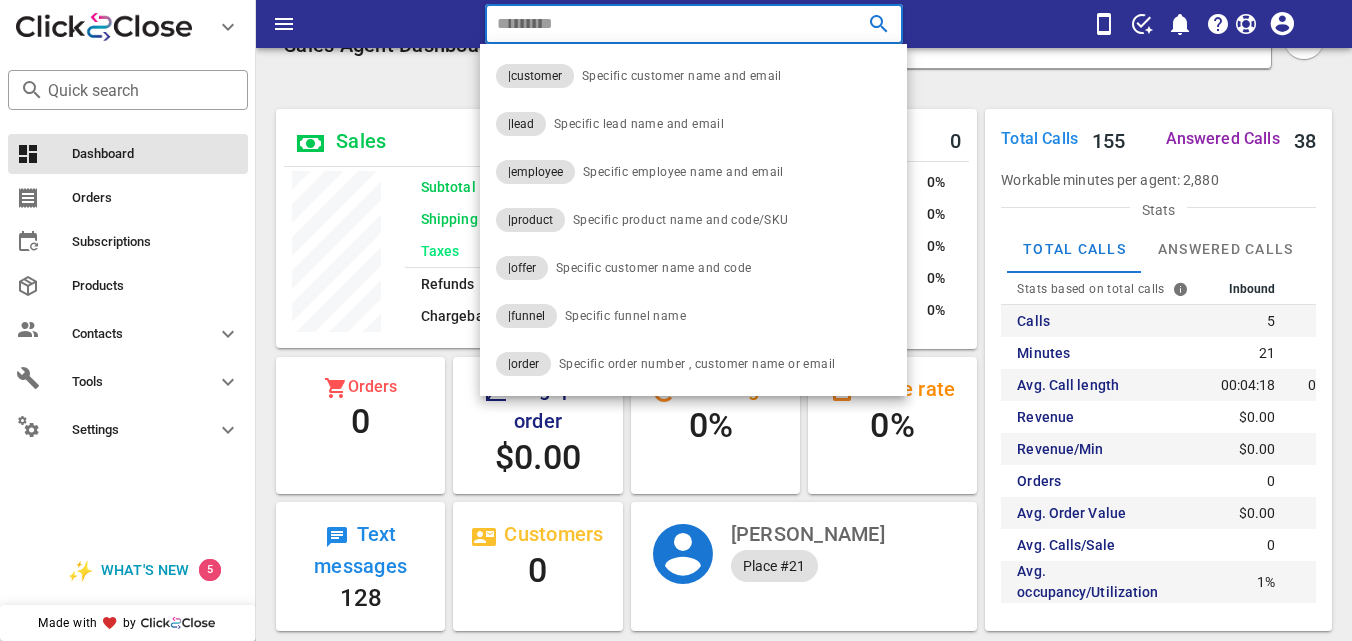 paste on "**********" 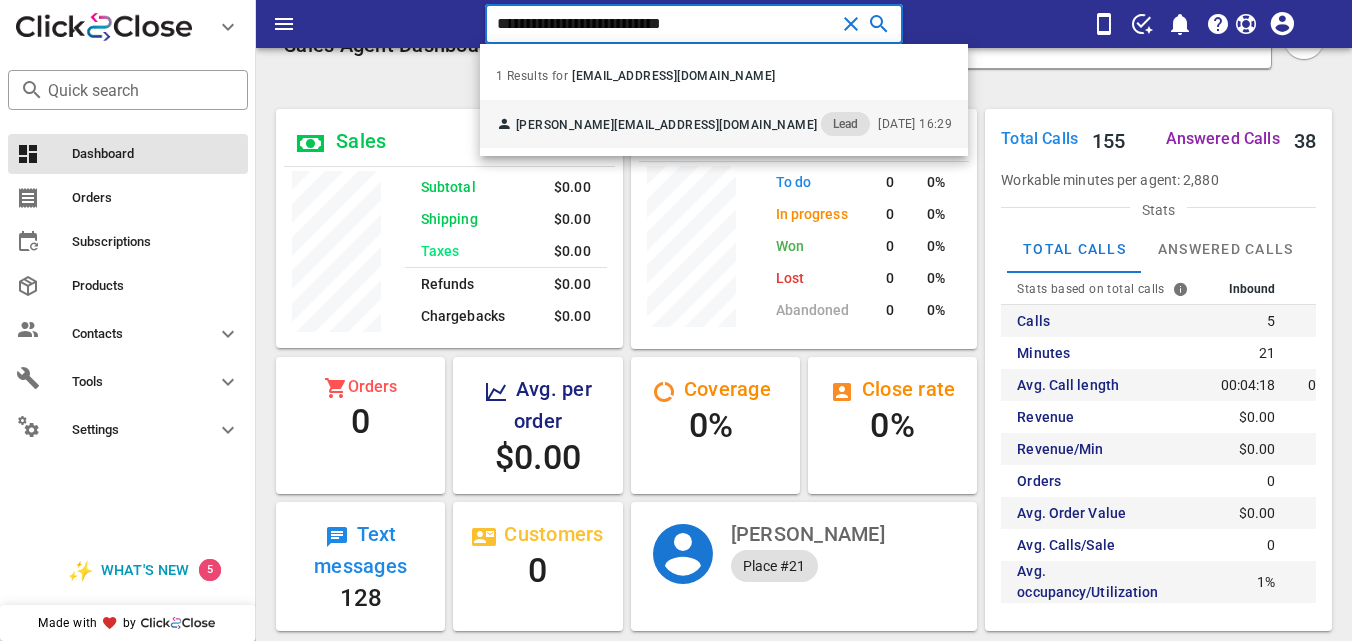 type on "**********" 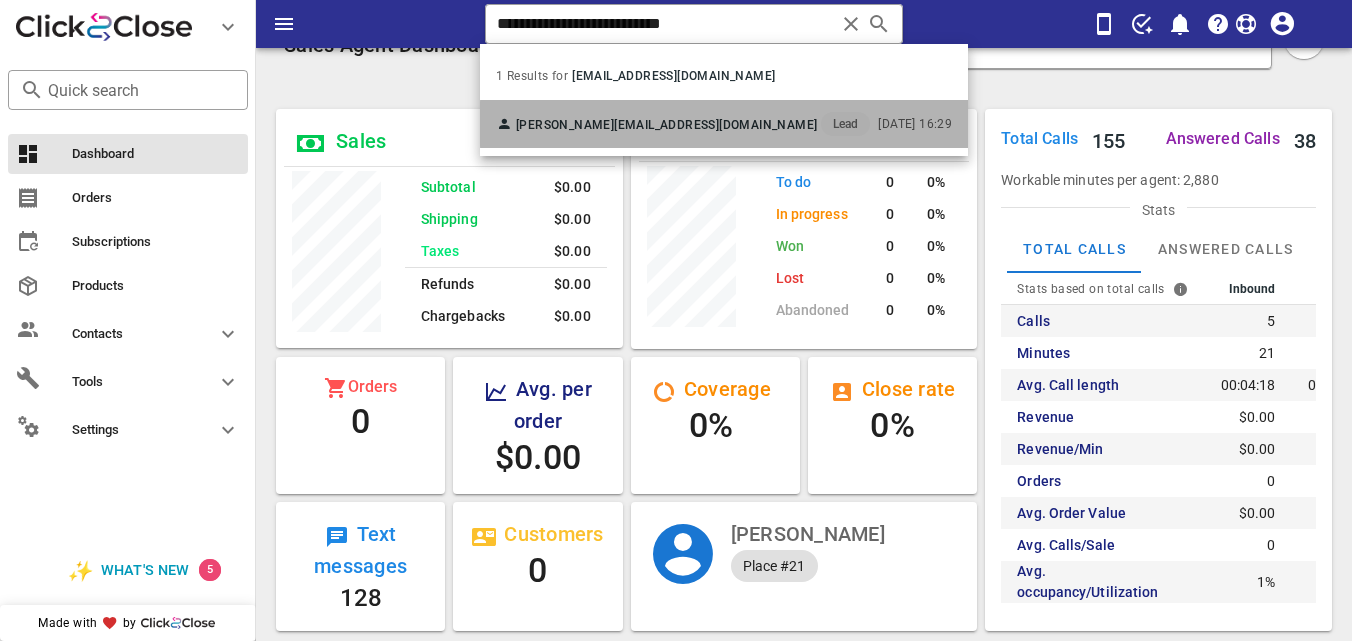 click on "[EMAIL_ADDRESS][DOMAIN_NAME]" at bounding box center [715, 125] 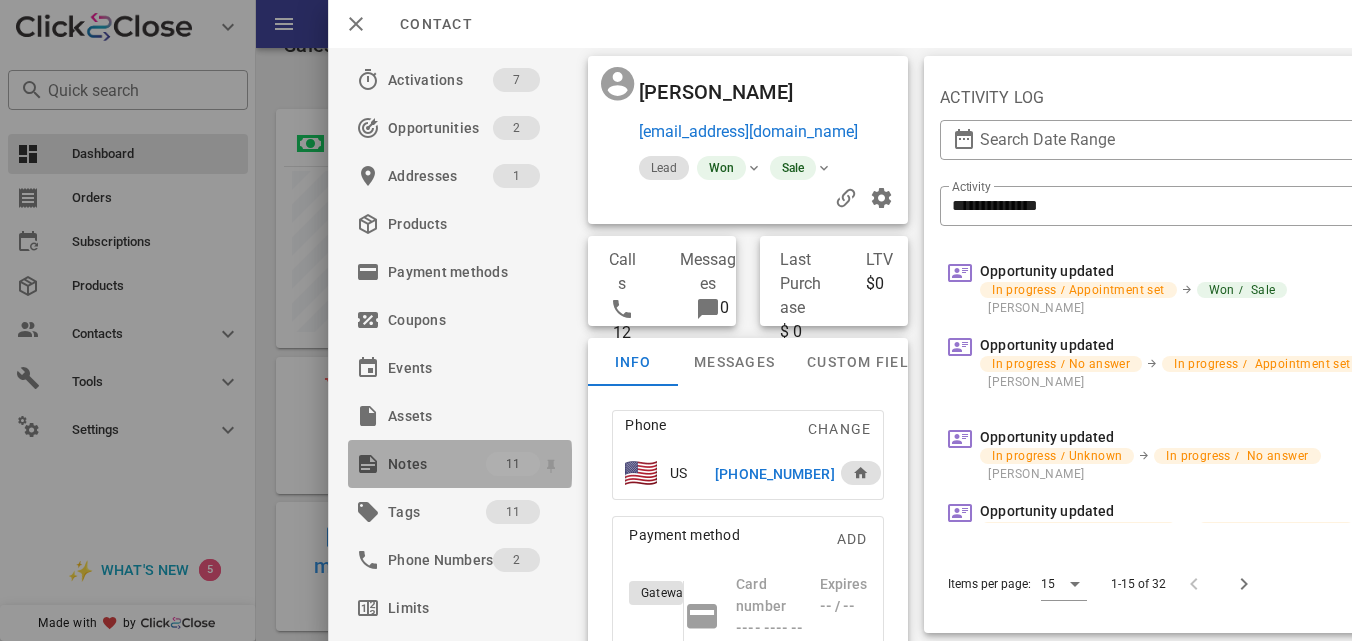 click on "Notes" at bounding box center (437, 464) 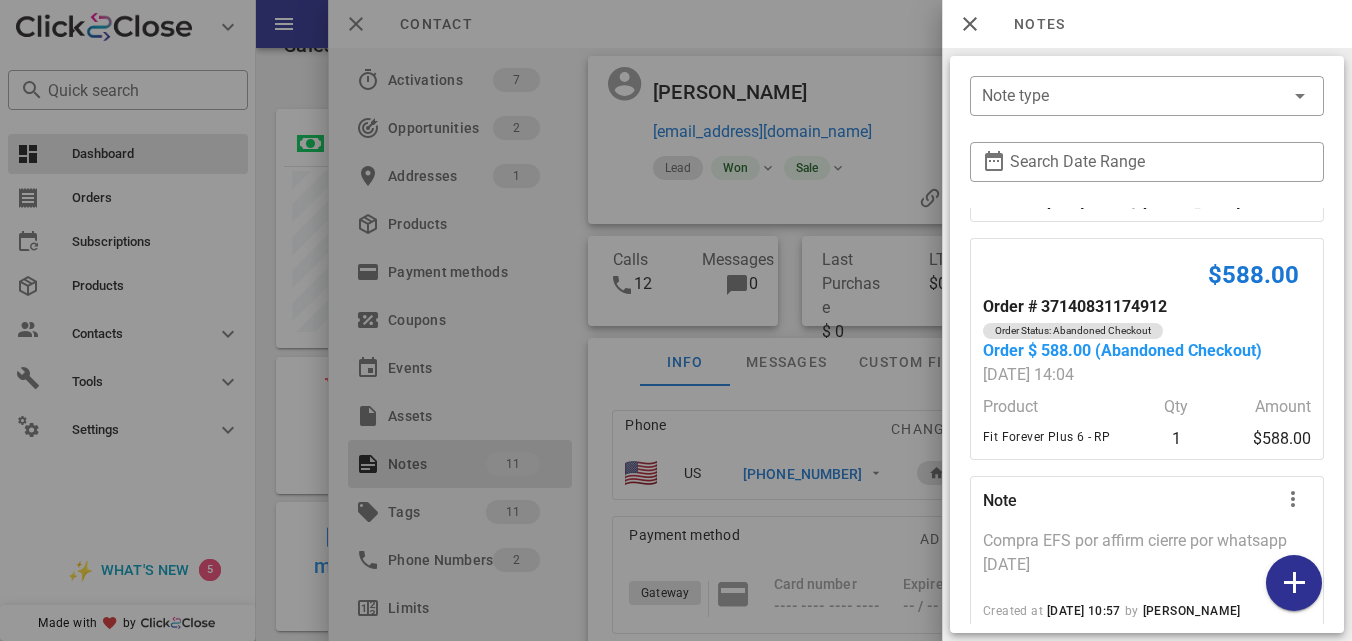 scroll, scrollTop: 2184, scrollLeft: 0, axis: vertical 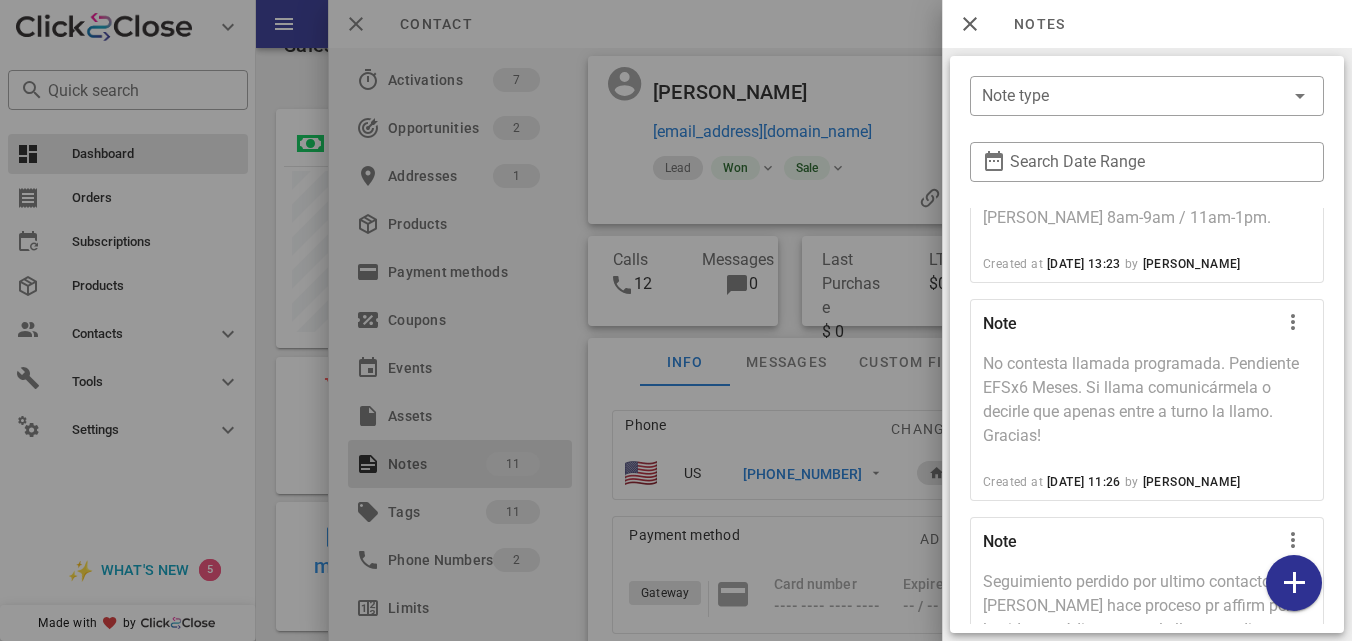 click at bounding box center [676, 320] 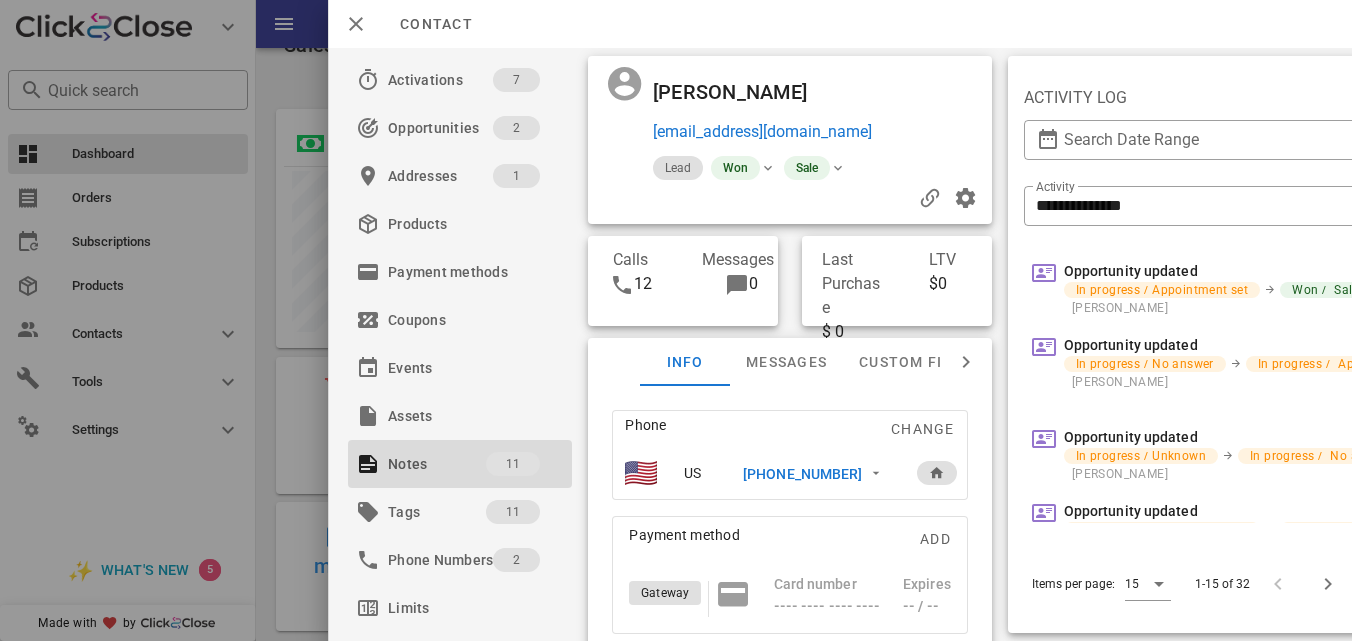 click on "[PHONE_NUMBER]" at bounding box center [802, 474] 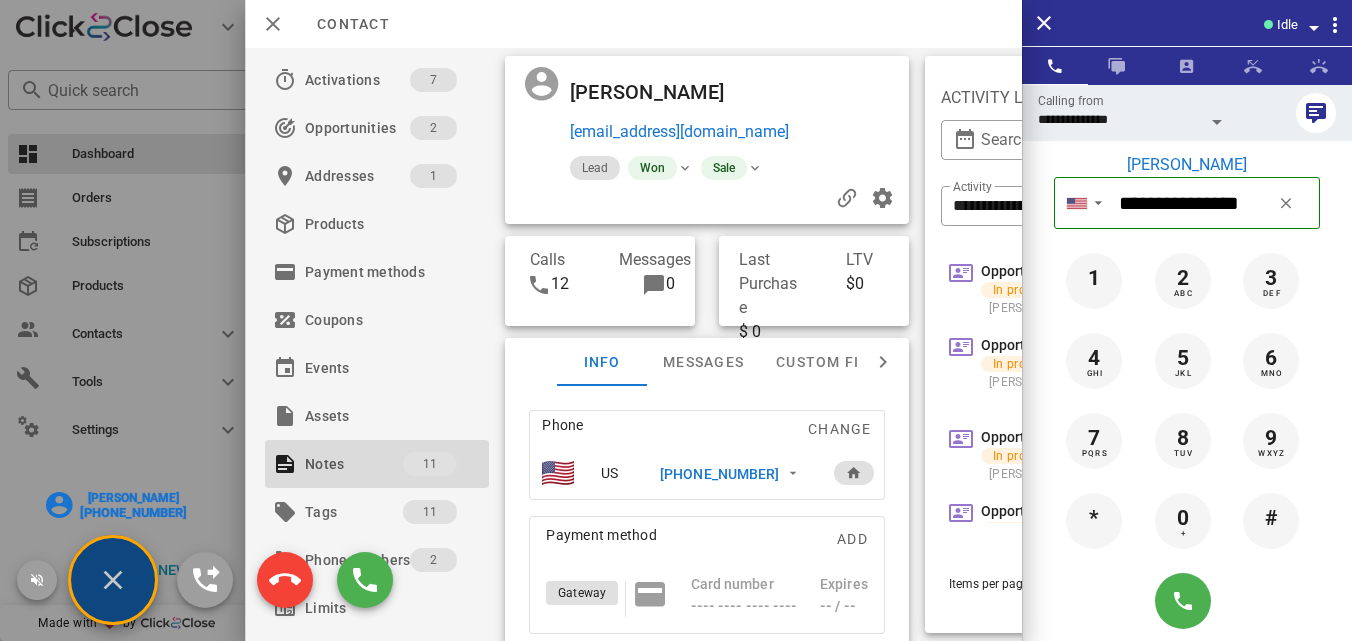 click on "[PERSON_NAME]" at bounding box center [133, 498] 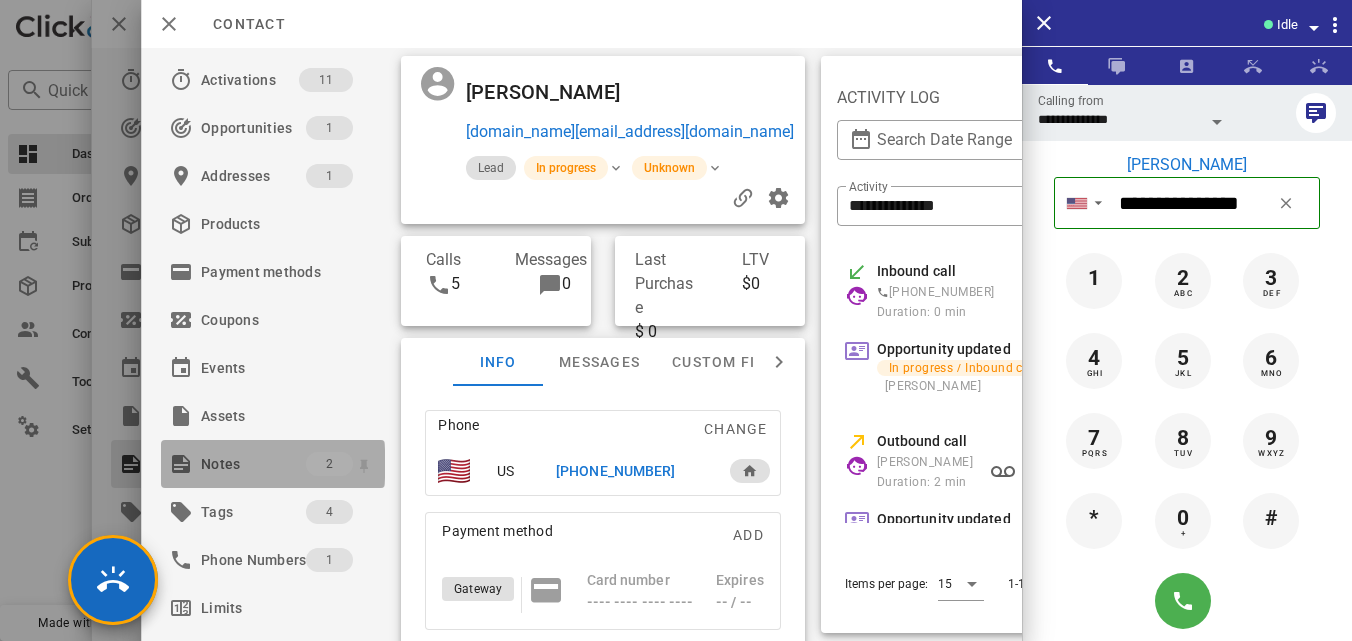 click on "Notes" at bounding box center [253, 464] 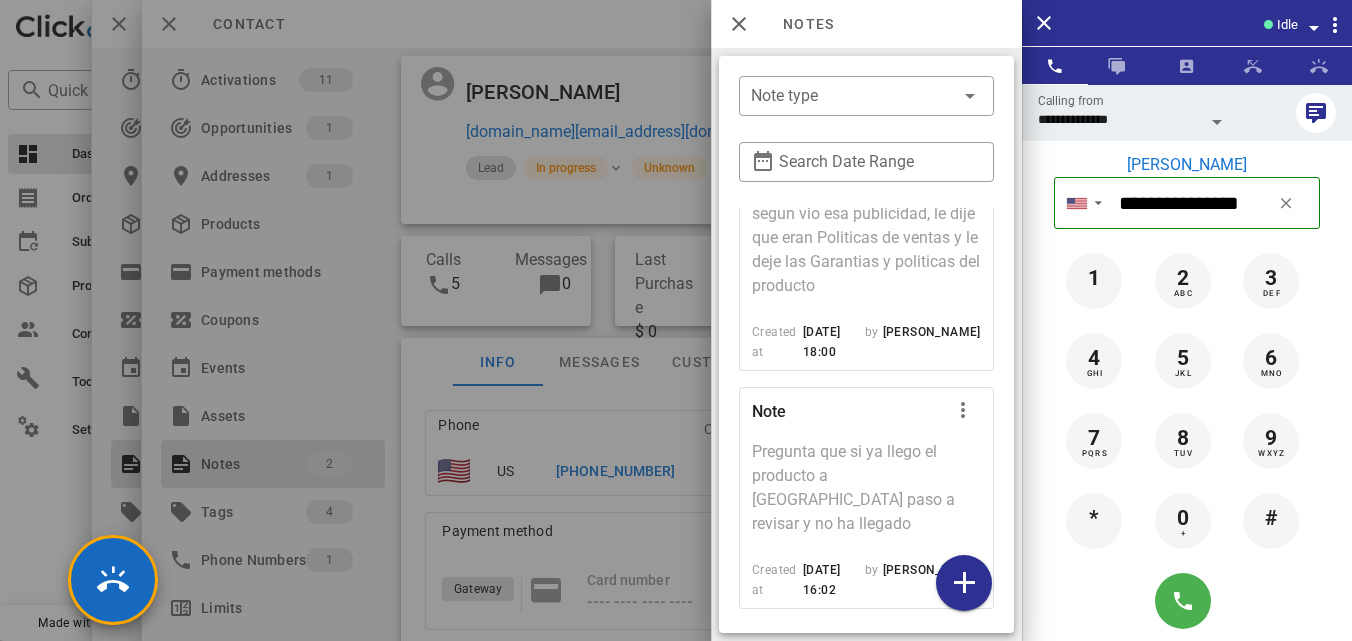 scroll, scrollTop: 408, scrollLeft: 0, axis: vertical 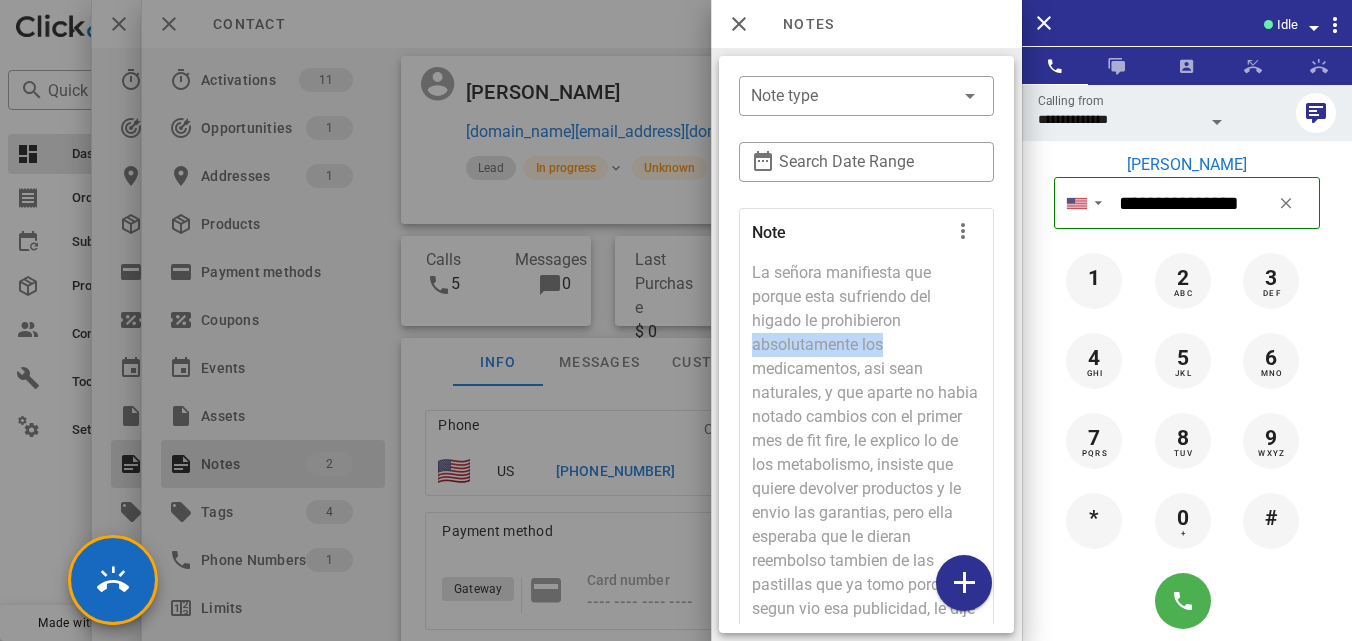 drag, startPoint x: 1006, startPoint y: 322, endPoint x: 1005, endPoint y: 339, distance: 17.029387 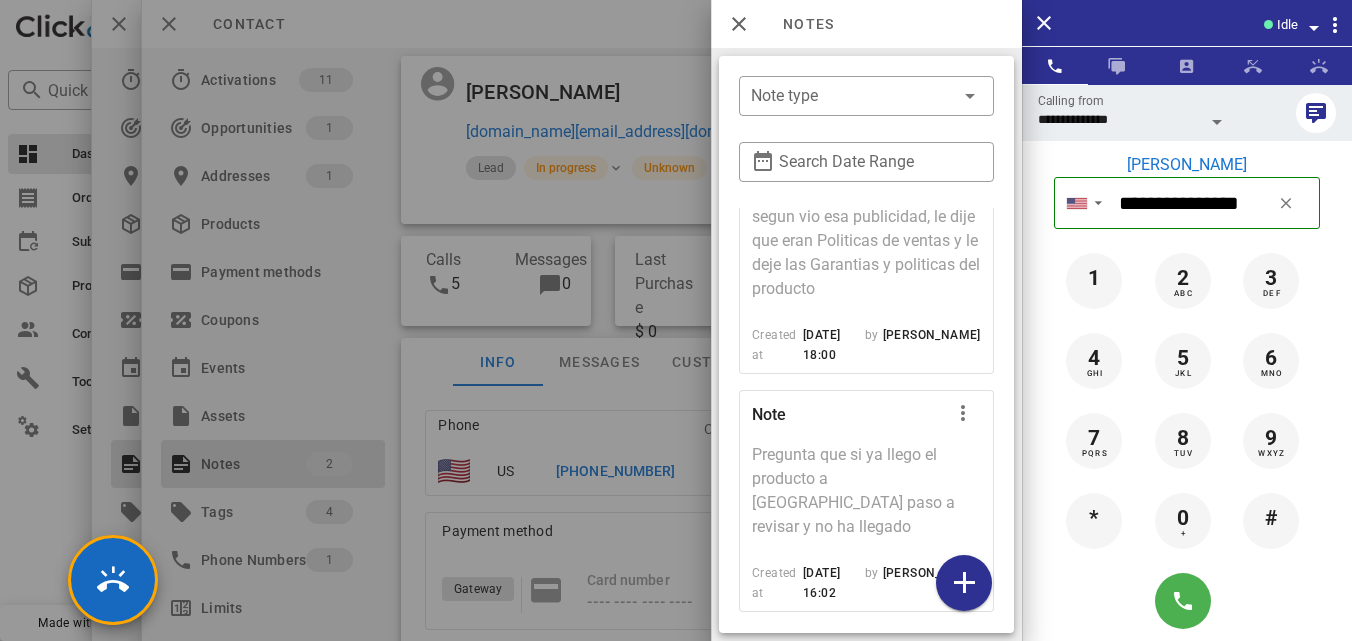 scroll, scrollTop: 408, scrollLeft: 0, axis: vertical 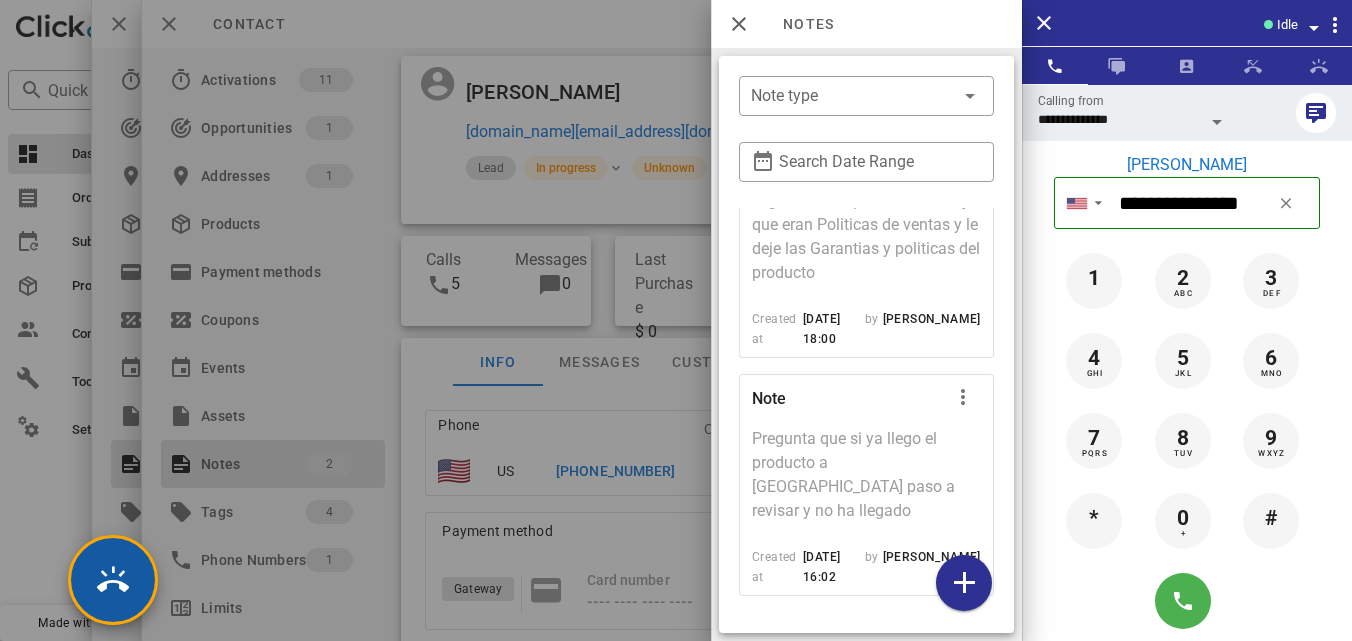click at bounding box center (113, 580) 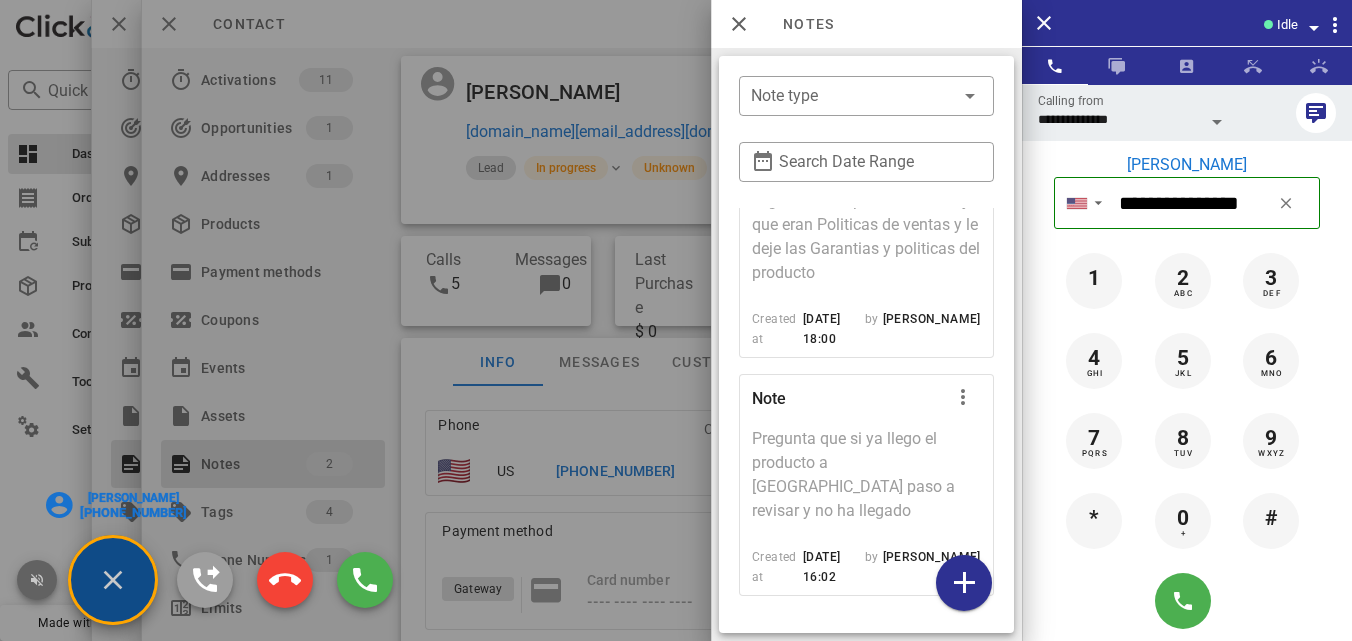 click at bounding box center (37, 580) 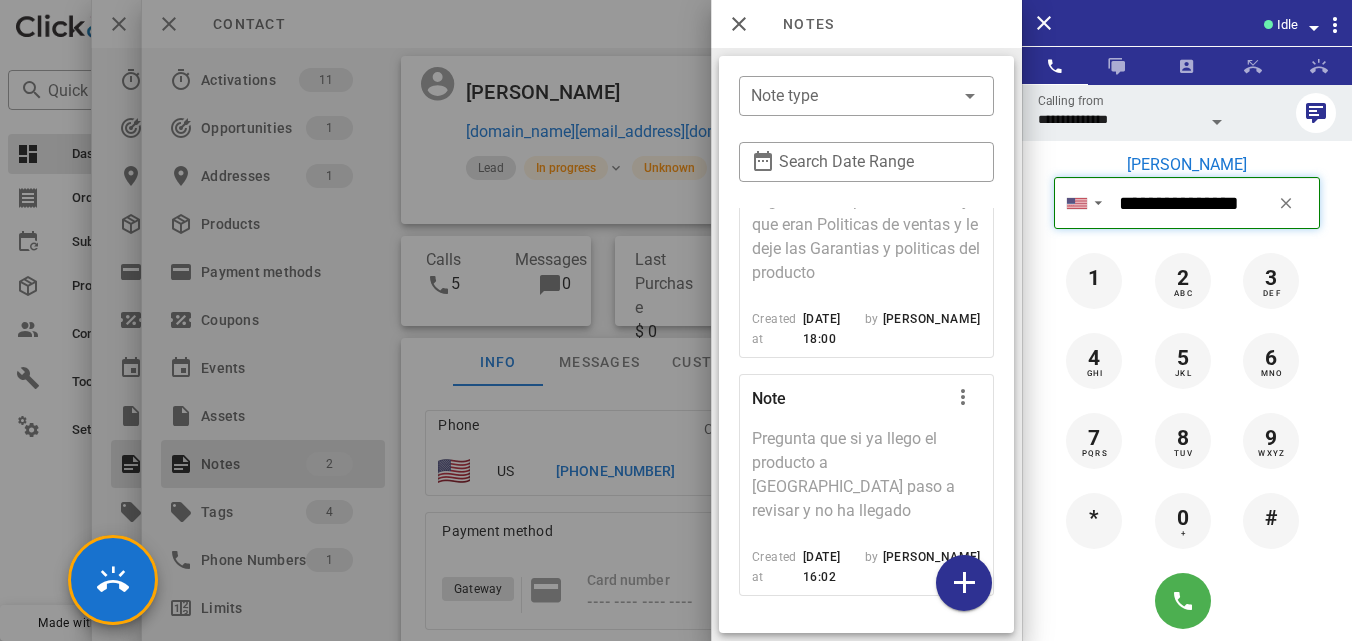 type 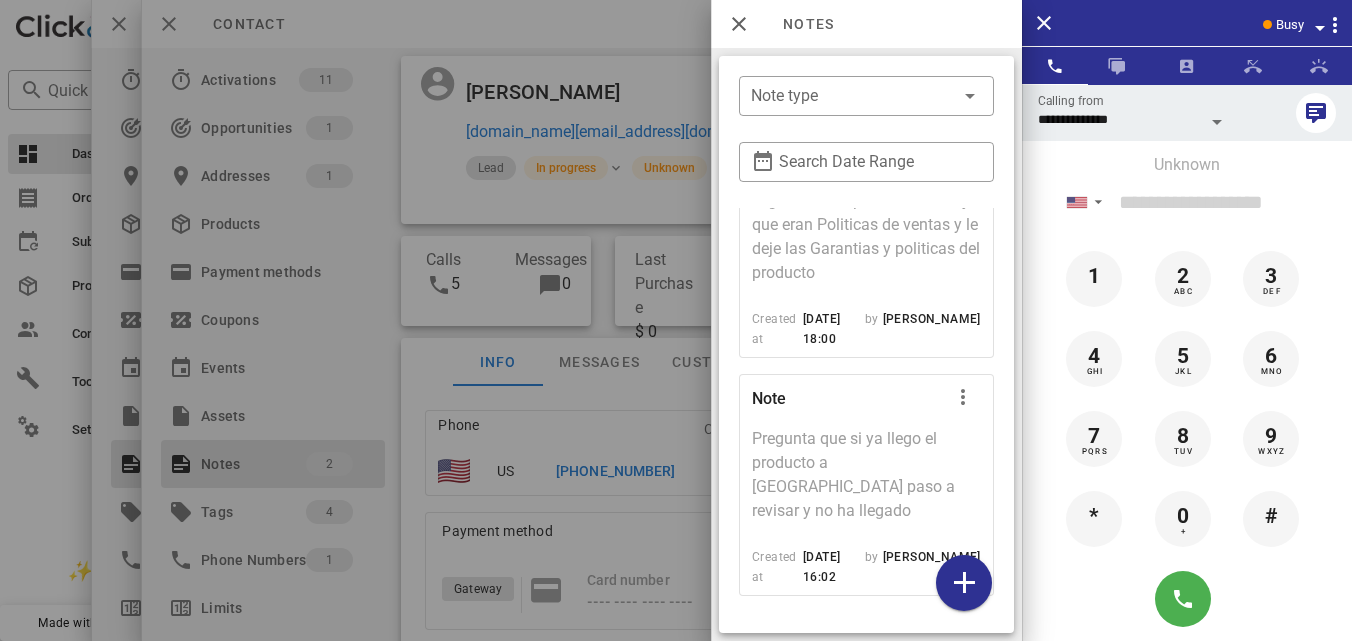click on "Busy" at bounding box center [1290, 25] 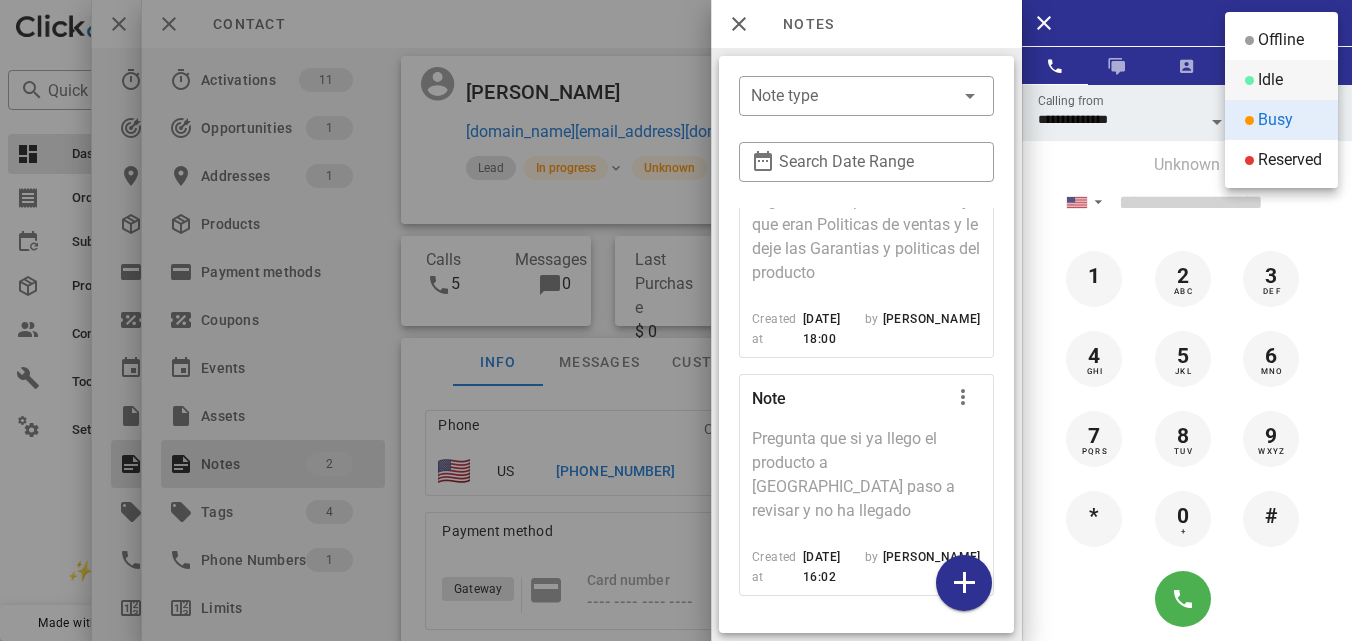 click at bounding box center (1249, 80) 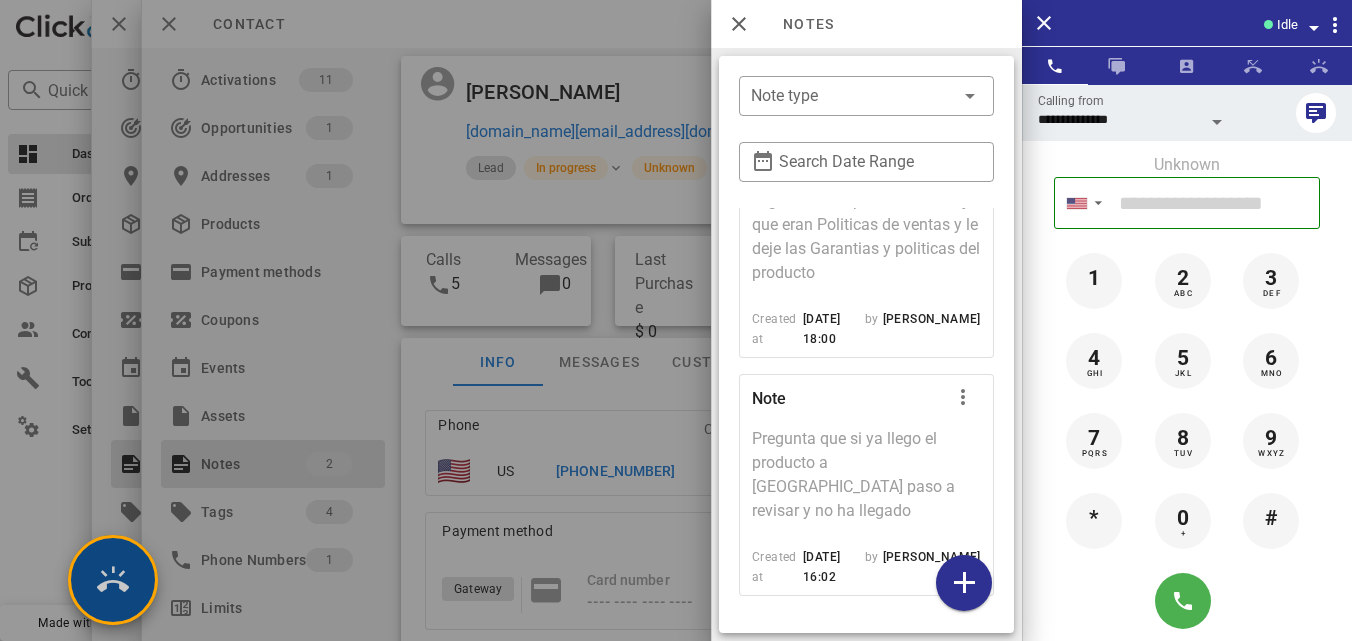 click at bounding box center [113, 580] 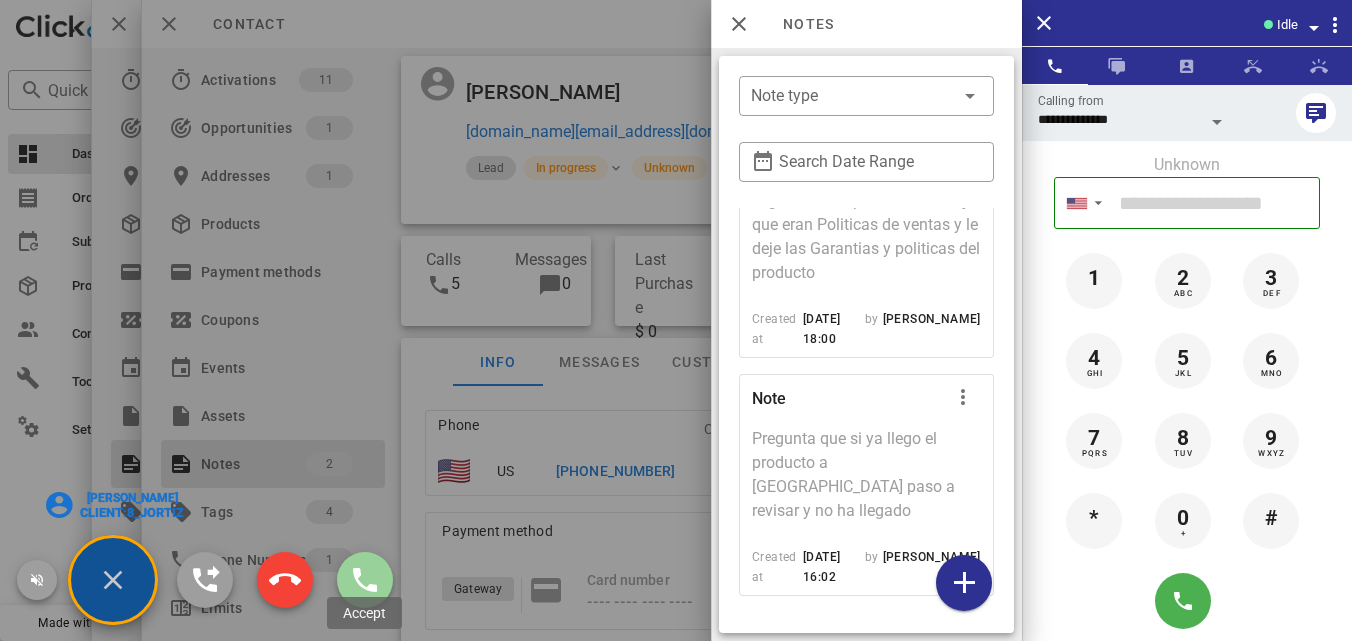 click at bounding box center [365, 580] 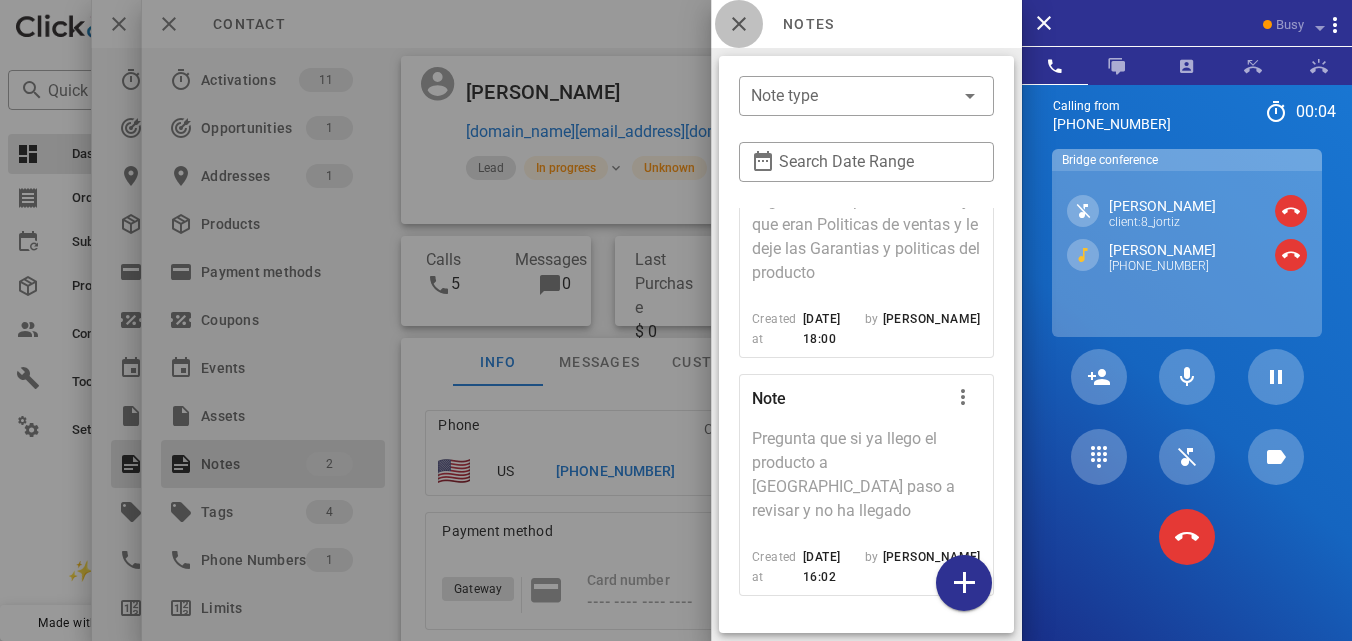 click at bounding box center [739, 24] 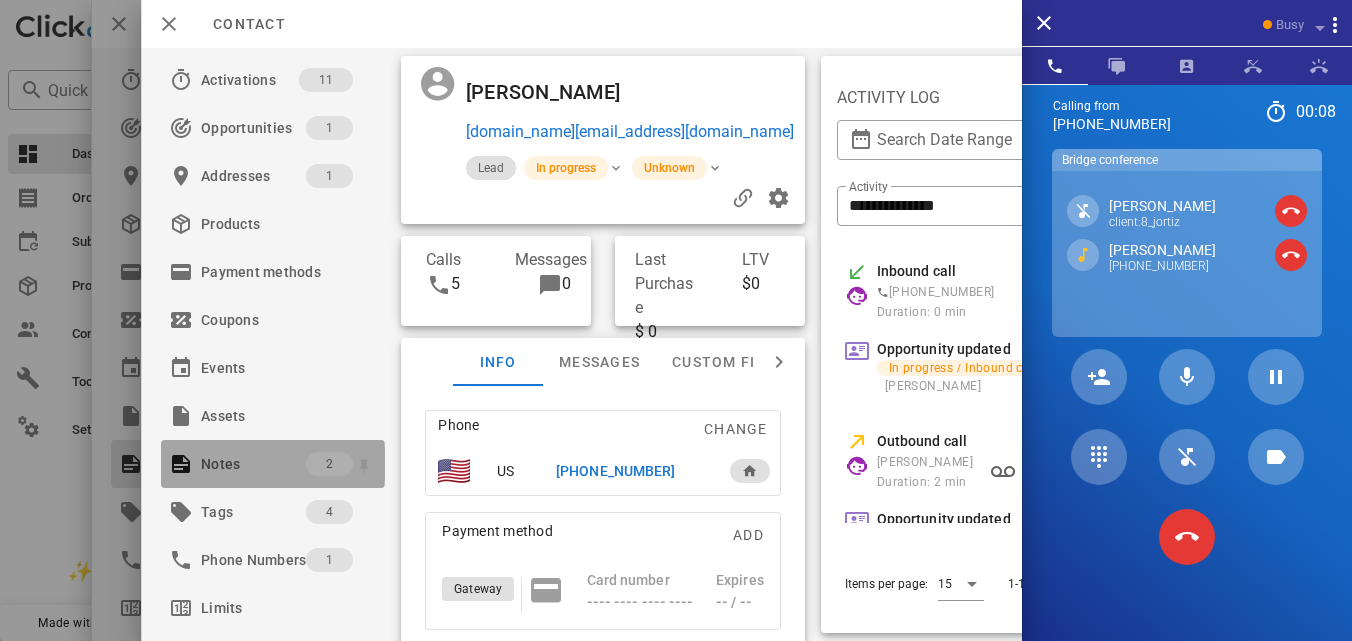 click on "Notes" at bounding box center [253, 464] 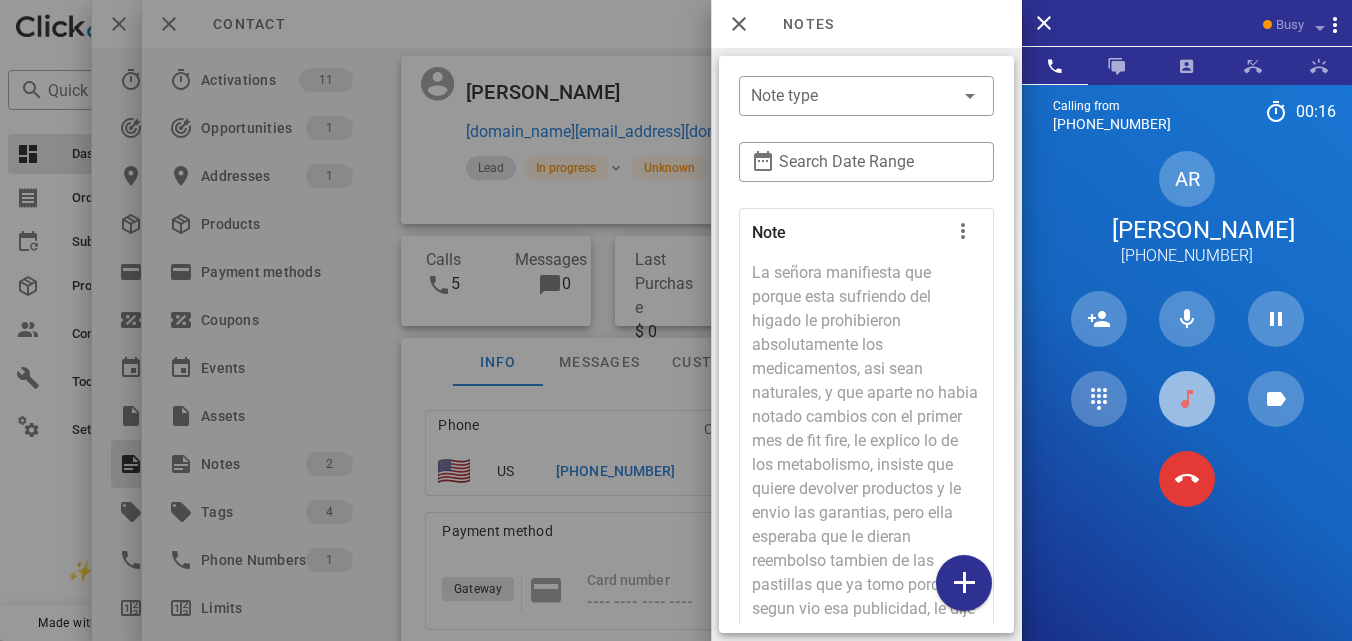 click at bounding box center (1187, 399) 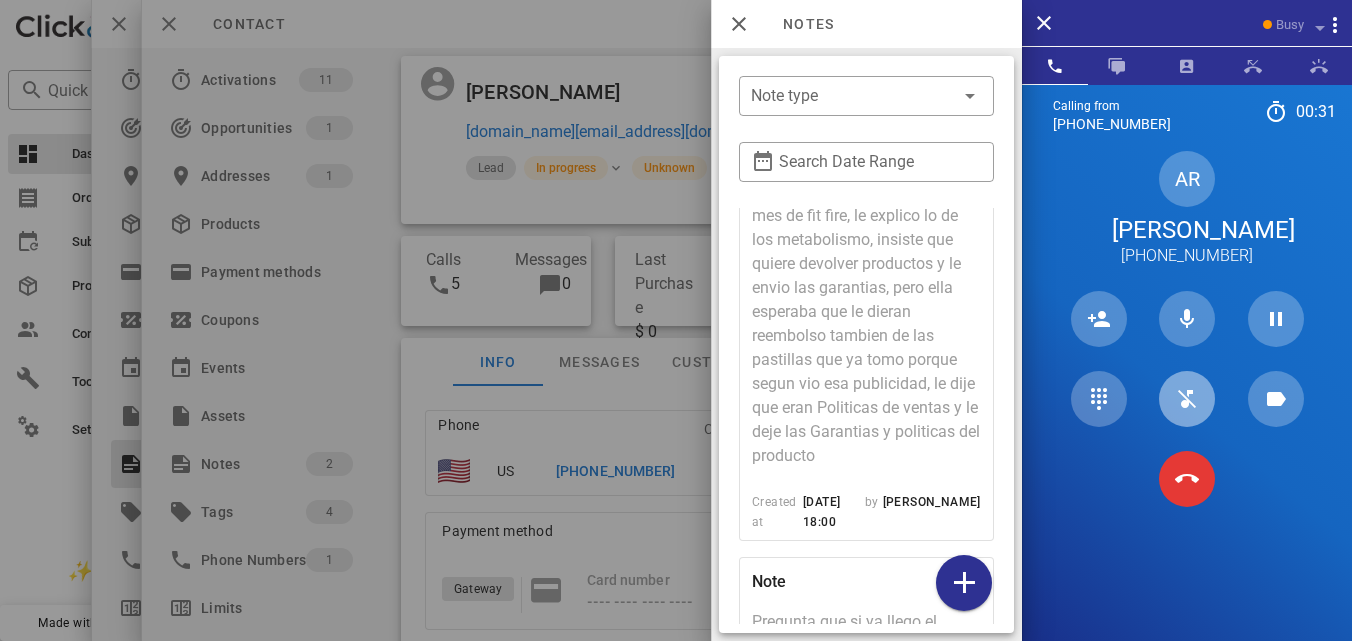 scroll, scrollTop: 228, scrollLeft: 0, axis: vertical 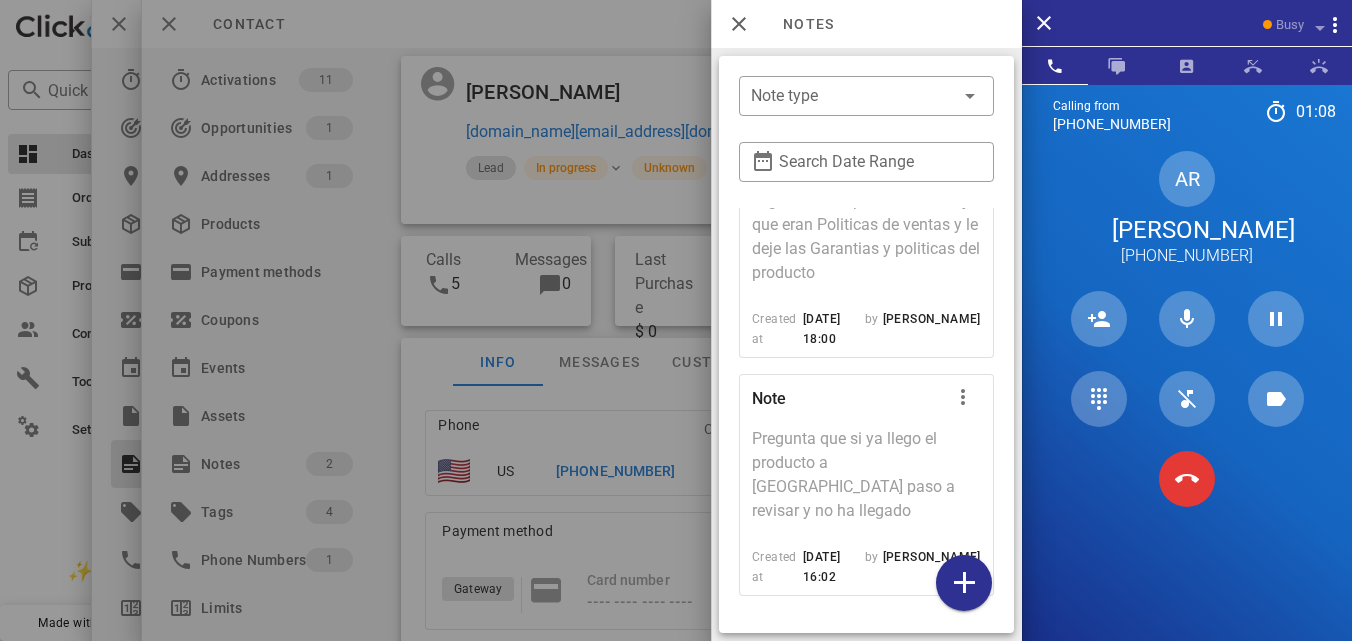 click at bounding box center [676, 320] 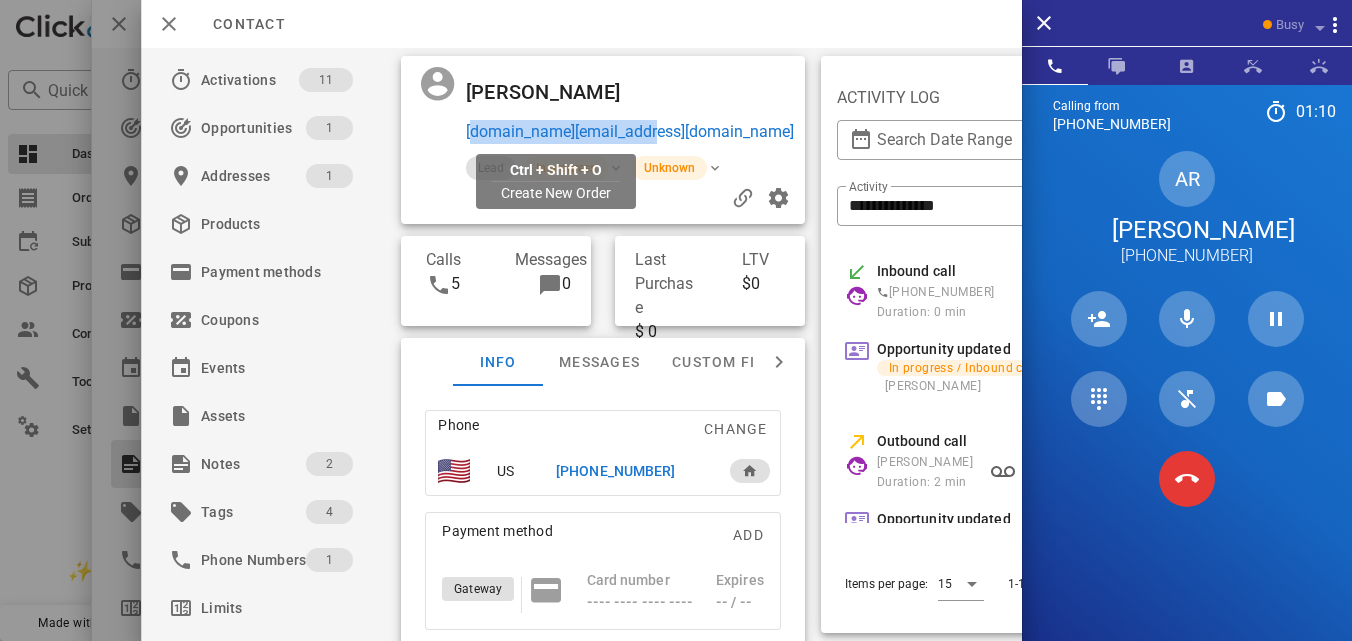 drag, startPoint x: 684, startPoint y: 137, endPoint x: 465, endPoint y: 131, distance: 219.08218 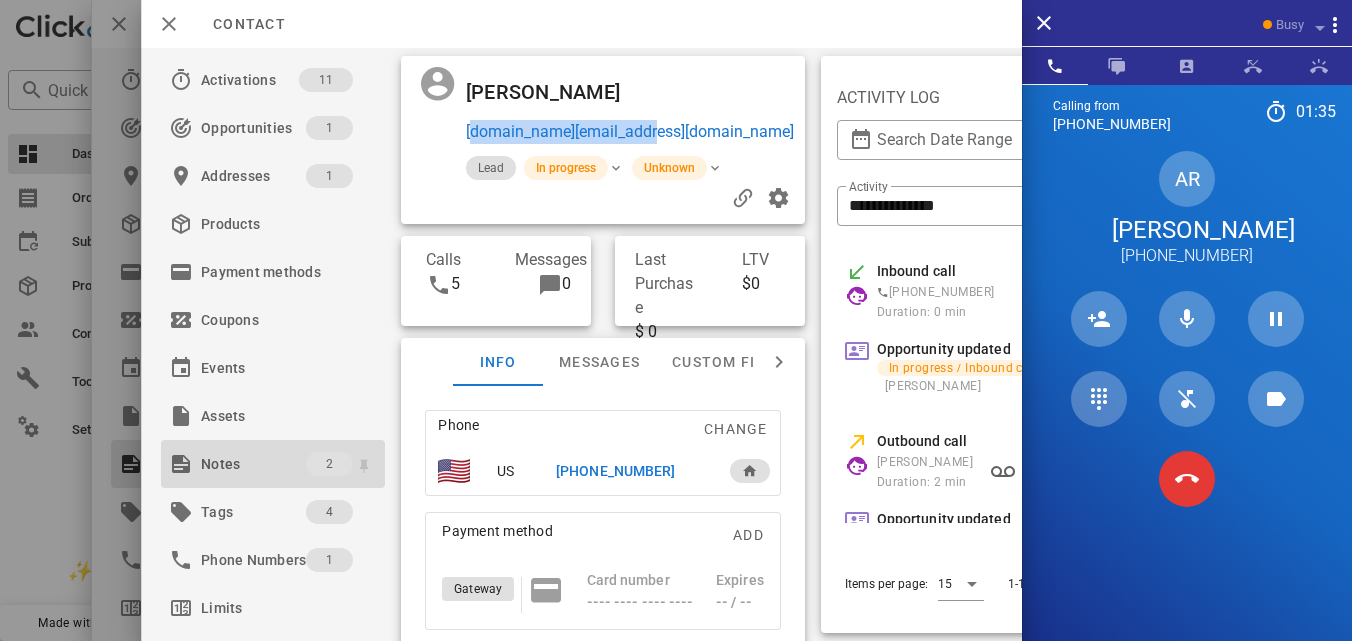 click on "Notes" at bounding box center [253, 464] 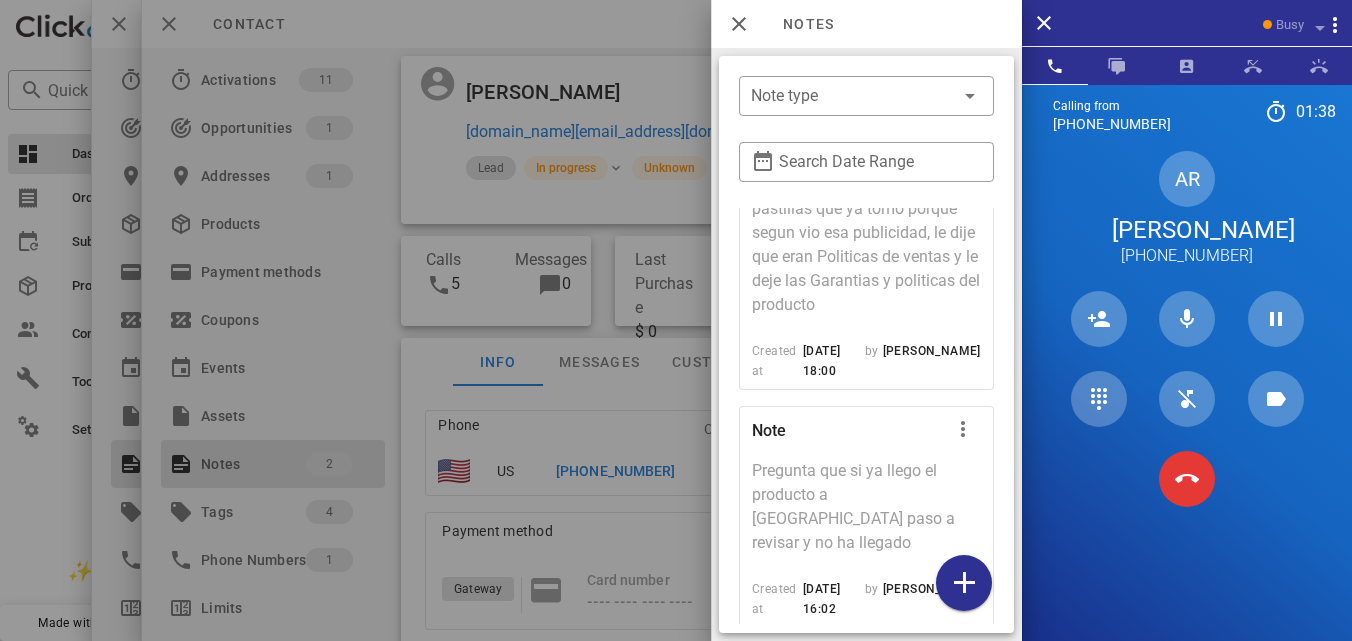scroll, scrollTop: 408, scrollLeft: 0, axis: vertical 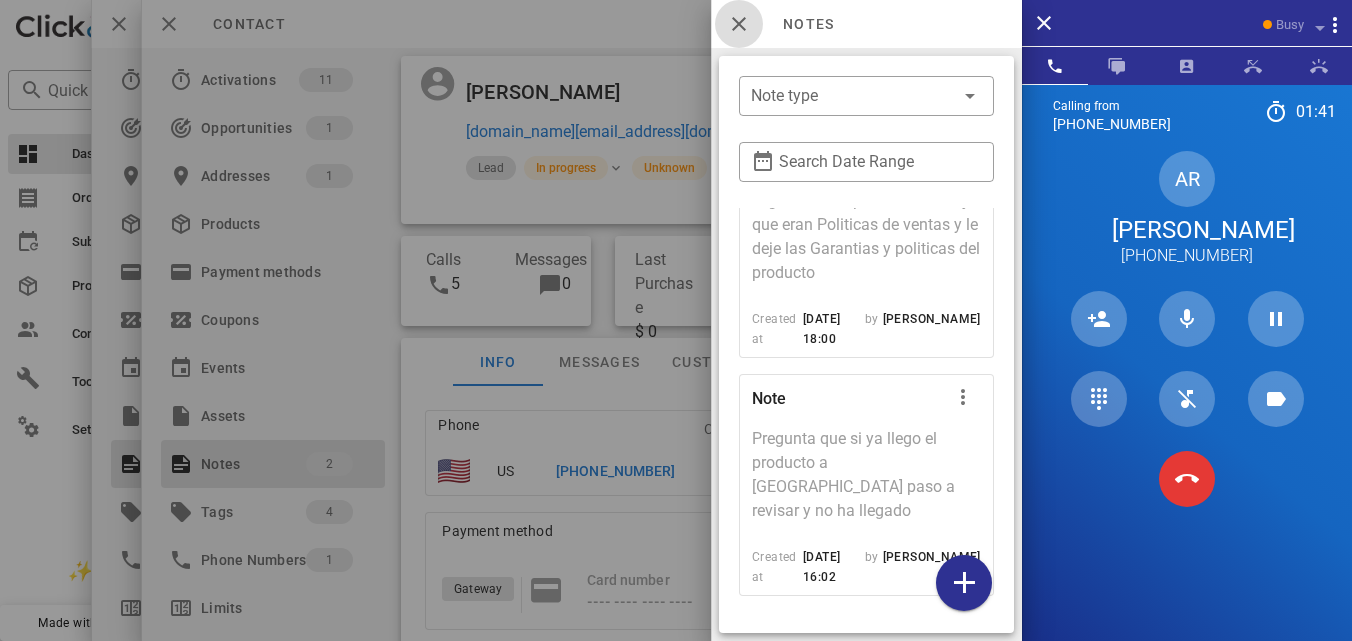 click at bounding box center [739, 24] 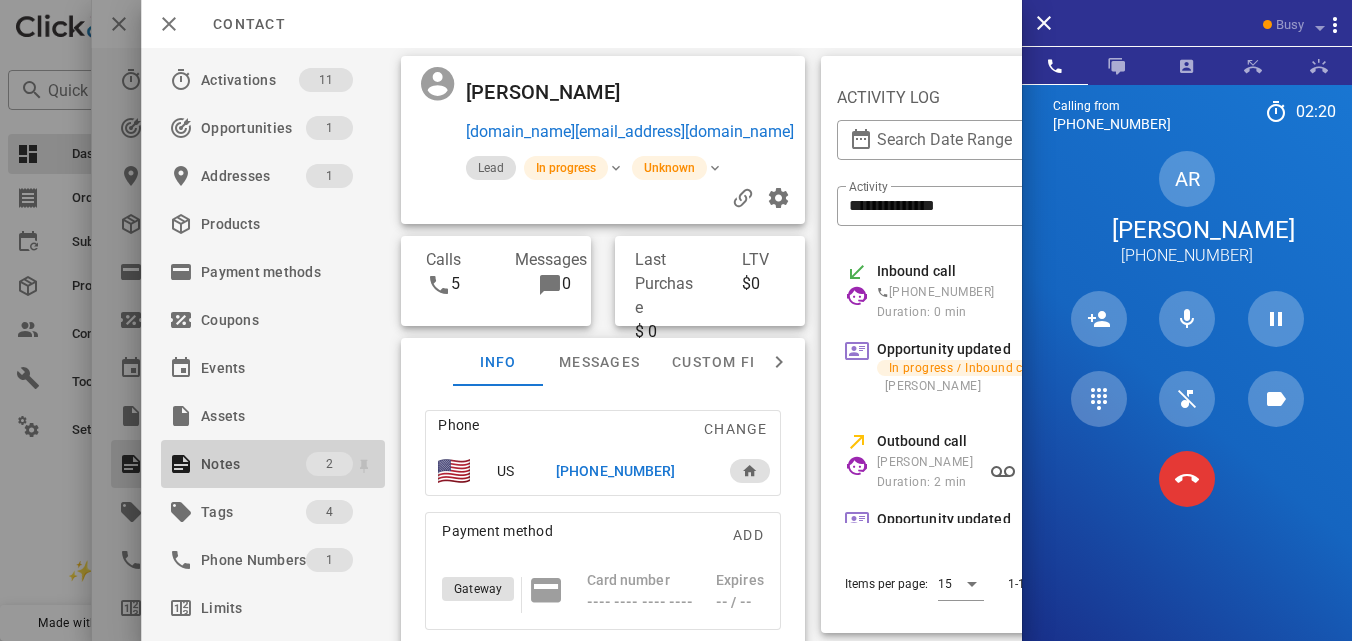 click on "Notes" at bounding box center [253, 464] 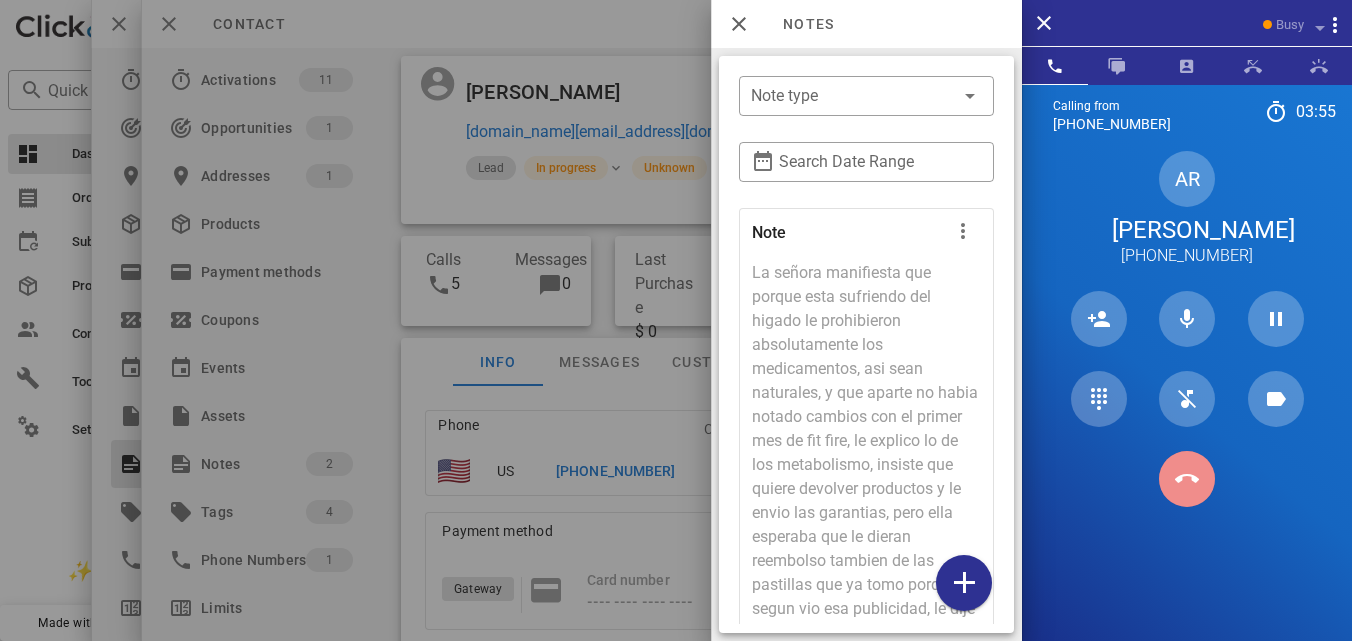 click at bounding box center [1187, 479] 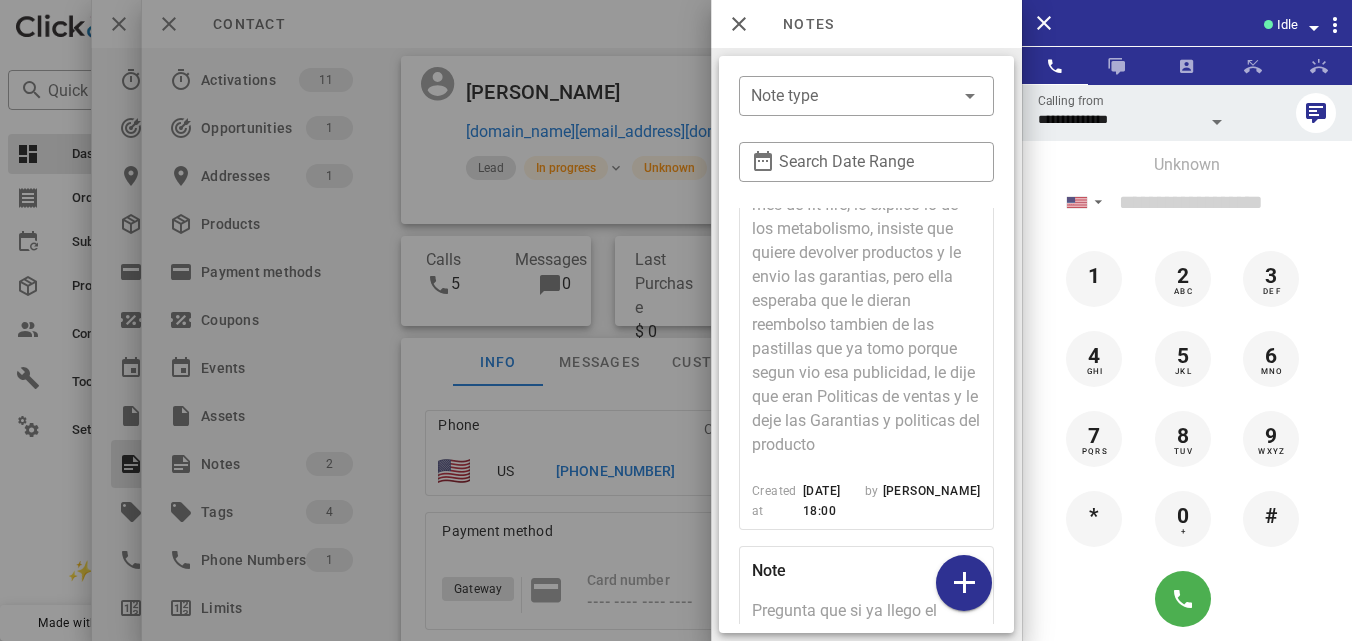 scroll, scrollTop: 408, scrollLeft: 0, axis: vertical 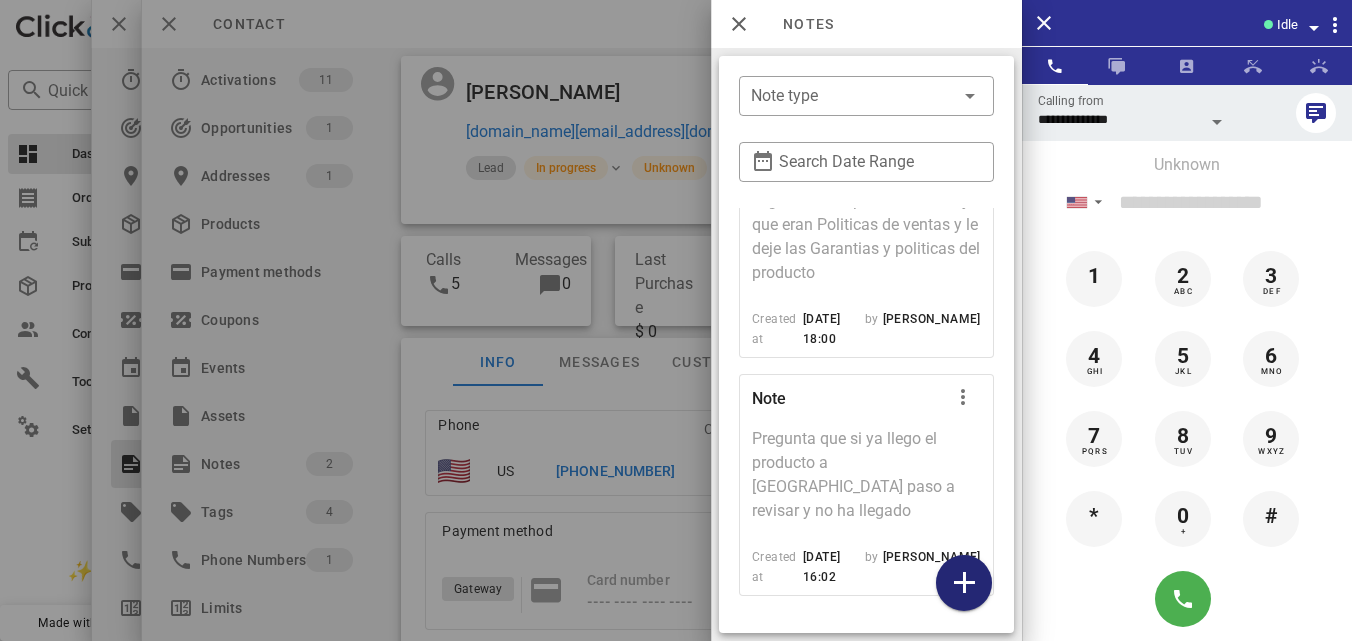 click at bounding box center [964, 583] 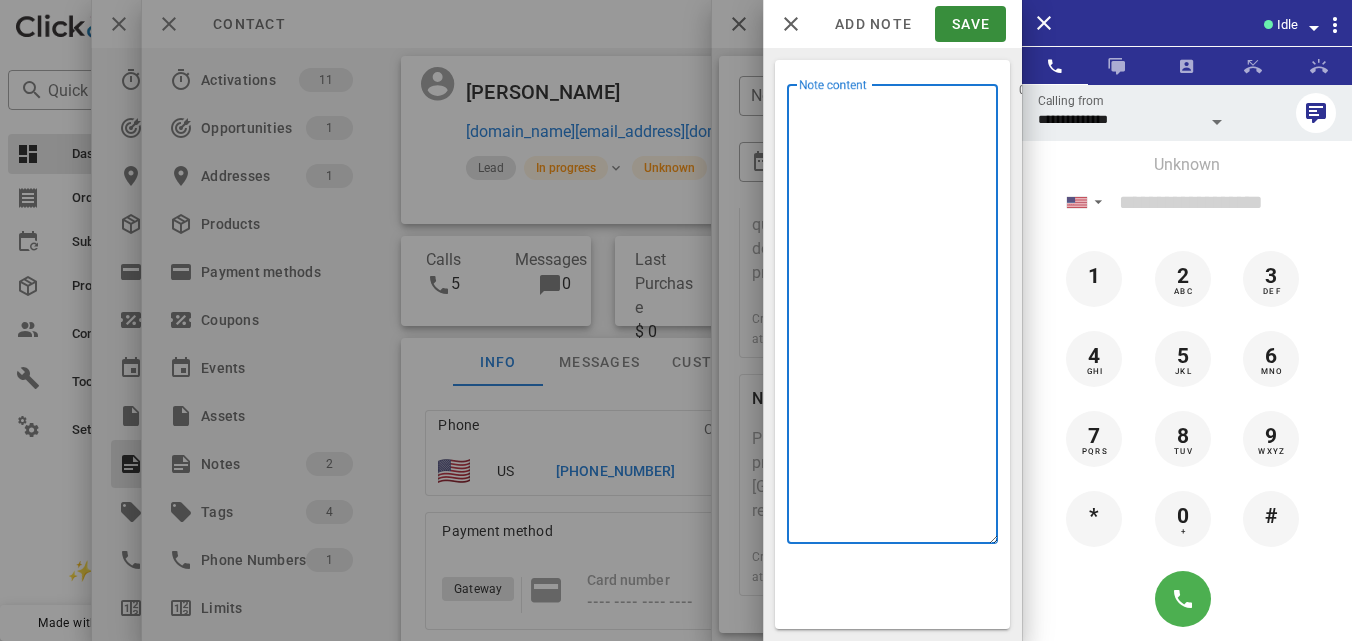 click on "Note content" at bounding box center [898, 319] 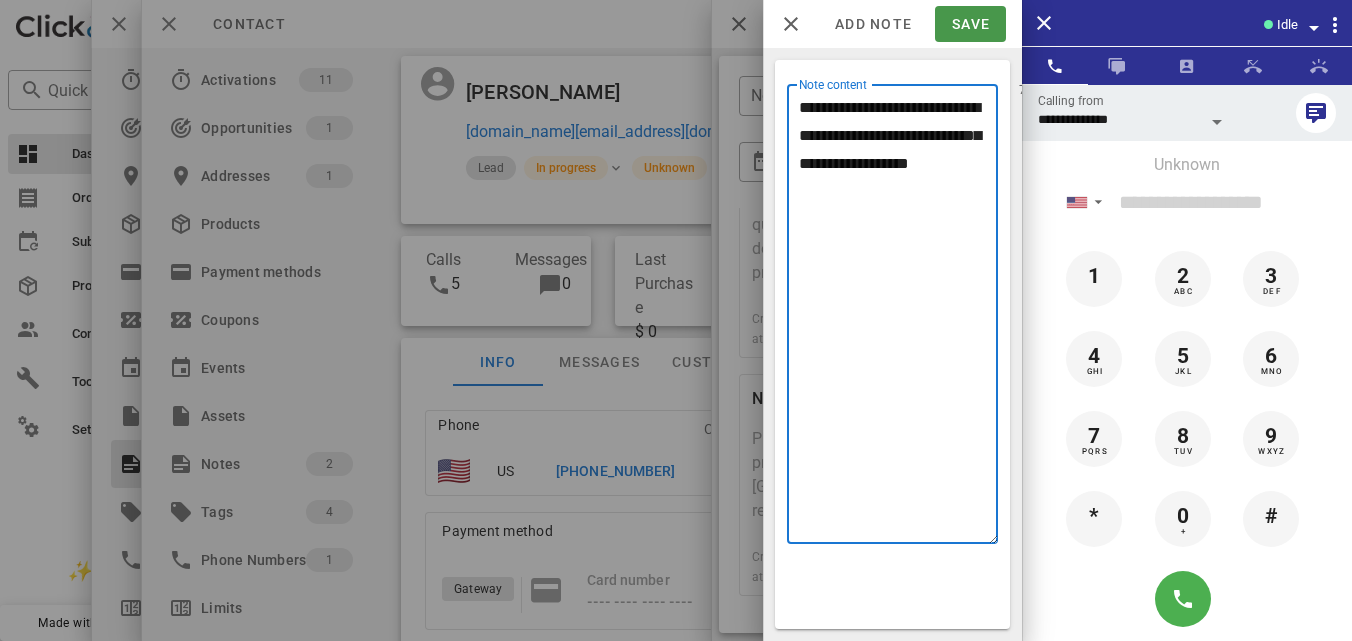 type on "**********" 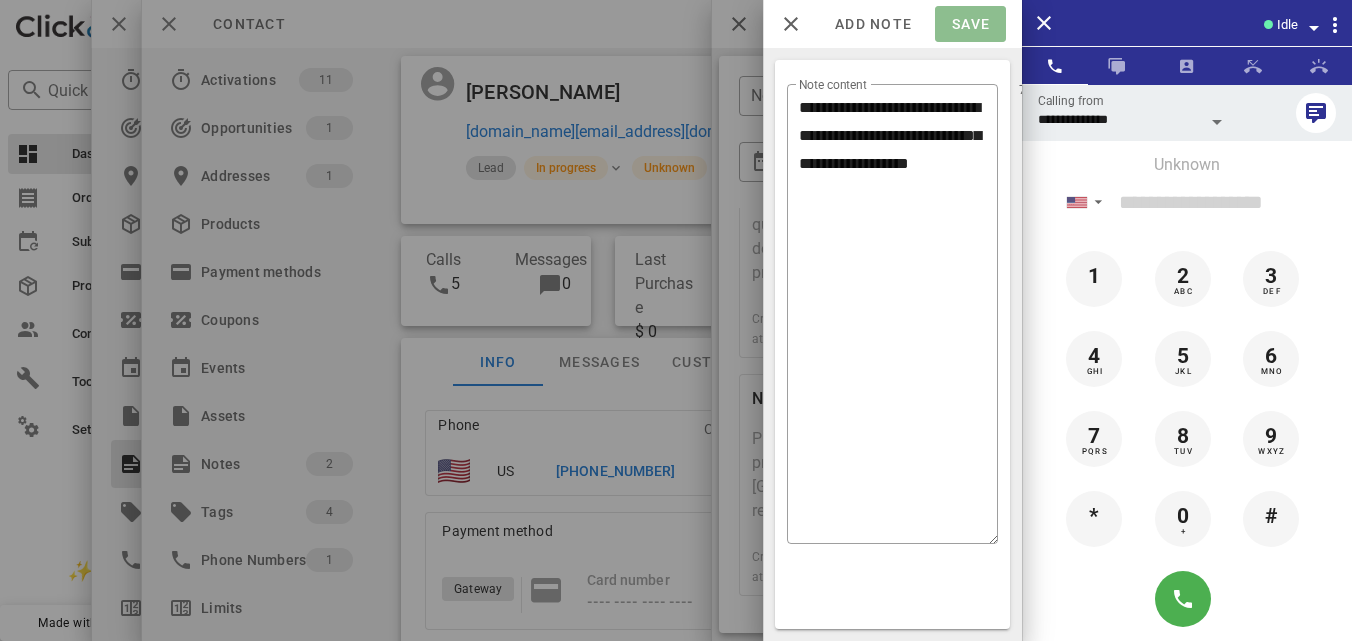 click on "Save" at bounding box center (970, 24) 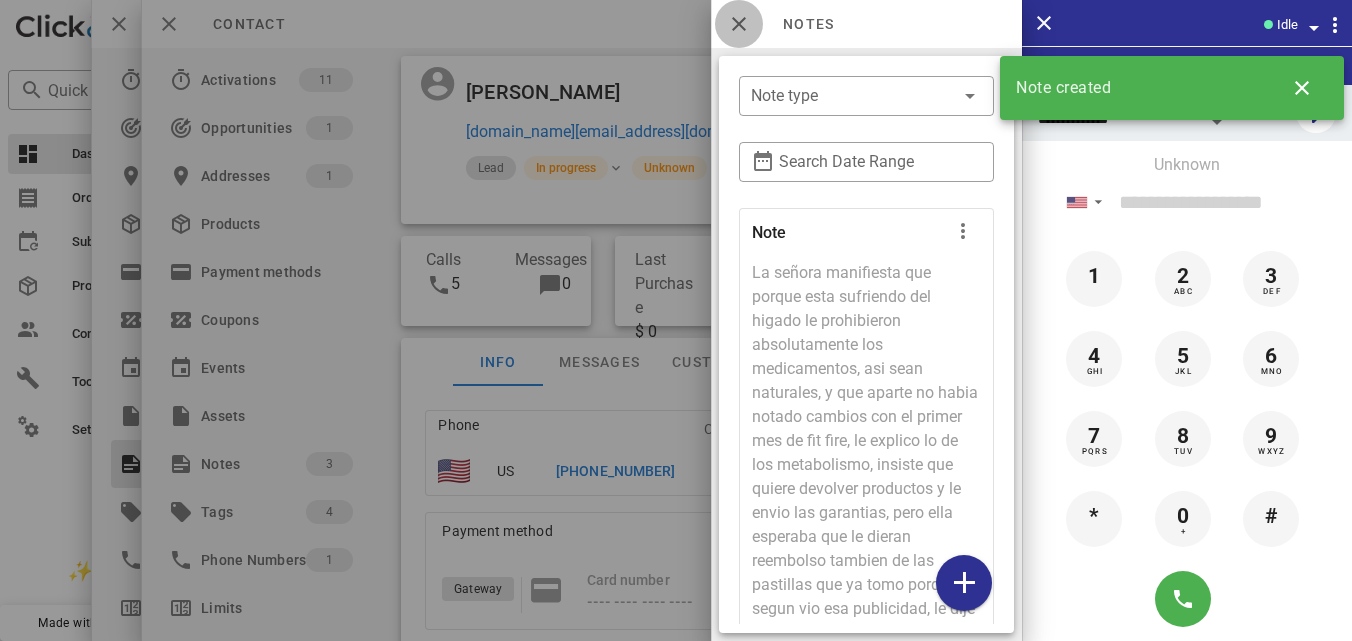 click at bounding box center (739, 24) 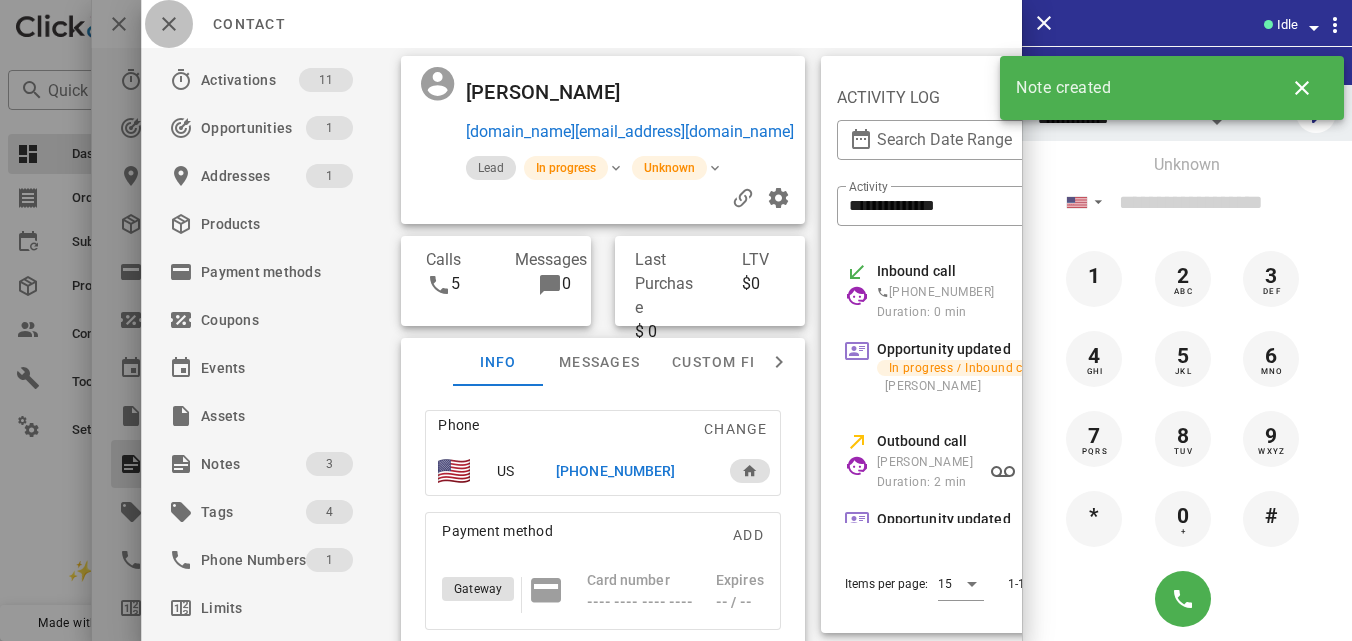 click at bounding box center (169, 24) 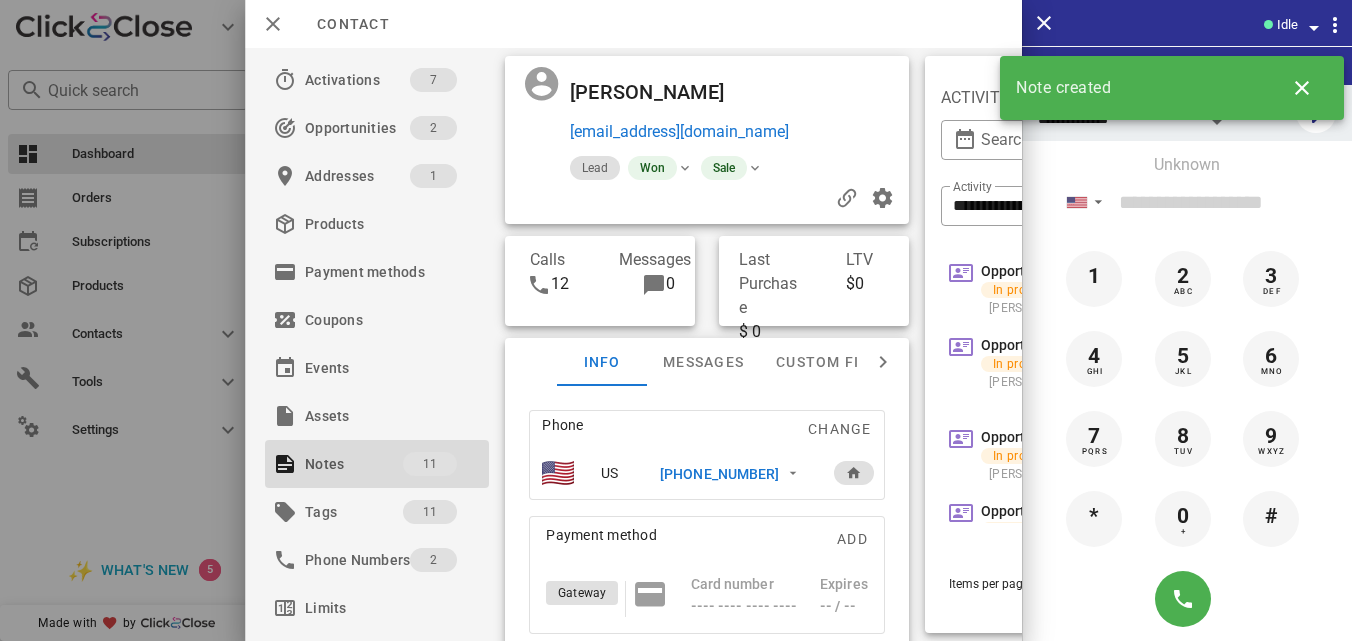 click on "[PHONE_NUMBER]" at bounding box center (733, 473) 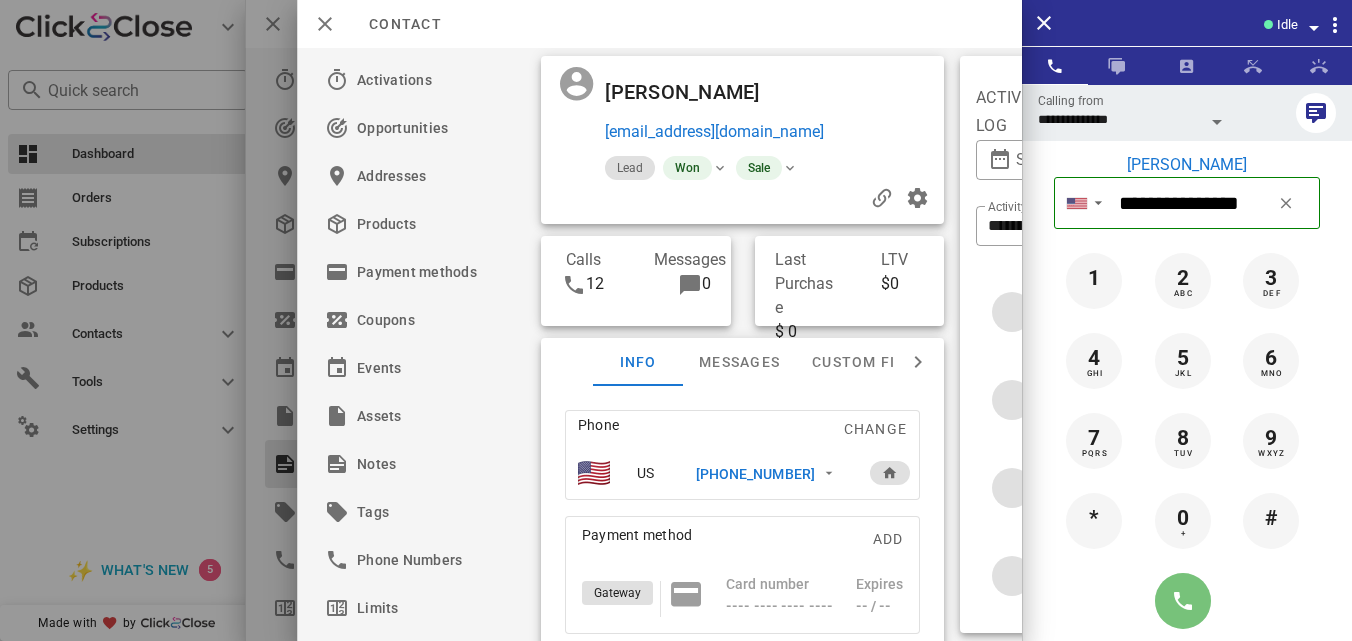 click at bounding box center [1183, 601] 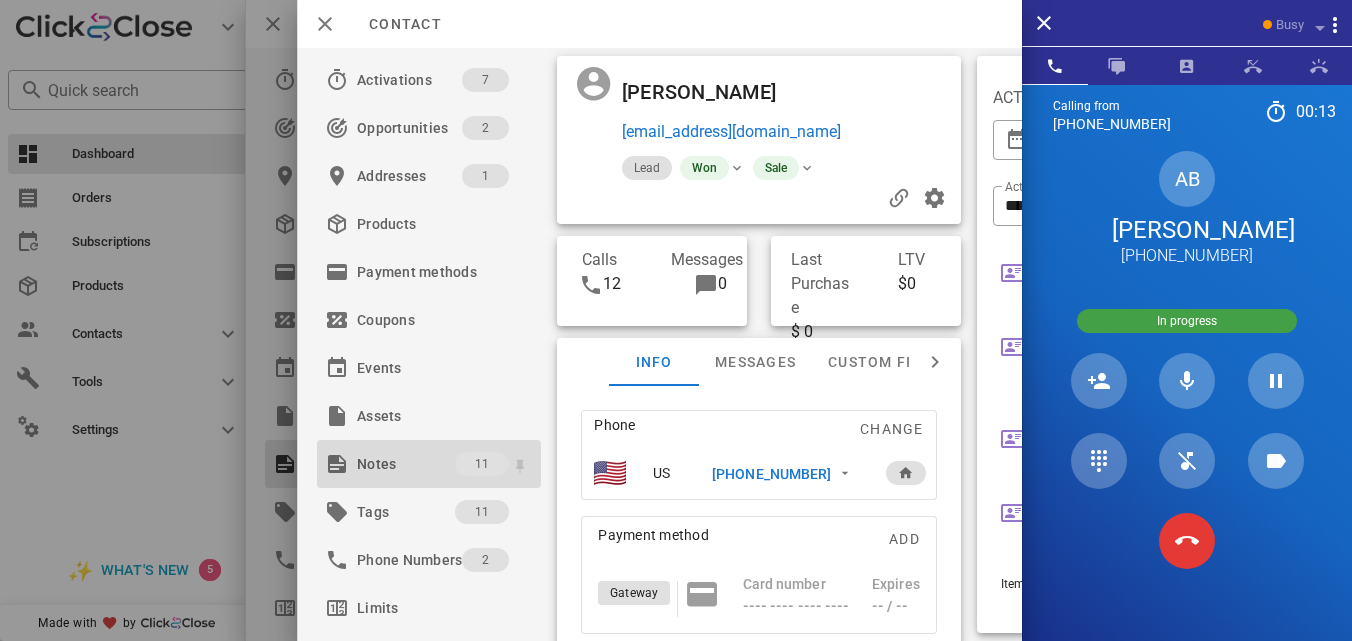 click on "Notes" at bounding box center (406, 464) 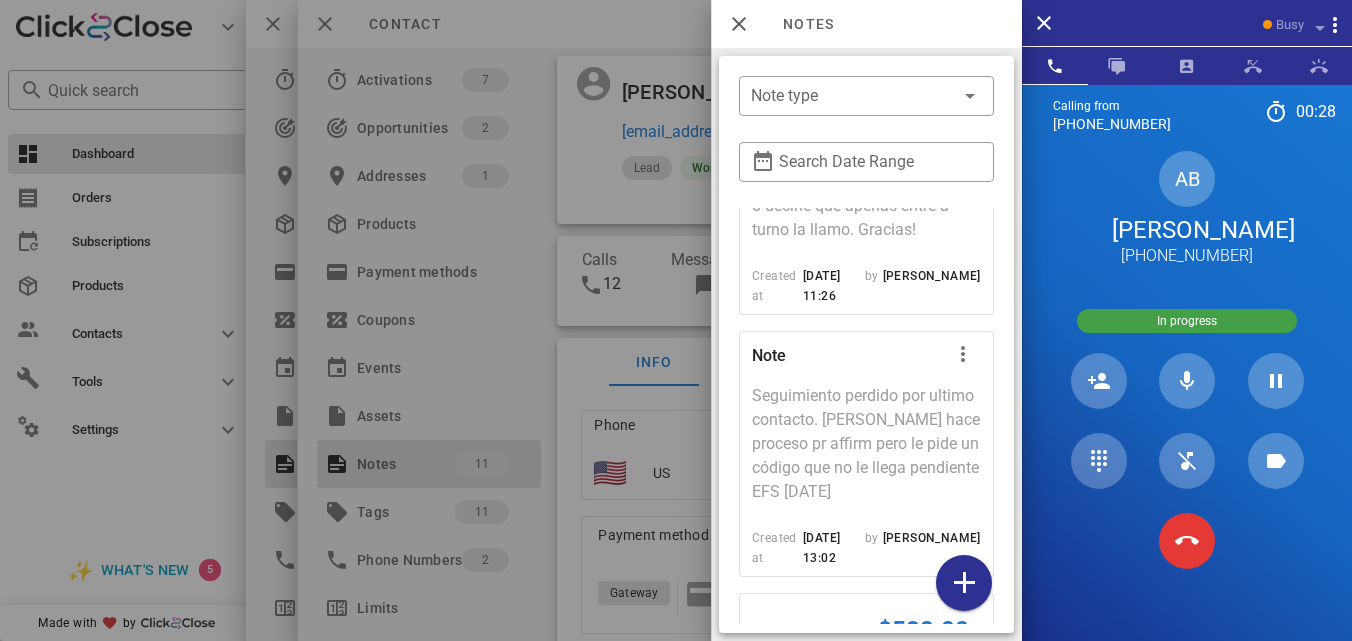 scroll, scrollTop: 1967, scrollLeft: 0, axis: vertical 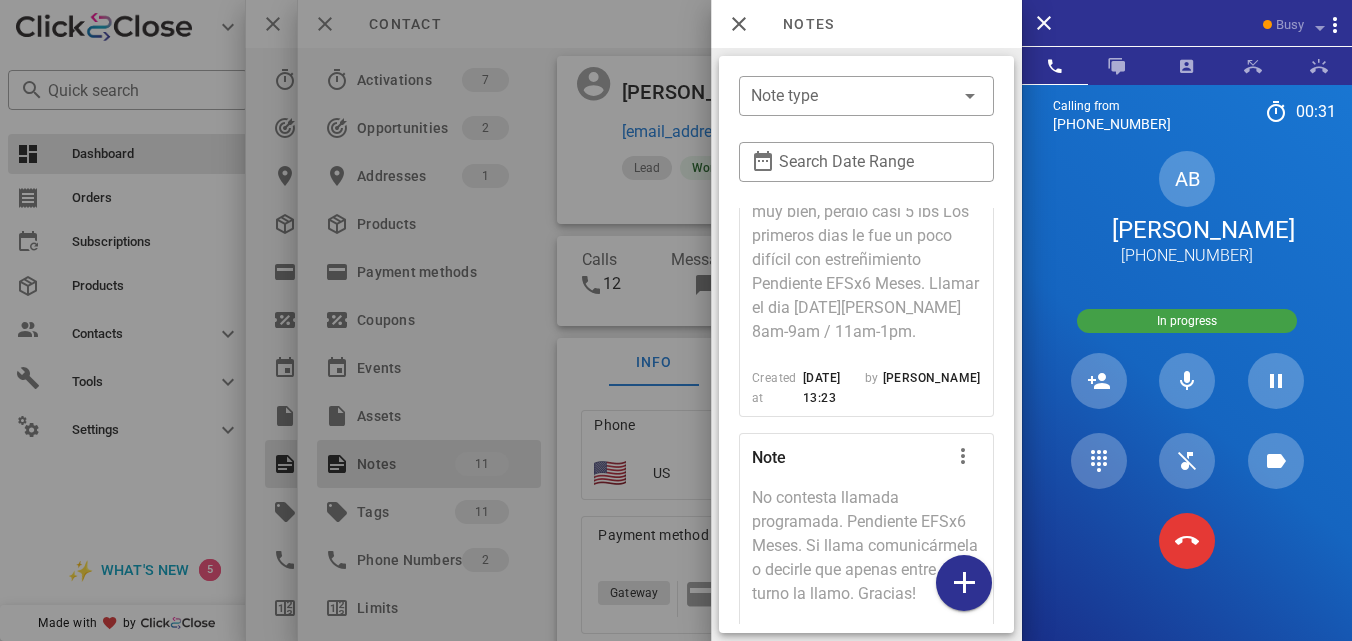 click at bounding box center [676, 320] 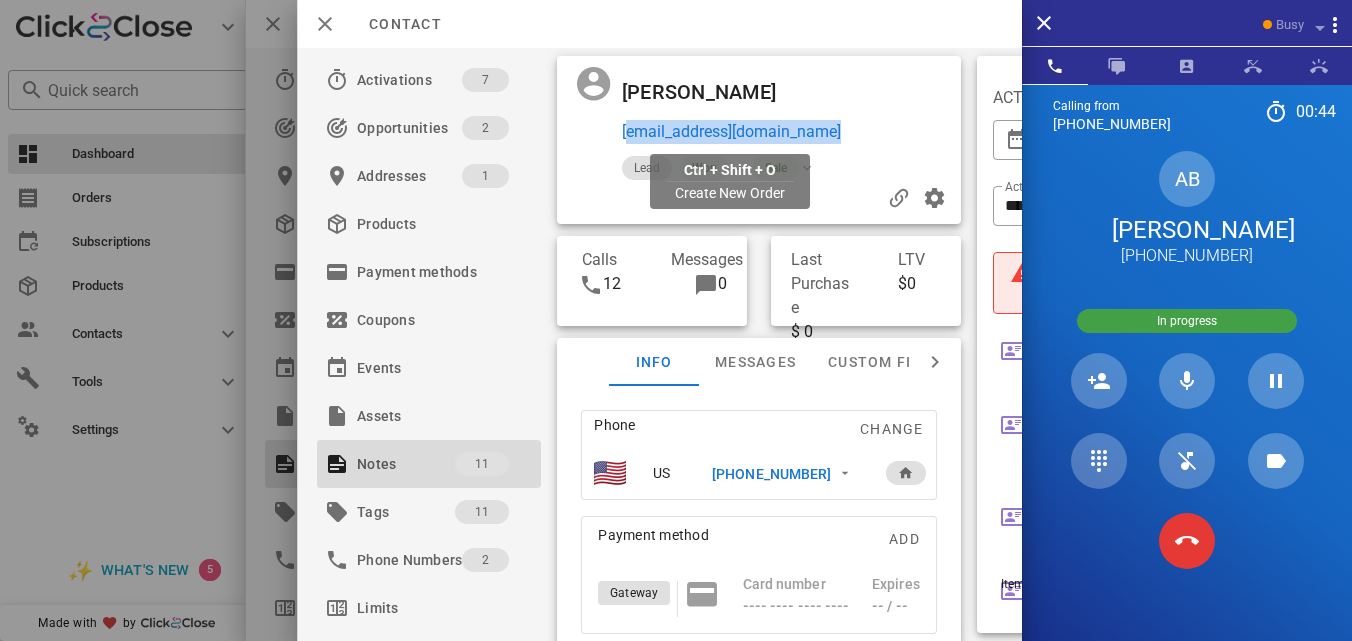drag, startPoint x: 899, startPoint y: 151, endPoint x: 620, endPoint y: 135, distance: 279.4584 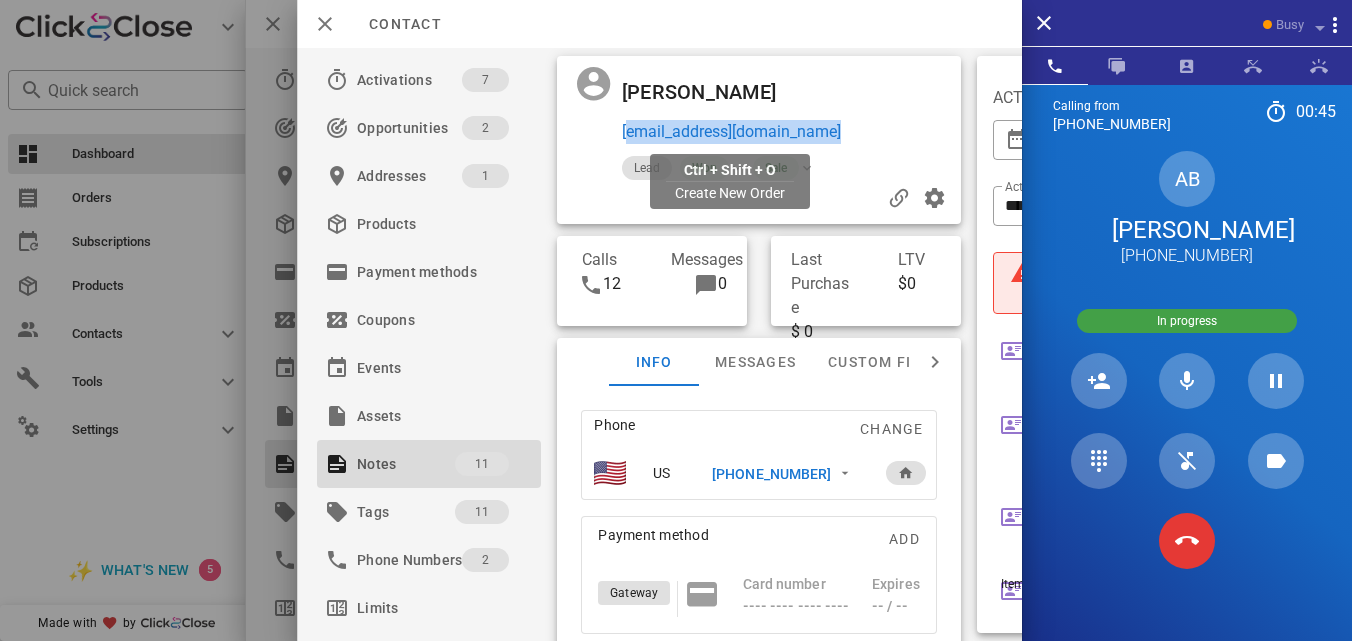 copy on "[EMAIL_ADDRESS][DOMAIN_NAME]" 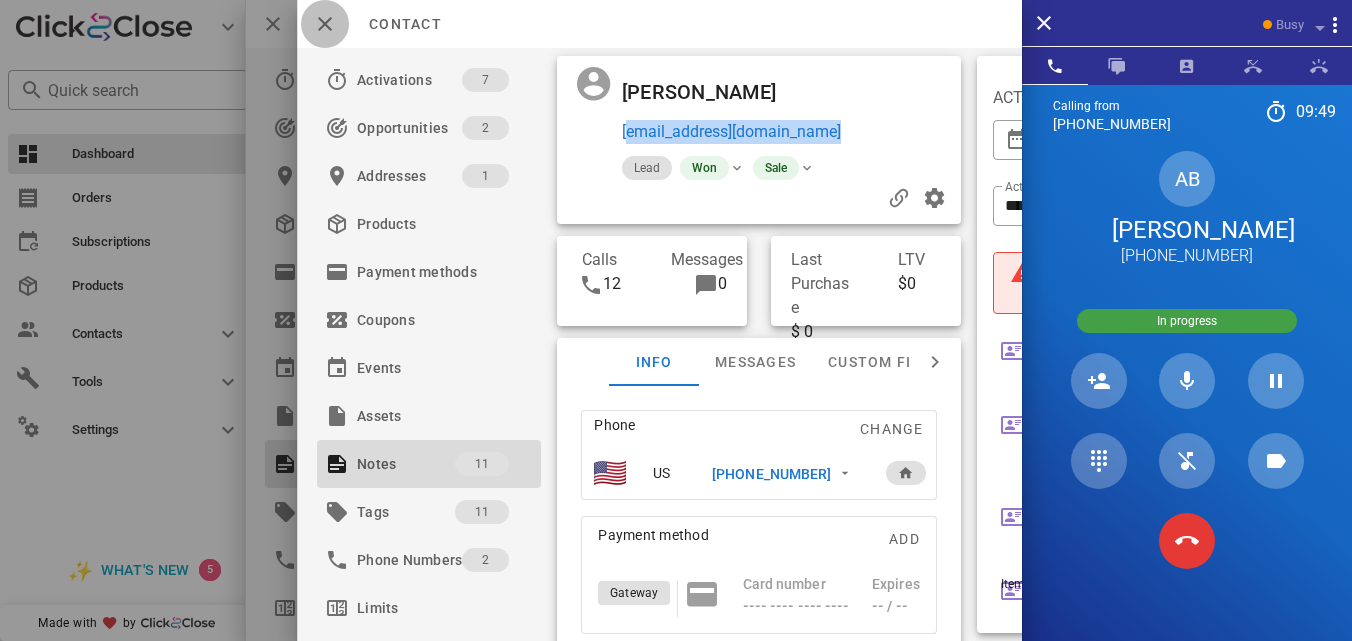 click at bounding box center (325, 24) 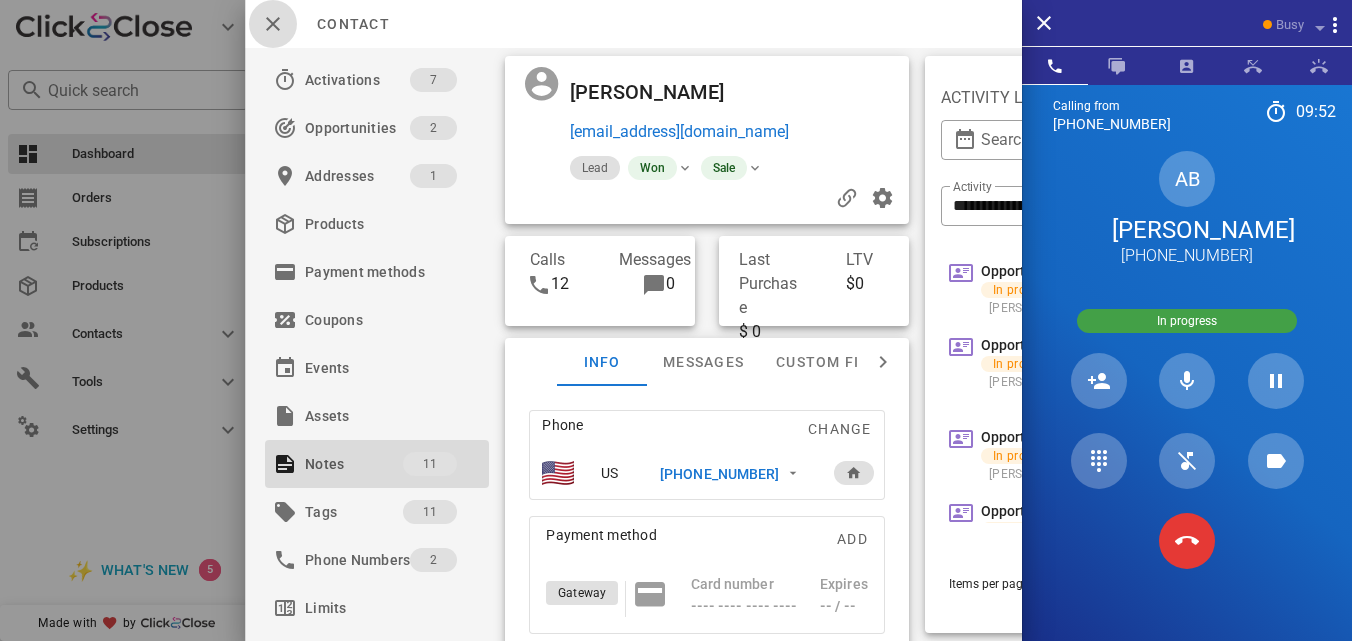 click at bounding box center (273, 24) 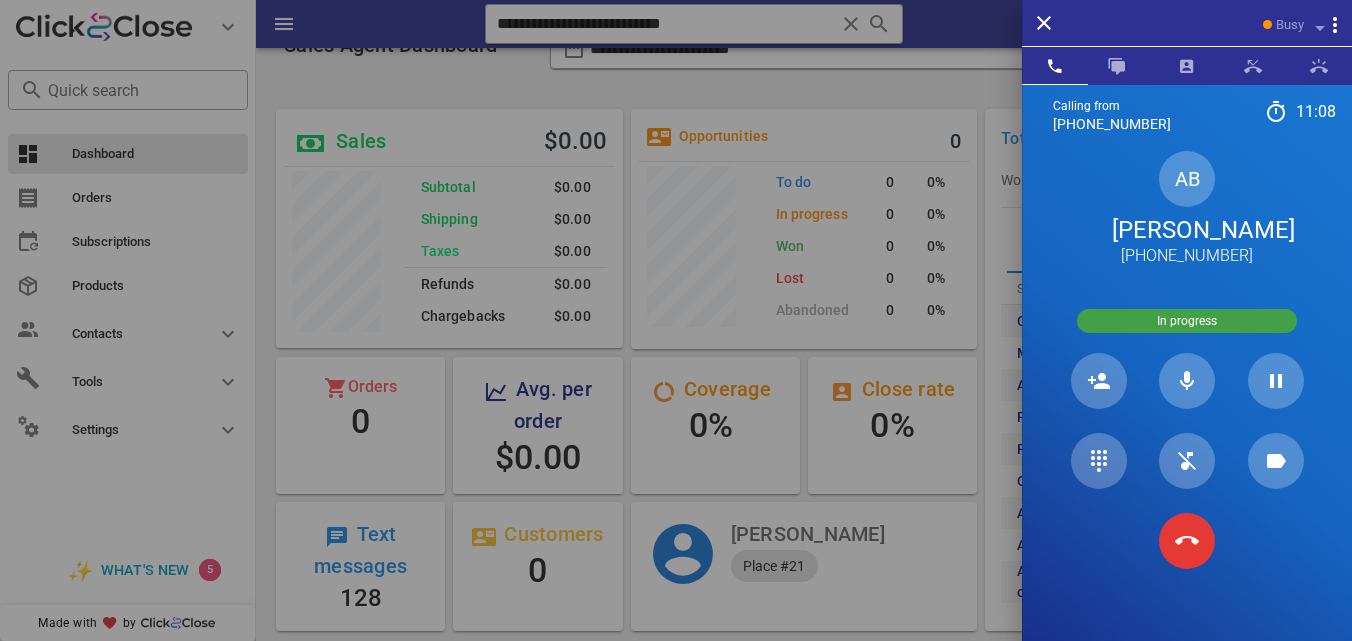 click on "[PERSON_NAME]" at bounding box center (1187, 230) 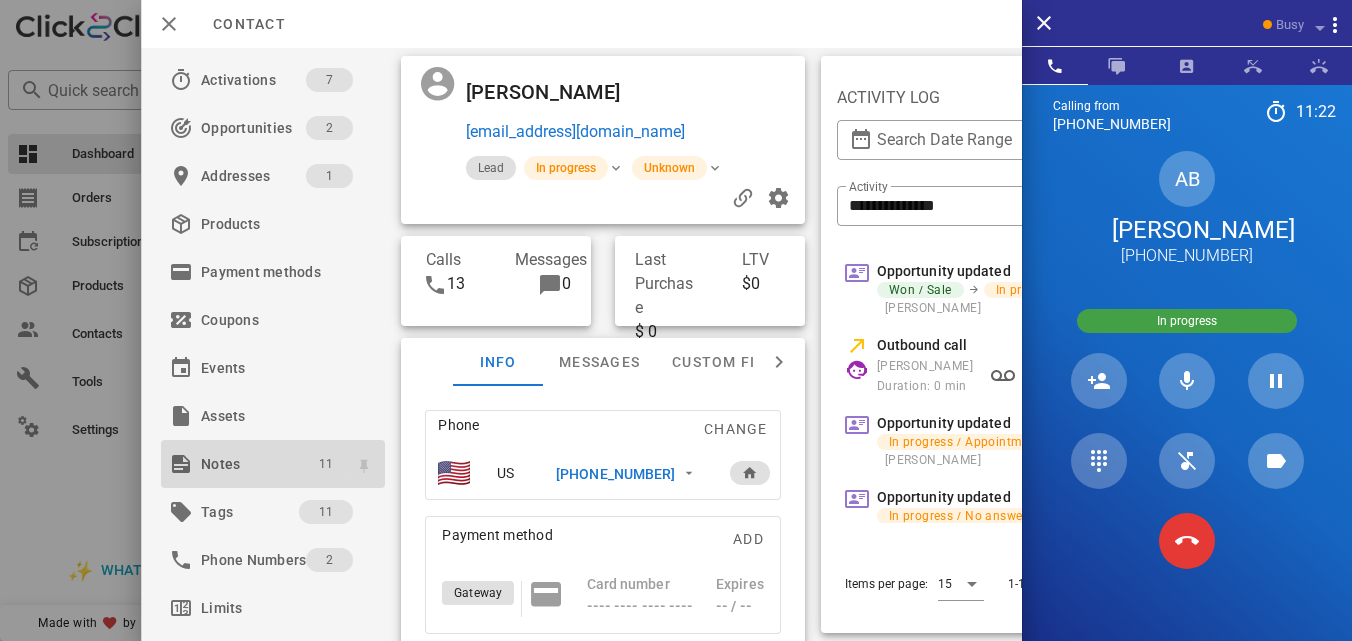 click on "11" at bounding box center (327, 464) 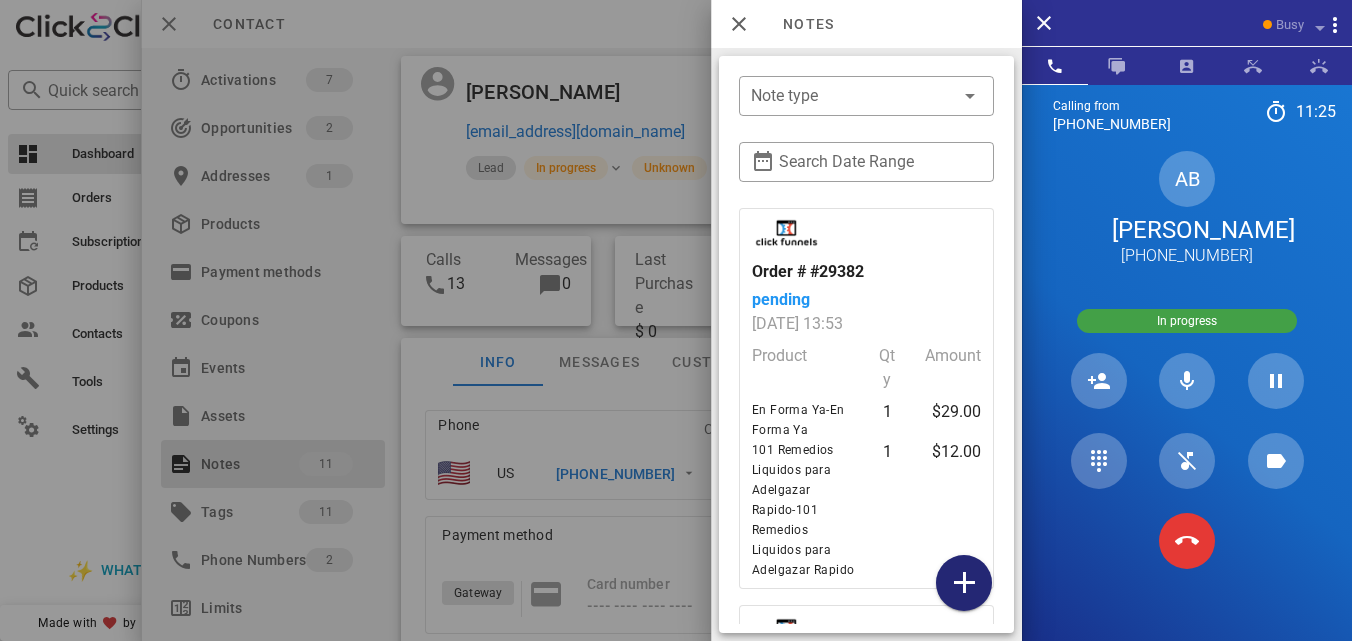 click at bounding box center [964, 583] 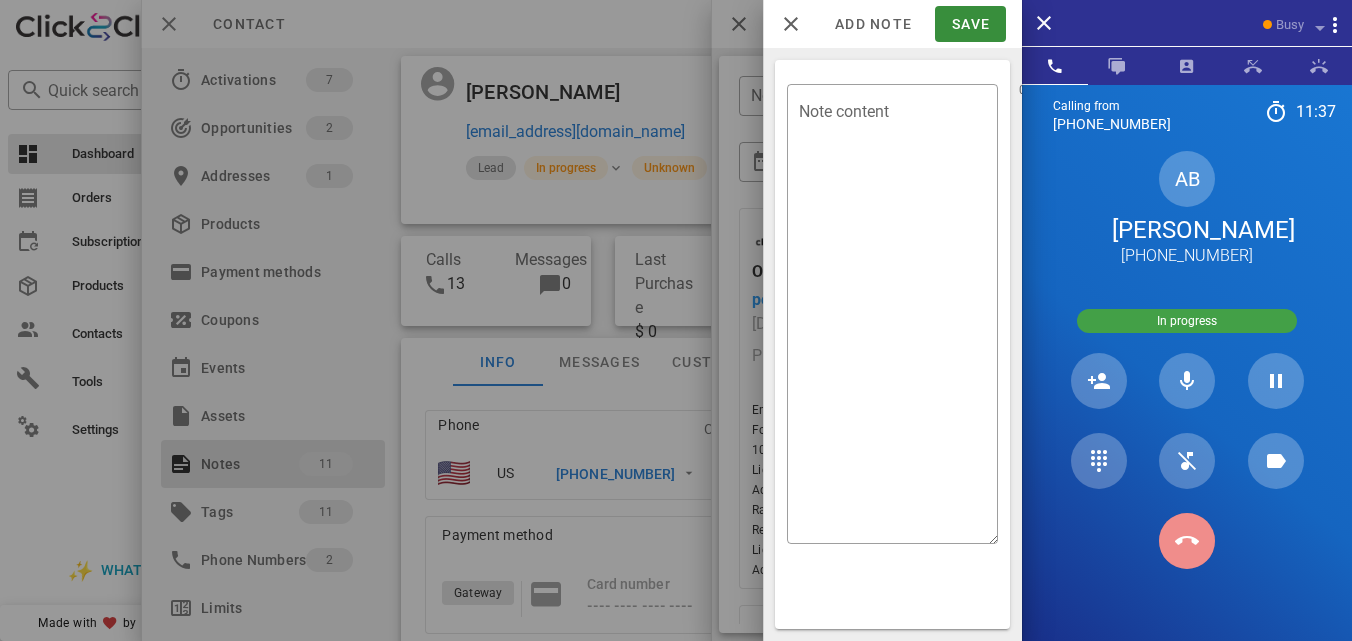 click at bounding box center [1187, 541] 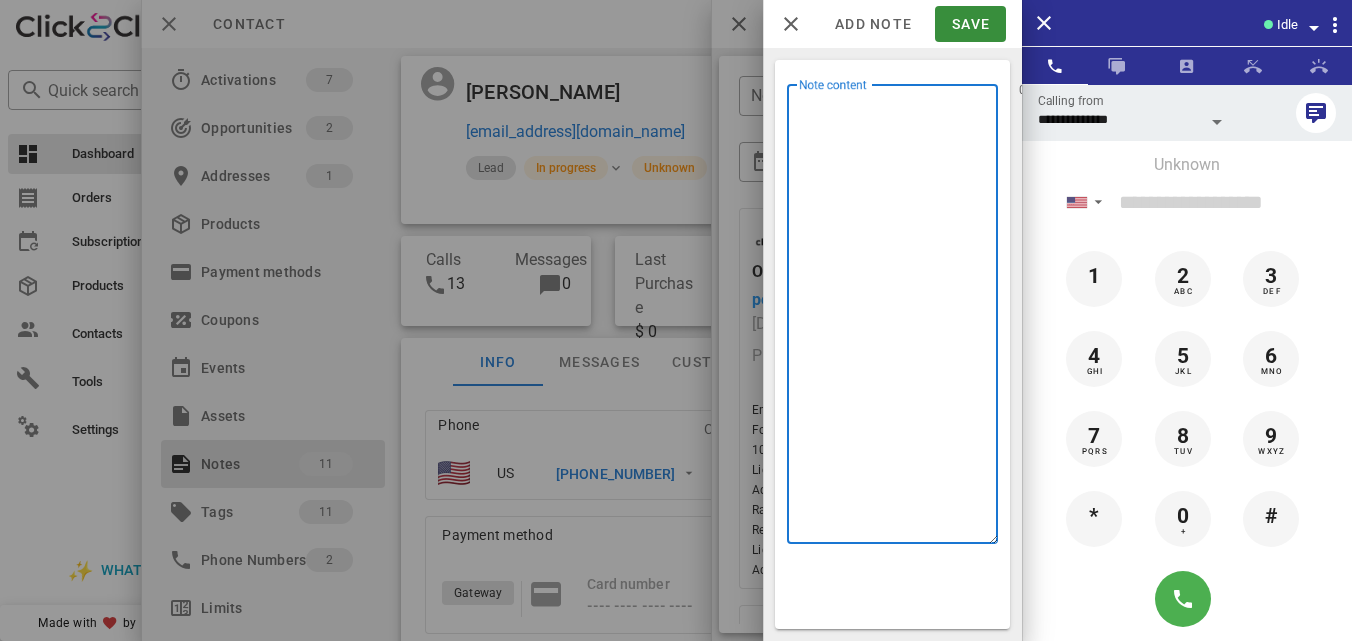 click on "Note content" at bounding box center (898, 319) 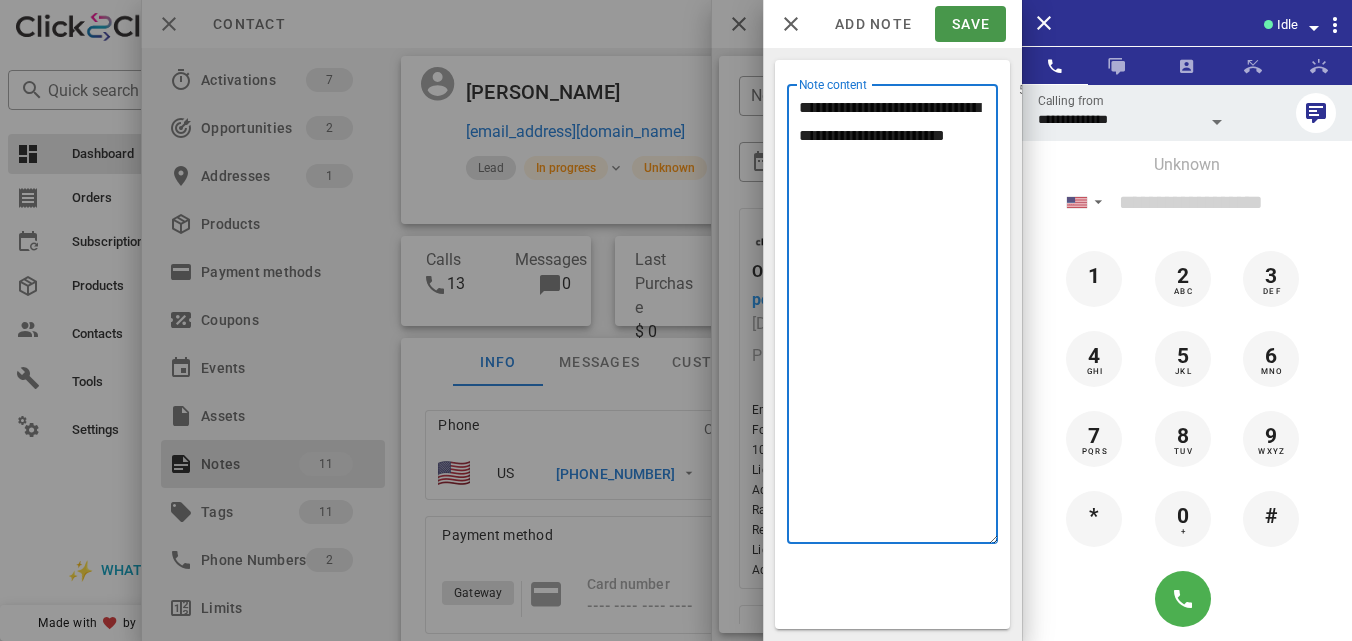 type on "**********" 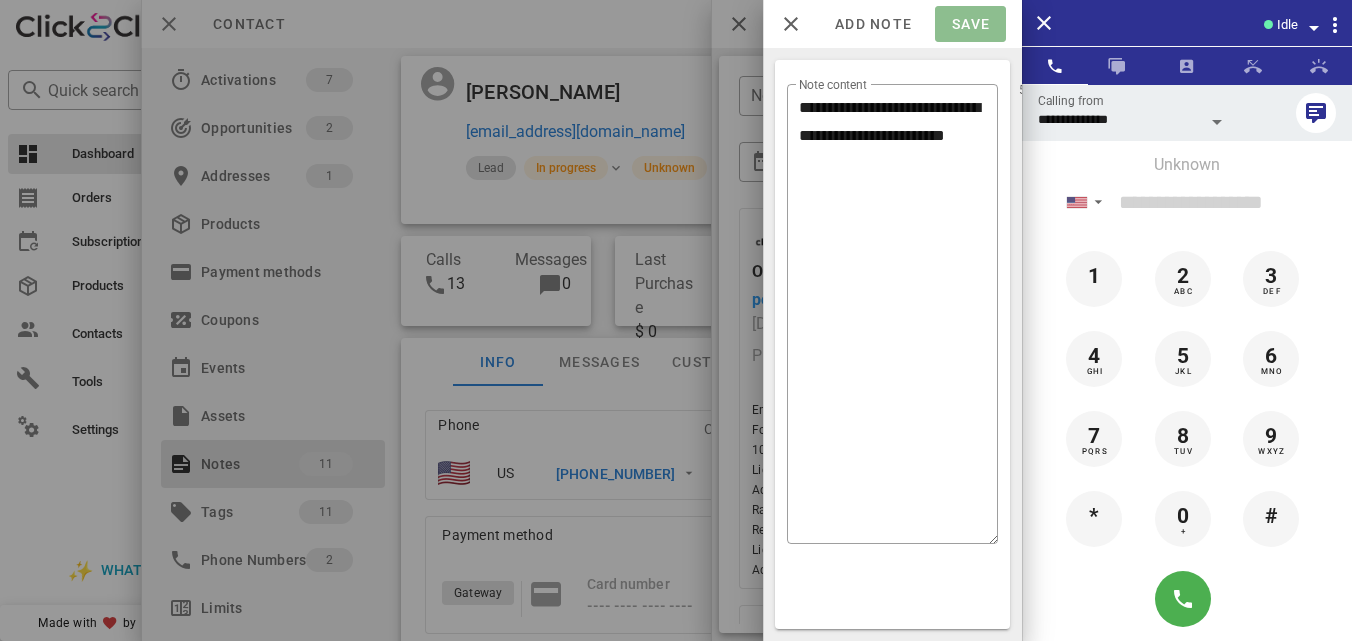 click on "Save" at bounding box center [970, 24] 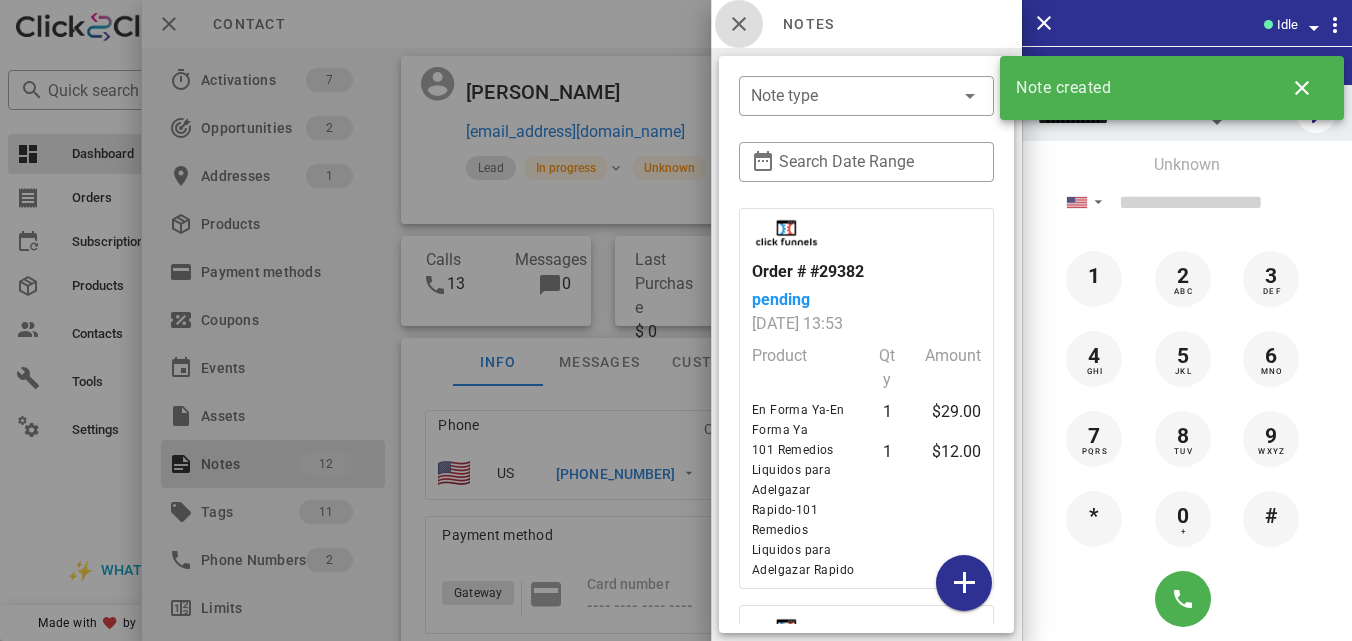 click at bounding box center [739, 24] 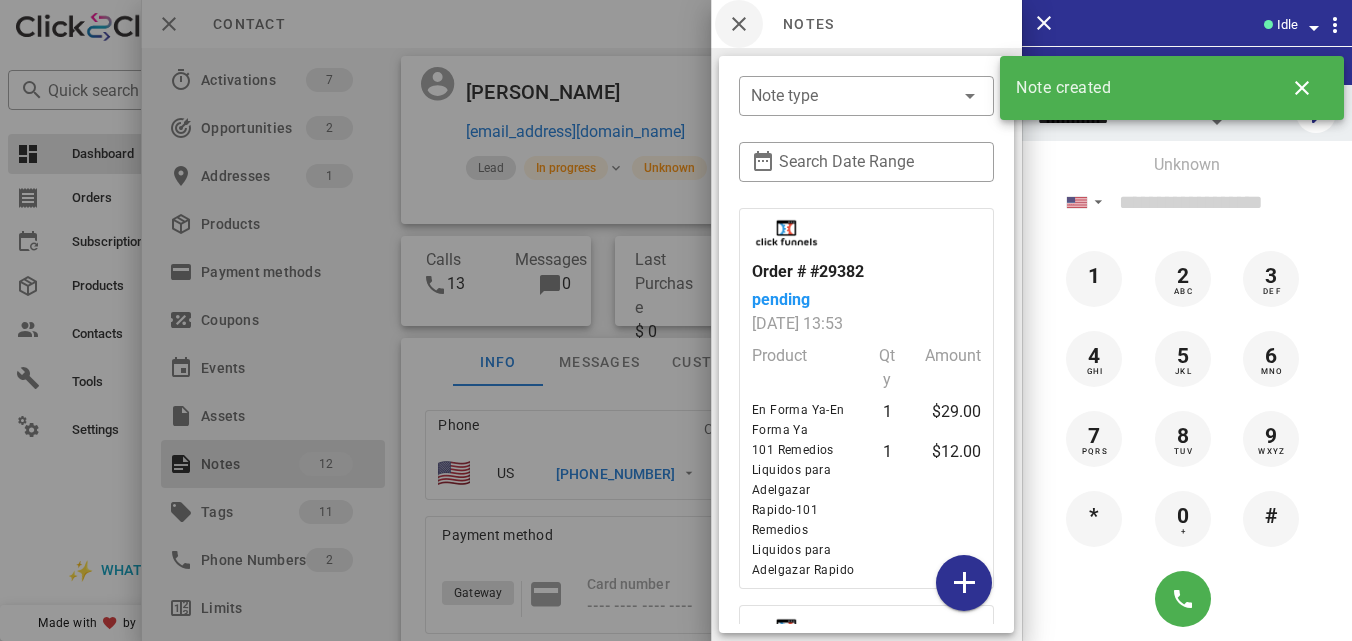 click on "Contact" at bounding box center (581, 24) 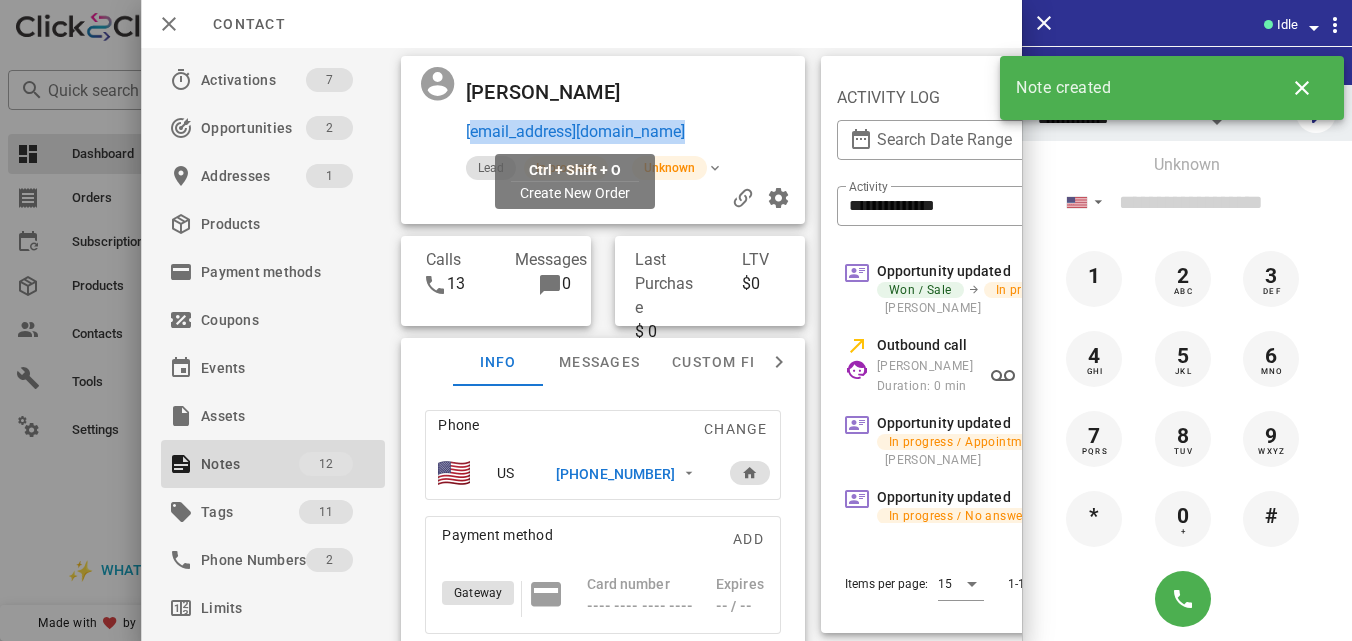 drag, startPoint x: 694, startPoint y: 126, endPoint x: 464, endPoint y: 139, distance: 230.3671 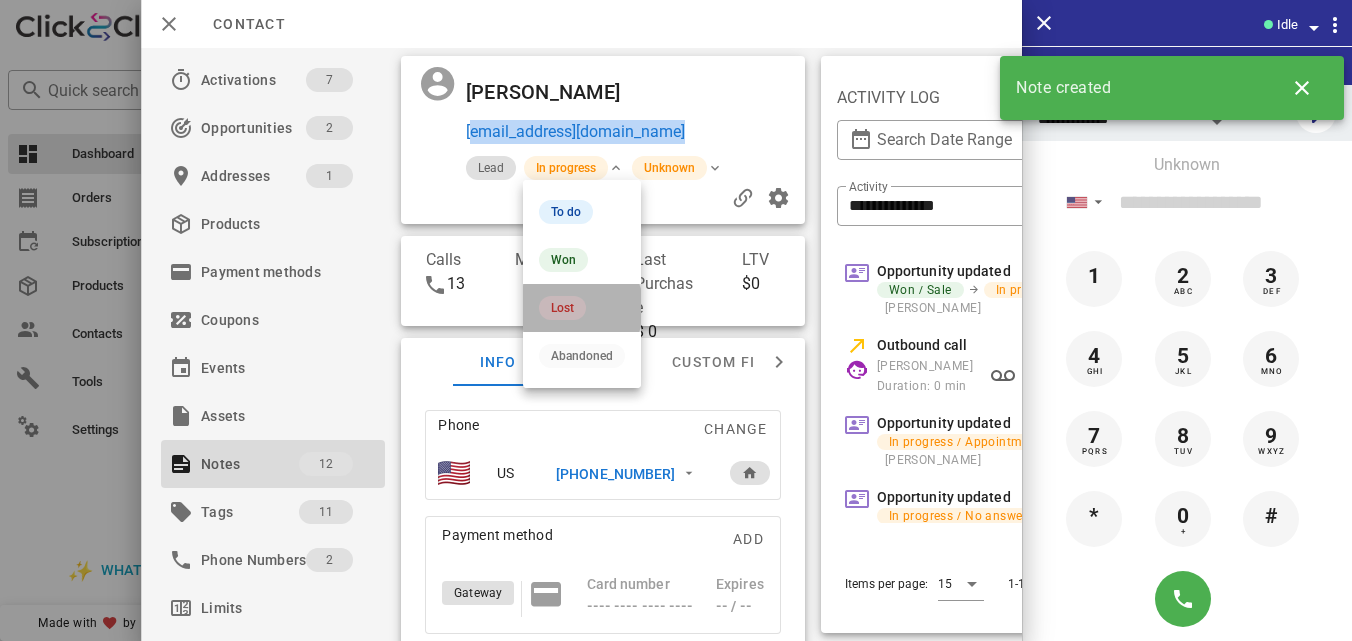 click on "Lost" at bounding box center [582, 308] 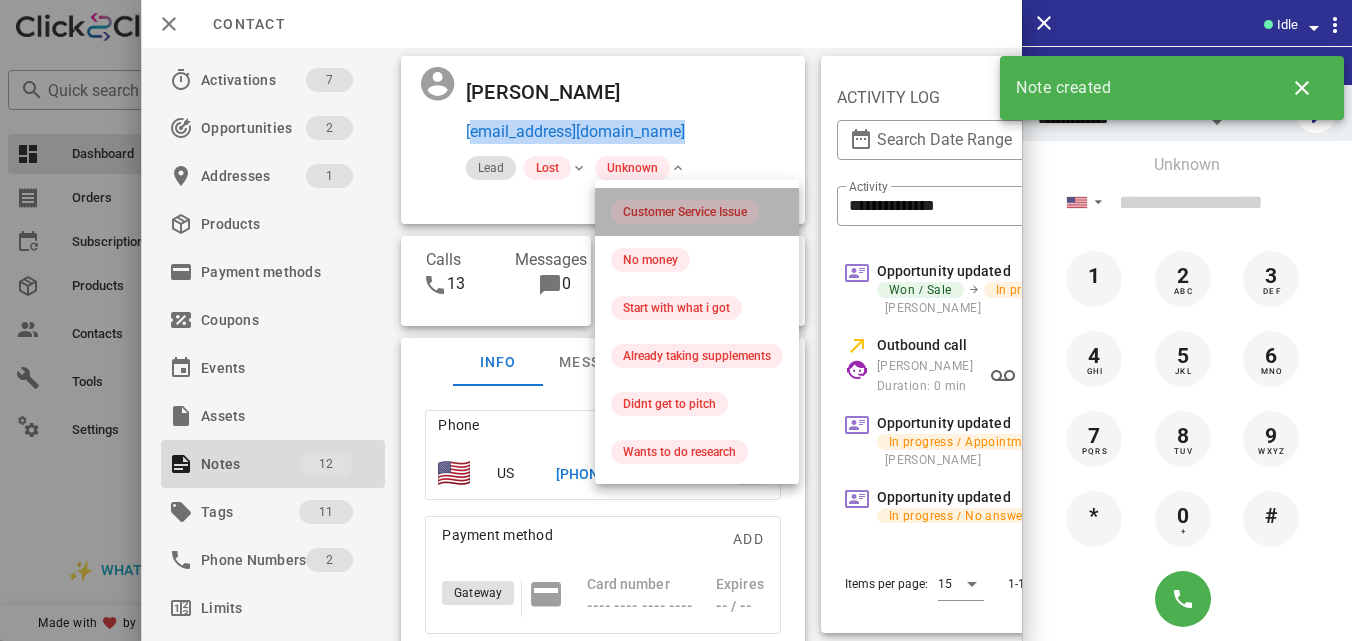 click on "Customer Service Issue" at bounding box center [685, 212] 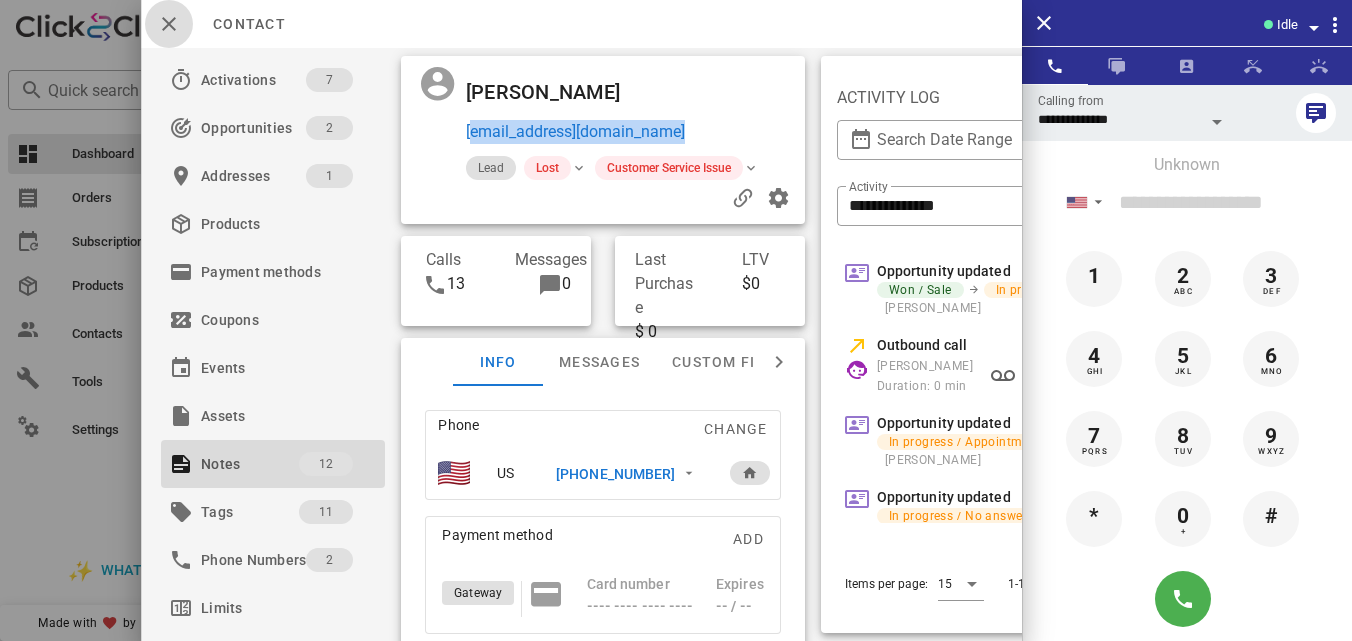 click at bounding box center (169, 24) 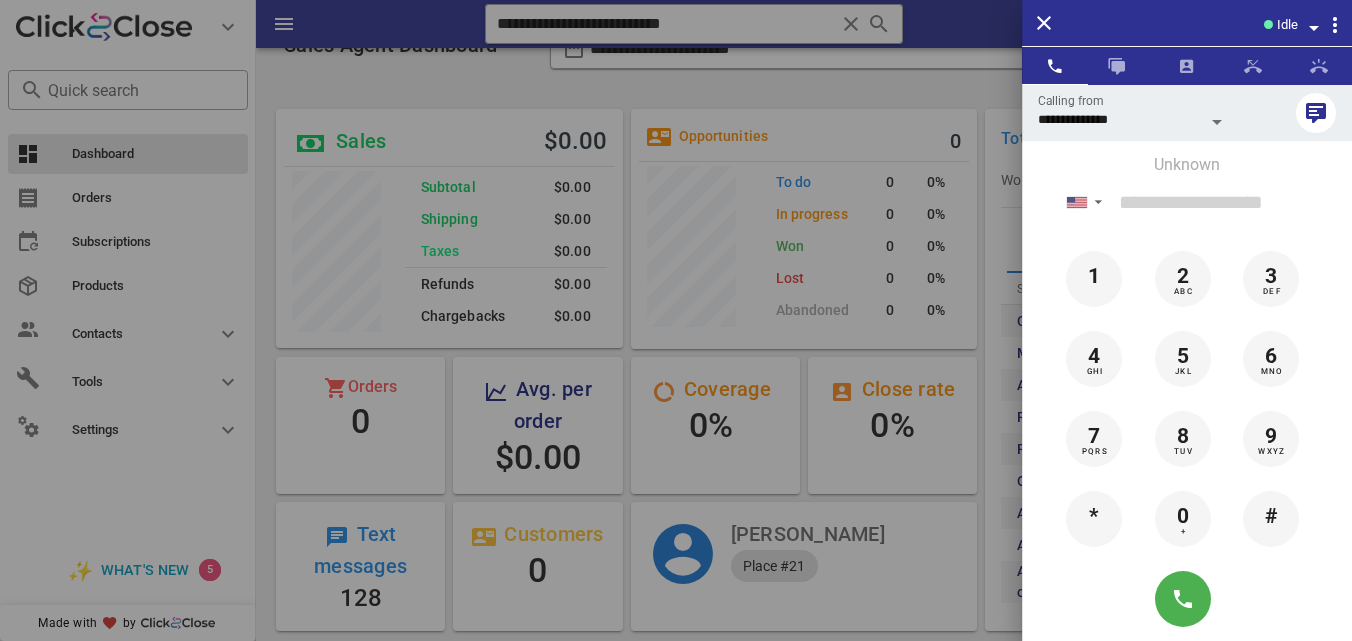click at bounding box center (676, 320) 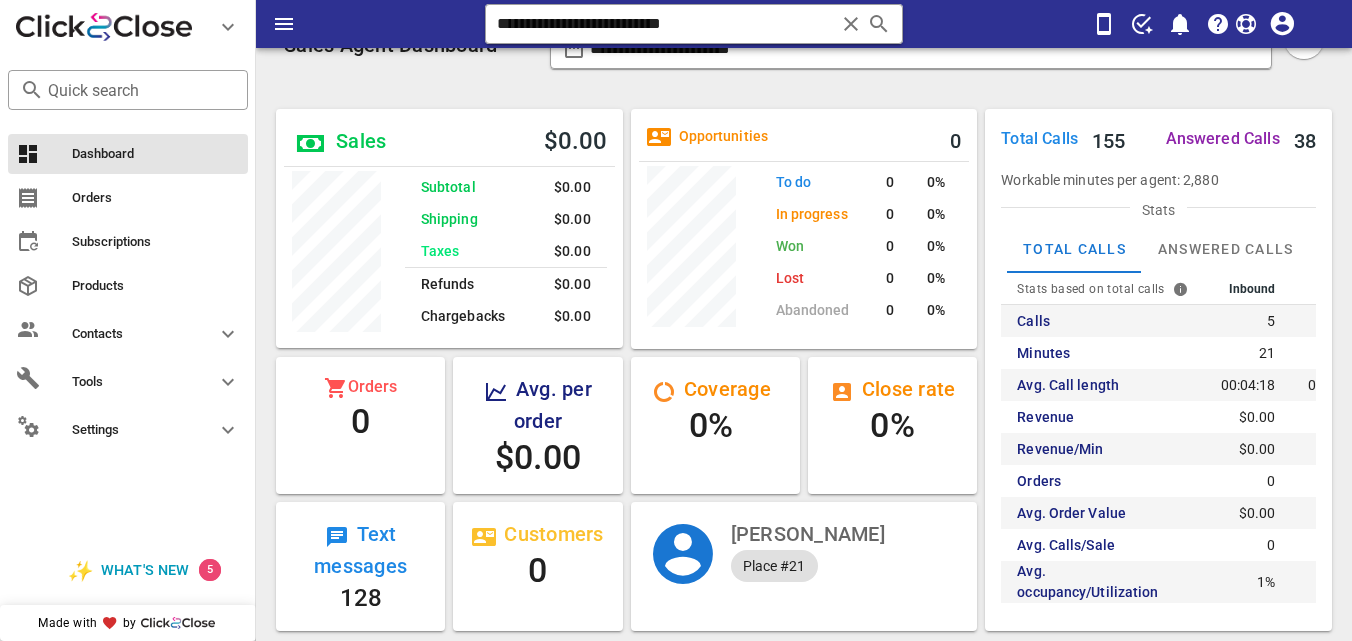 click on "**********" at bounding box center [665, 24] 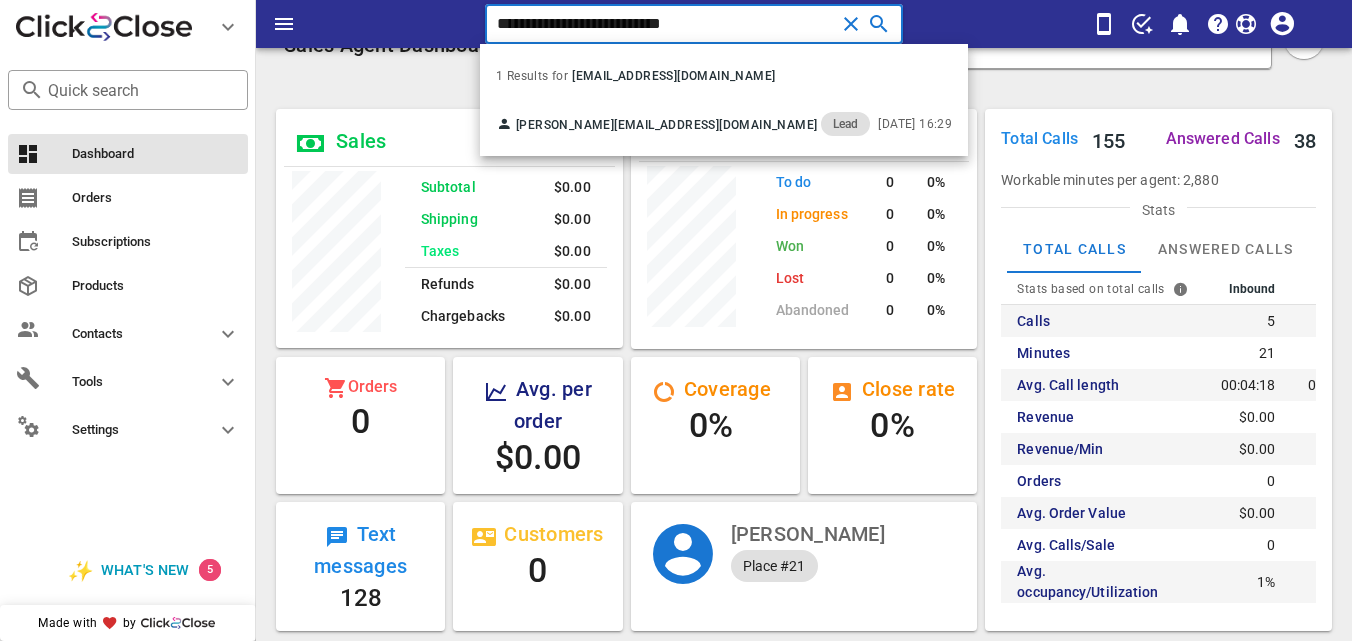 click at bounding box center [851, 24] 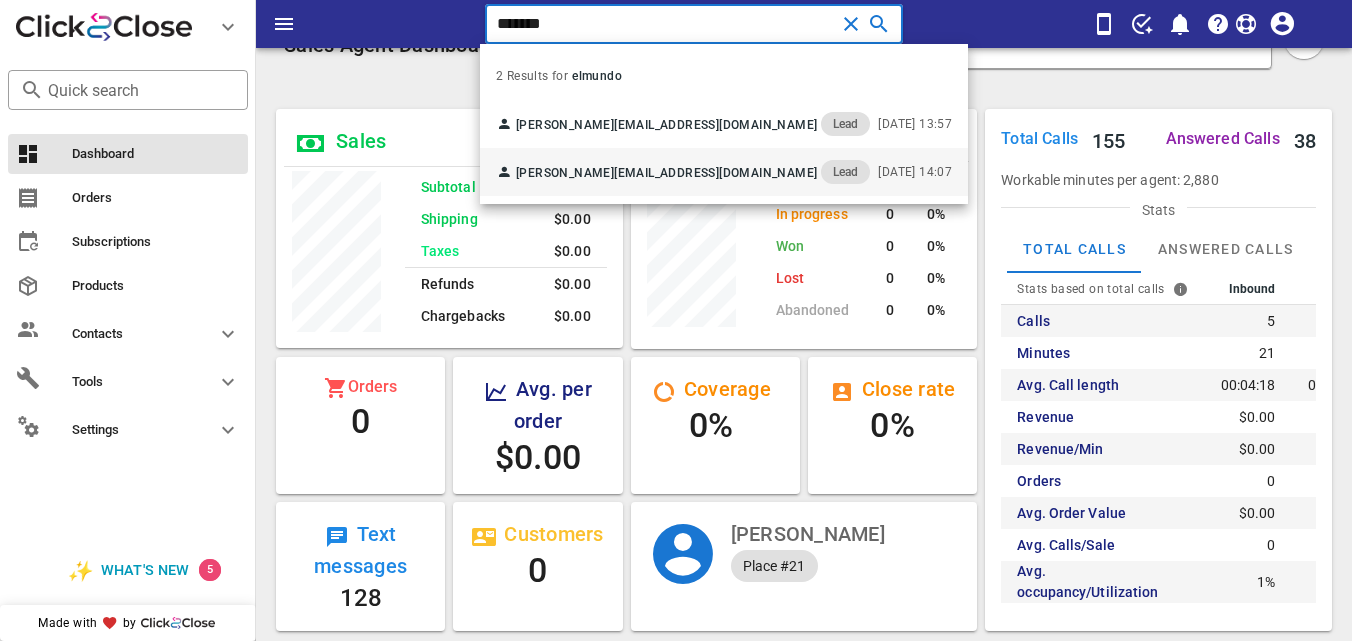 type on "*******" 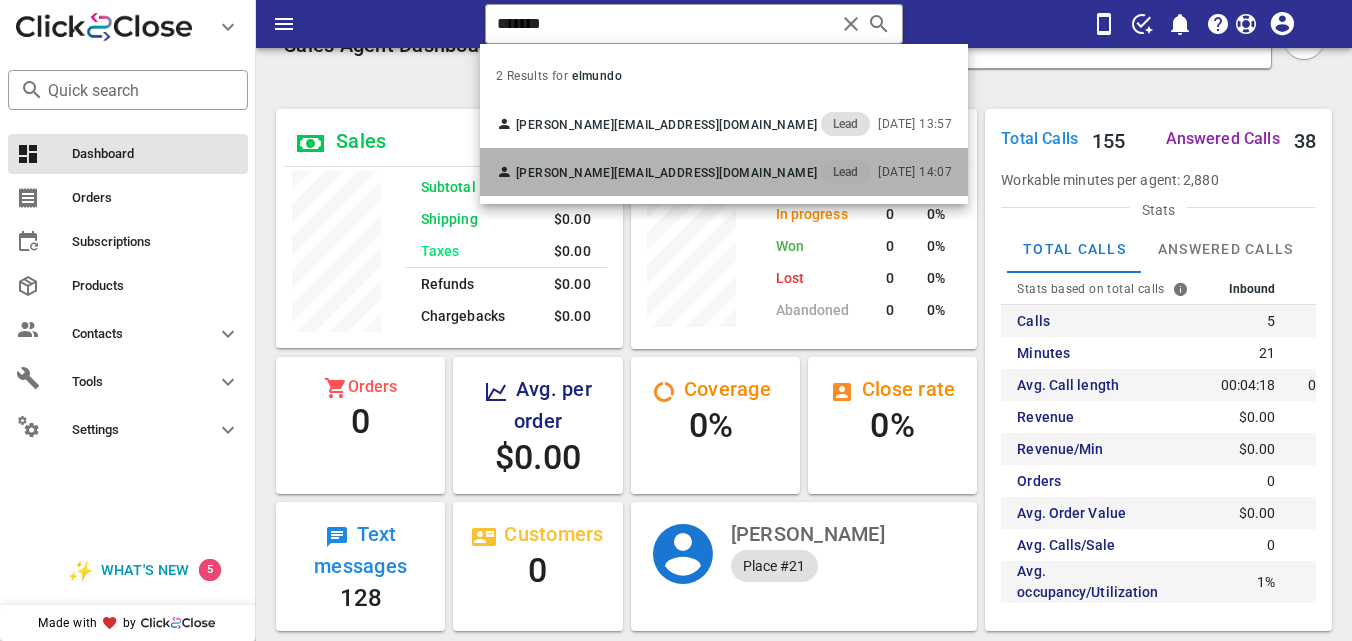 click on "[EMAIL_ADDRESS][DOMAIN_NAME]" at bounding box center (715, 173) 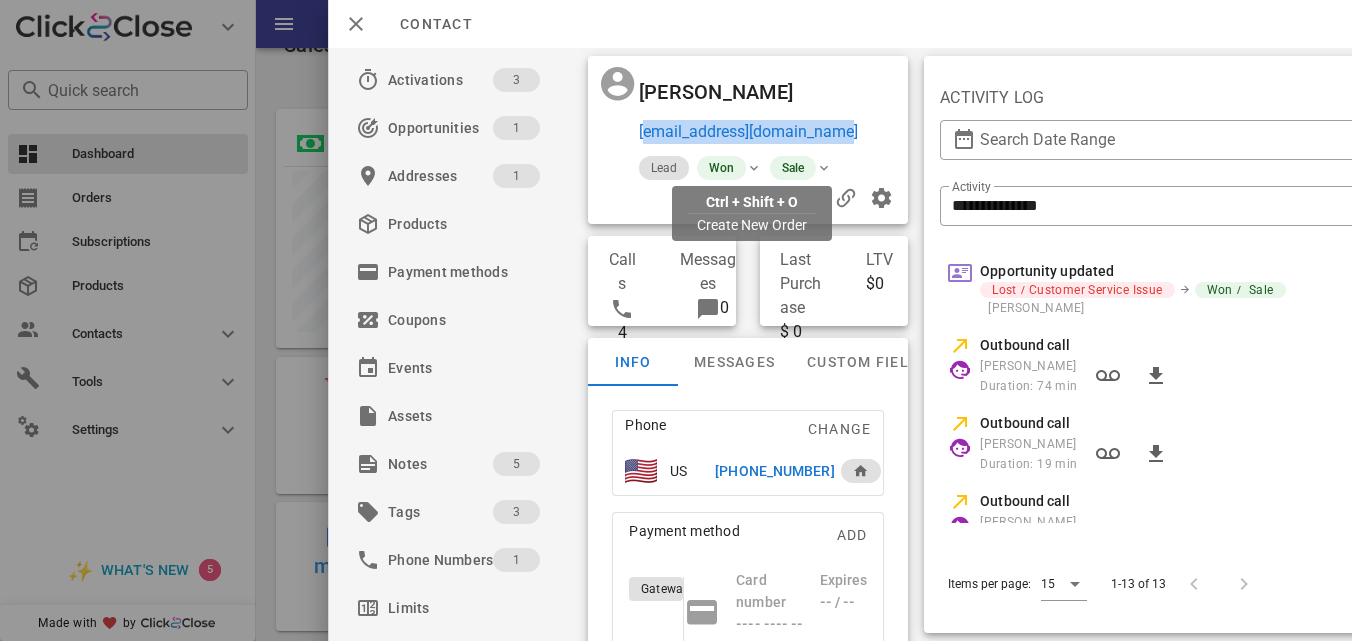 drag, startPoint x: 881, startPoint y: 157, endPoint x: 638, endPoint y: 171, distance: 243.40295 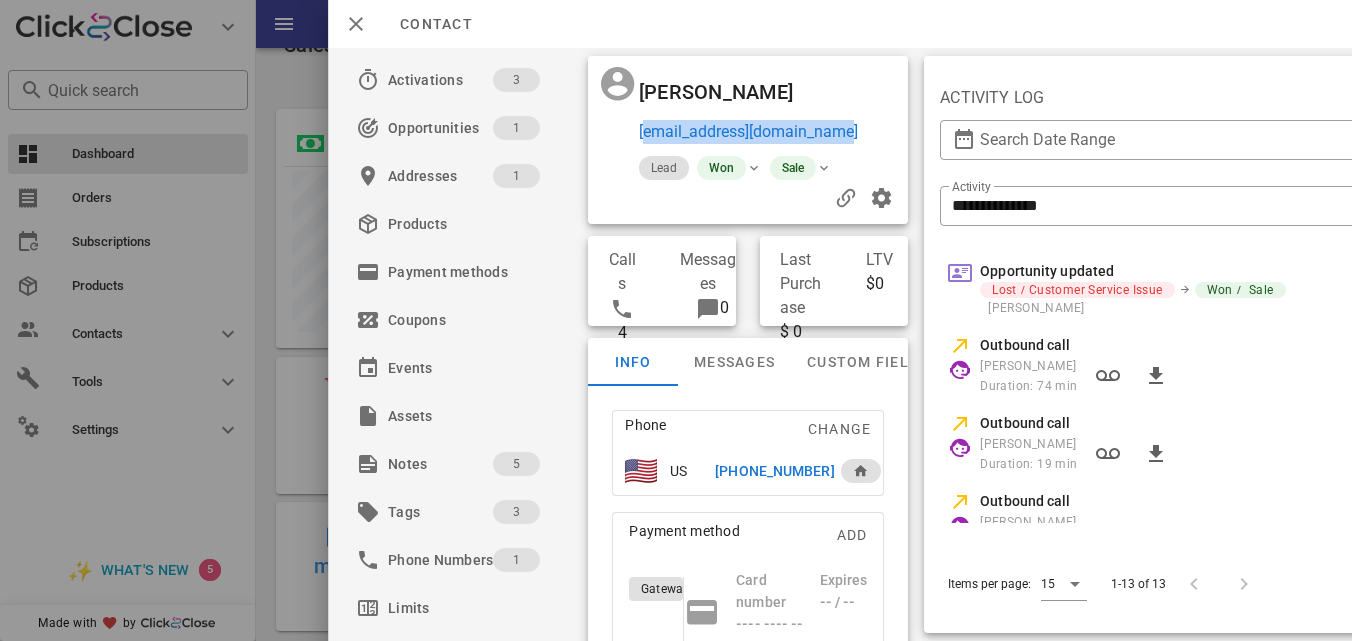 copy on "[EMAIL_ADDRESS][DOMAIN_NAME]" 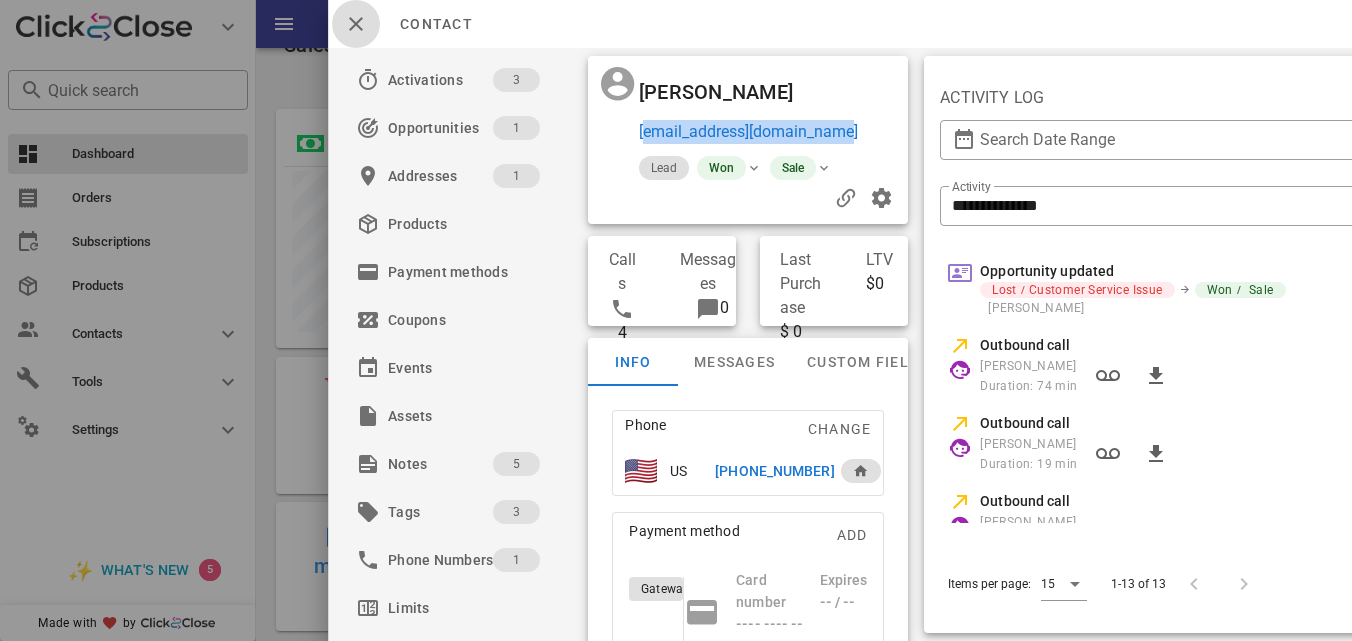 click at bounding box center [356, 24] 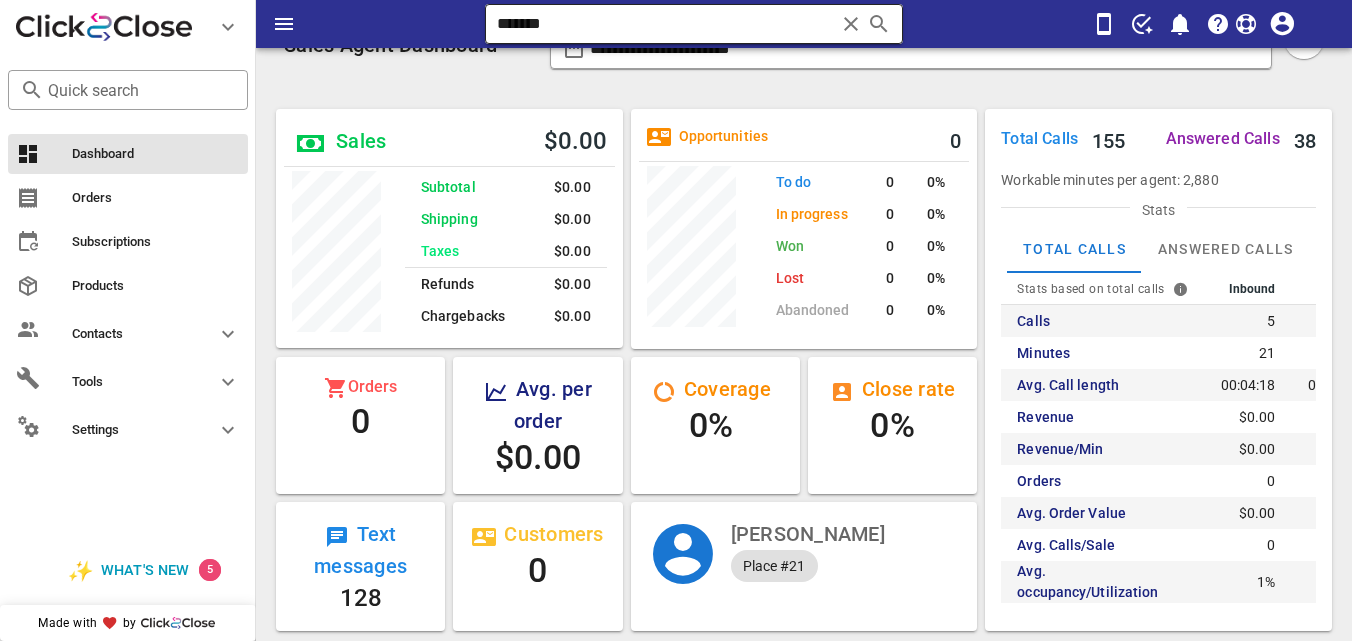 click at bounding box center (851, 24) 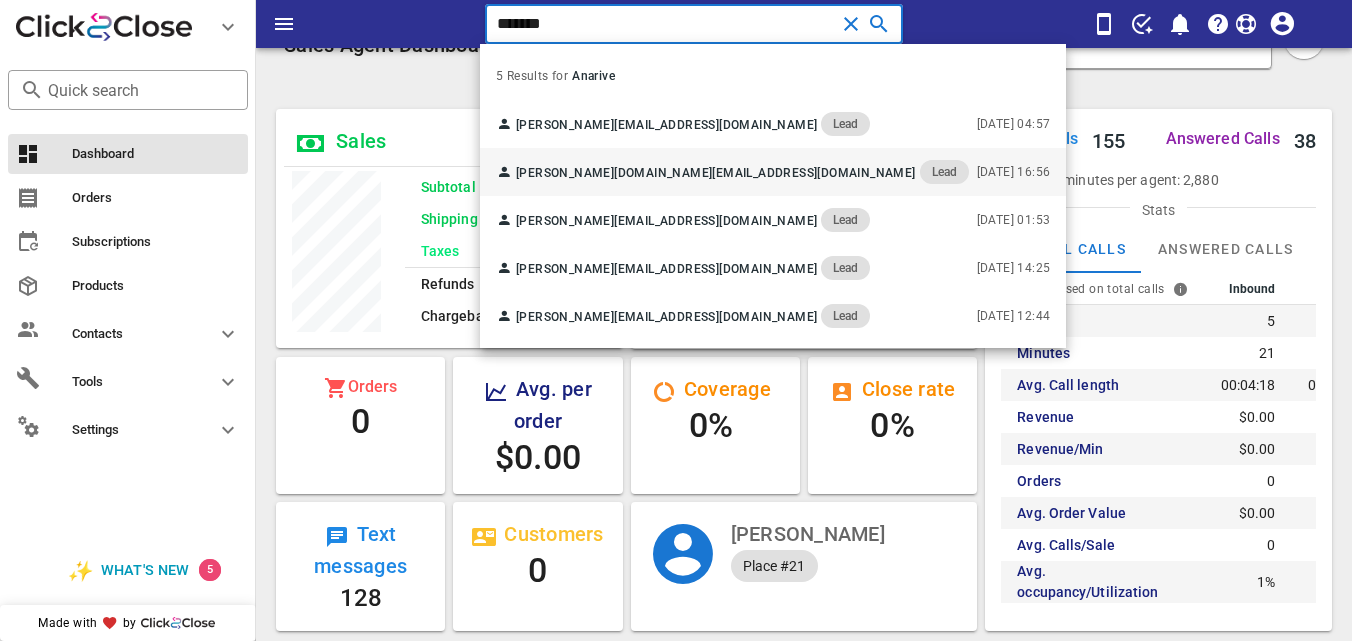 type on "*******" 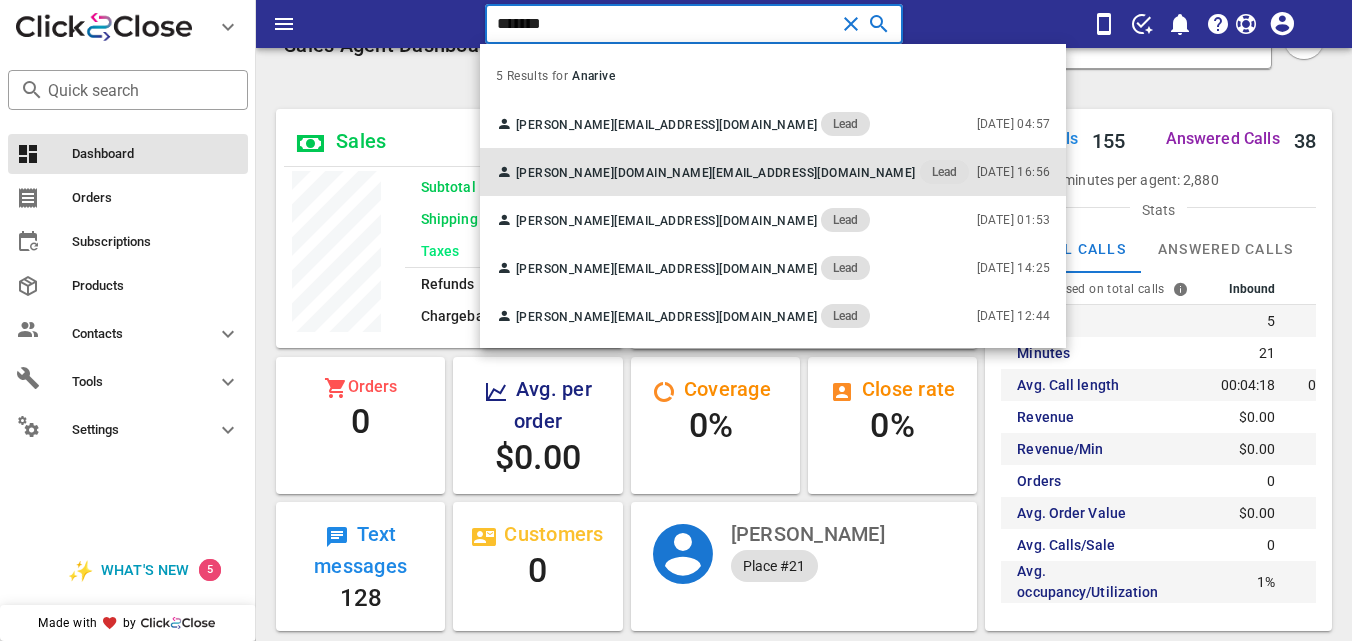 click on "[PERSON_NAME]   [DOMAIN_NAME][EMAIL_ADDRESS][DOMAIN_NAME]   Lead   [DATE] 16:56" at bounding box center [773, 172] 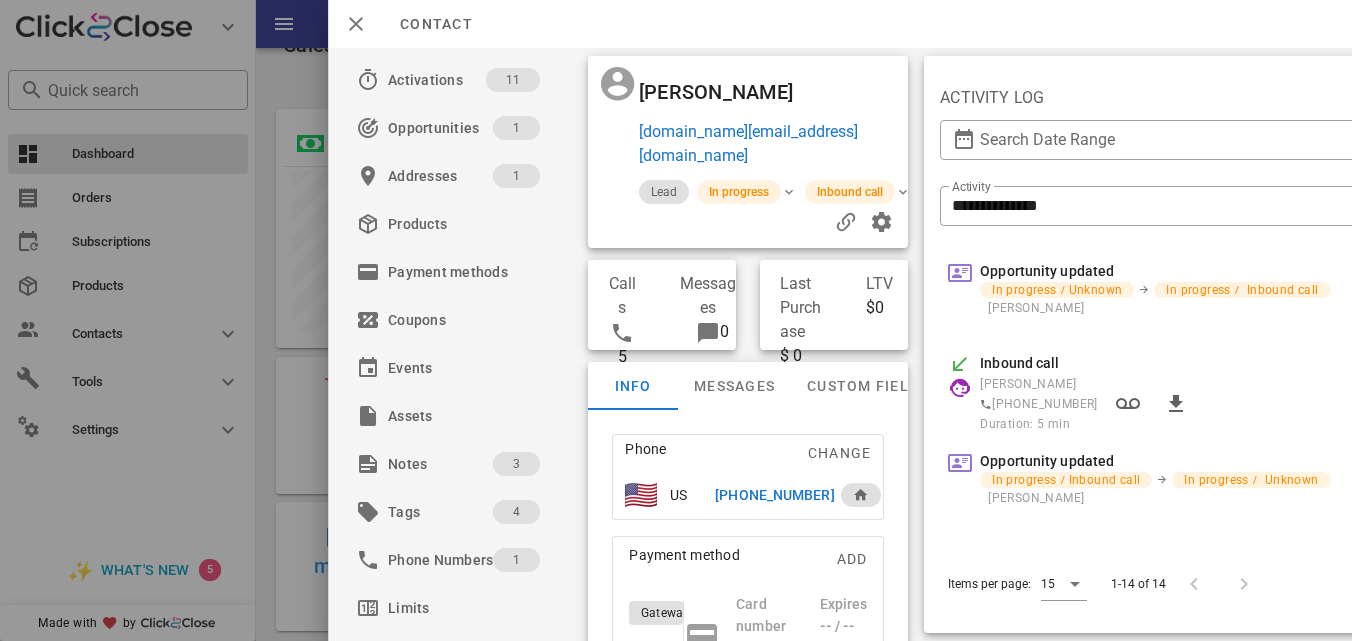 click on "[PHONE_NUMBER]" at bounding box center (774, 495) 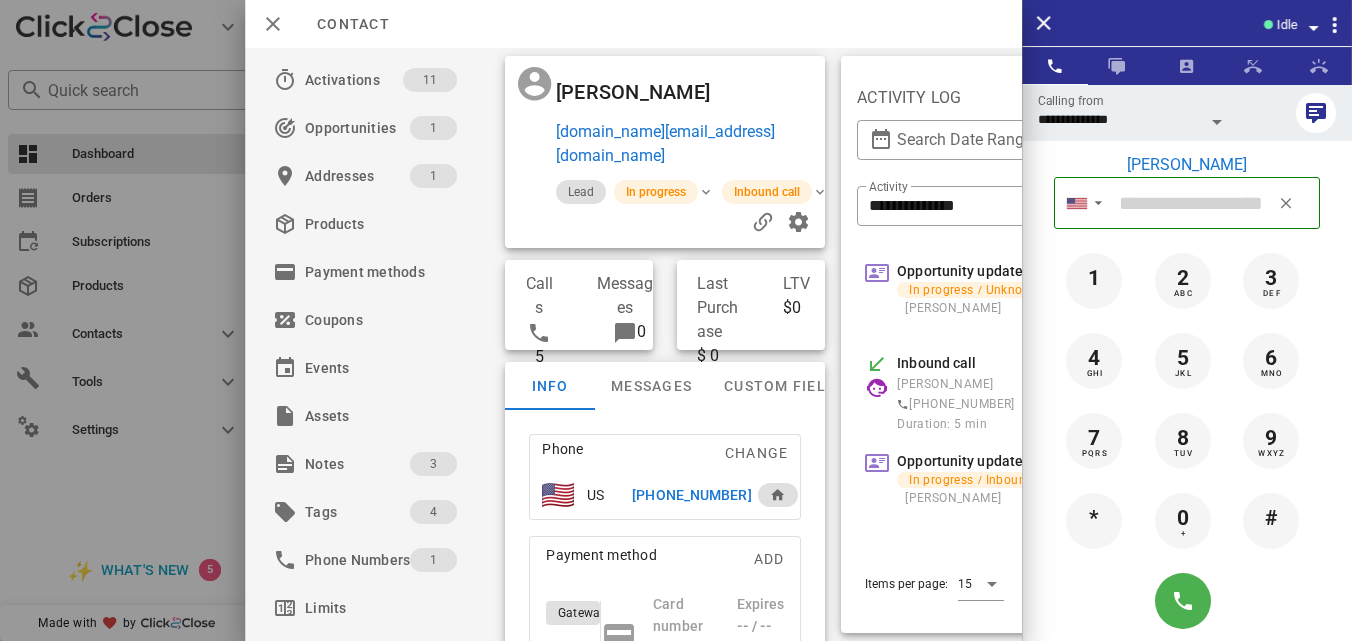 type on "**********" 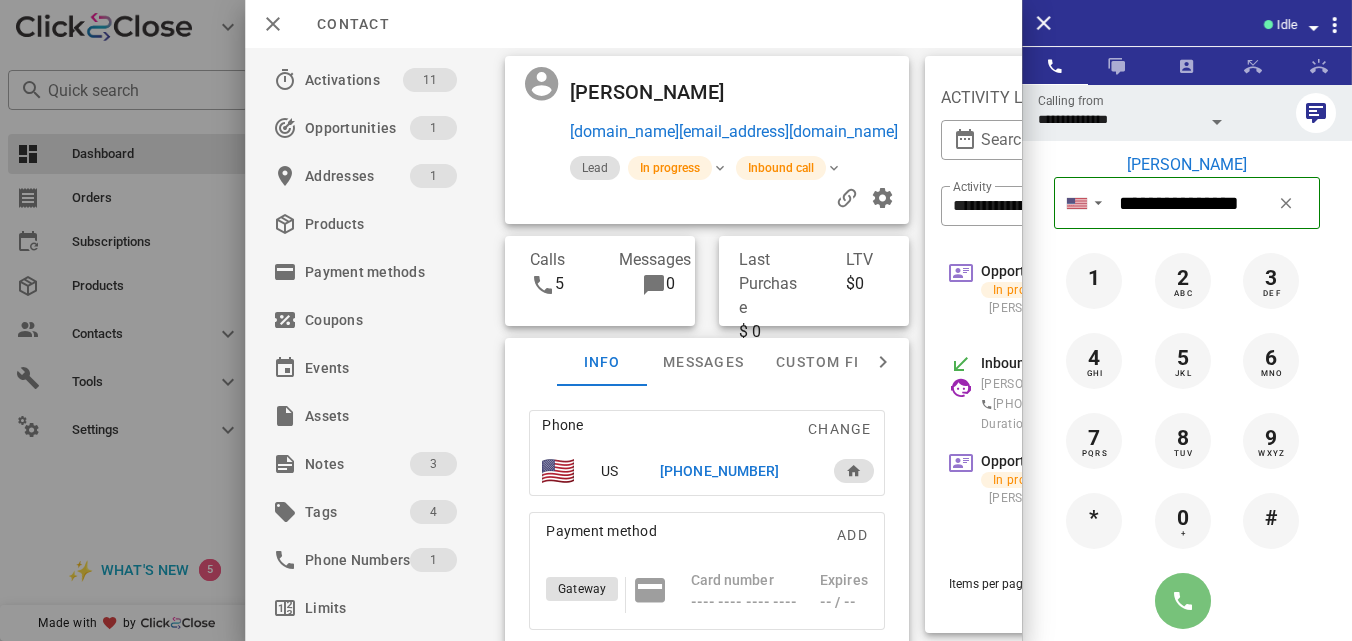 click at bounding box center (1183, 601) 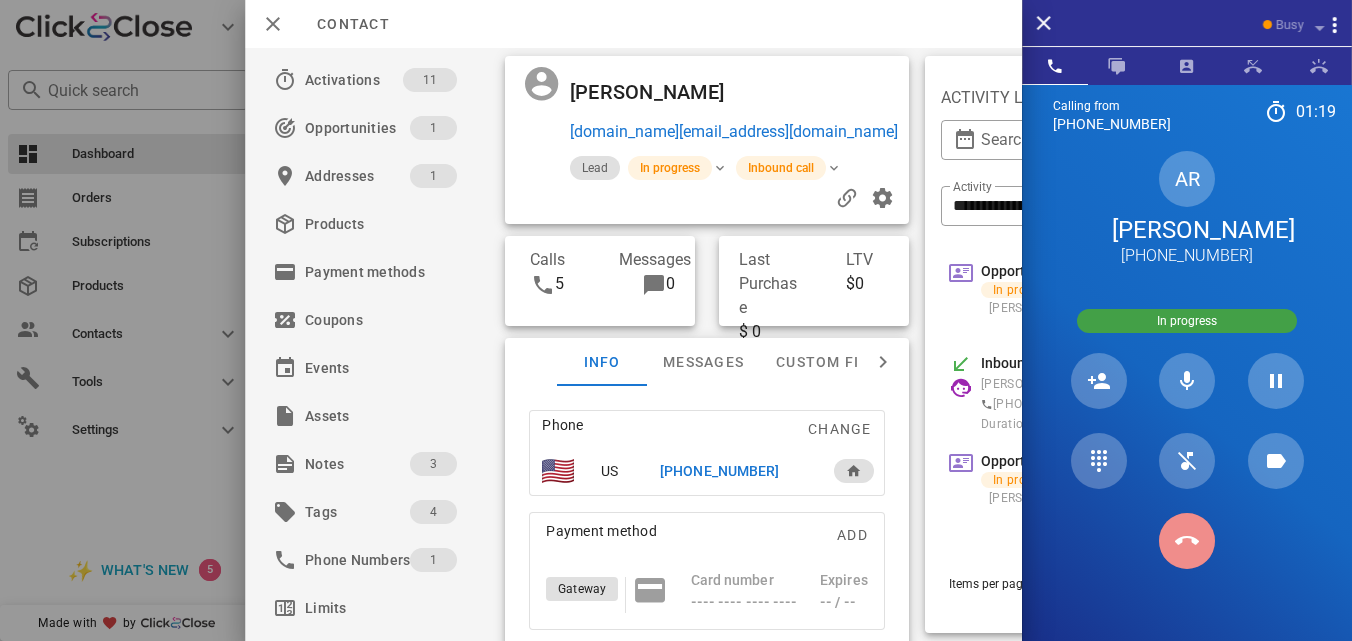 click at bounding box center (1187, 541) 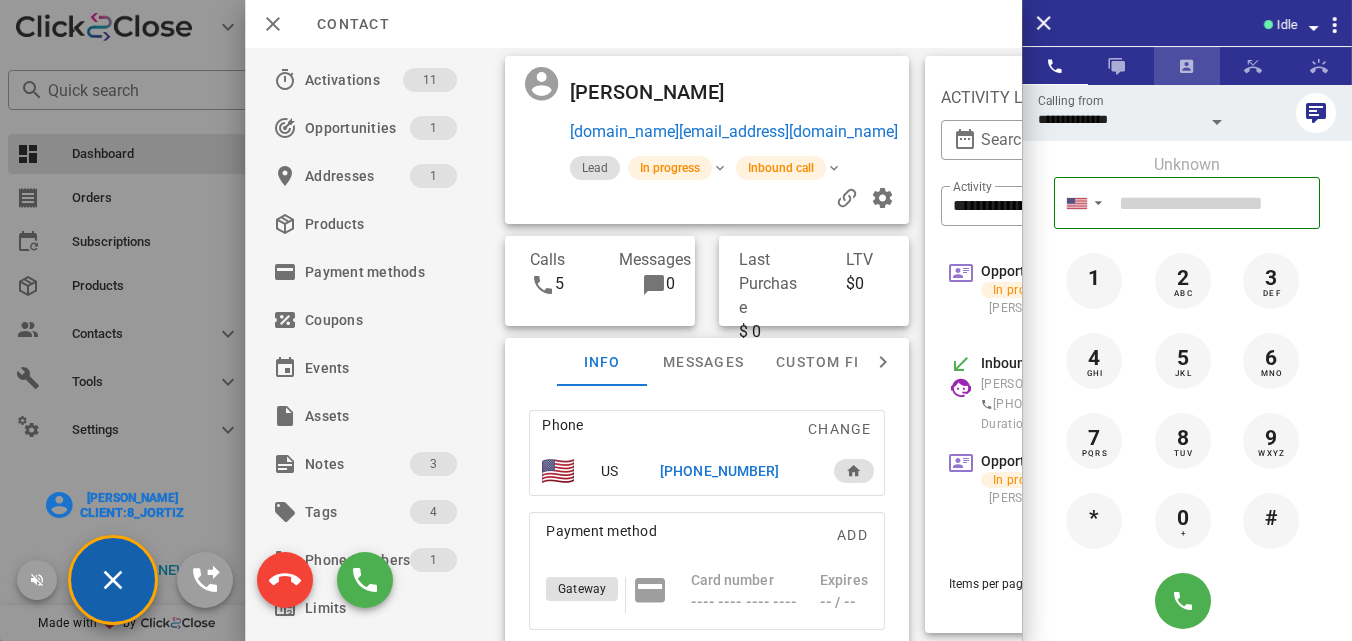 click at bounding box center [1187, 66] 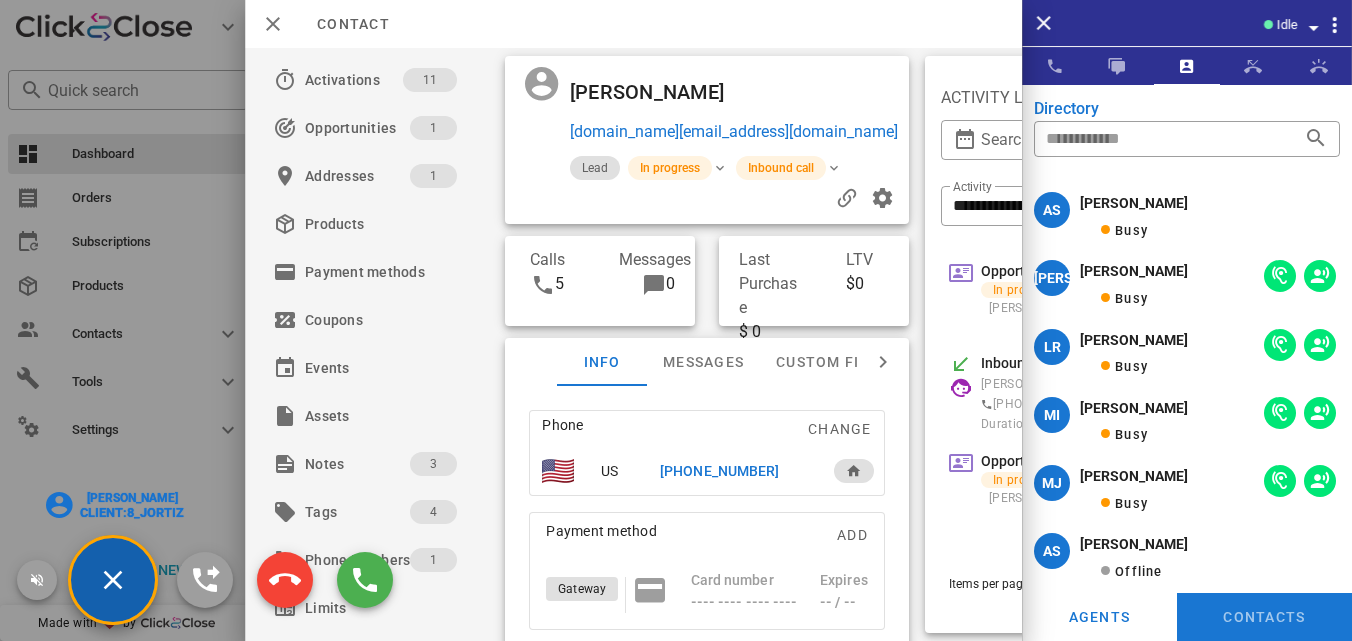 scroll, scrollTop: 0, scrollLeft: 0, axis: both 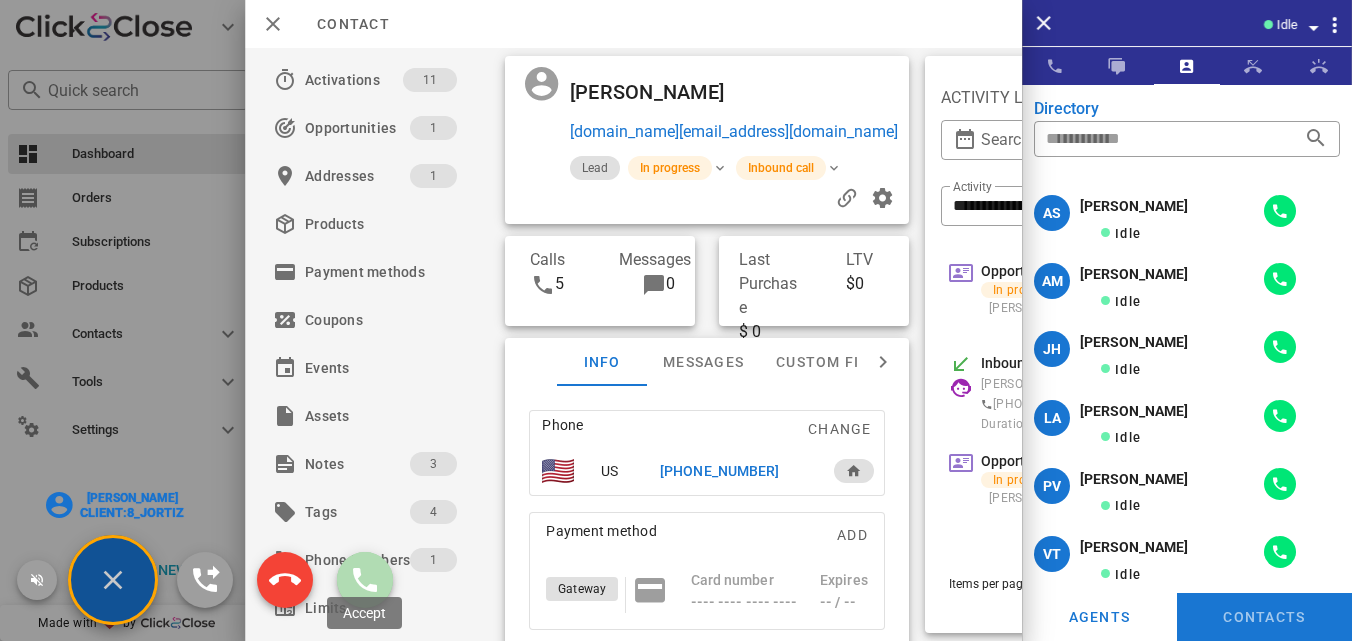 click at bounding box center (365, 580) 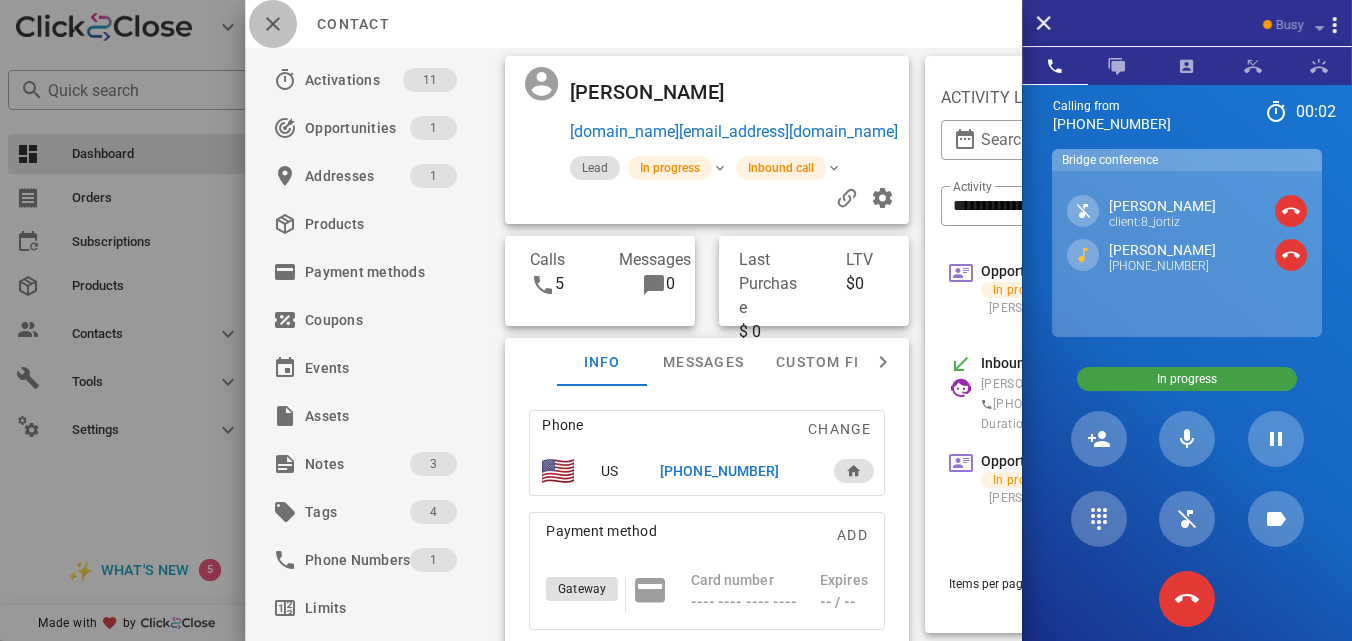 click at bounding box center [273, 24] 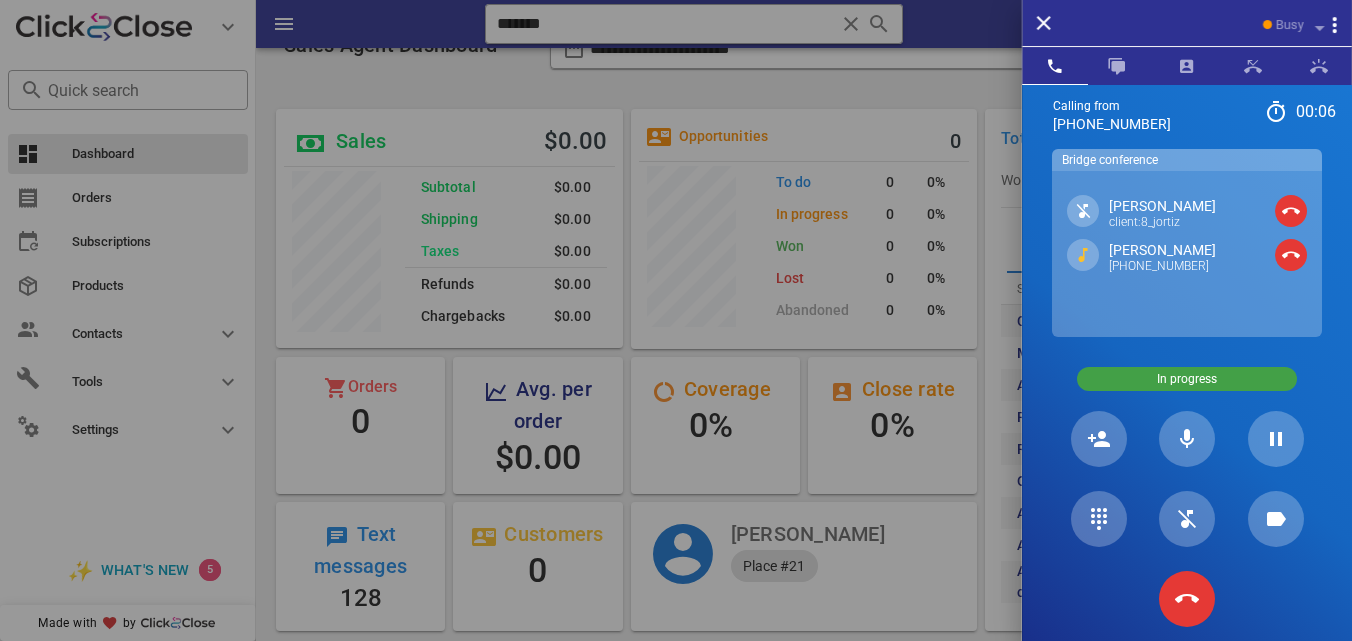 click on "[PERSON_NAME]" at bounding box center [1162, 250] 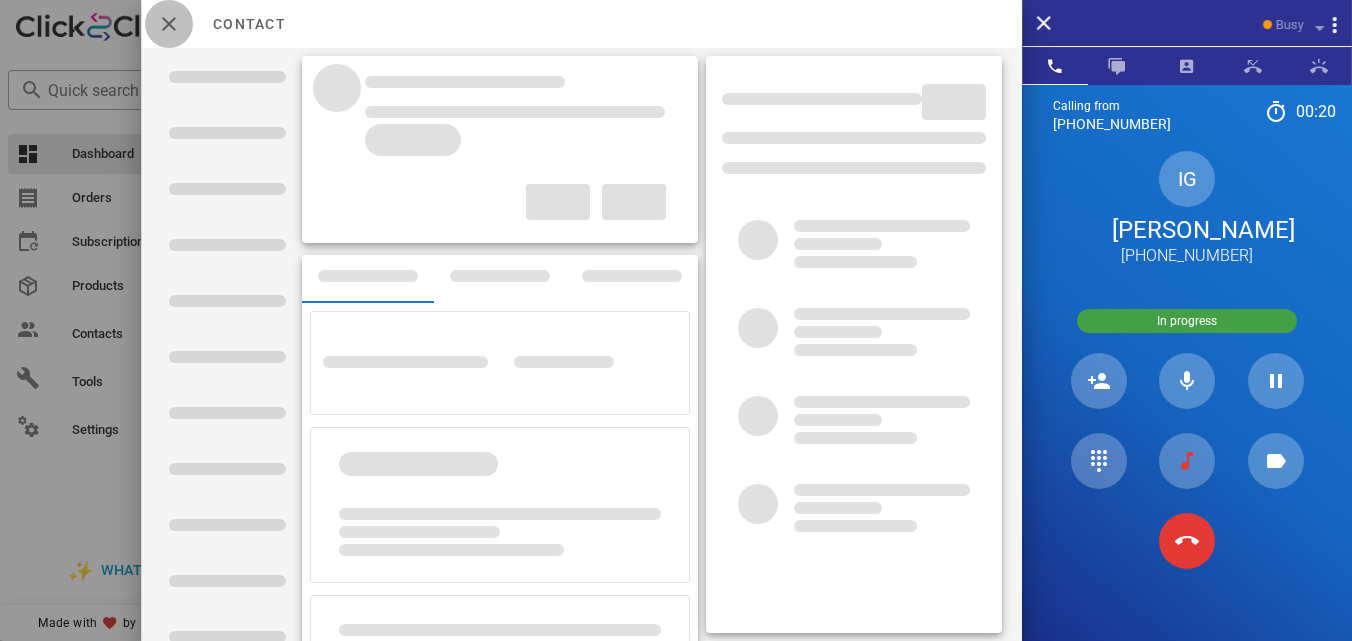 click at bounding box center (169, 24) 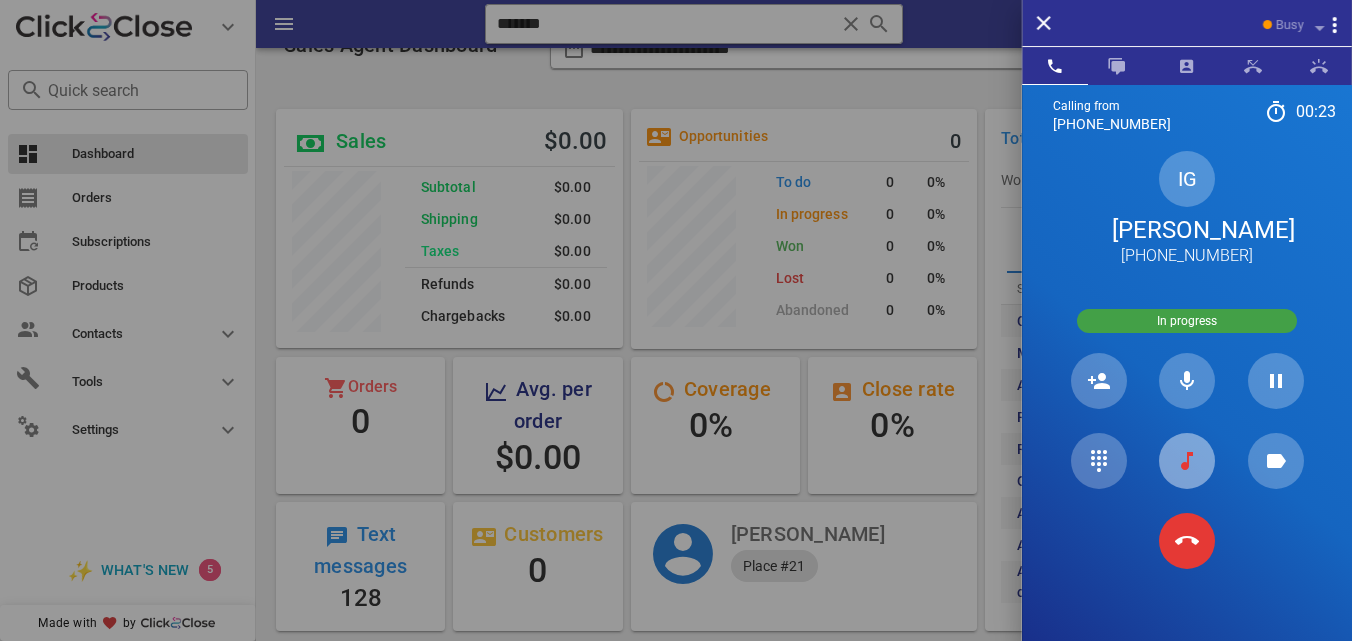 click at bounding box center [1187, 461] 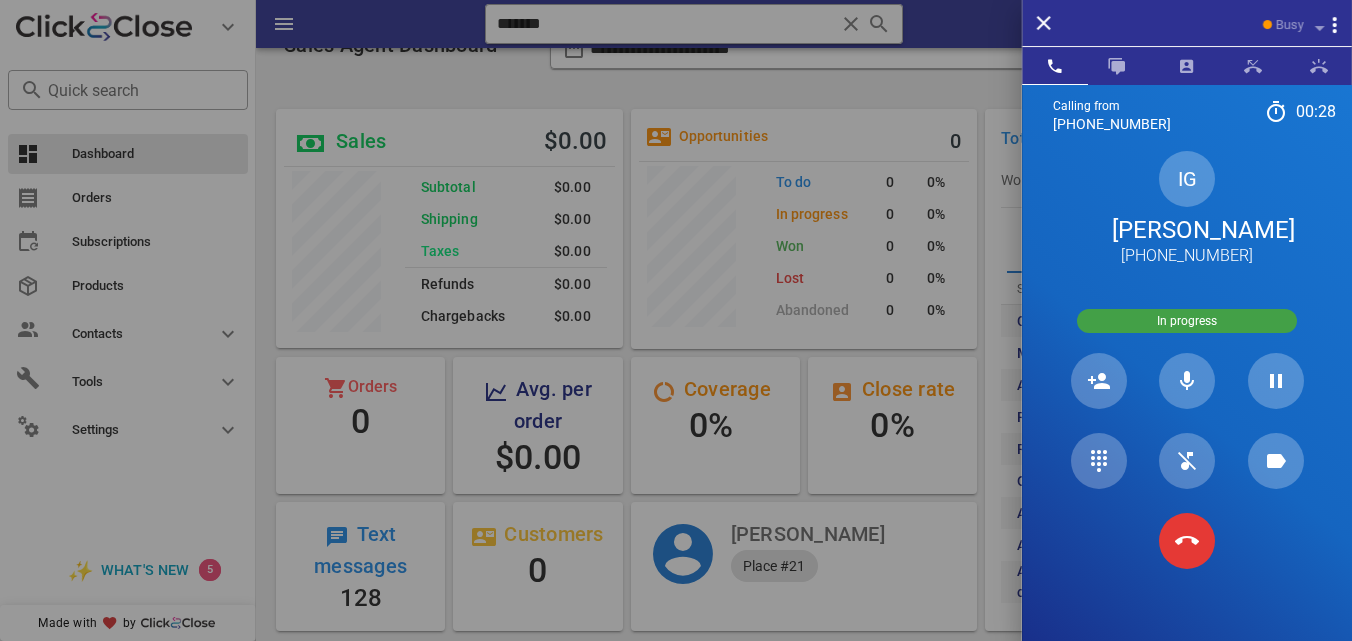 click on "[PERSON_NAME]" at bounding box center (1187, 230) 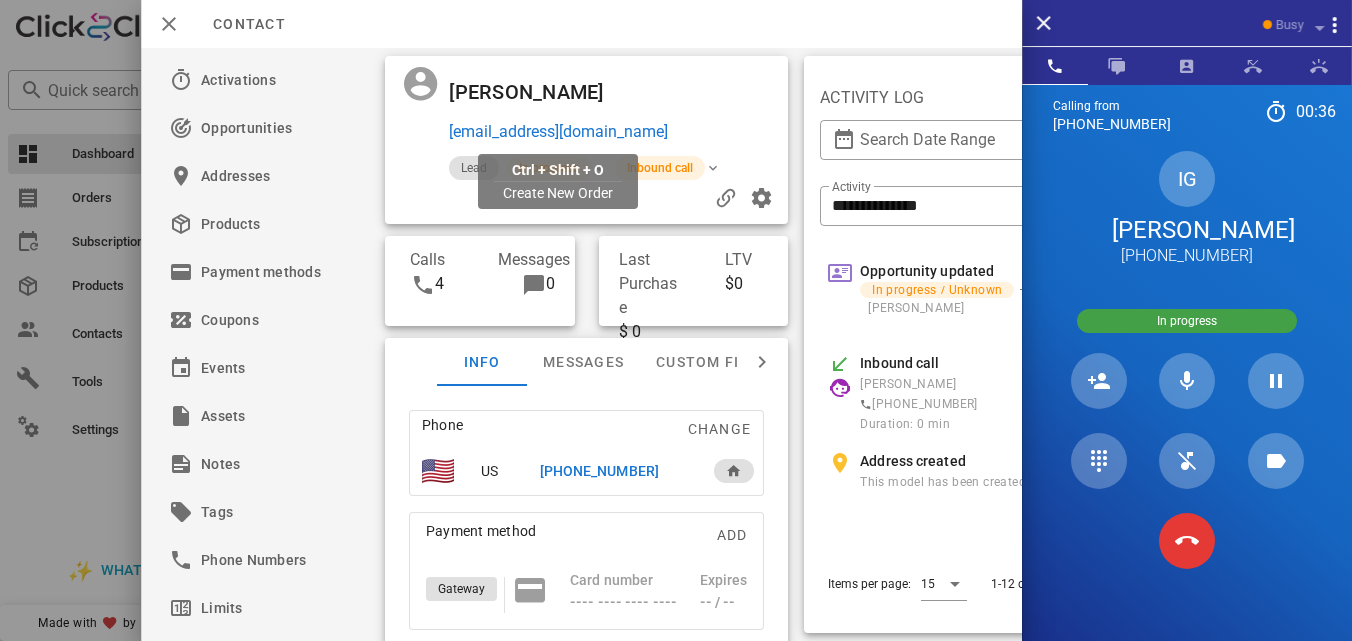 drag, startPoint x: 681, startPoint y: 130, endPoint x: 448, endPoint y: 132, distance: 233.00859 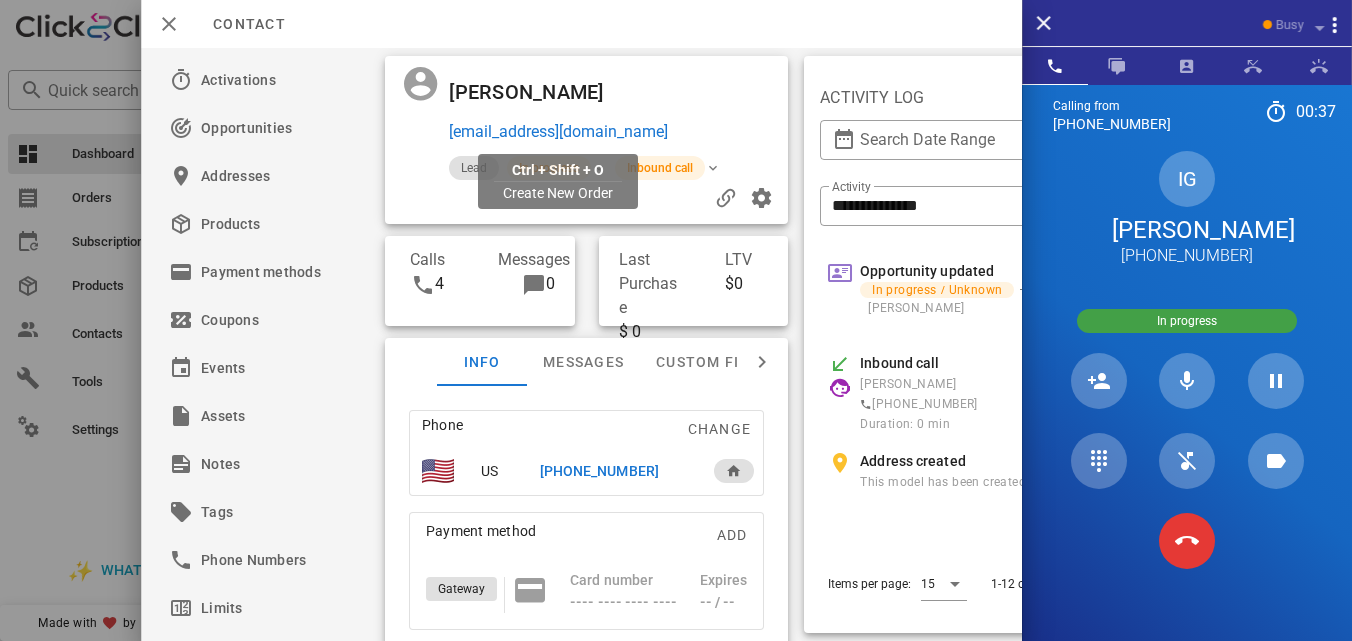 copy on "[EMAIL_ADDRESS][DOMAIN_NAME]" 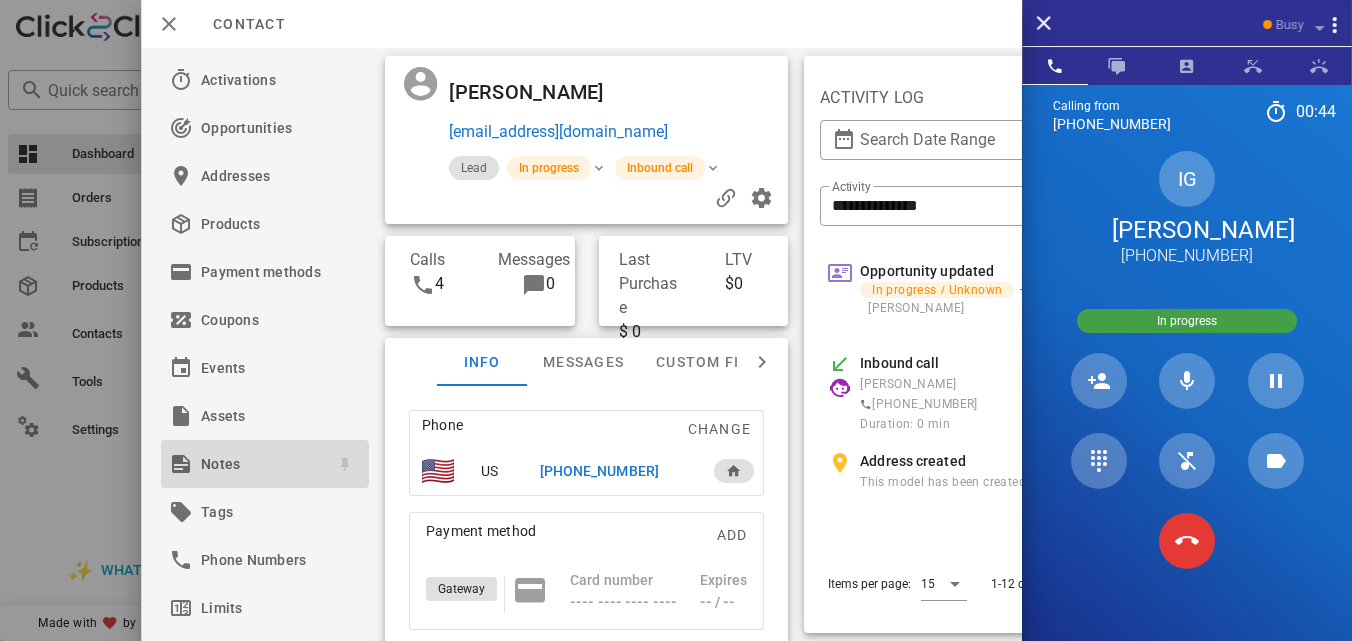 click on "Notes" at bounding box center [261, 464] 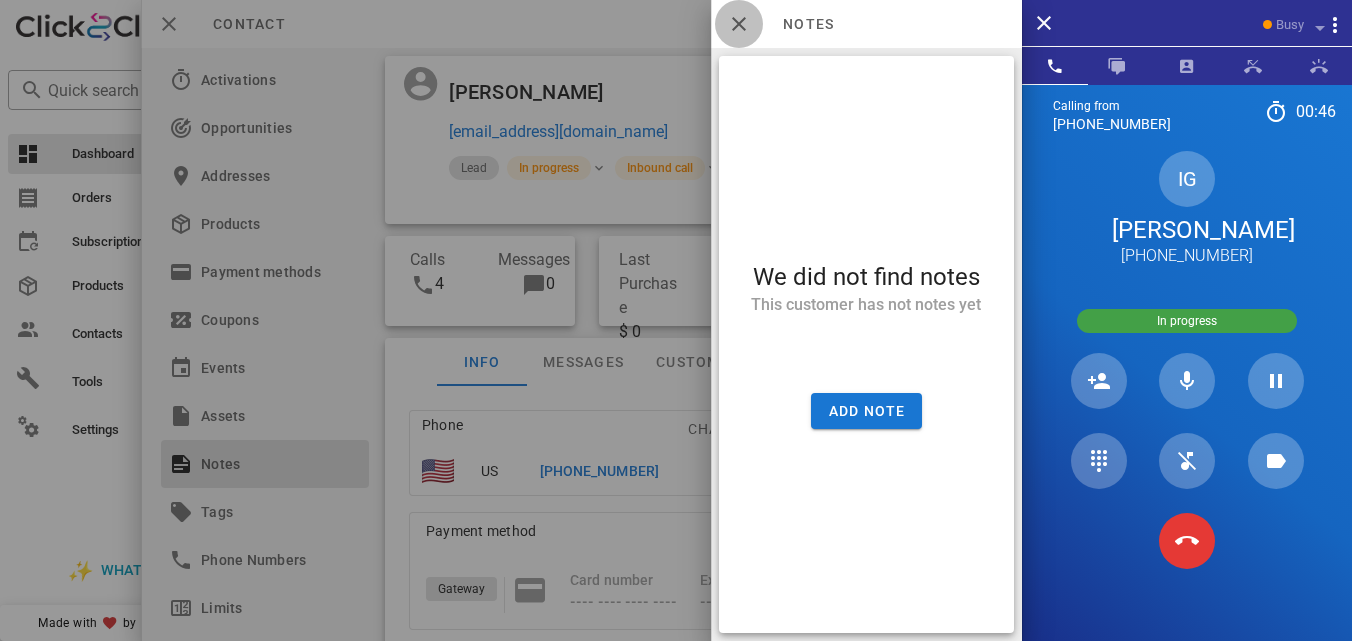 click at bounding box center [739, 24] 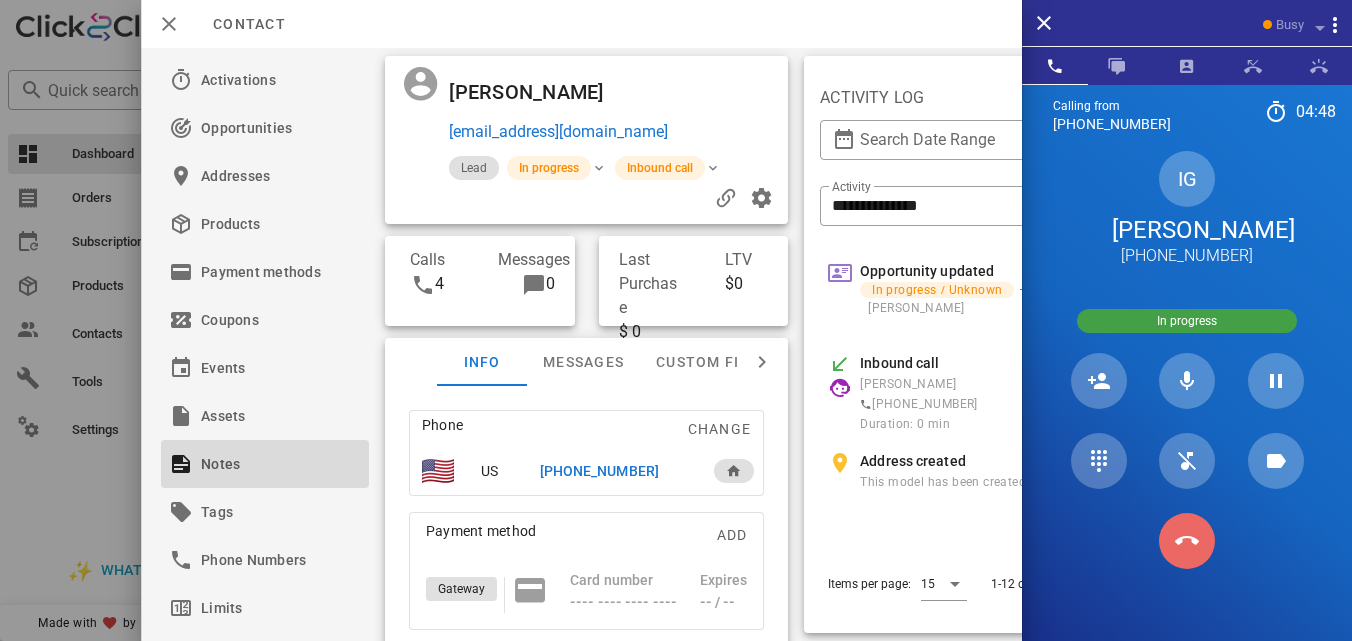 click at bounding box center (1187, 541) 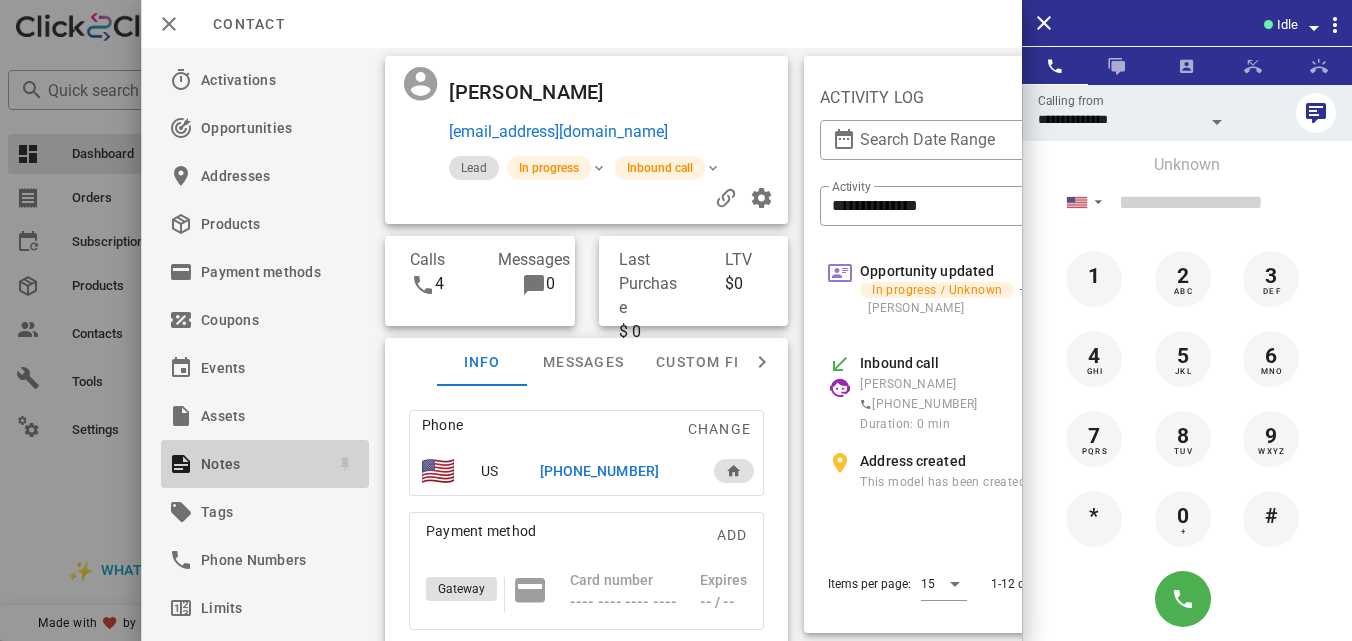 click on "Notes" at bounding box center (261, 464) 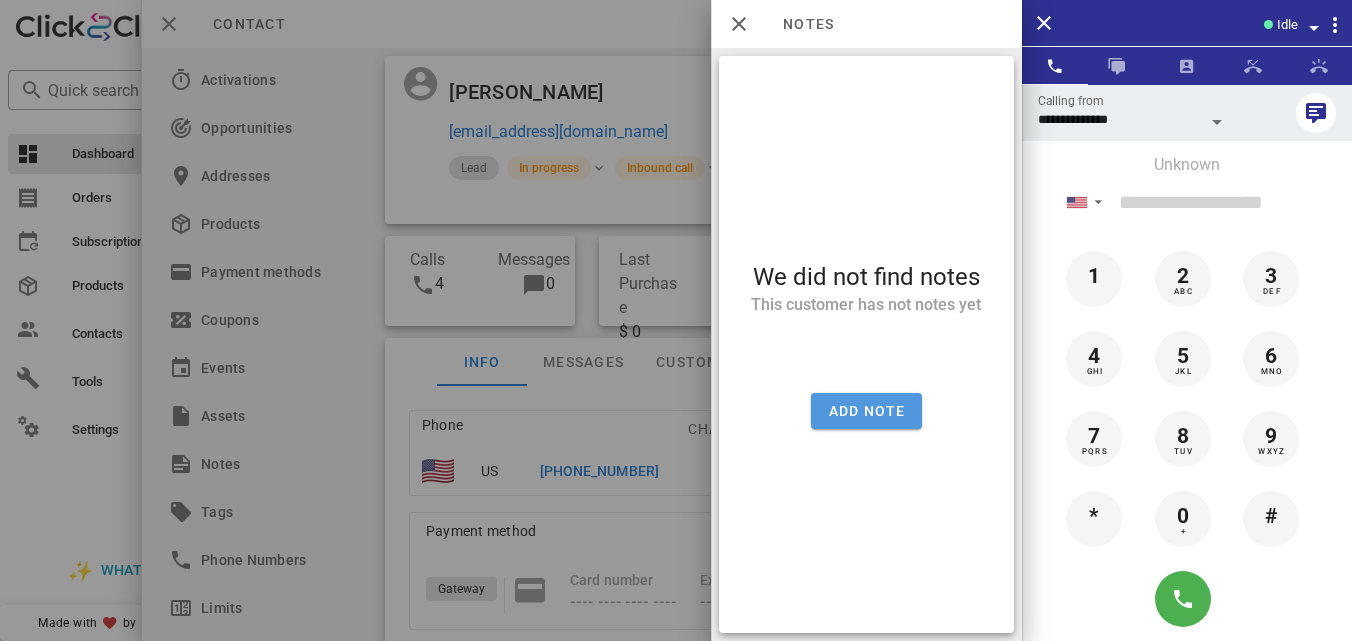 click on "Add note" at bounding box center (866, 411) 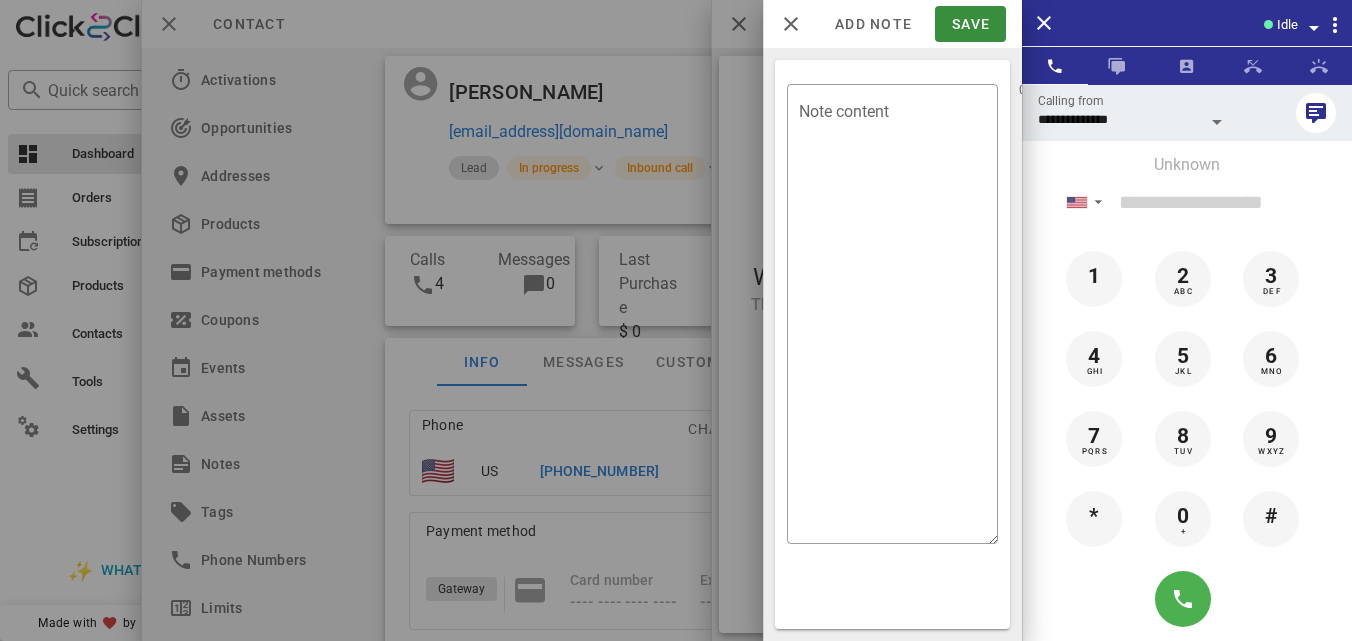 click at bounding box center [676, 320] 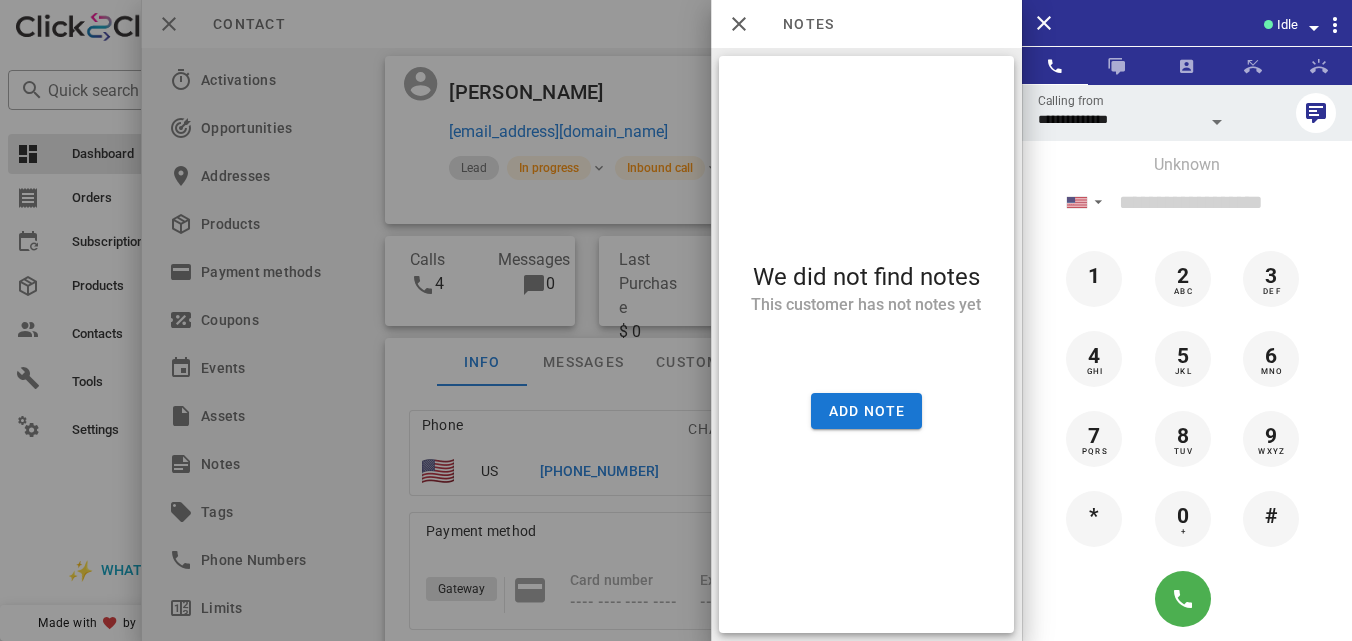 click at bounding box center [676, 320] 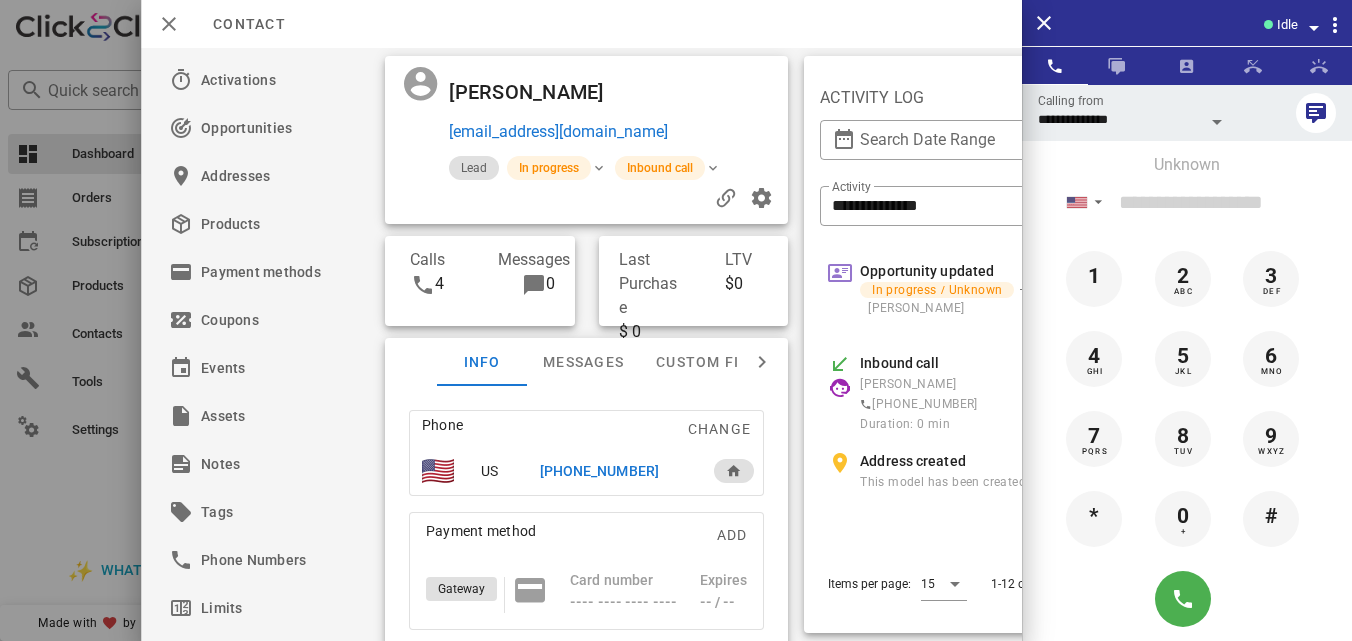 click on "[EMAIL_ADDRESS][DOMAIN_NAME]" at bounding box center [615, 132] 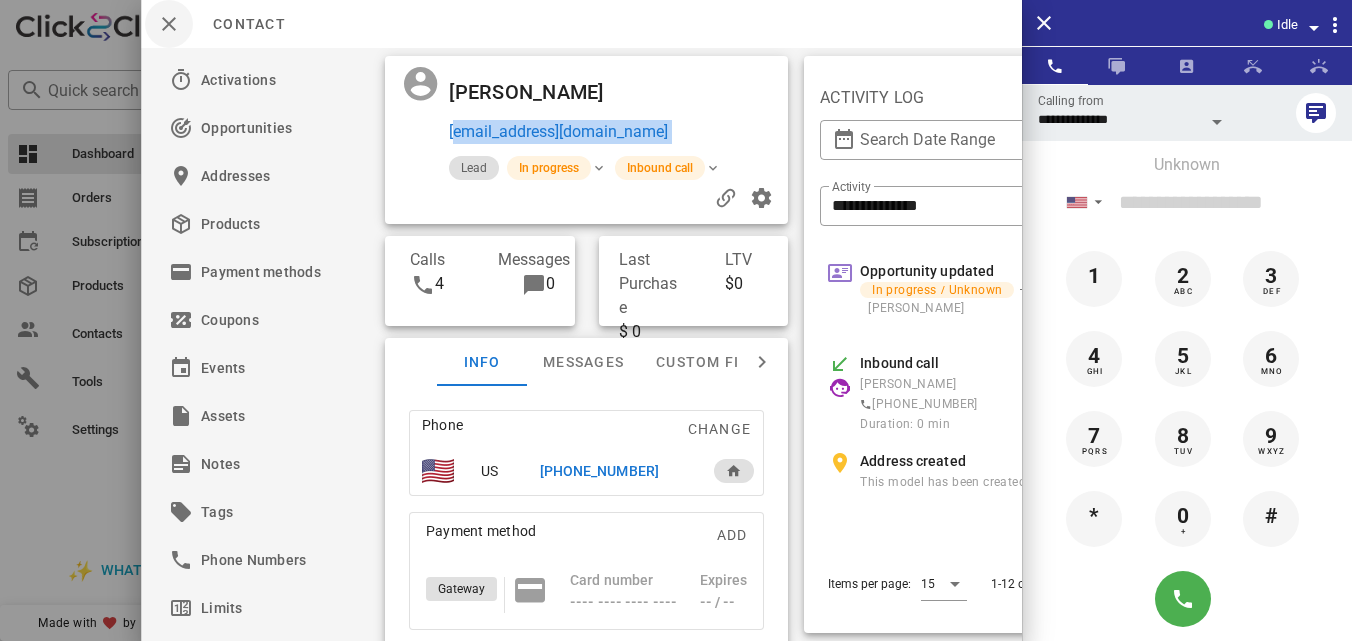 copy on "[EMAIL_ADDRESS][DOMAIN_NAME]" 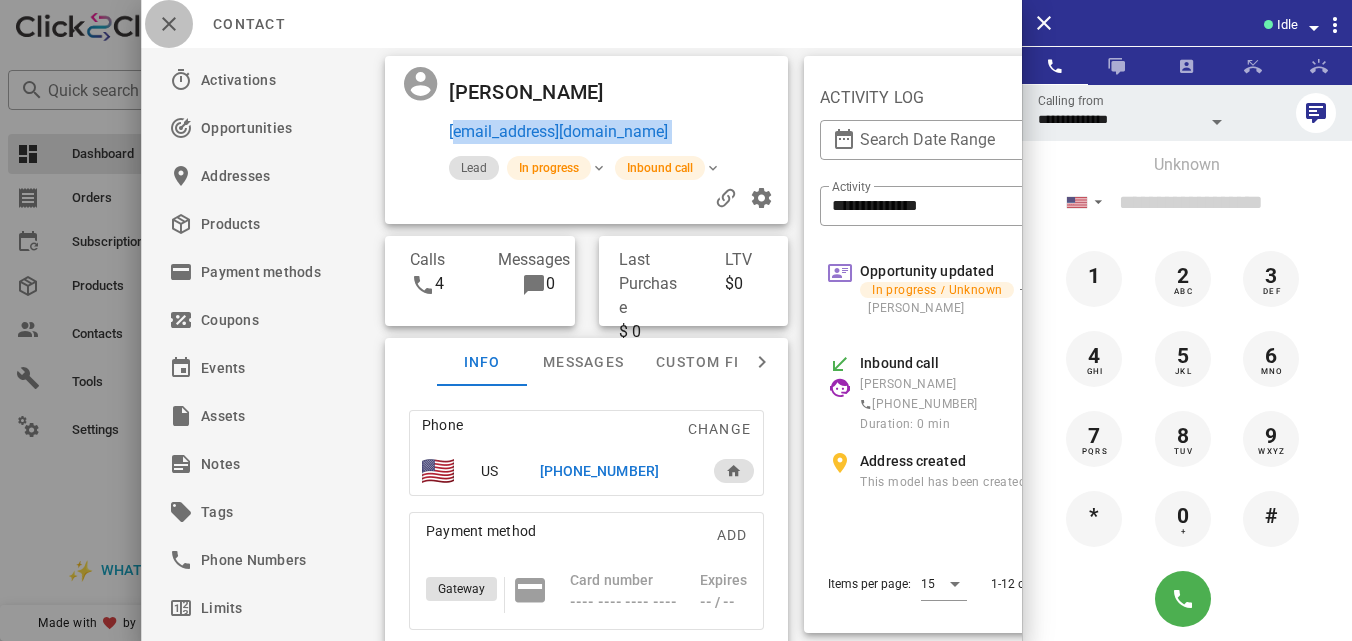 click at bounding box center (169, 24) 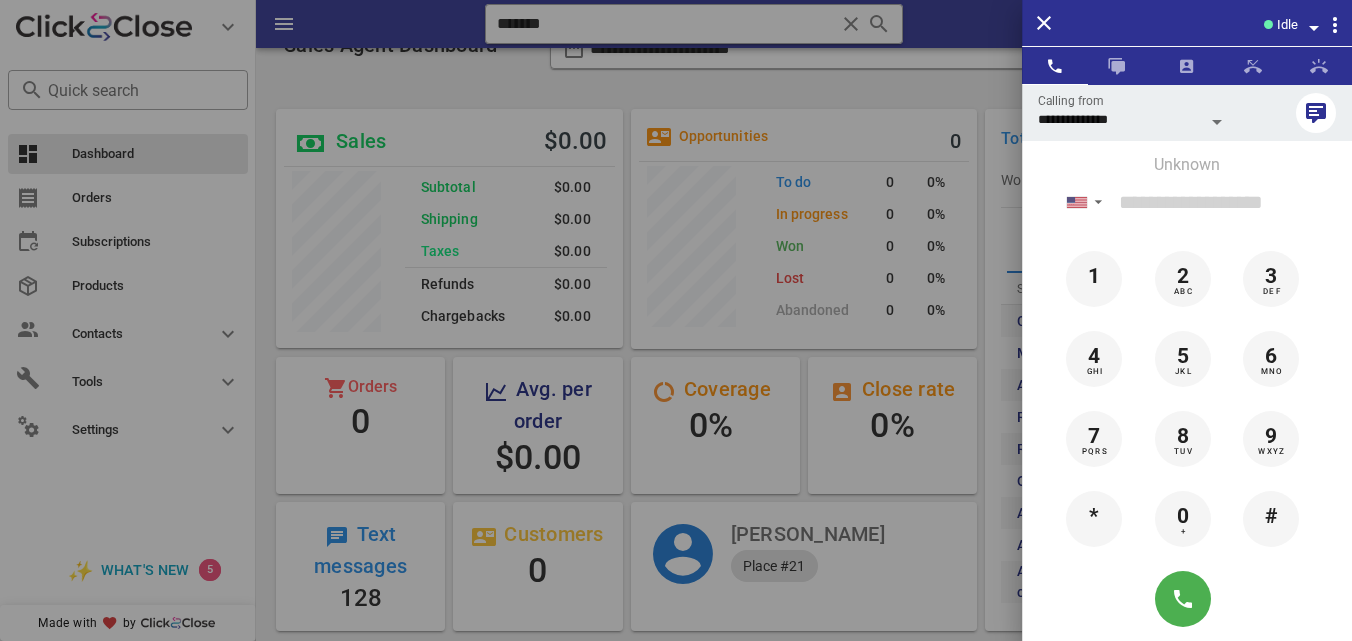 click at bounding box center [676, 320] 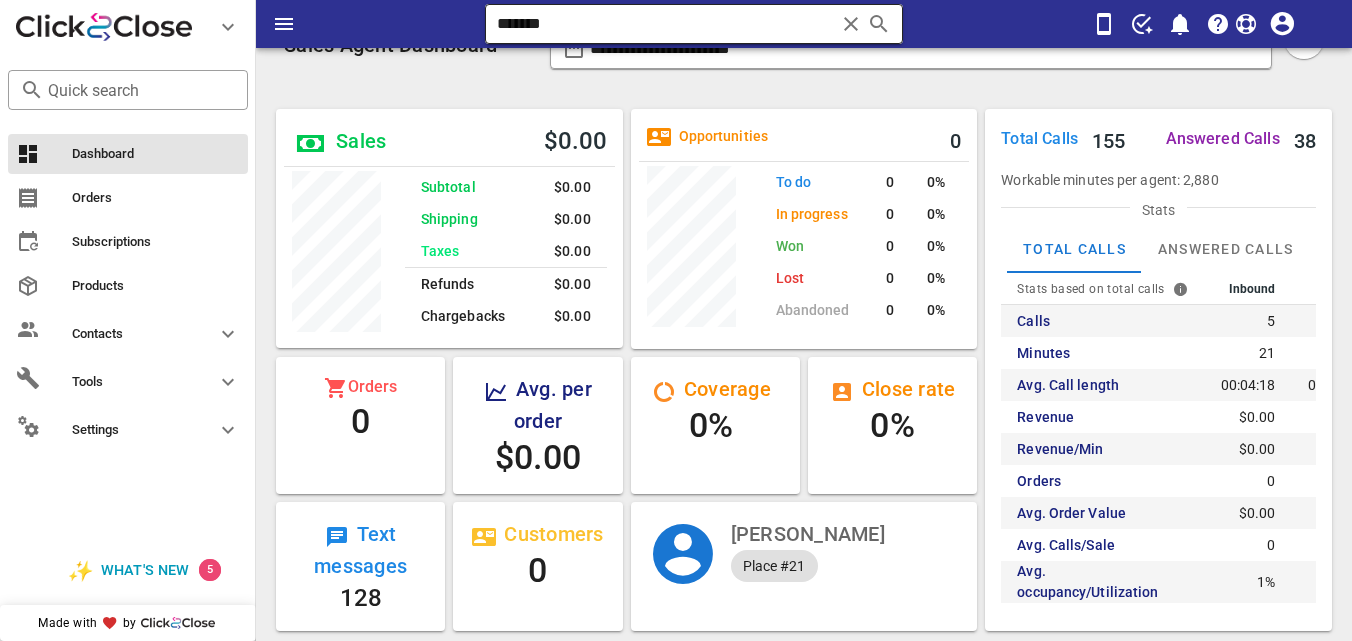 click at bounding box center (851, 24) 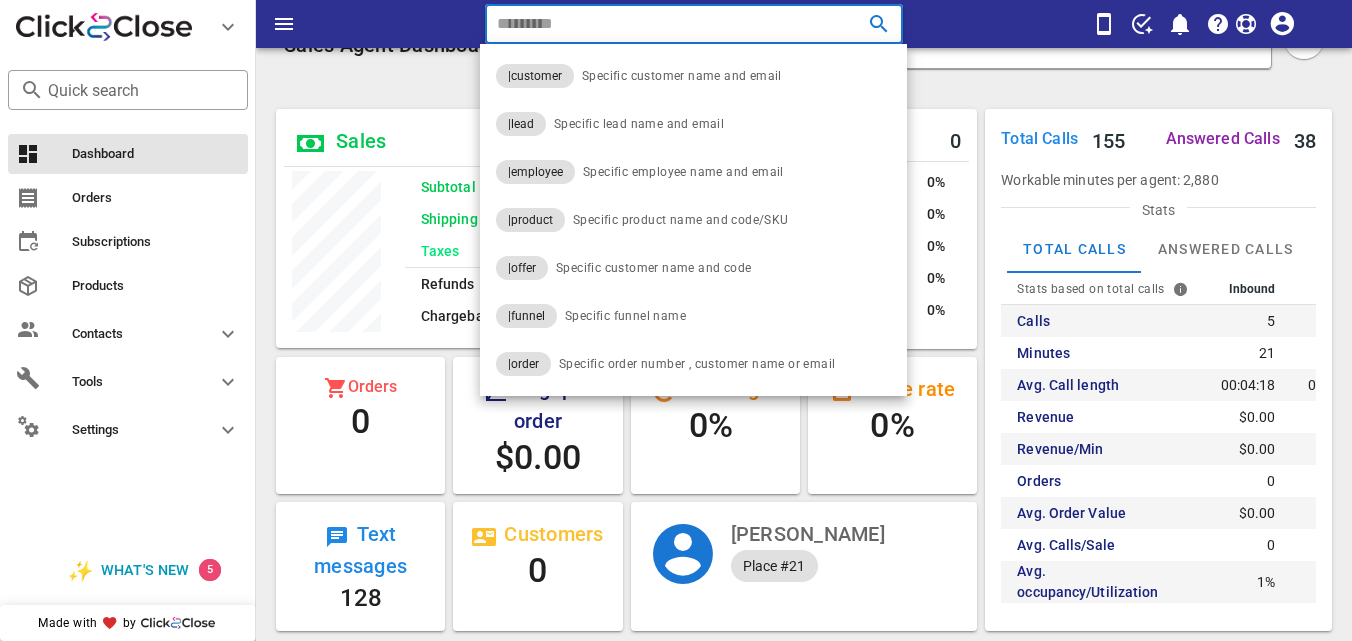 paste on "**********" 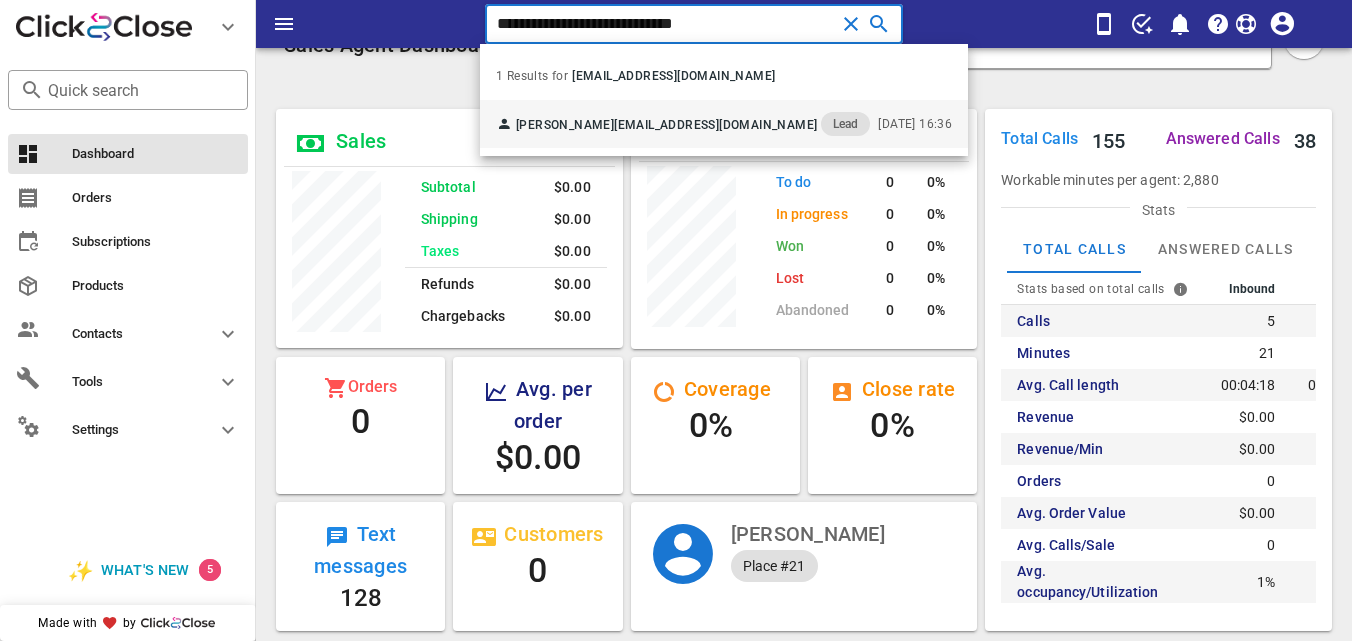 type on "**********" 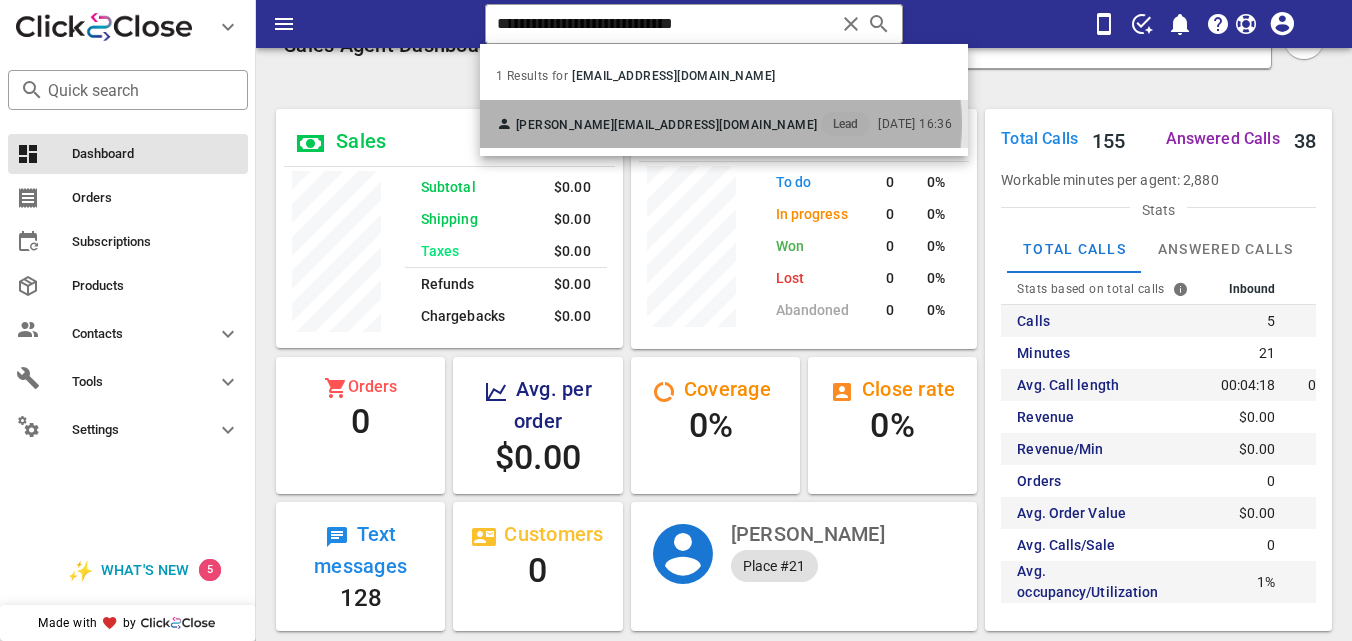 click on "[EMAIL_ADDRESS][DOMAIN_NAME]" at bounding box center (715, 125) 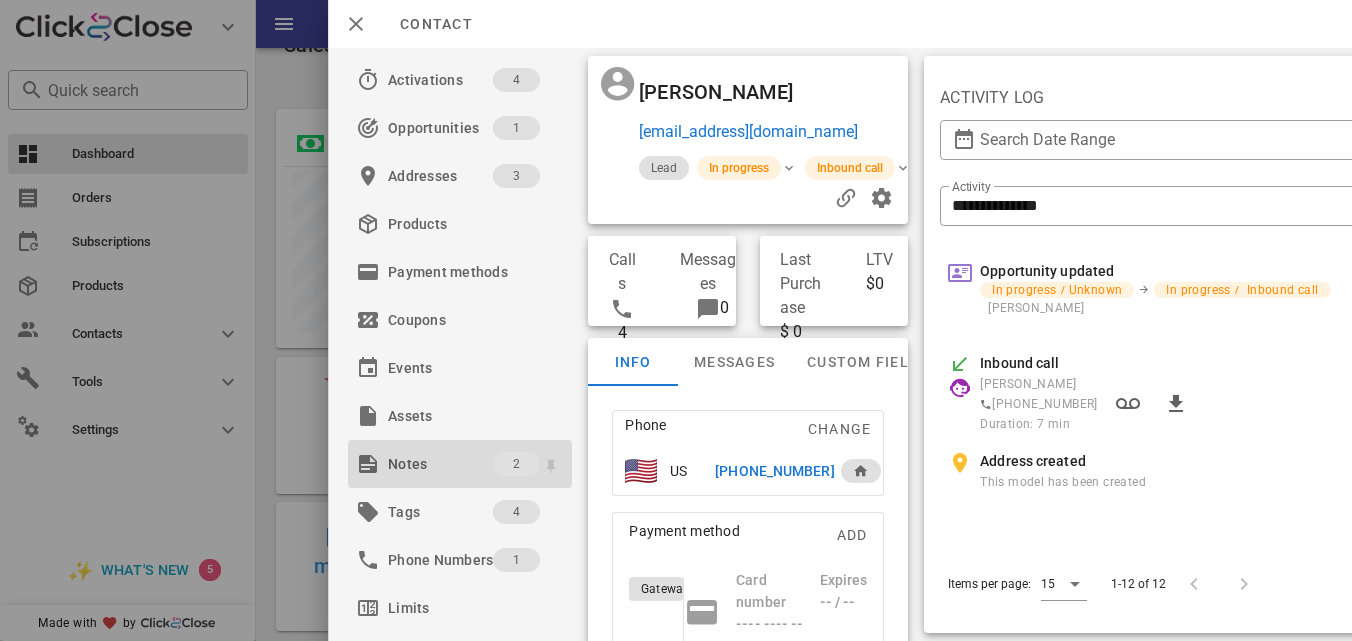 click on "Notes" at bounding box center (440, 464) 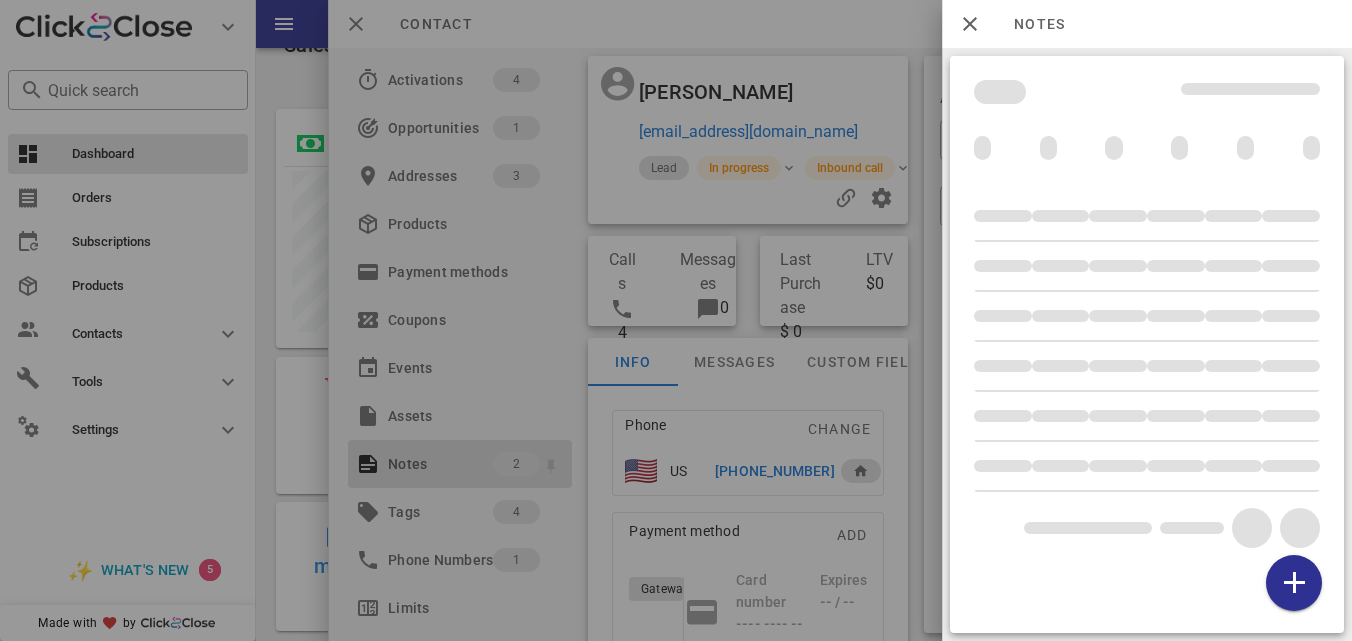 click at bounding box center (676, 320) 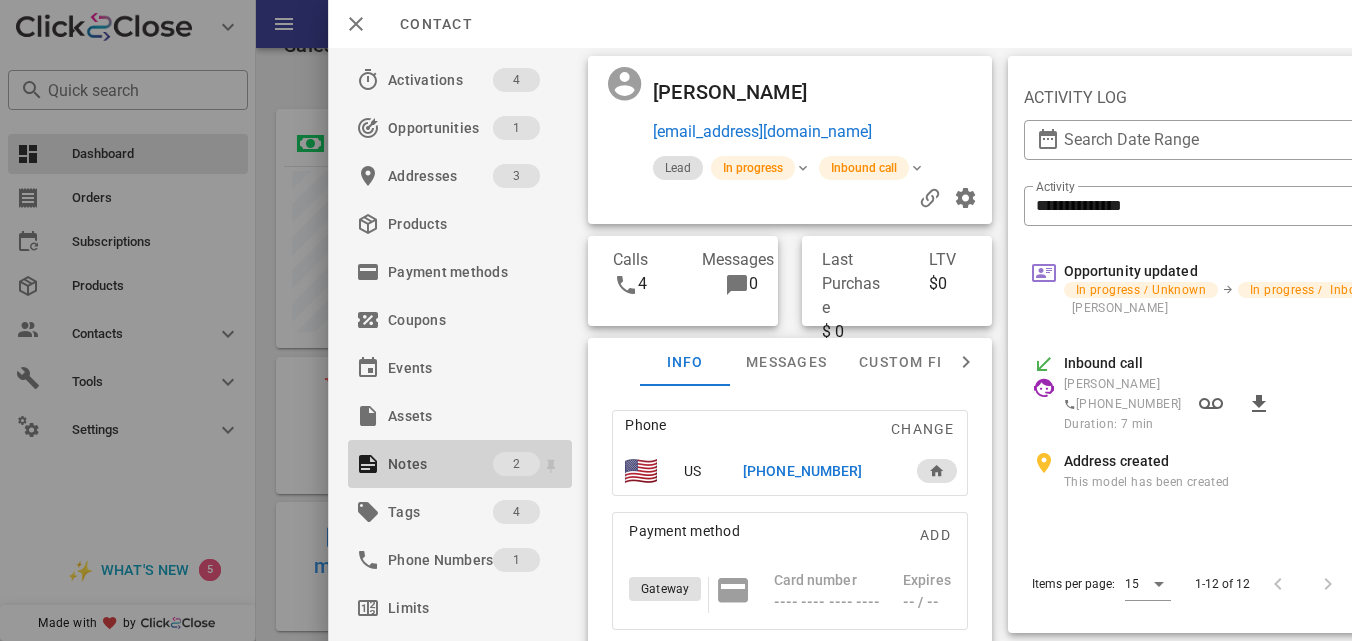 click on "Notes" at bounding box center (440, 464) 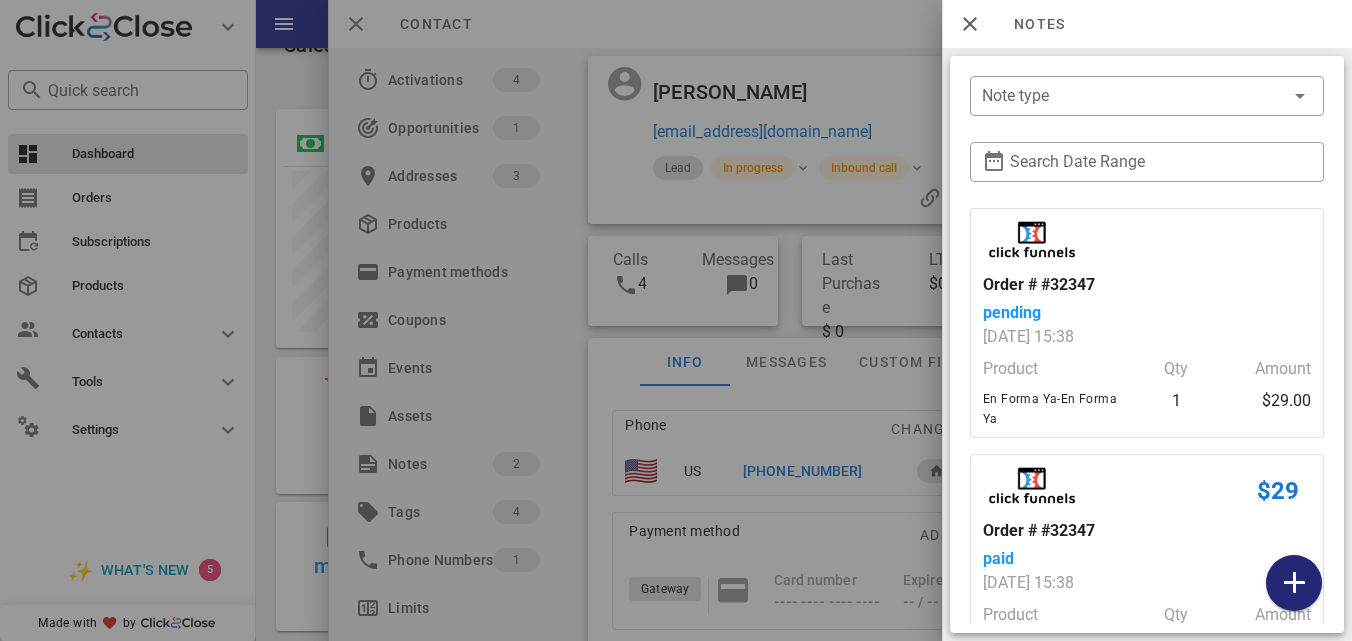 click at bounding box center [1294, 583] 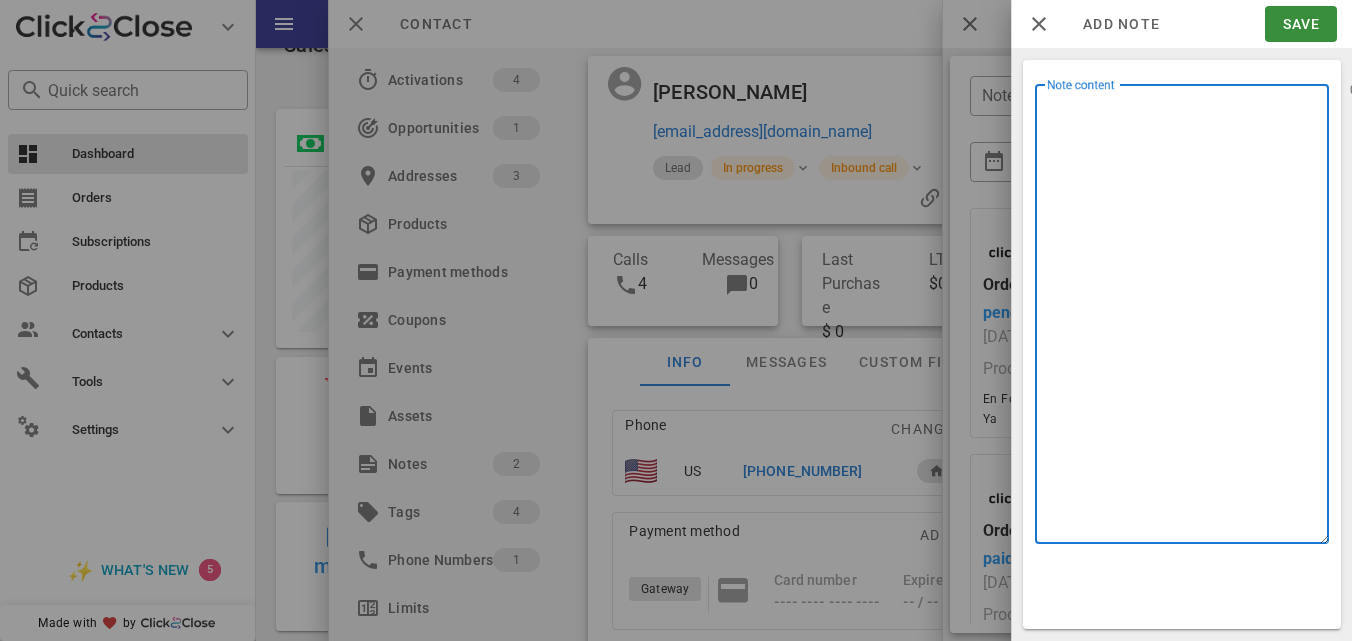 click on "Note content" at bounding box center (1188, 319) 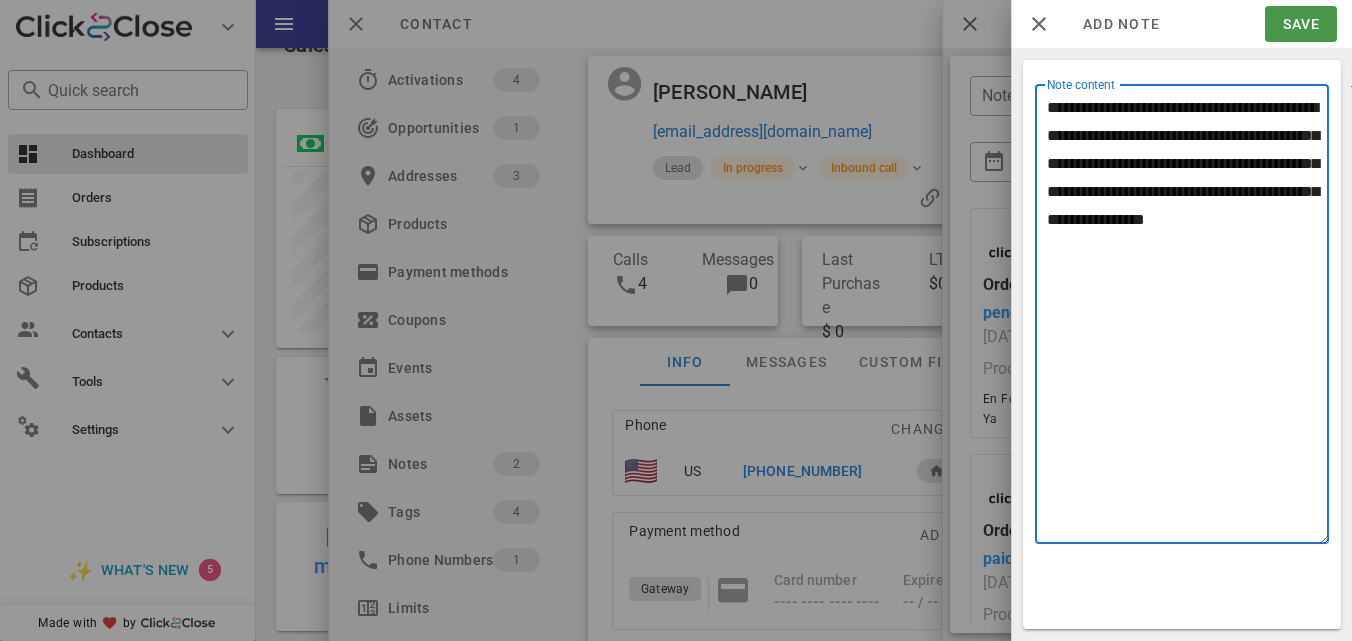 type on "**********" 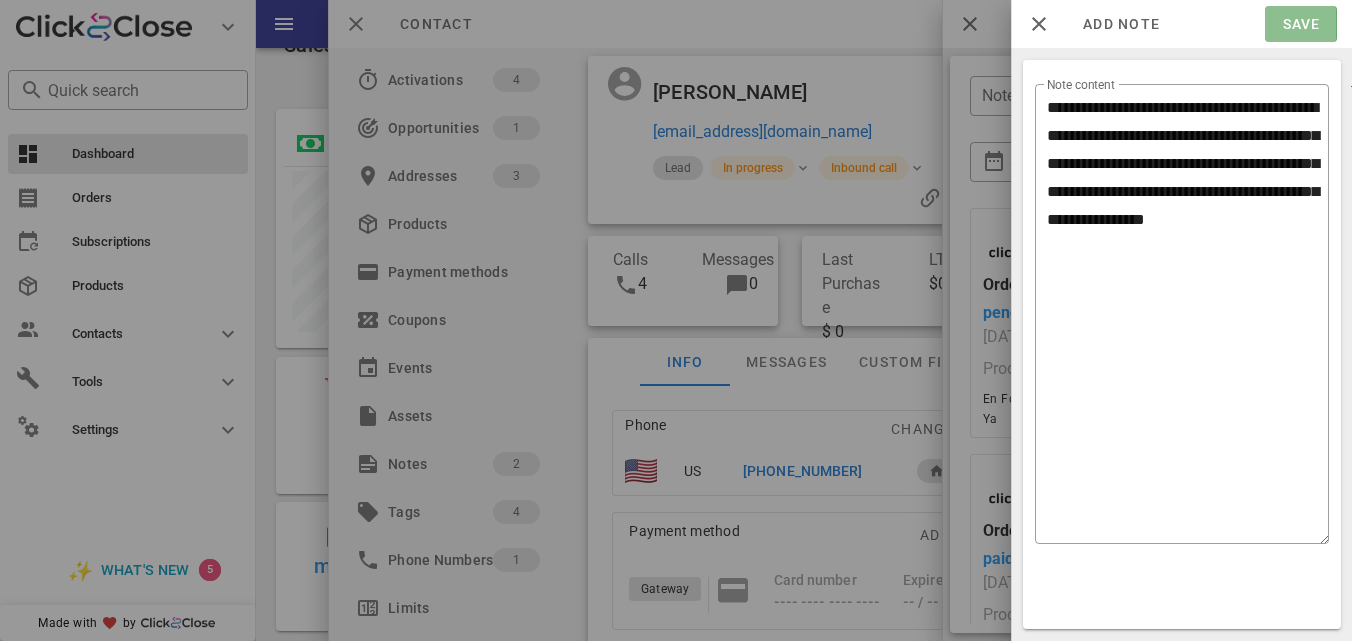 click on "Save" at bounding box center [1300, 24] 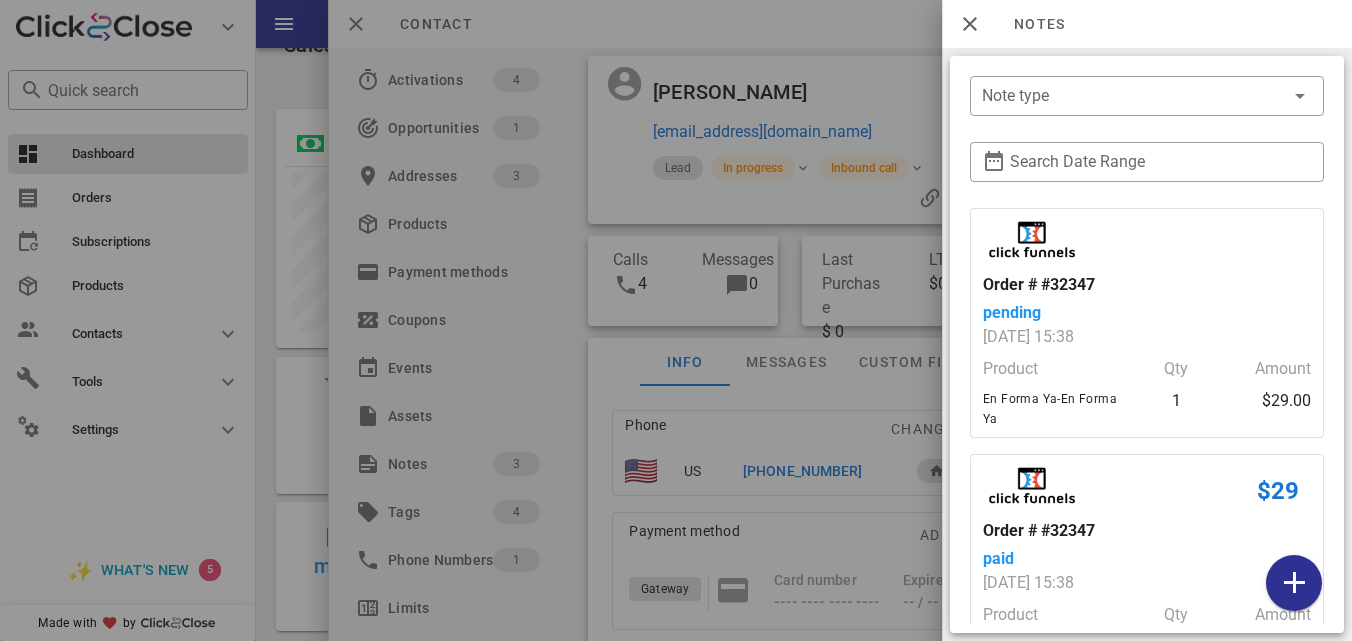 scroll, scrollTop: 327, scrollLeft: 0, axis: vertical 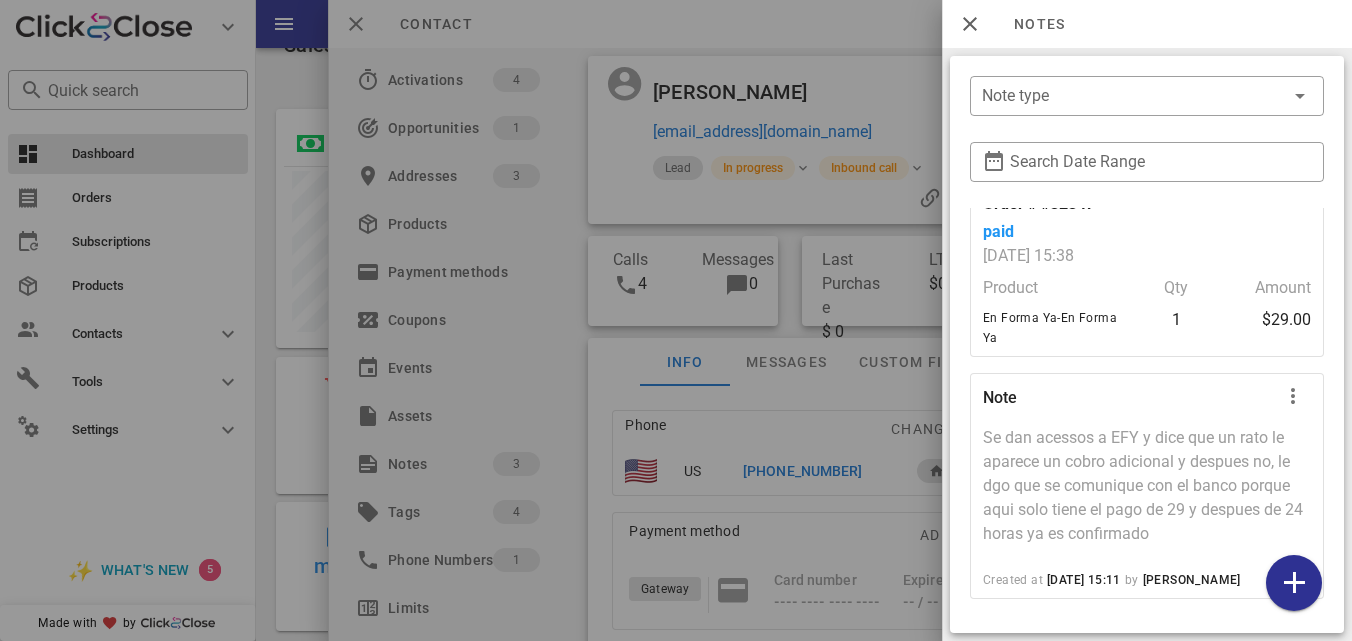 click at bounding box center (676, 320) 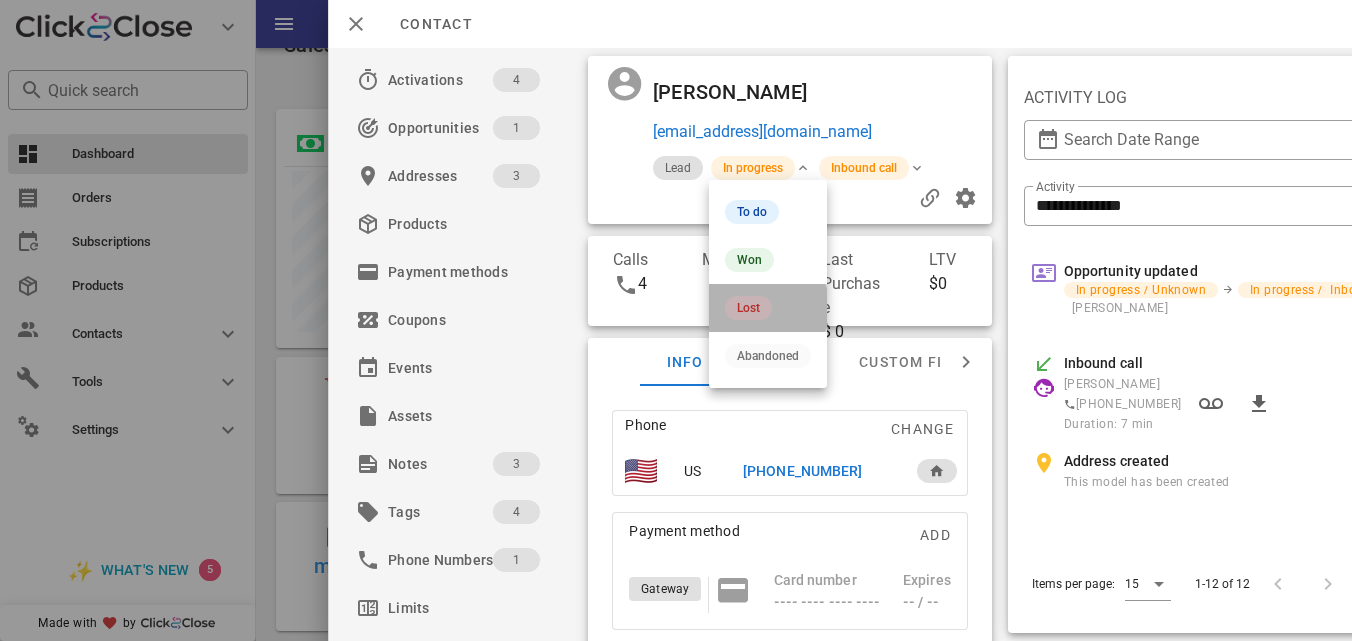 click on "Lost" at bounding box center (748, 308) 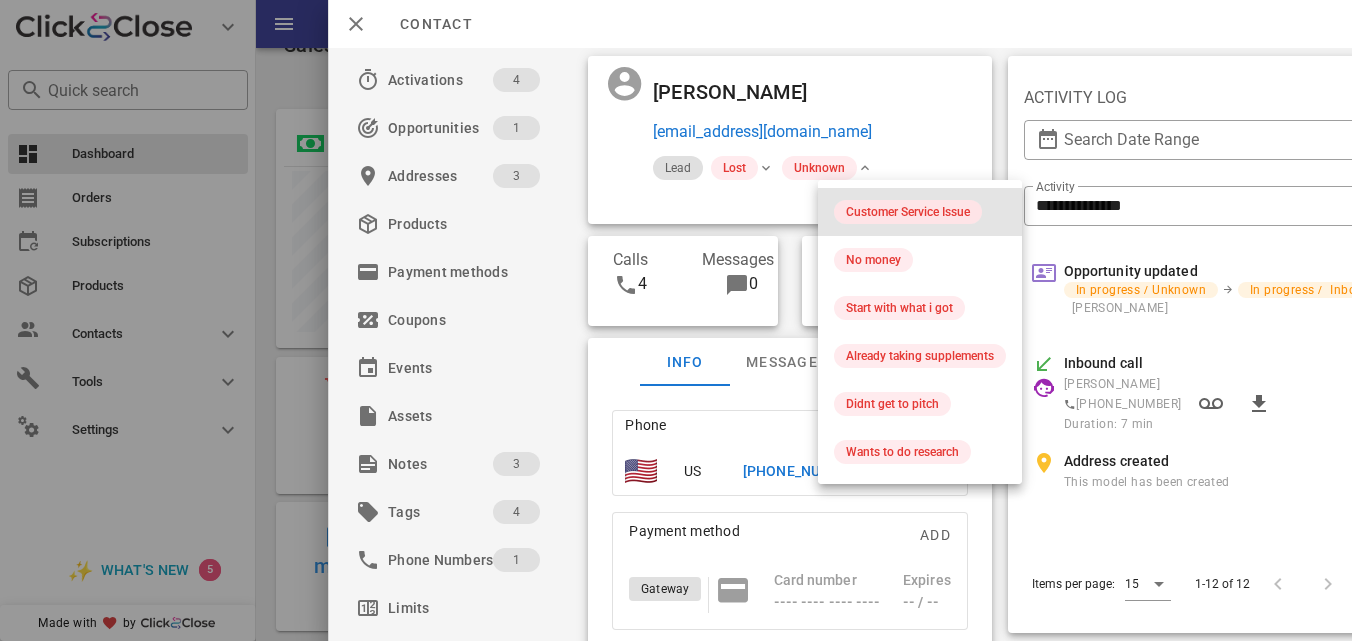 click on "Customer Service Issue" at bounding box center (908, 212) 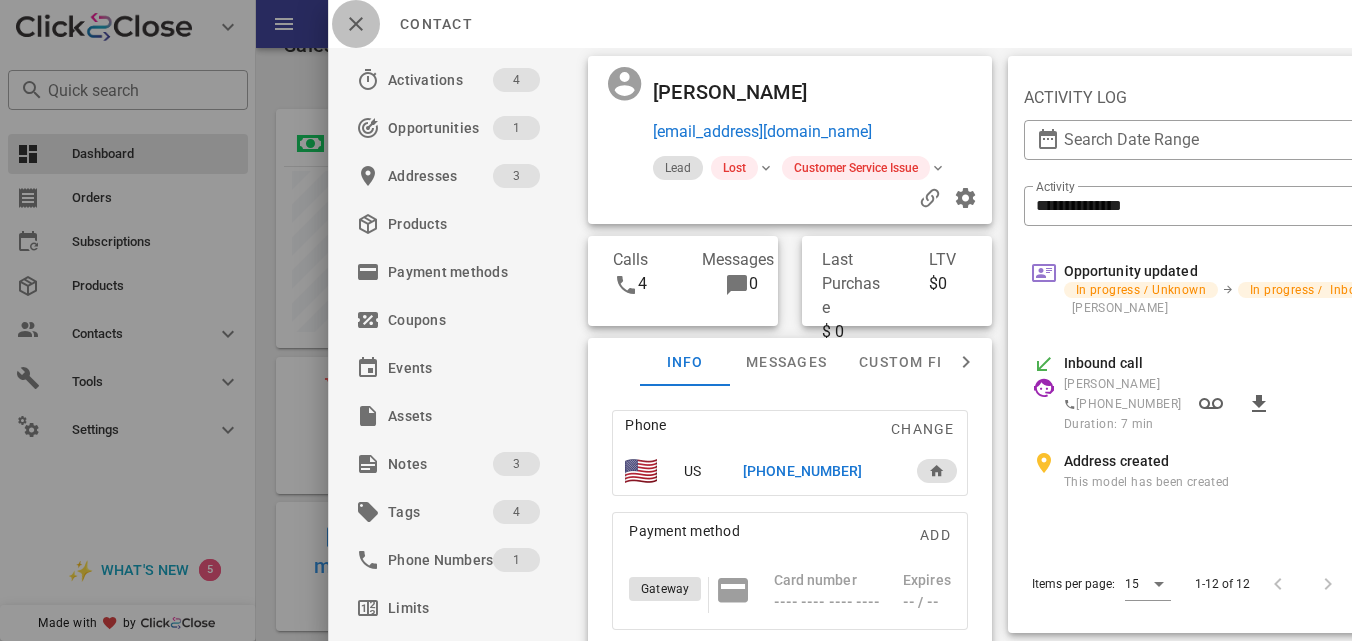 click at bounding box center (356, 24) 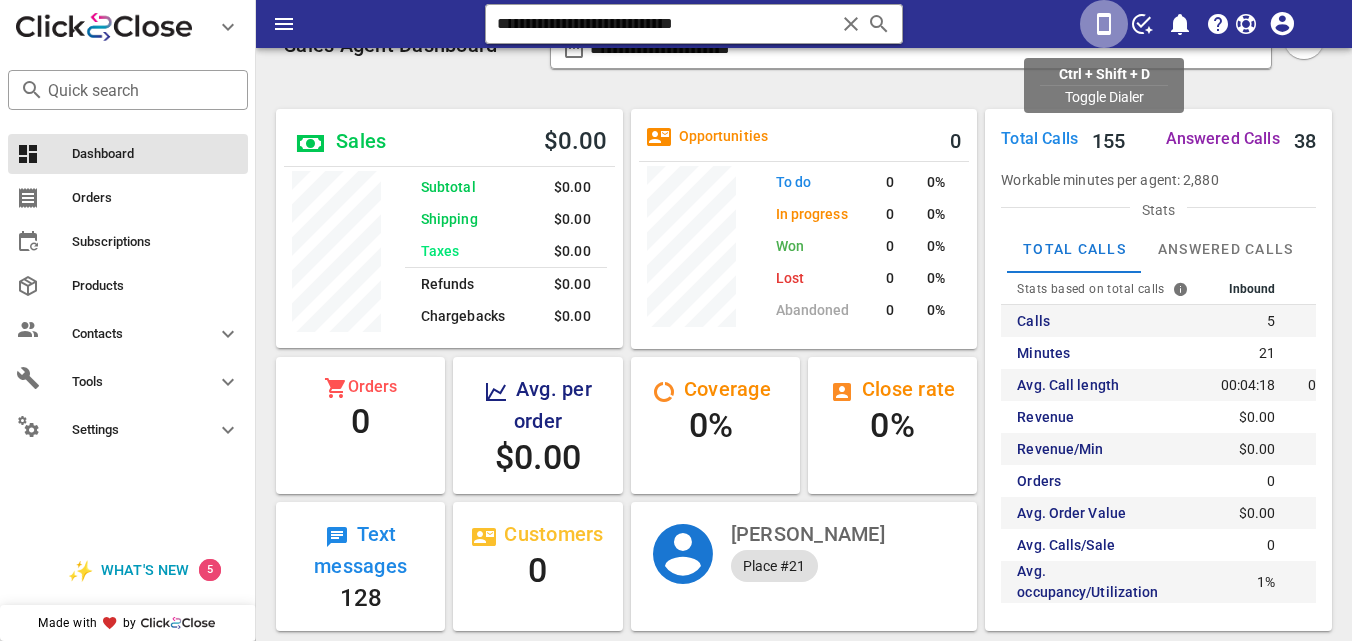 click at bounding box center (1104, 24) 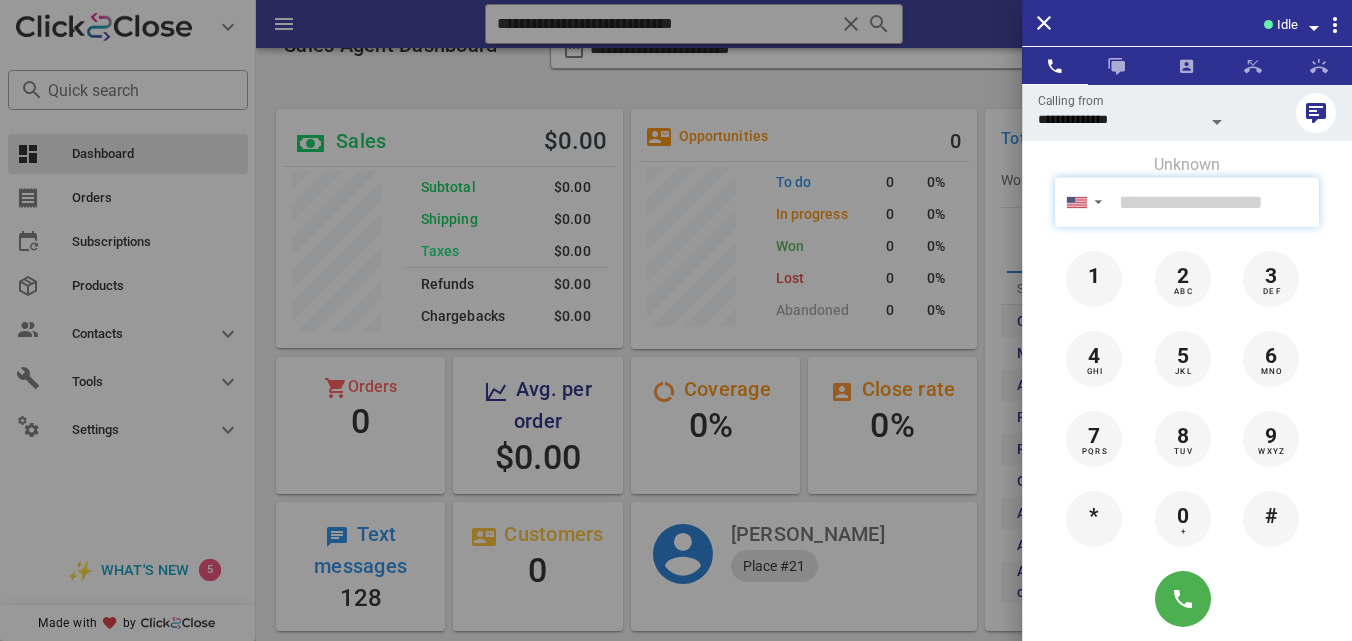 click at bounding box center [1215, 202] 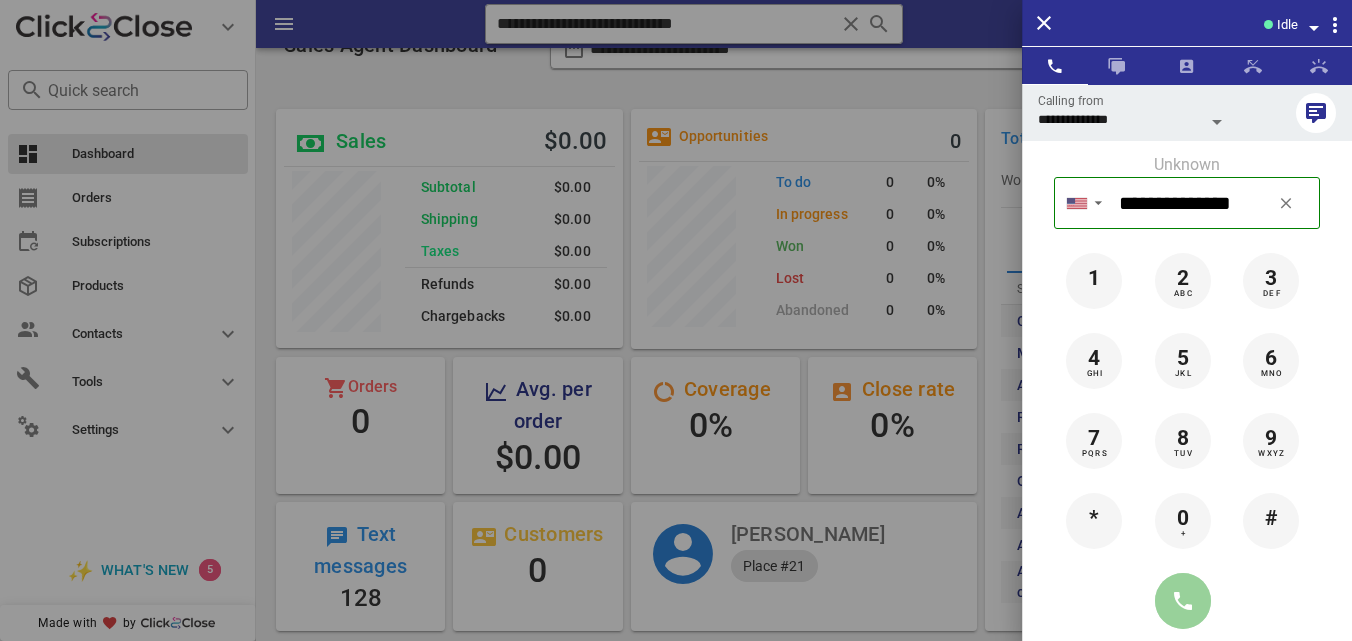 click at bounding box center [1183, 601] 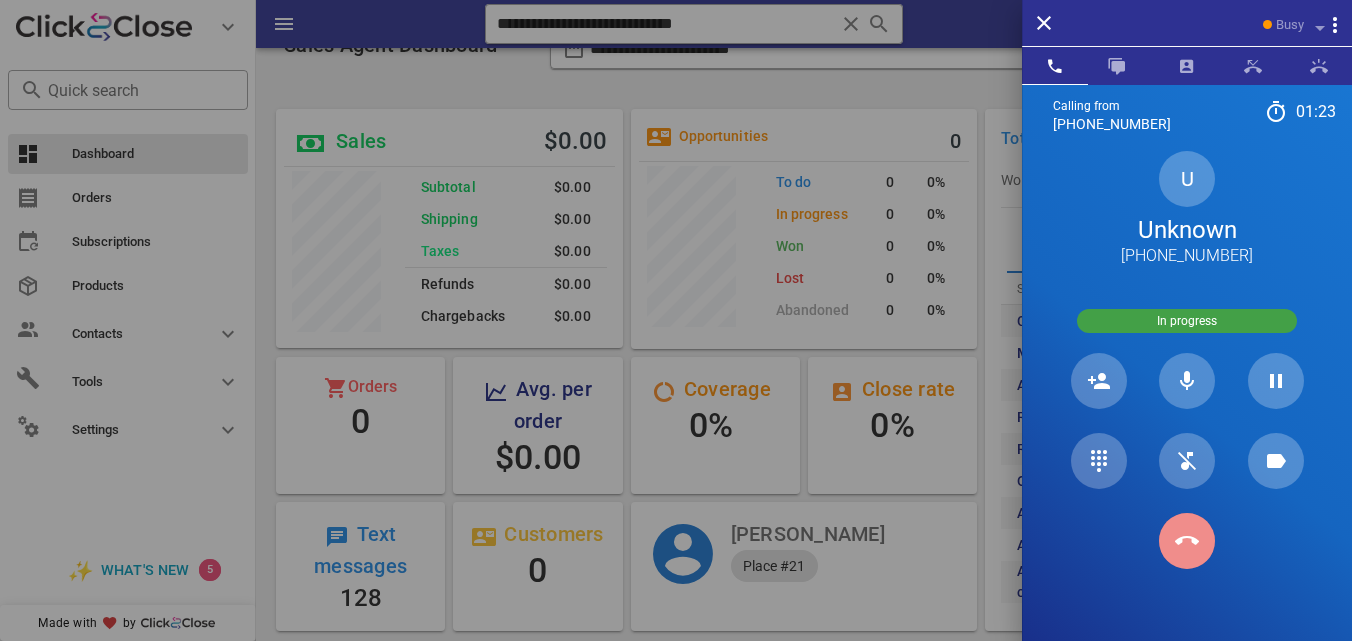 click at bounding box center (1187, 541) 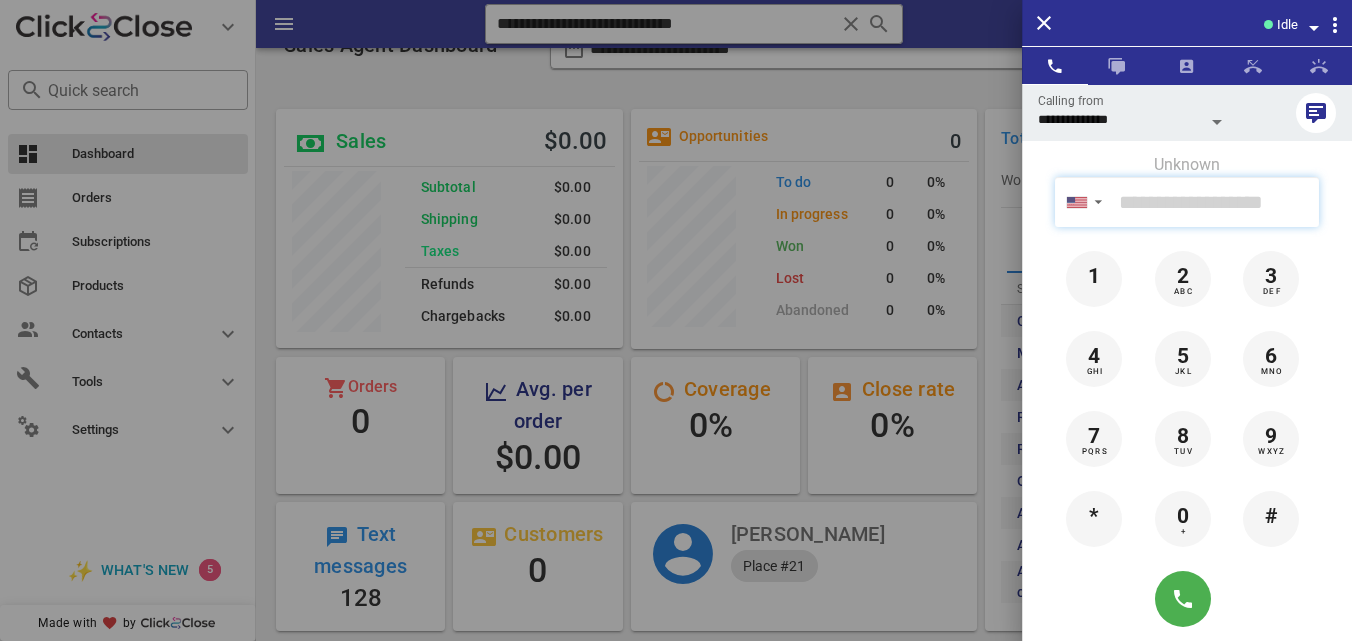 click at bounding box center [1215, 202] 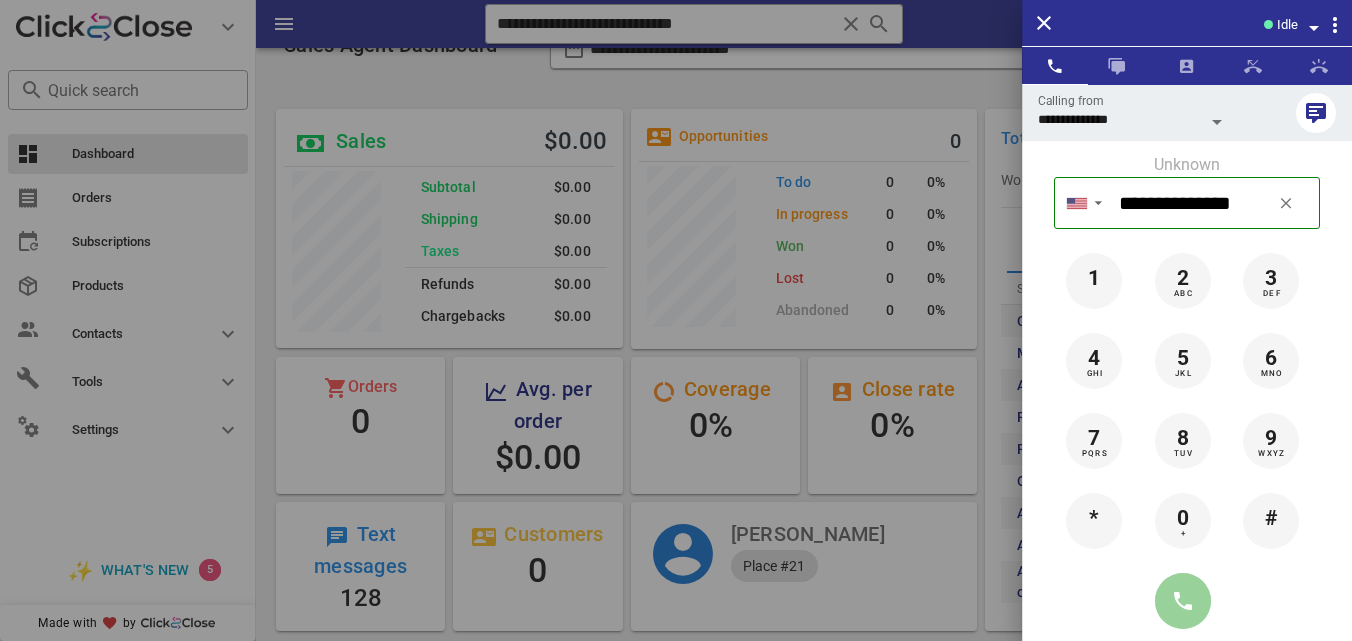 click at bounding box center [1183, 601] 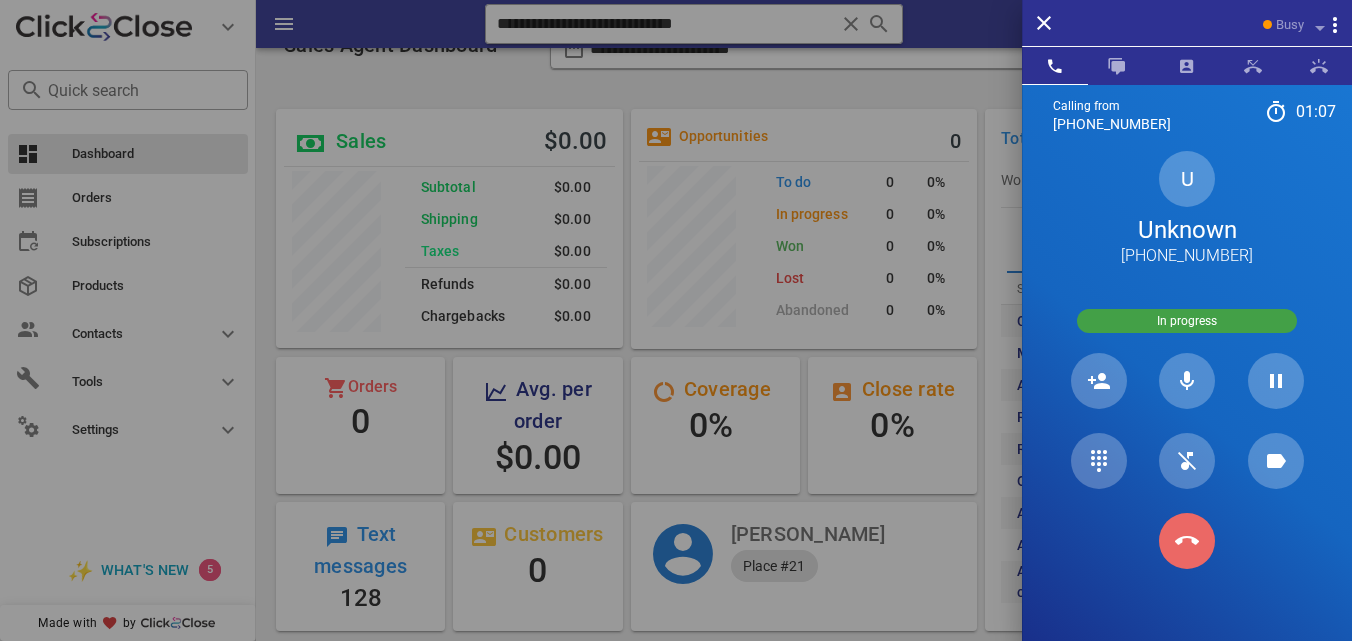 click at bounding box center [1187, 541] 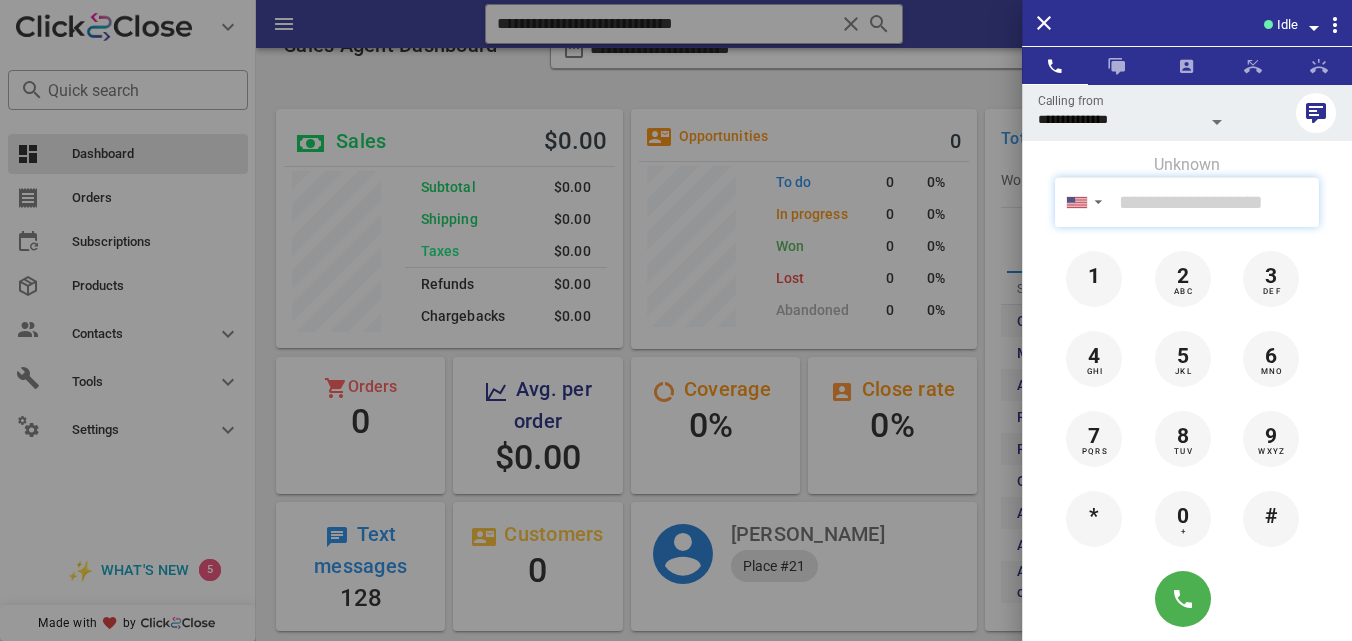 click at bounding box center (1215, 202) 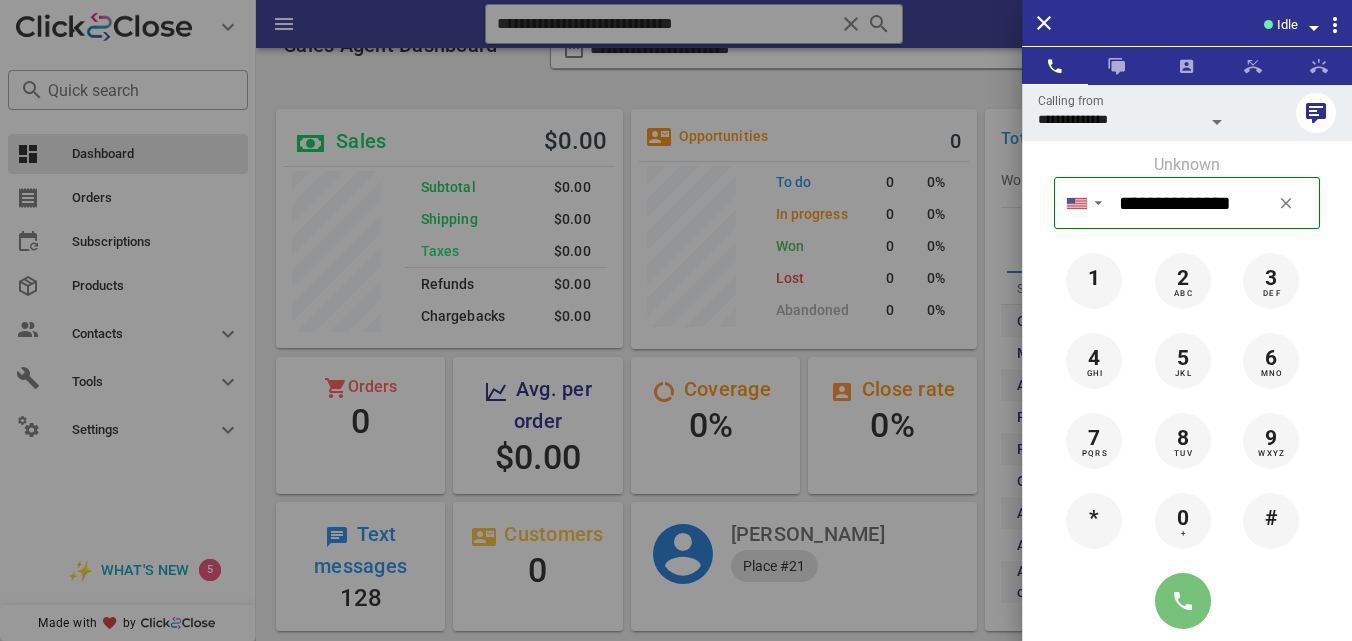 click at bounding box center (1183, 601) 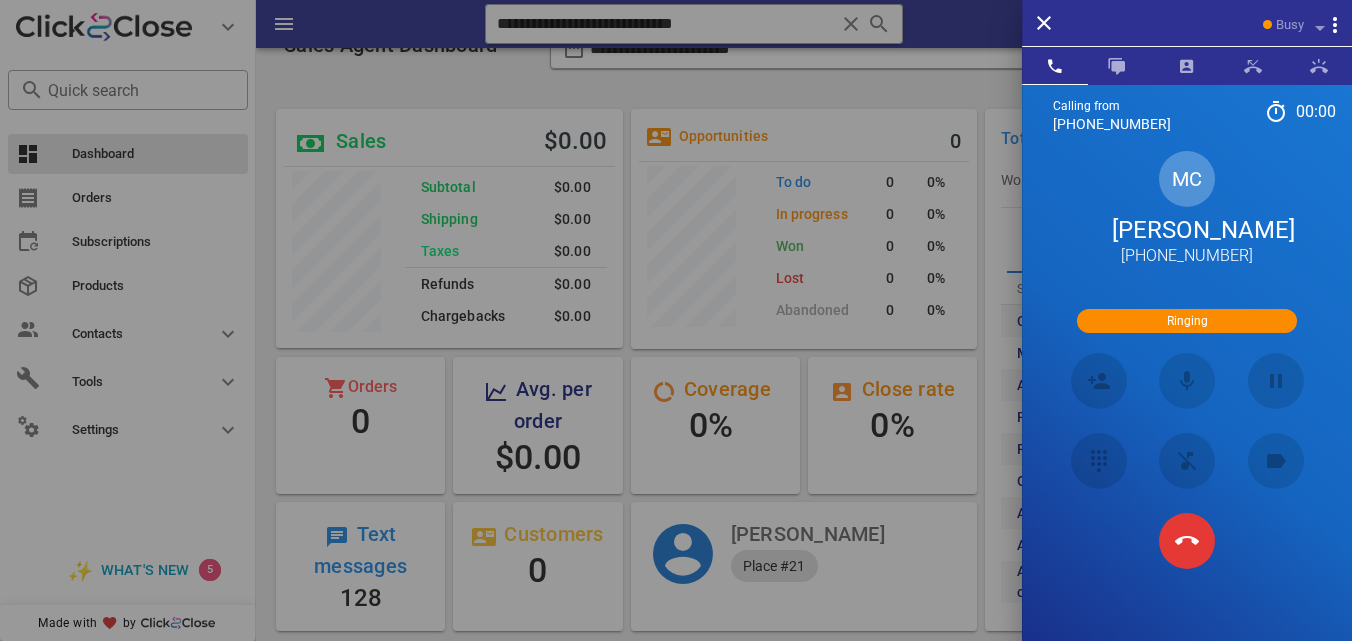 click on "Unknown      ▼     [GEOGRAPHIC_DATA]
+376
[GEOGRAPHIC_DATA]
+54
[GEOGRAPHIC_DATA]
+297
[GEOGRAPHIC_DATA]
+61
[GEOGRAPHIC_DATA] ([GEOGRAPHIC_DATA])
+32
[GEOGRAPHIC_DATA]
+591
[GEOGRAPHIC_DATA] ([GEOGRAPHIC_DATA])
+55
[GEOGRAPHIC_DATA]
+1
[GEOGRAPHIC_DATA]
+56
[GEOGRAPHIC_DATA]
+57
[PERSON_NAME][GEOGRAPHIC_DATA]
+[GEOGRAPHIC_DATA] ([GEOGRAPHIC_DATA])
+1
[GEOGRAPHIC_DATA]
+593
[GEOGRAPHIC_DATA][PERSON_NAME]
+503
[GEOGRAPHIC_DATA]
+33
[GEOGRAPHIC_DATA] ([GEOGRAPHIC_DATA])
+49
[GEOGRAPHIC_DATA]
+590
[GEOGRAPHIC_DATA]
+502
[GEOGRAPHIC_DATA]
+504
[GEOGRAPHIC_DATA] ([GEOGRAPHIC_DATA])
+354
[GEOGRAPHIC_DATA] ([GEOGRAPHIC_DATA])
+91
[GEOGRAPHIC_DATA] (‫[GEOGRAPHIC_DATA]‬‎)
+972
[GEOGRAPHIC_DATA] ([GEOGRAPHIC_DATA])
+39
[GEOGRAPHIC_DATA] ([GEOGRAPHIC_DATA])     [GEOGRAPHIC_DATA] ([GEOGRAPHIC_DATA])" at bounding box center [1187, 366] 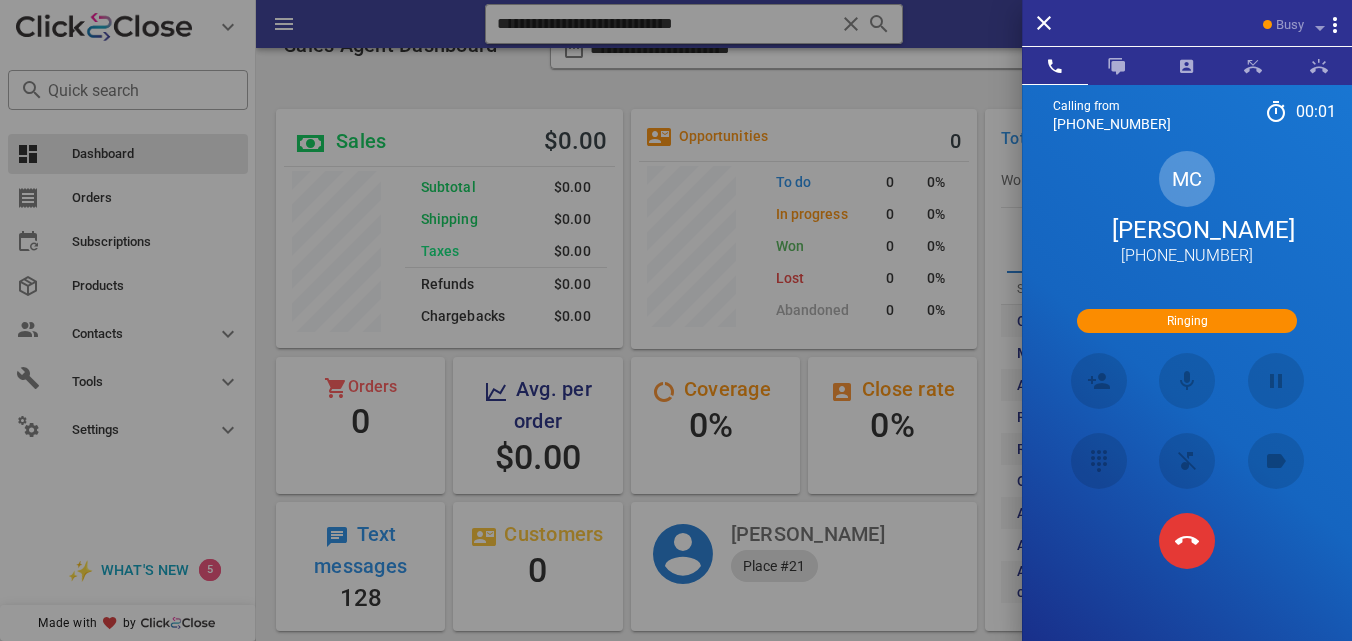 click on "[PERSON_NAME]" at bounding box center (1187, 230) 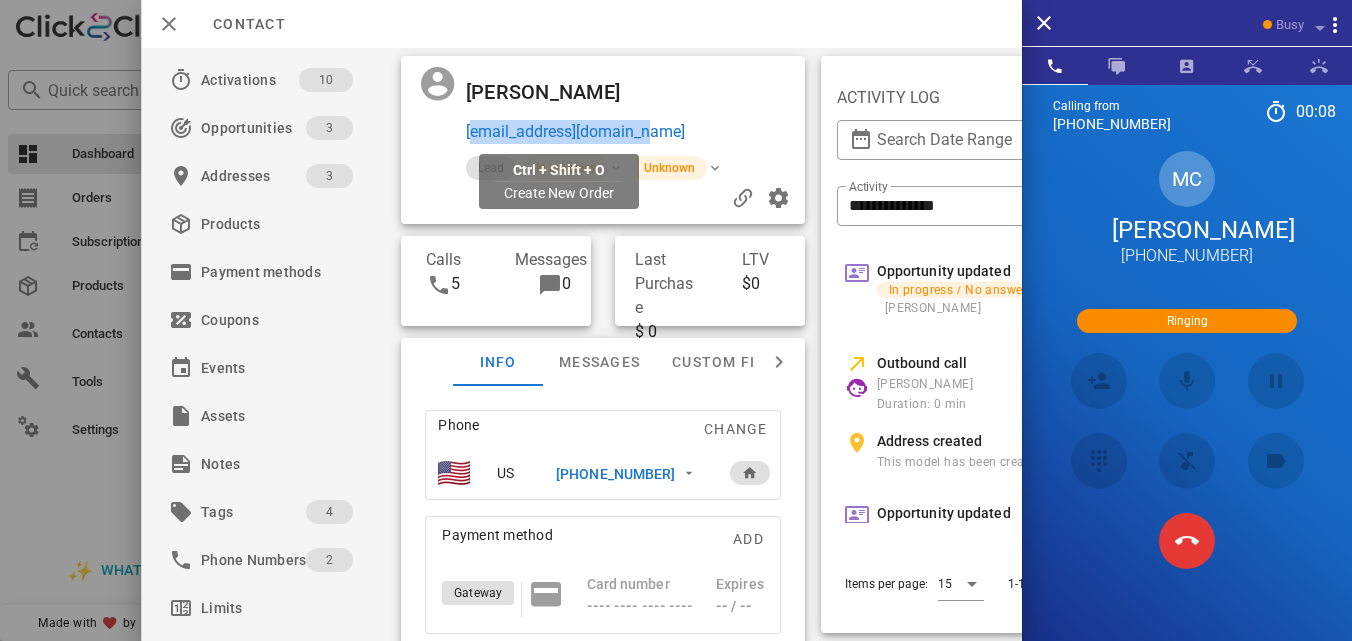 drag, startPoint x: 684, startPoint y: 124, endPoint x: 467, endPoint y: 140, distance: 217.58907 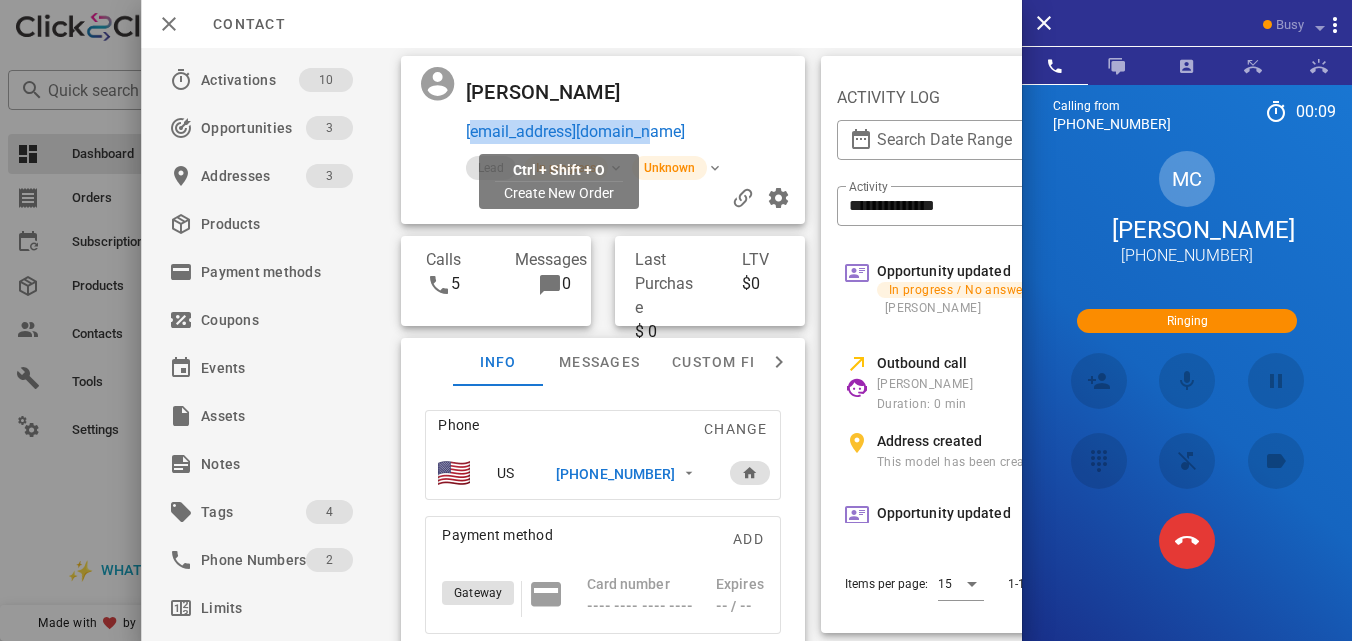 copy on "[EMAIL_ADDRESS][DOMAIN_NAME]" 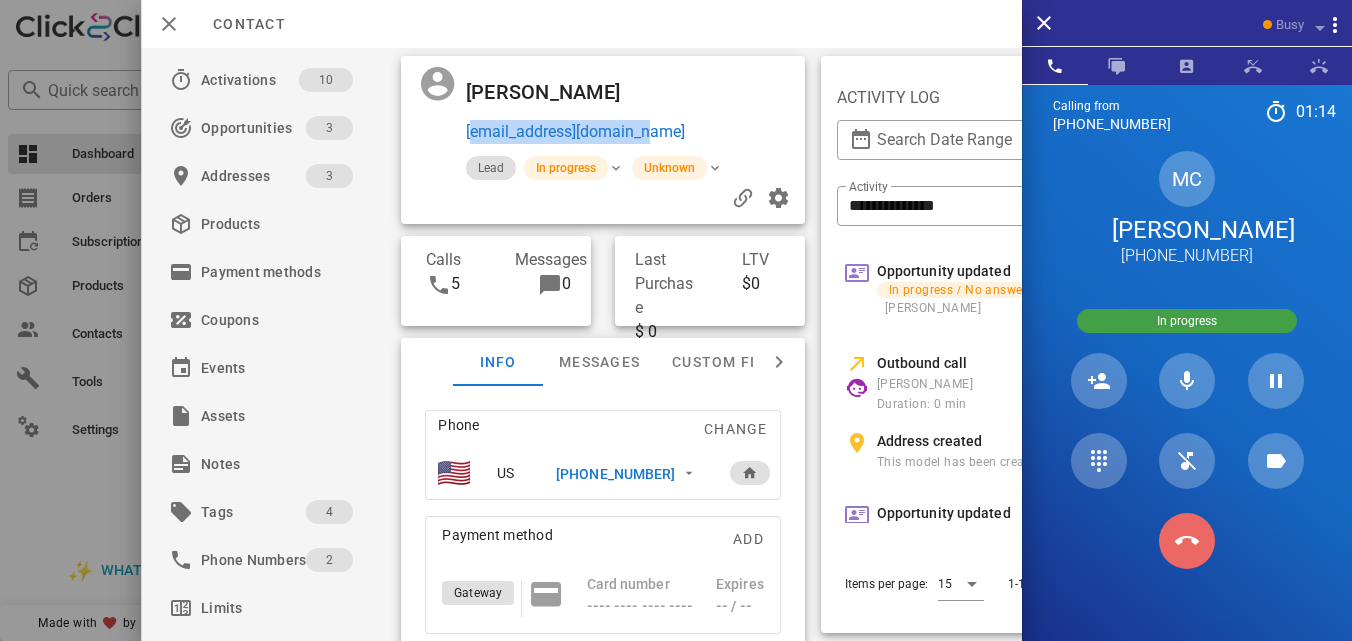 click at bounding box center (1187, 541) 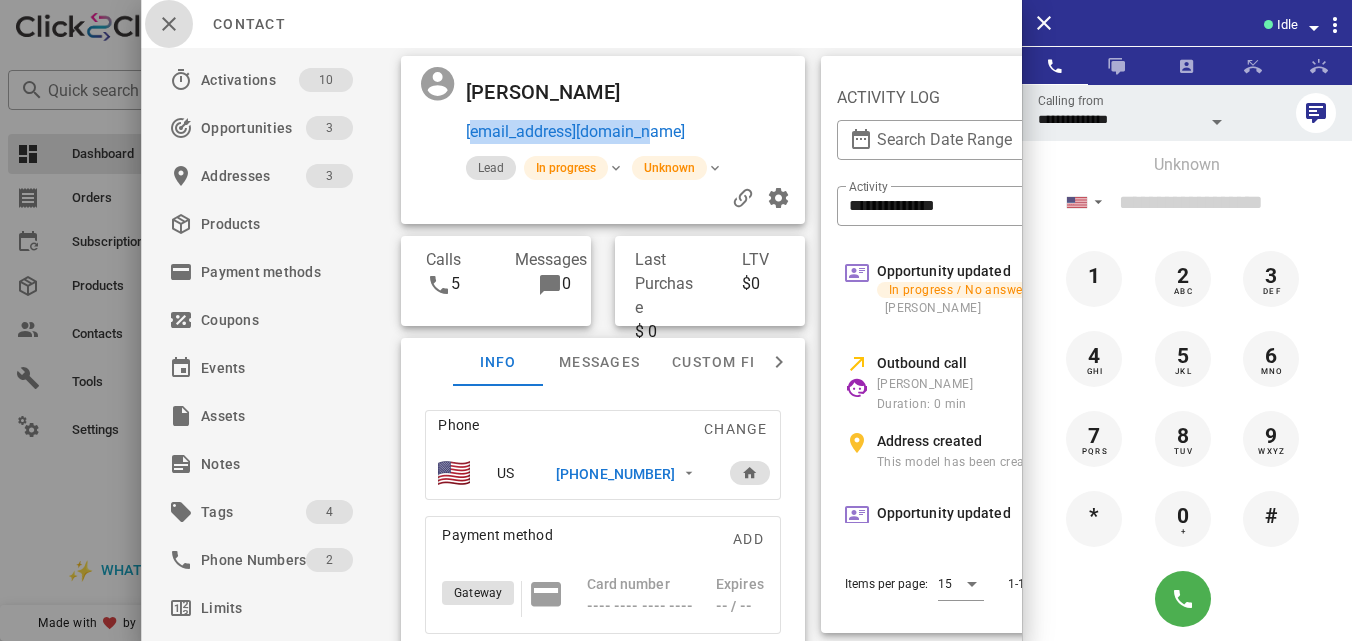 drag, startPoint x: 179, startPoint y: 26, endPoint x: 1148, endPoint y: 204, distance: 985.2132 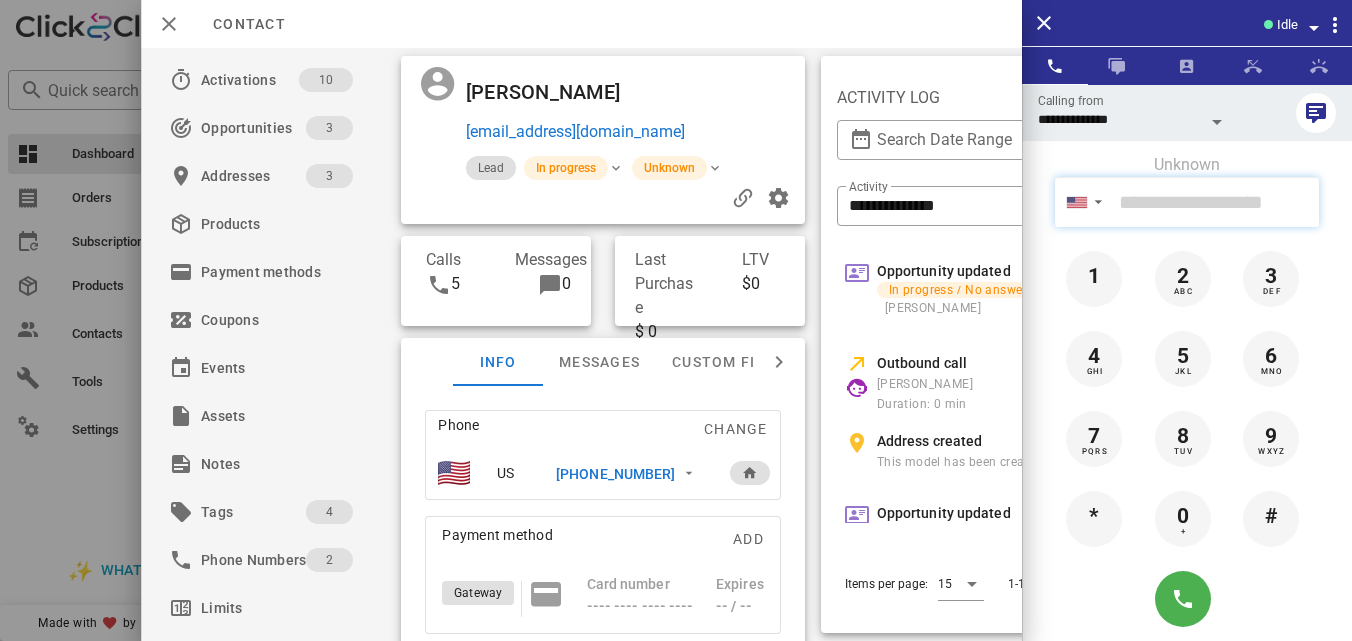 click at bounding box center (1215, 202) 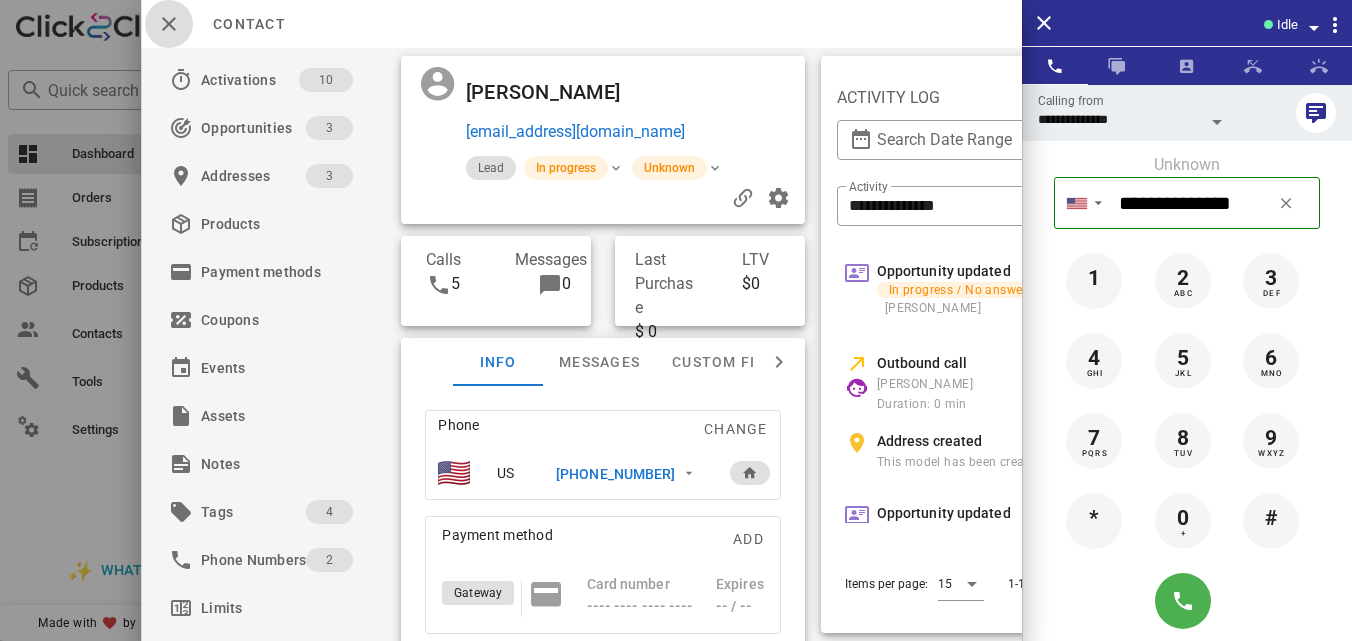 click at bounding box center (169, 24) 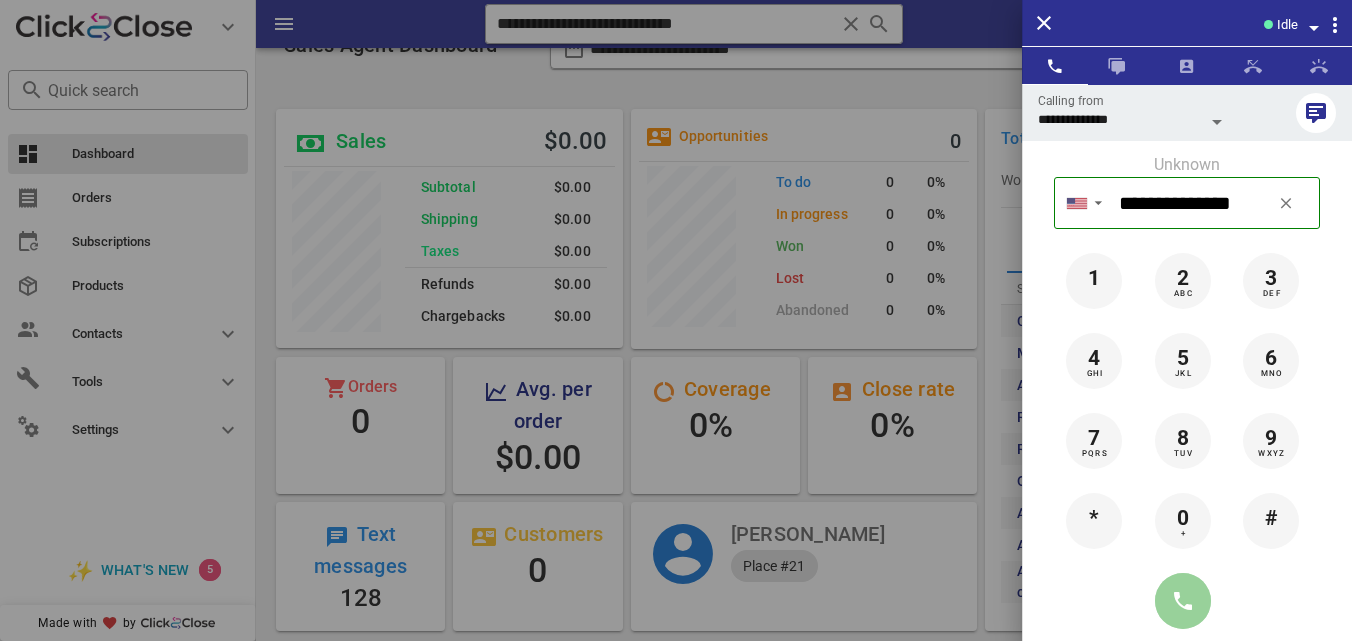click at bounding box center (1183, 601) 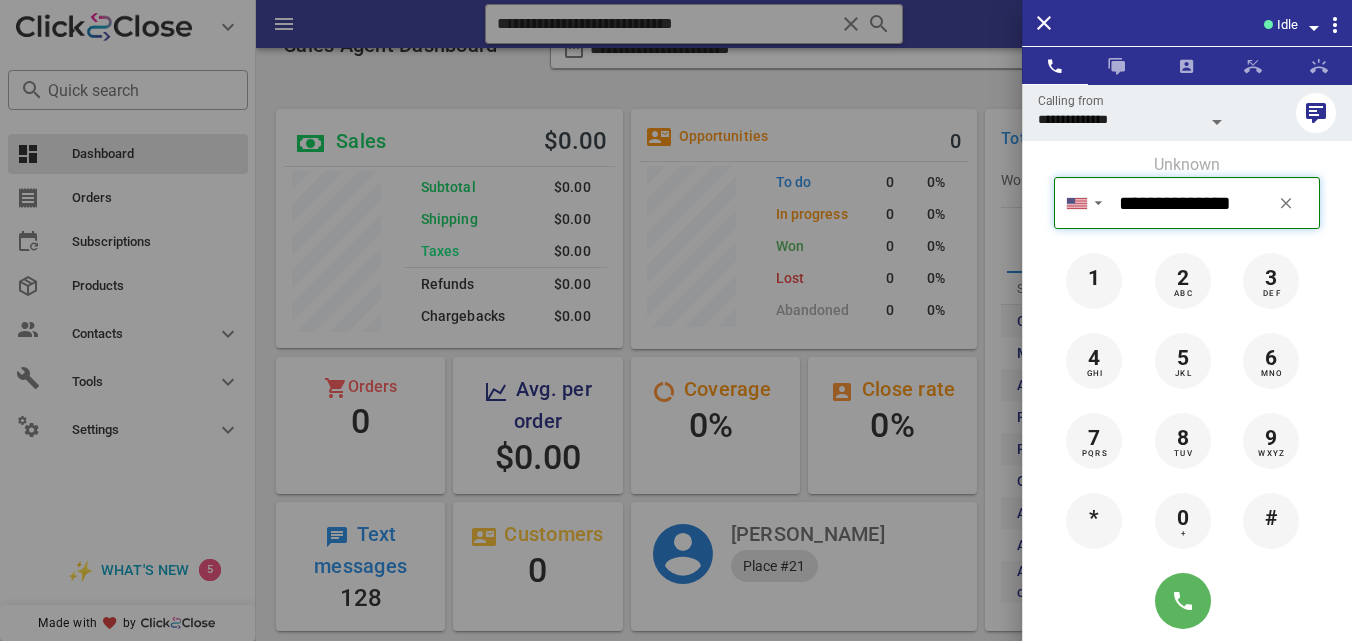 type on "**********" 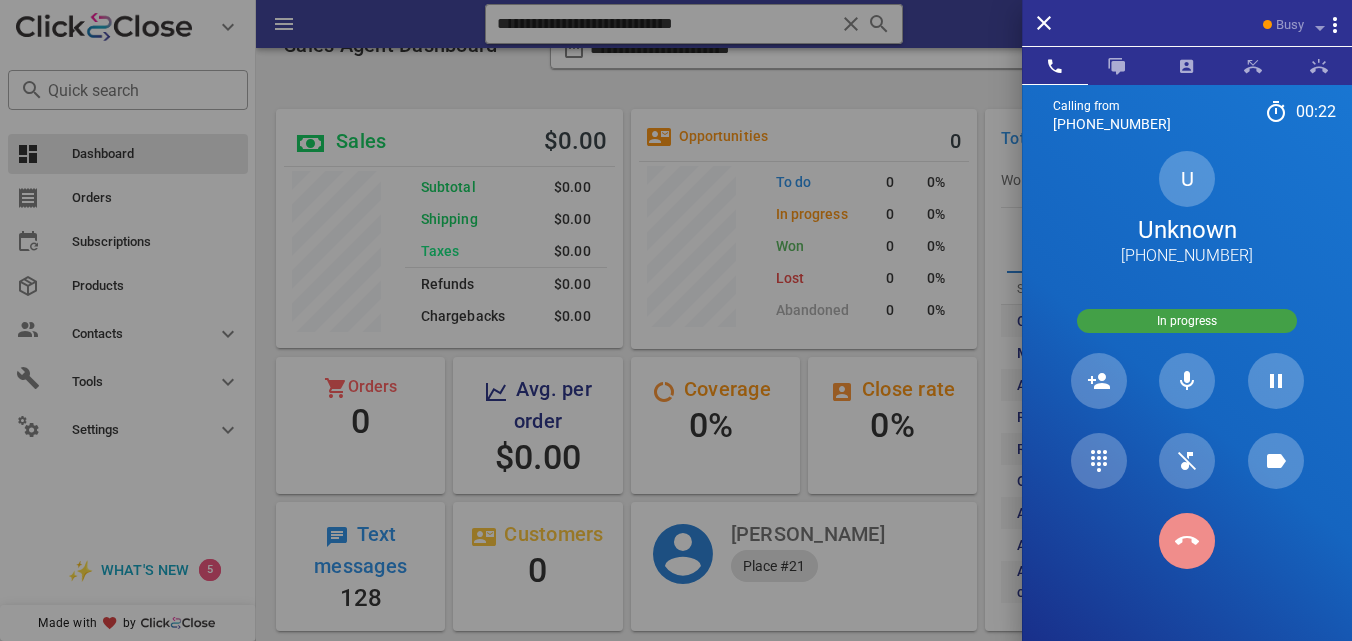 click at bounding box center [1187, 541] 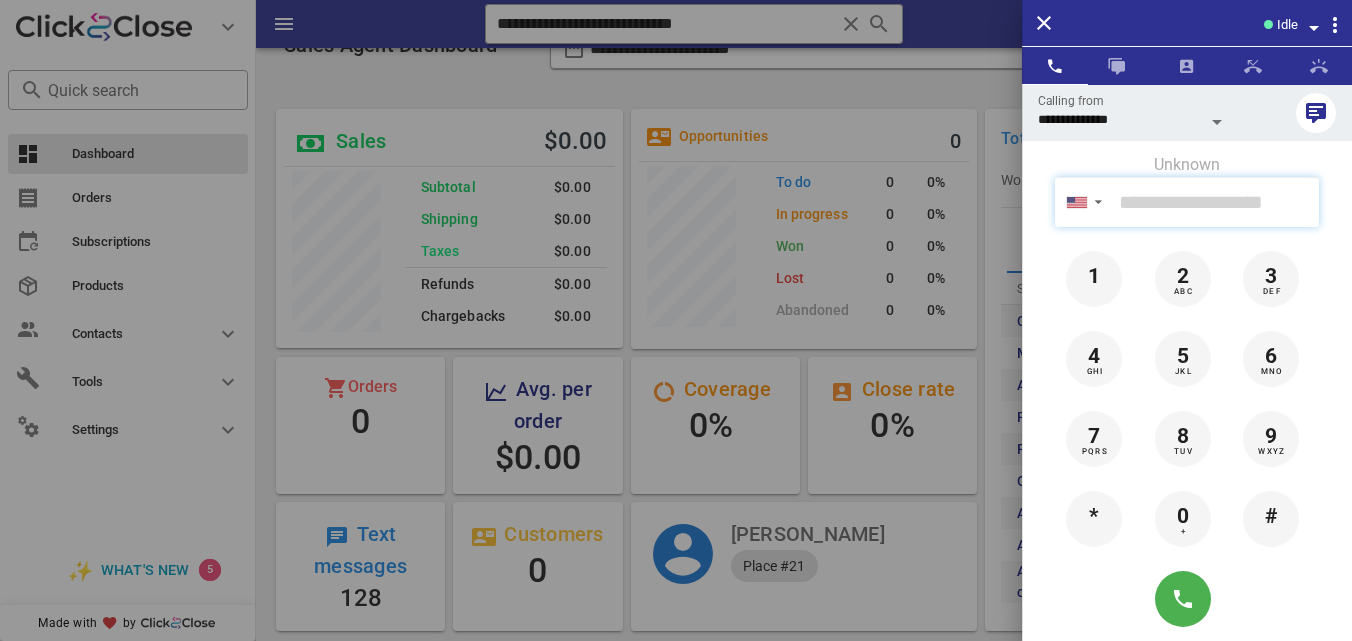 click at bounding box center [1215, 202] 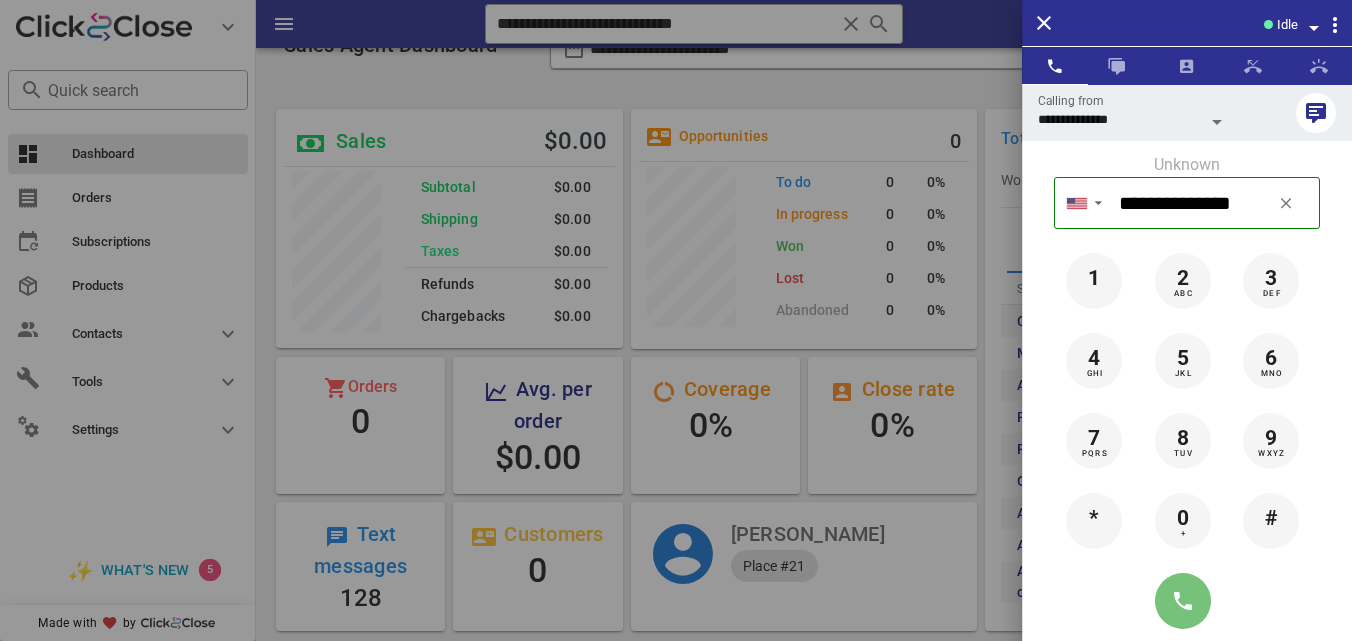 click at bounding box center (1183, 601) 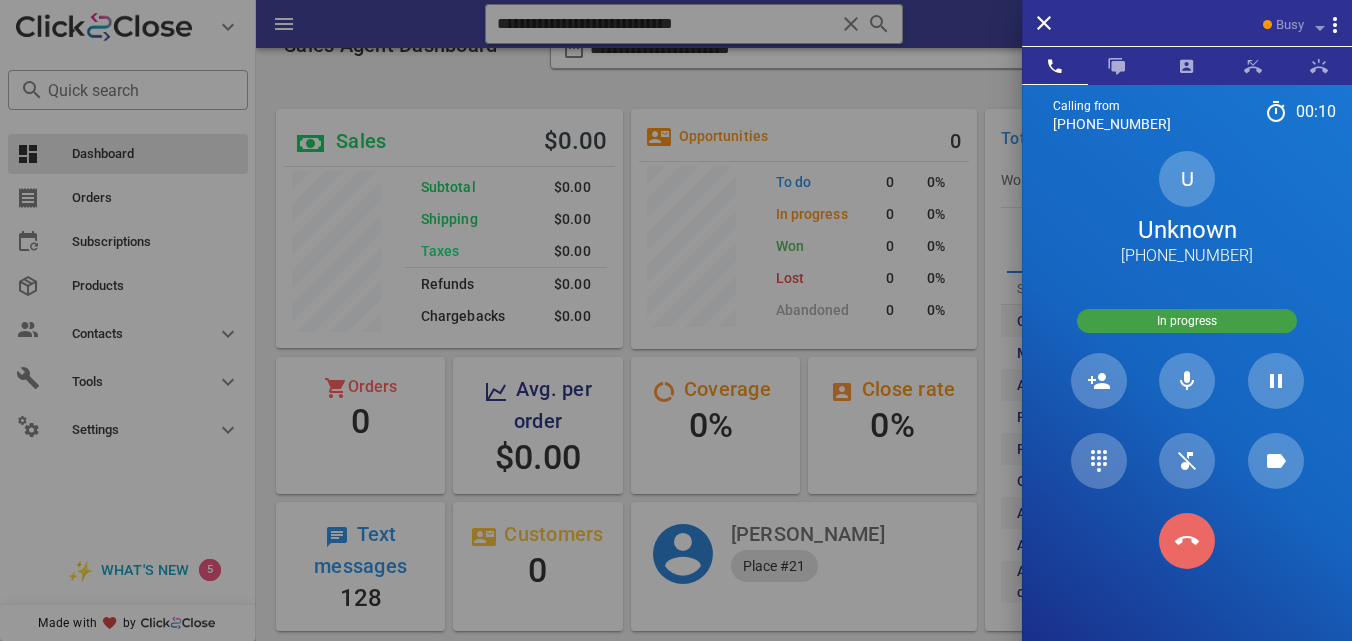 click at bounding box center [1187, 541] 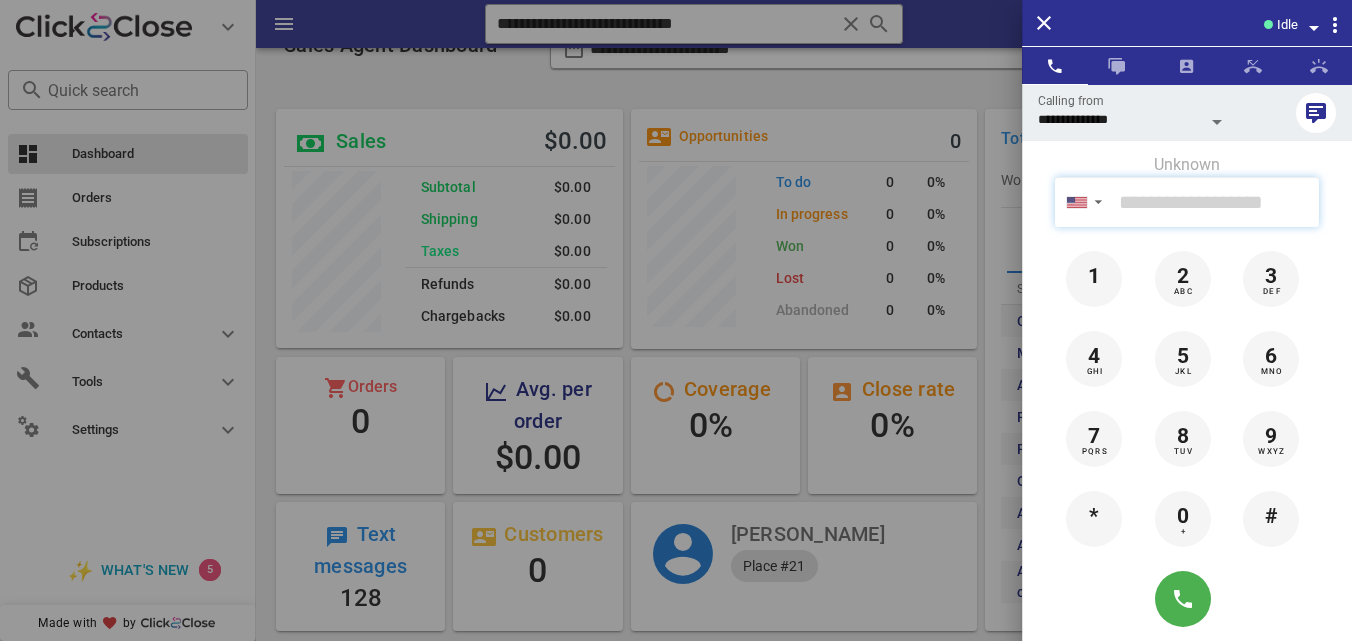 click at bounding box center [1215, 202] 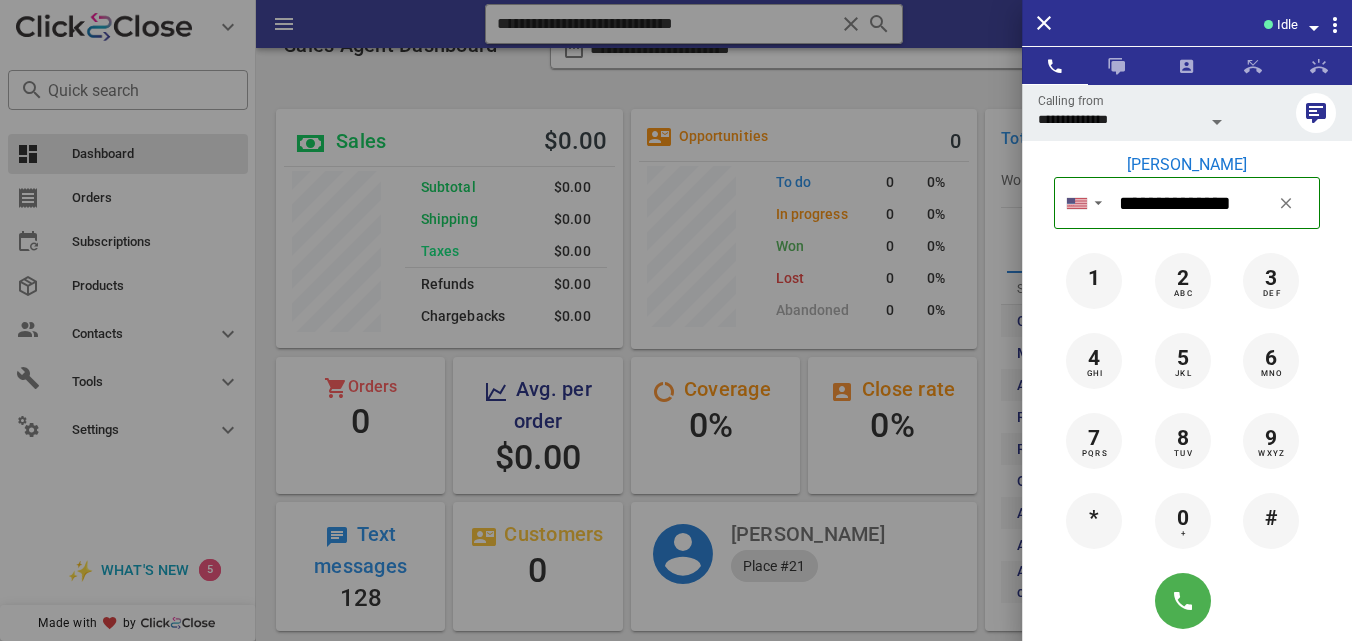 click on "[PERSON_NAME]" at bounding box center (1187, 165) 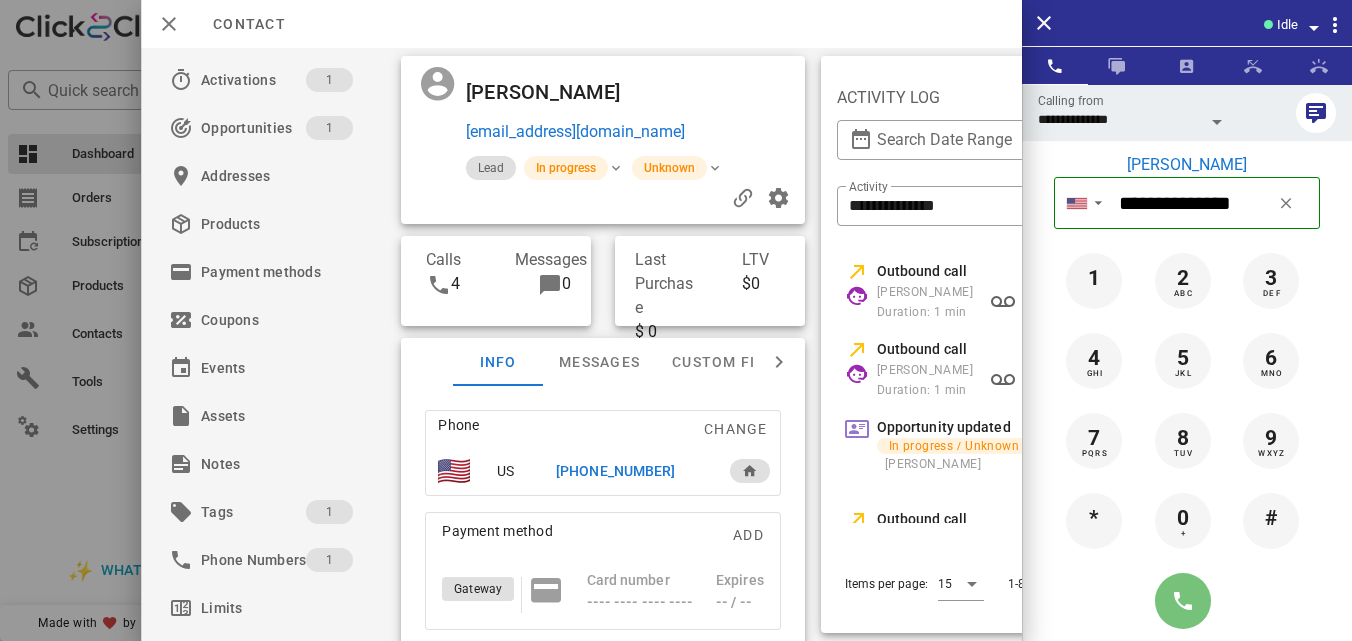 click at bounding box center [1183, 601] 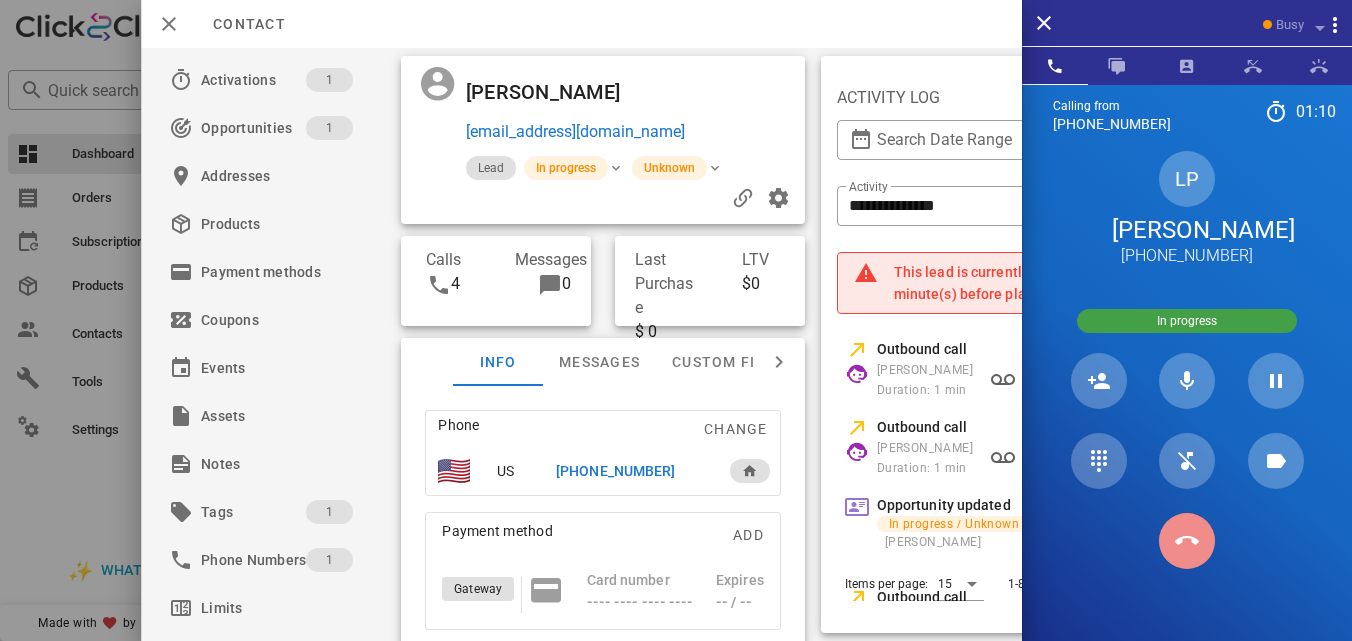 click at bounding box center (1187, 541) 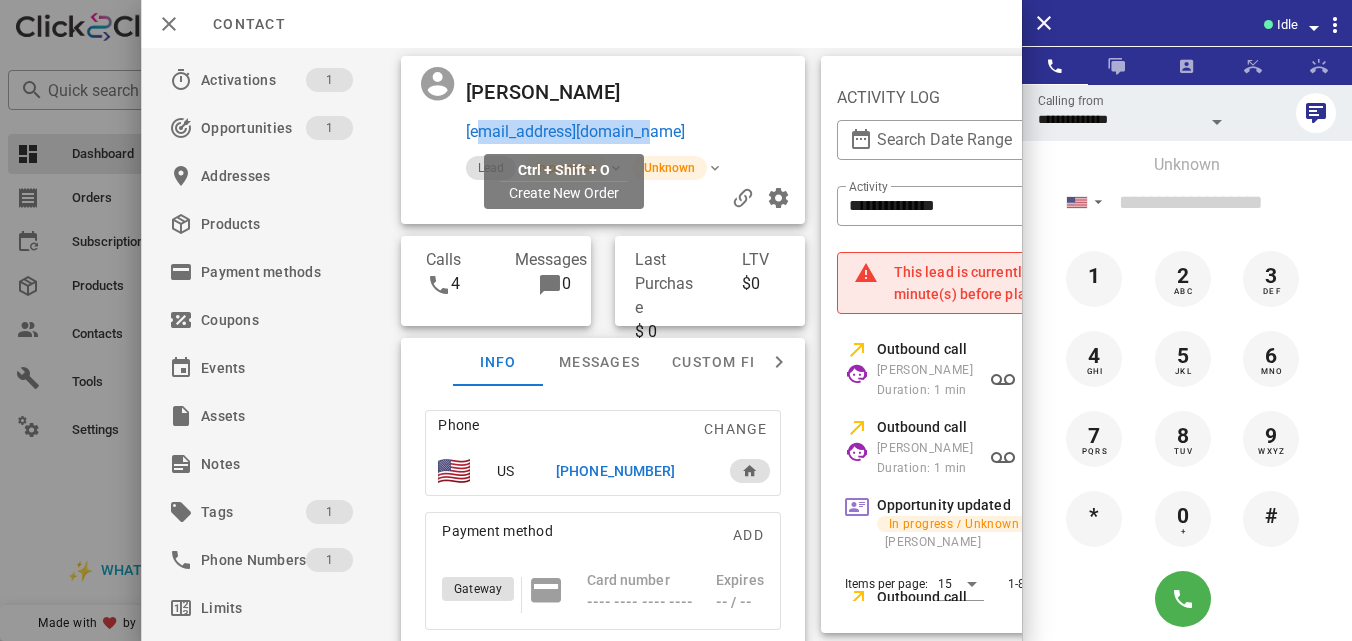 drag, startPoint x: 665, startPoint y: 142, endPoint x: 468, endPoint y: 136, distance: 197.09135 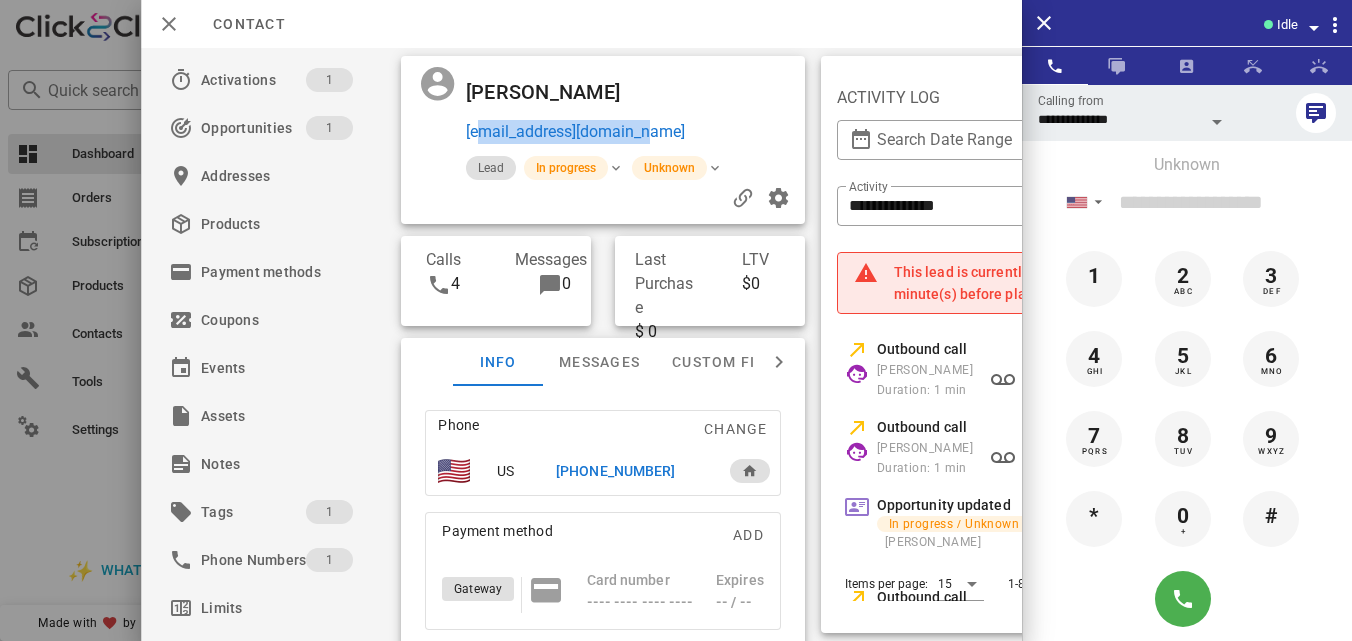 click on "[EMAIL_ADDRESS][DOMAIN_NAME]" at bounding box center [631, 132] 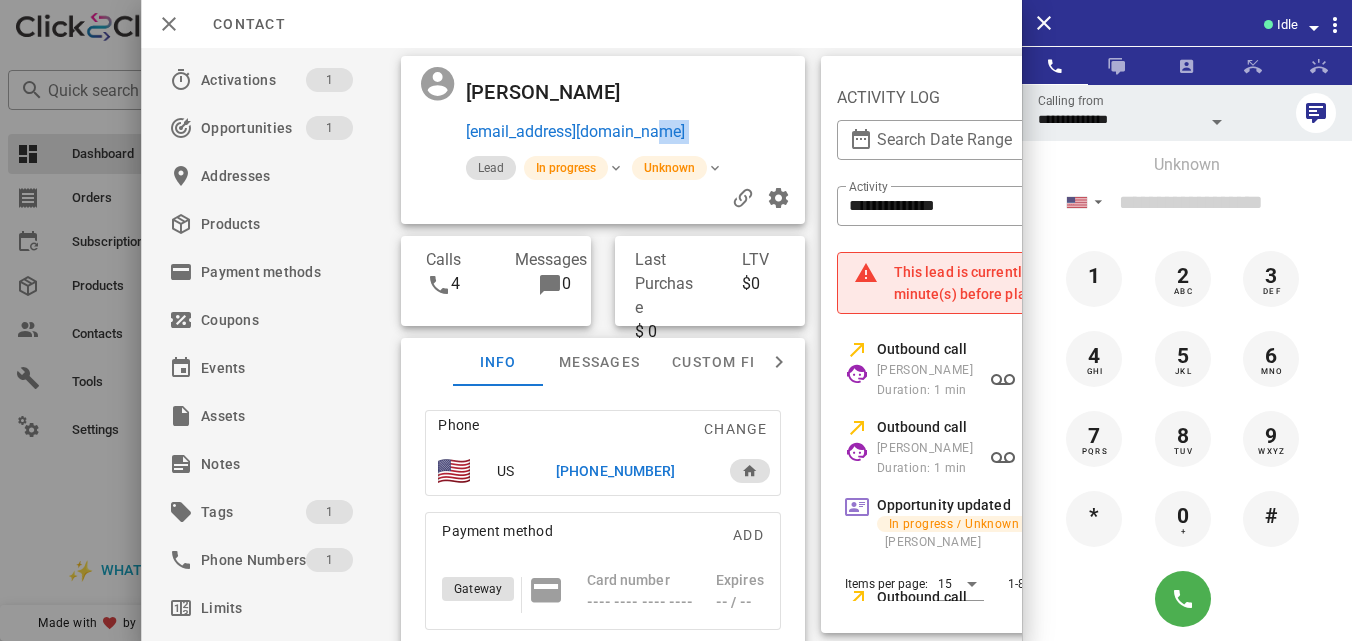 click on "[EMAIL_ADDRESS][DOMAIN_NAME]" at bounding box center (631, 132) 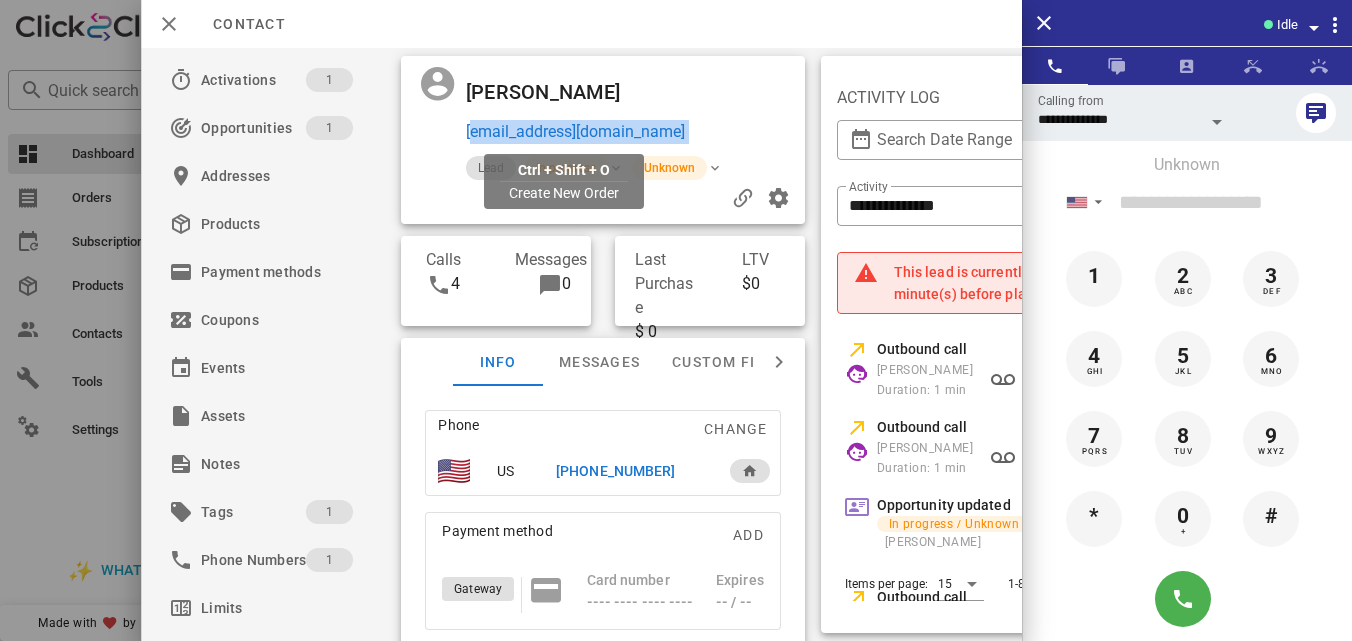 drag, startPoint x: 667, startPoint y: 131, endPoint x: 524, endPoint y: 129, distance: 143.01399 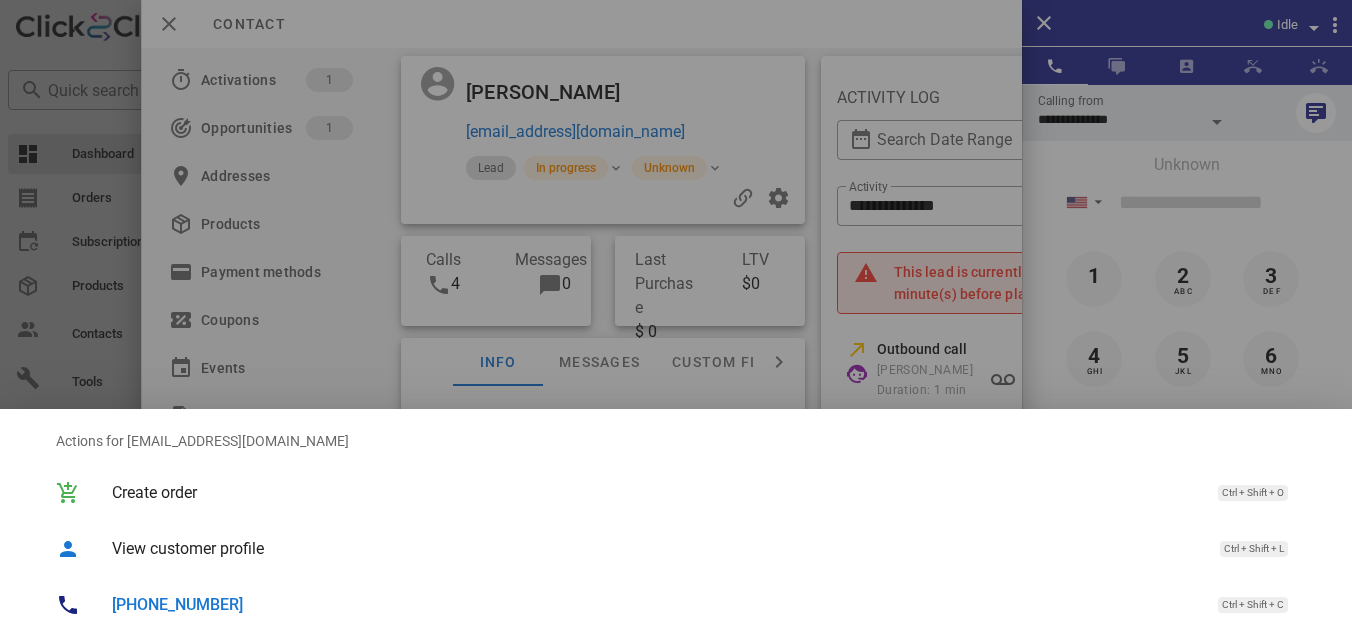 click at bounding box center (676, 320) 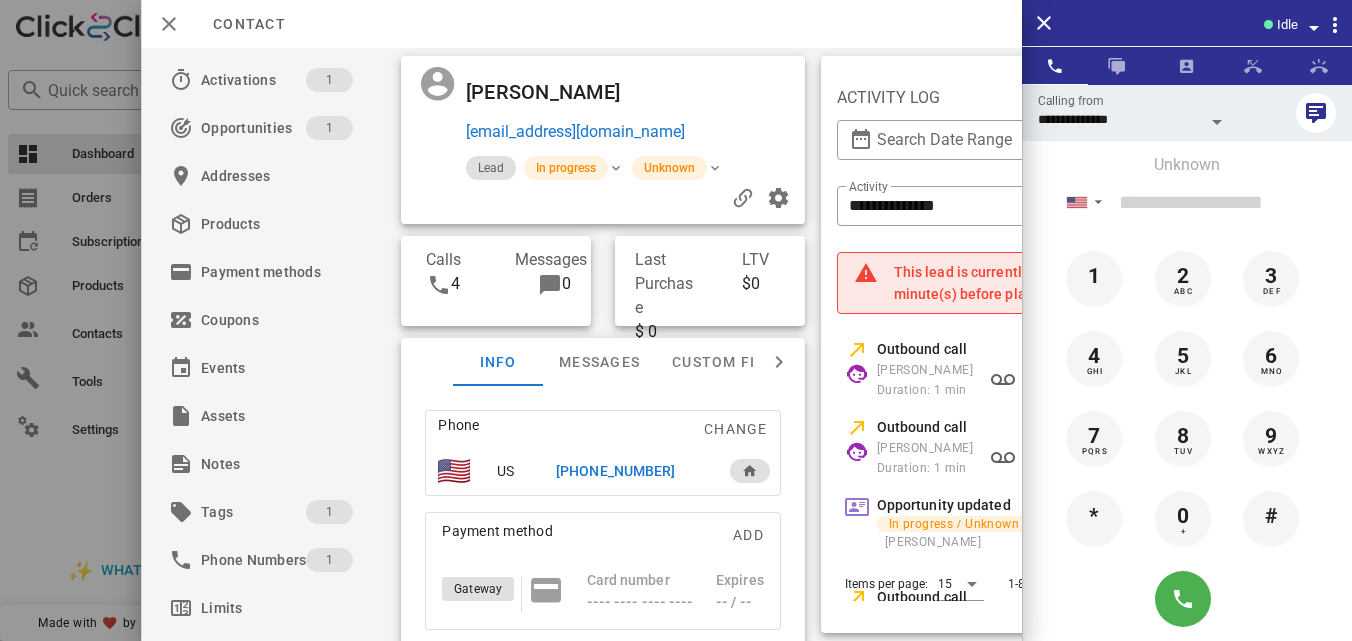 click on "[EMAIL_ADDRESS][DOMAIN_NAME]" at bounding box center [631, 132] 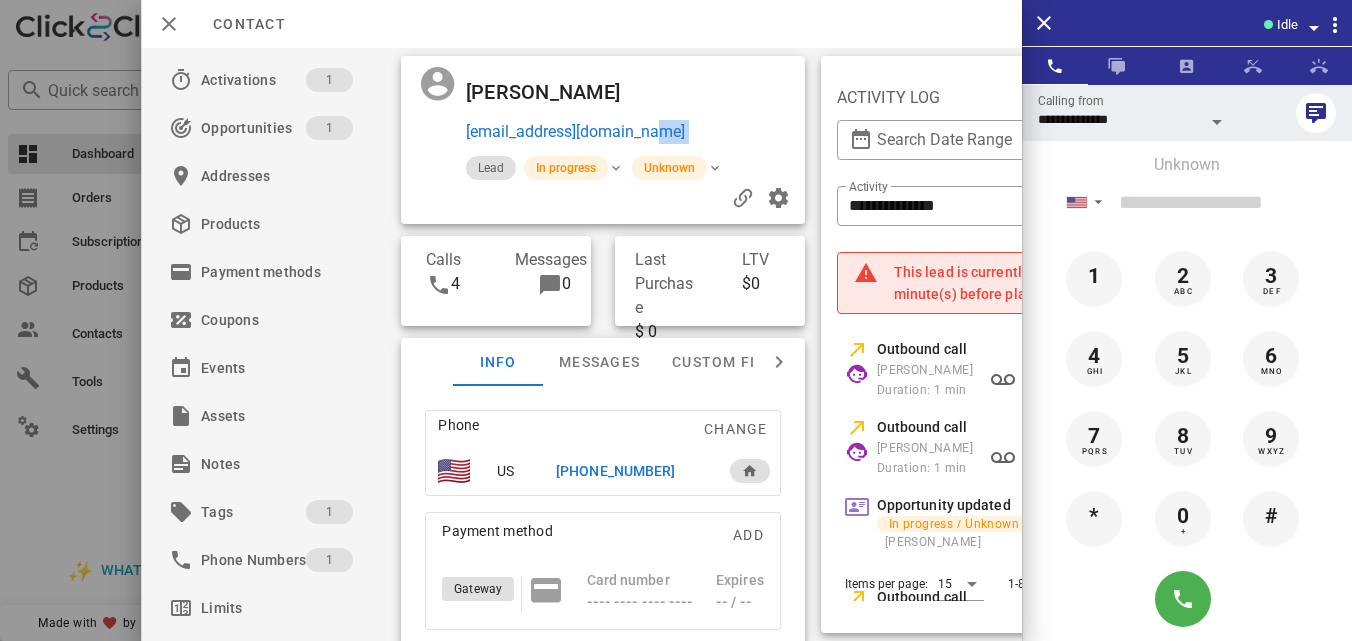click on "[EMAIL_ADDRESS][DOMAIN_NAME]" at bounding box center (631, 132) 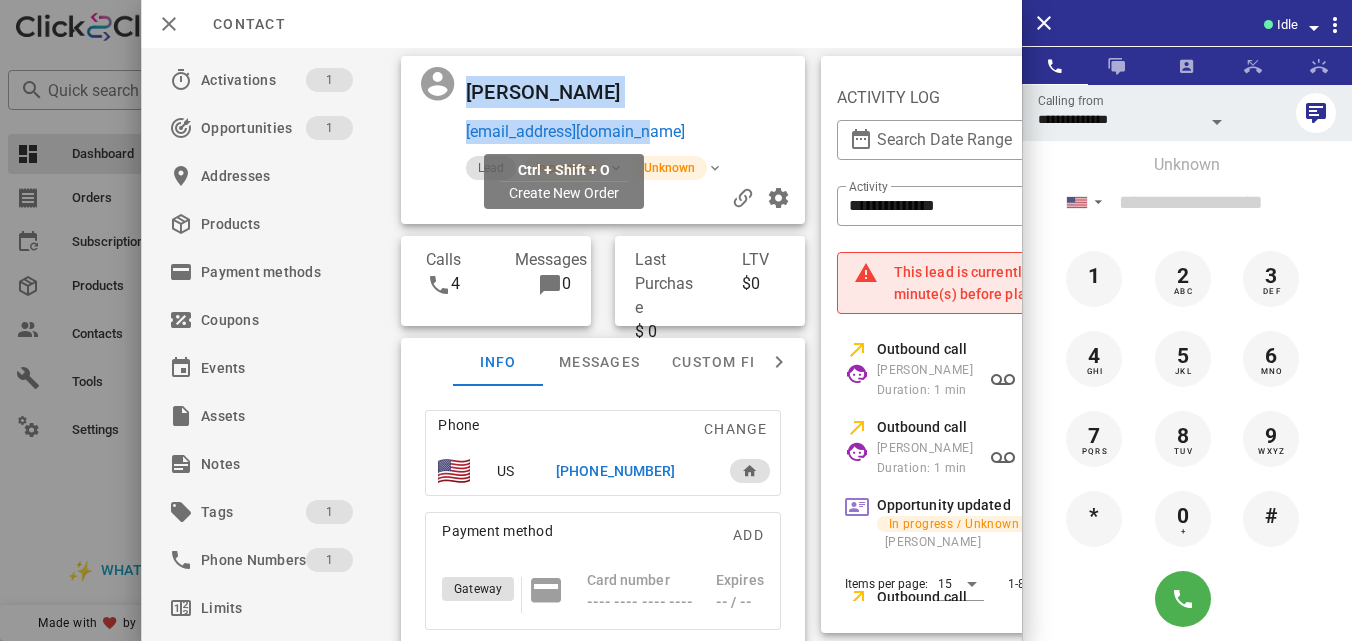 drag, startPoint x: 452, startPoint y: 122, endPoint x: 683, endPoint y: 127, distance: 231.05411 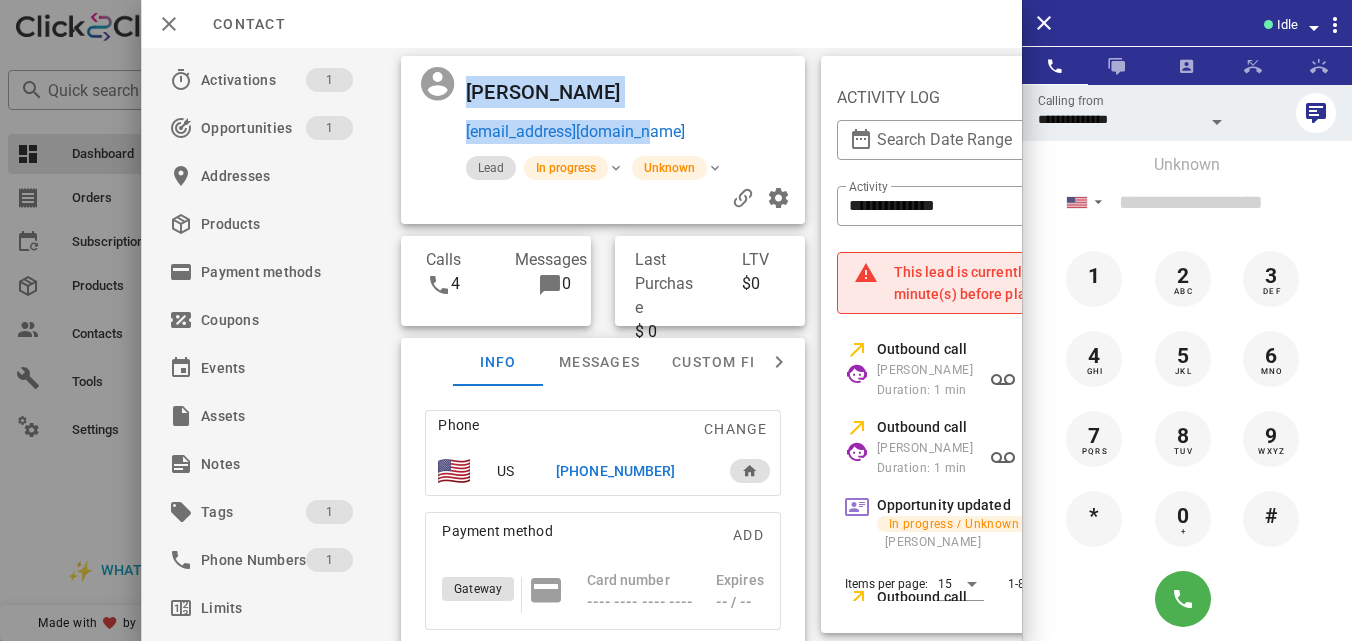 click on "[EMAIL_ADDRESS][DOMAIN_NAME]" at bounding box center (631, 132) 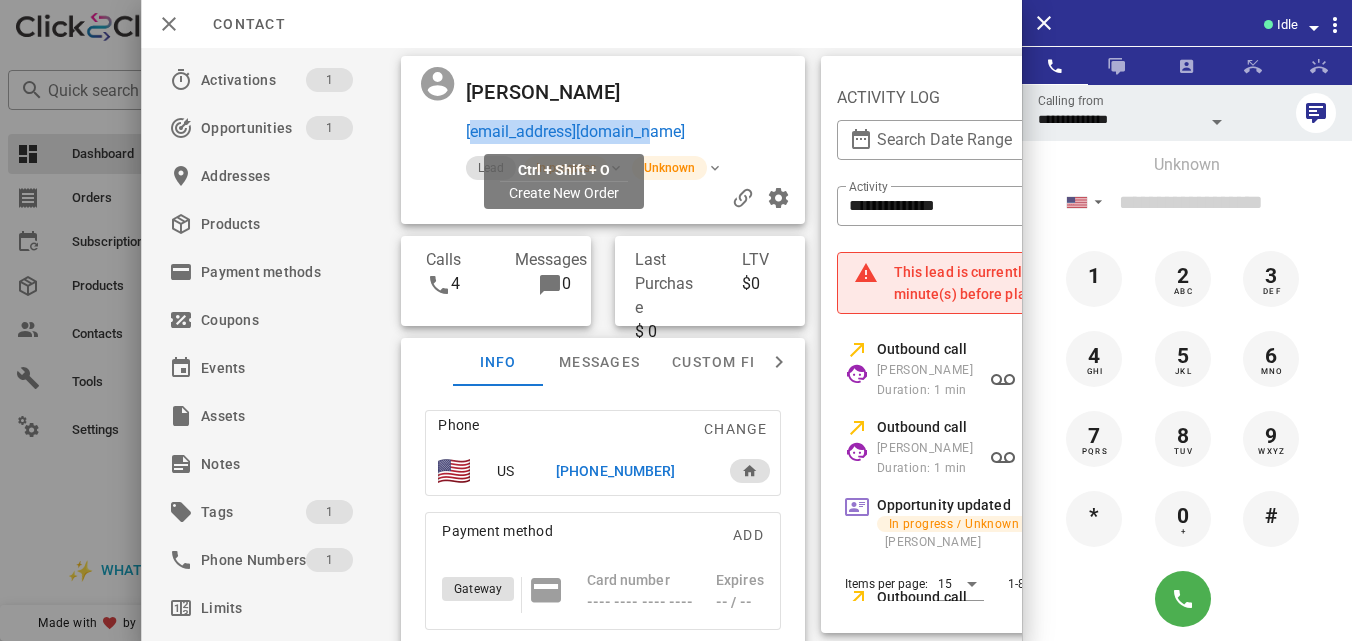drag, startPoint x: 671, startPoint y: 131, endPoint x: 464, endPoint y: 128, distance: 207.02174 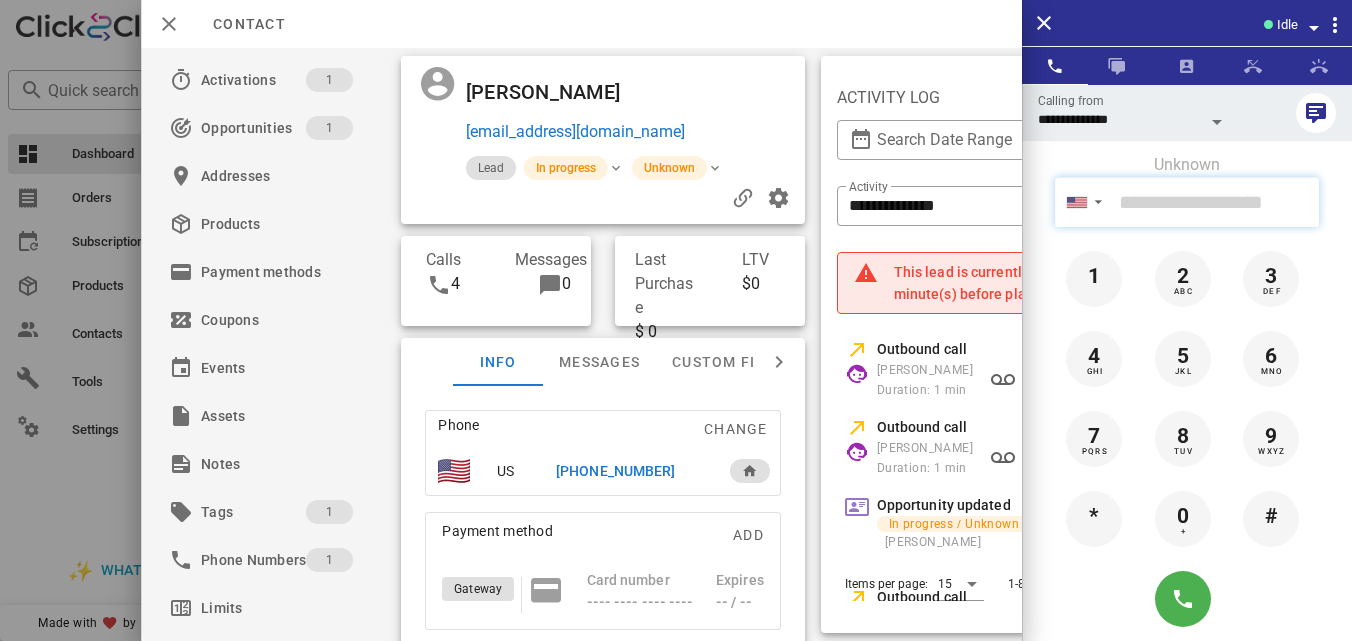 click at bounding box center [1215, 202] 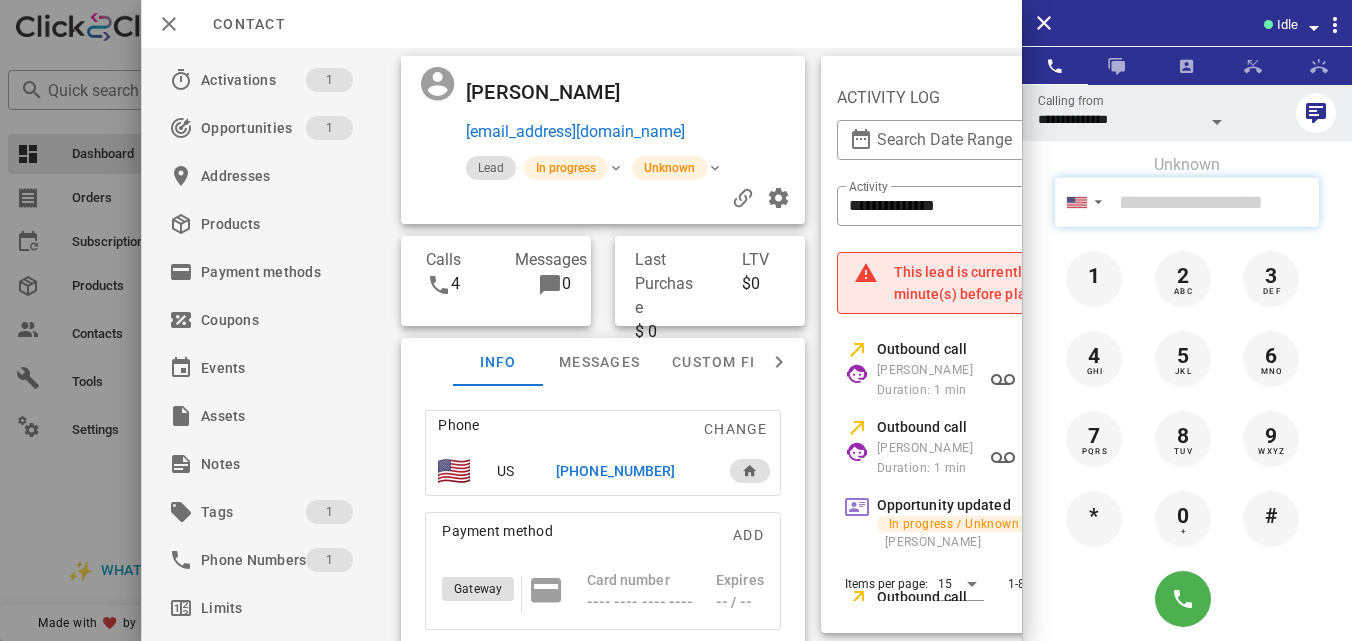 click at bounding box center [1215, 202] 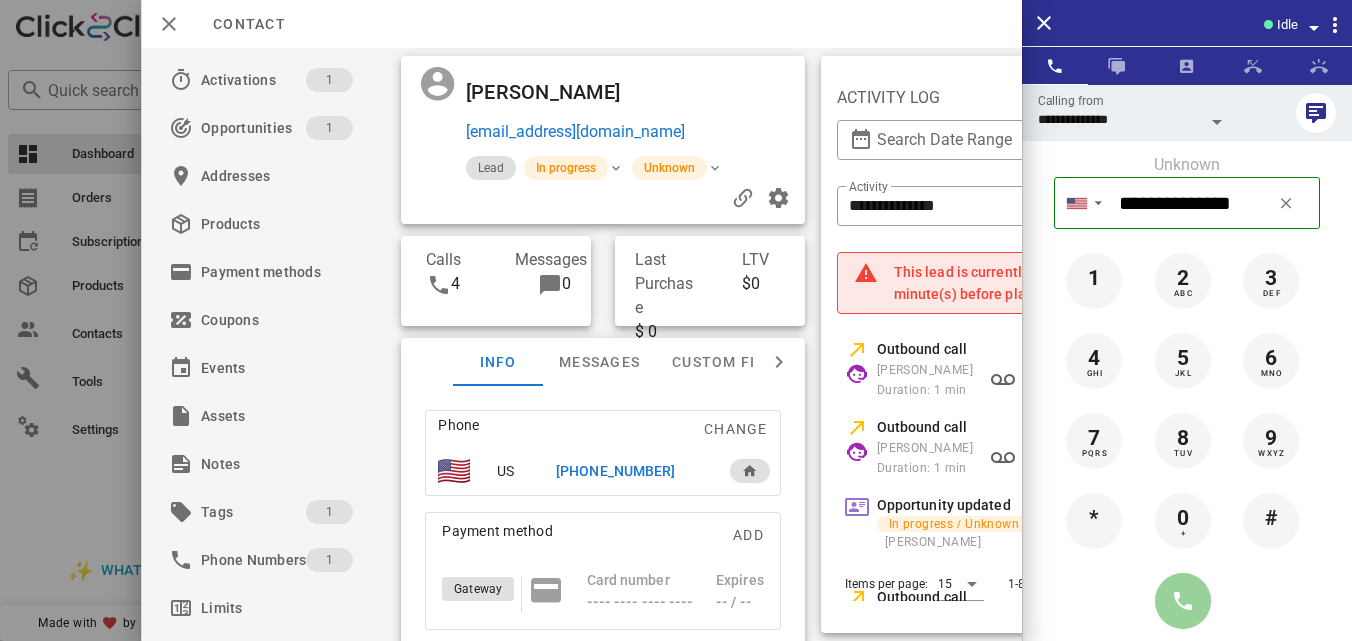 click at bounding box center (1183, 601) 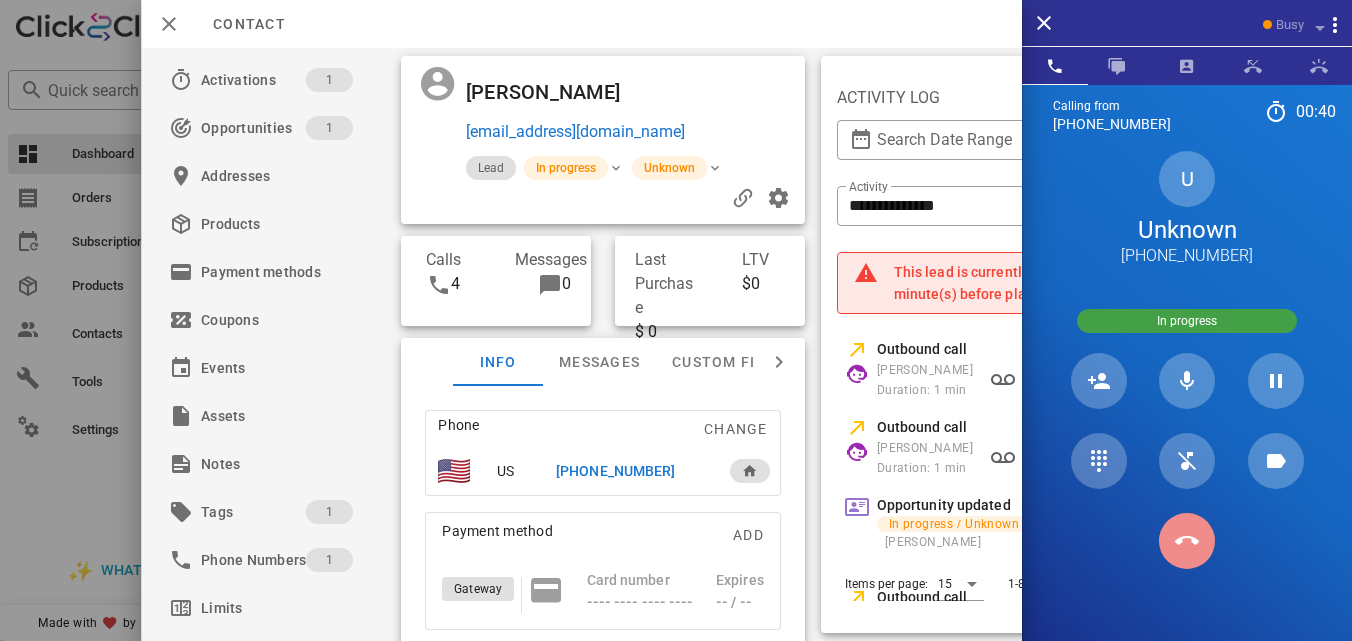 click at bounding box center (1187, 541) 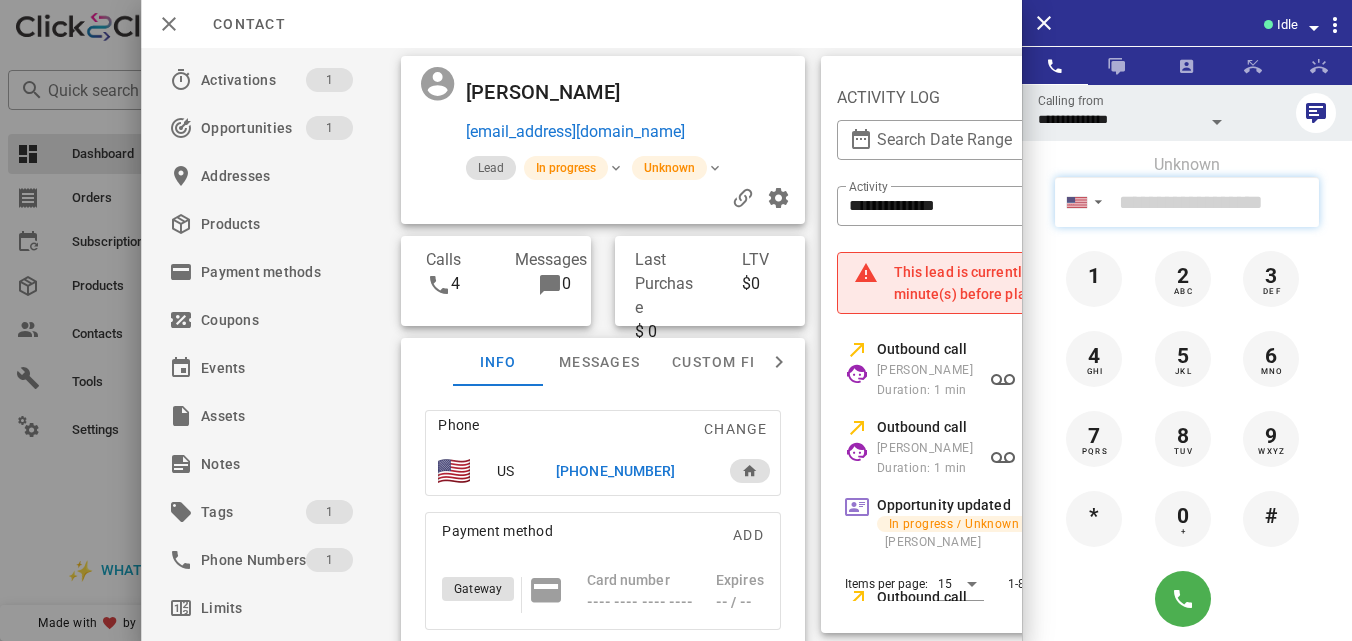 click at bounding box center (1215, 202) 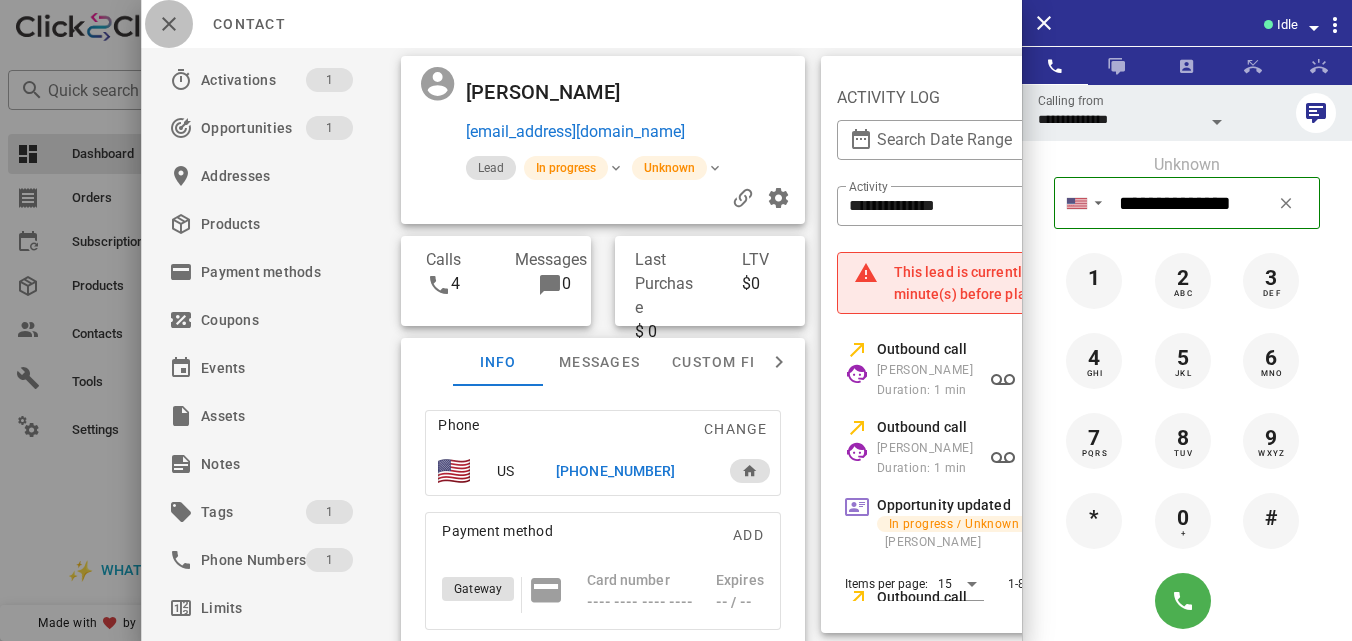 click at bounding box center (169, 24) 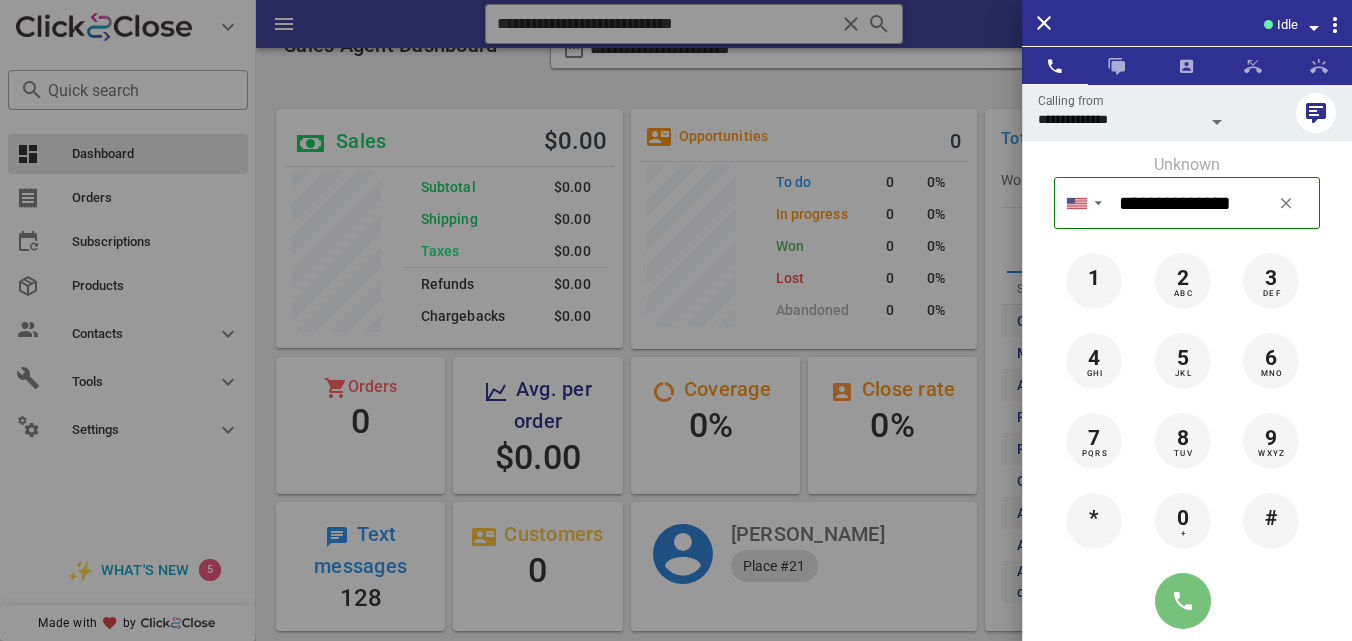 click at bounding box center (1183, 601) 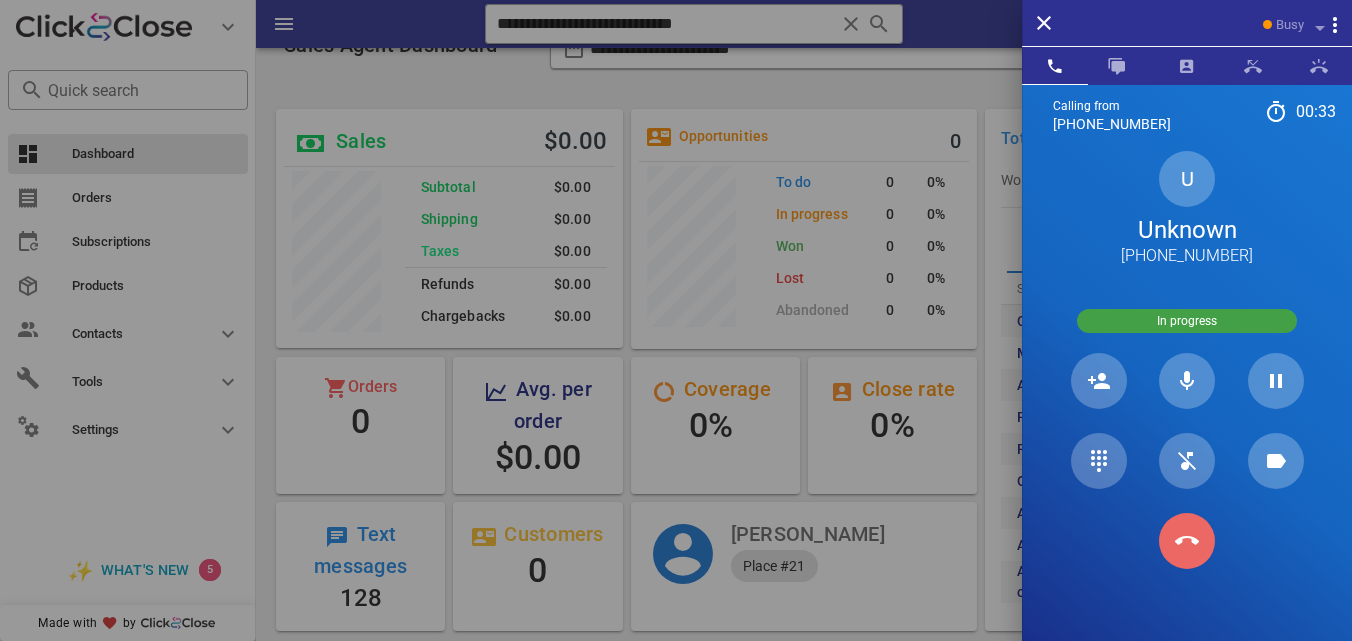 click at bounding box center [1187, 541] 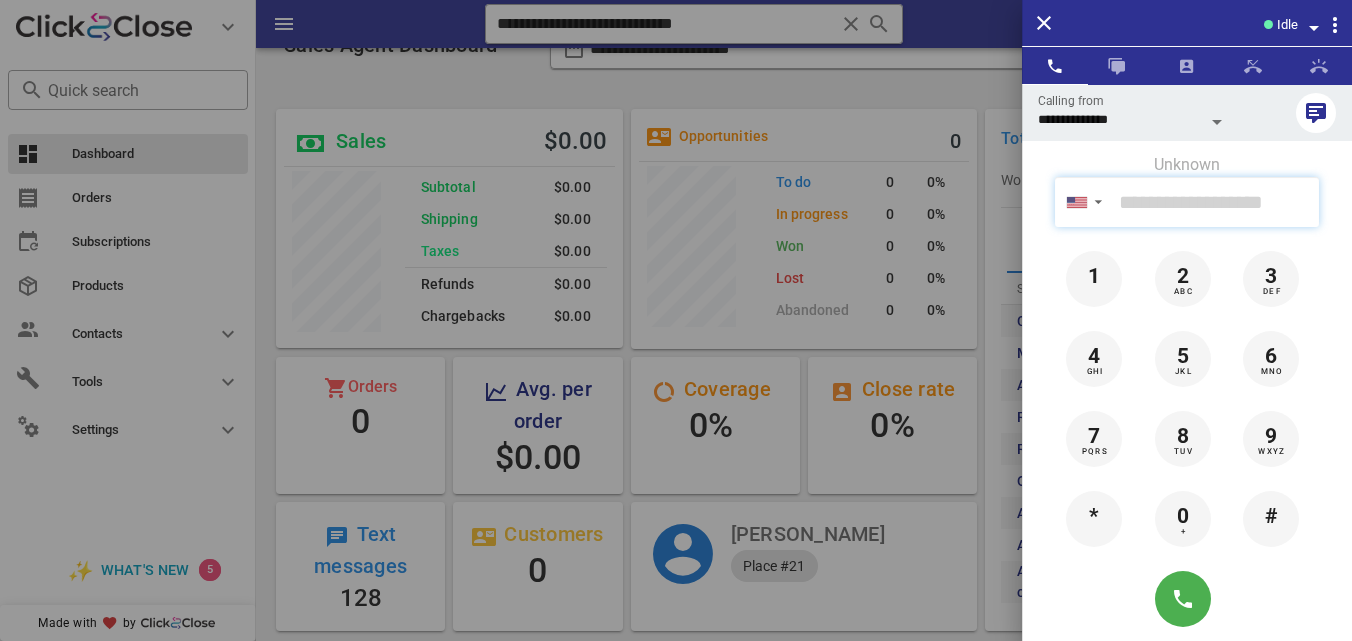 click at bounding box center [1215, 202] 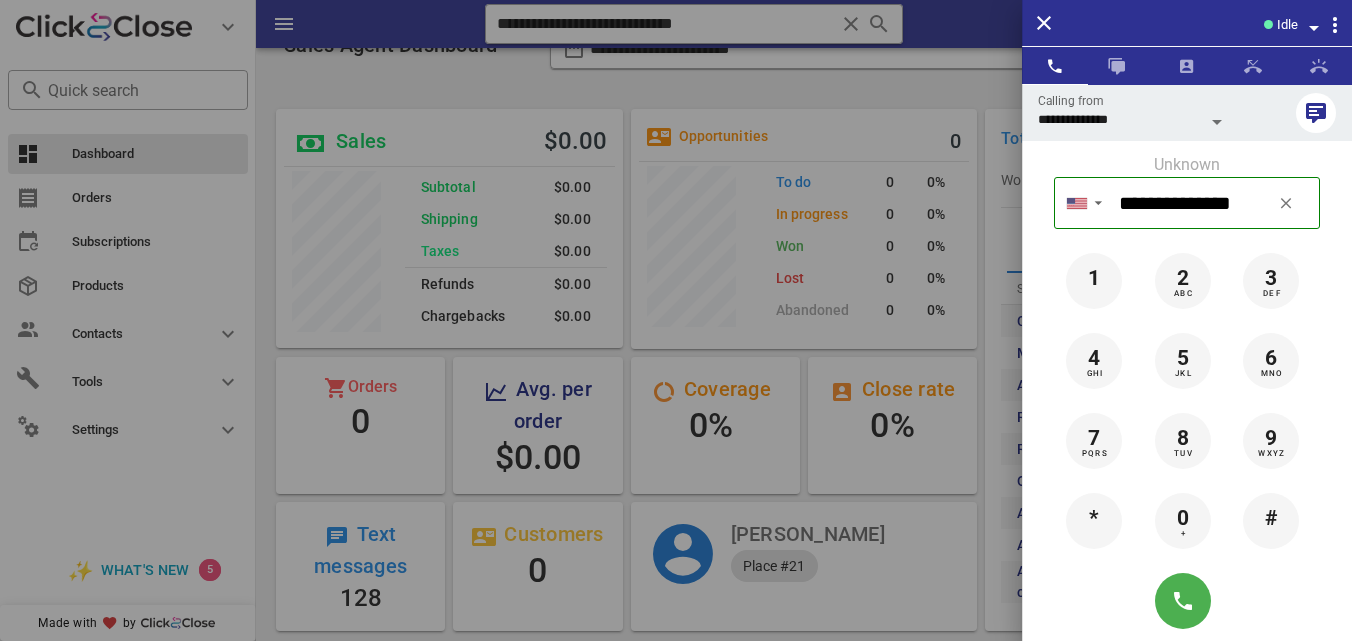 click on "0 +" at bounding box center [1187, 521] 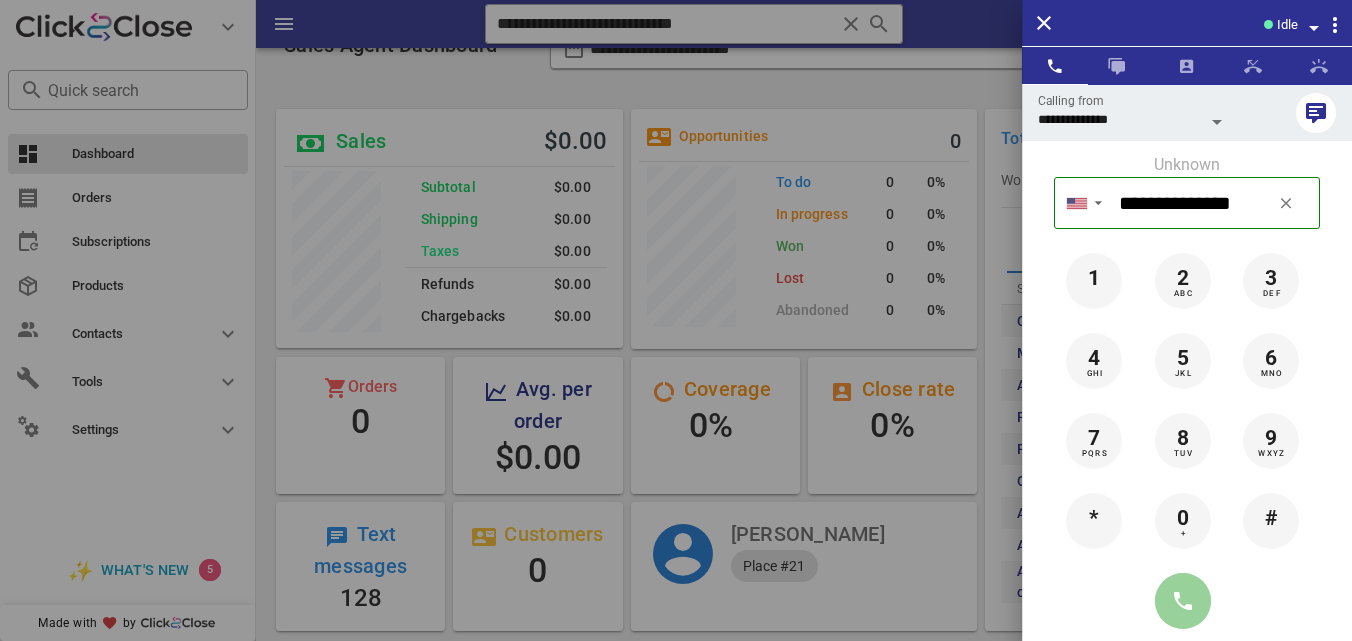click at bounding box center [1183, 601] 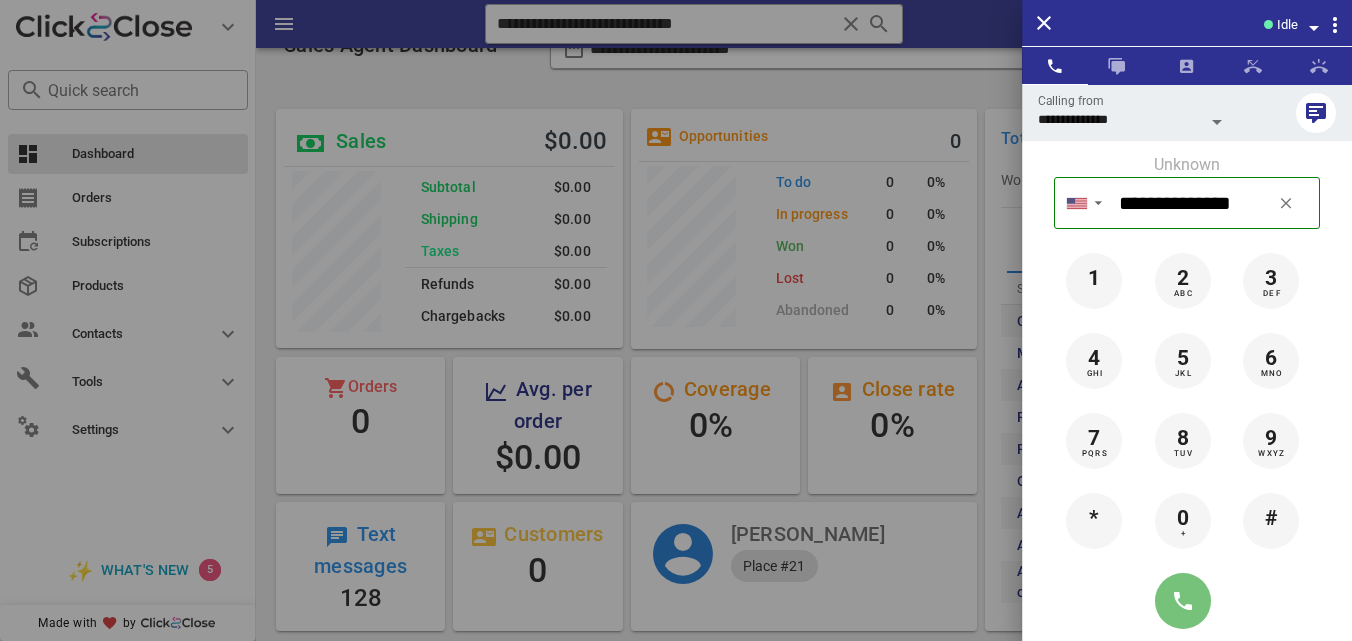 type on "**********" 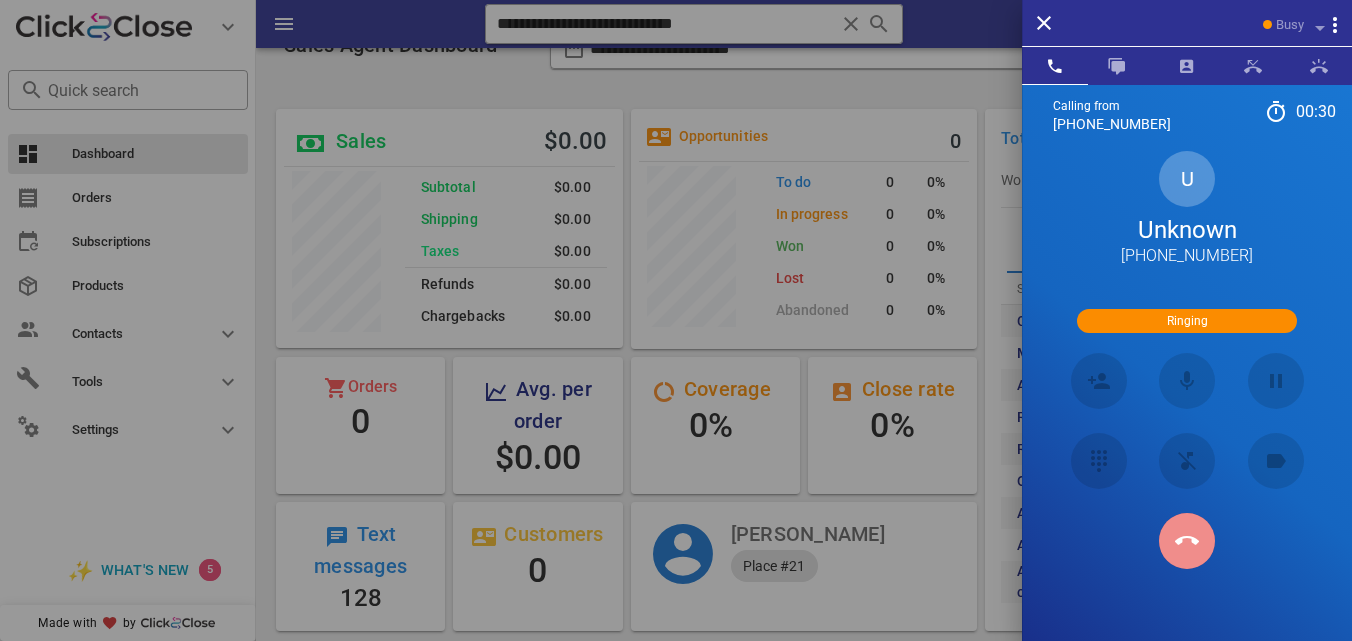 click at bounding box center (1187, 541) 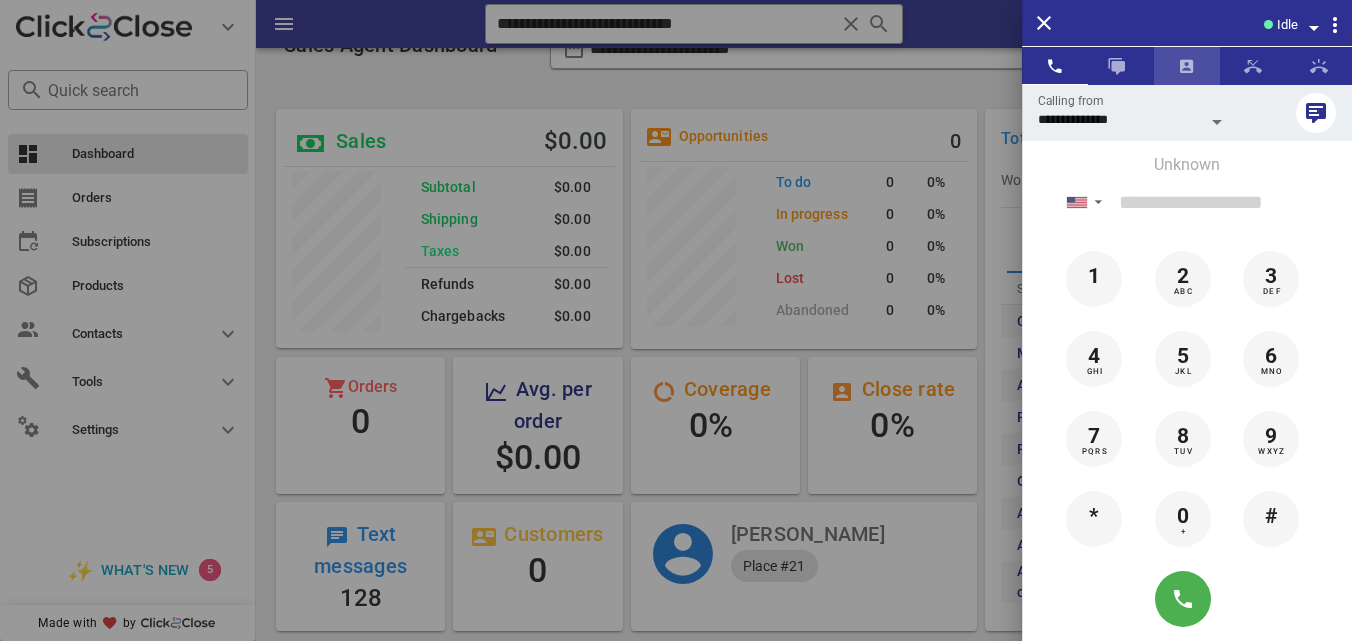 click at bounding box center [1187, 66] 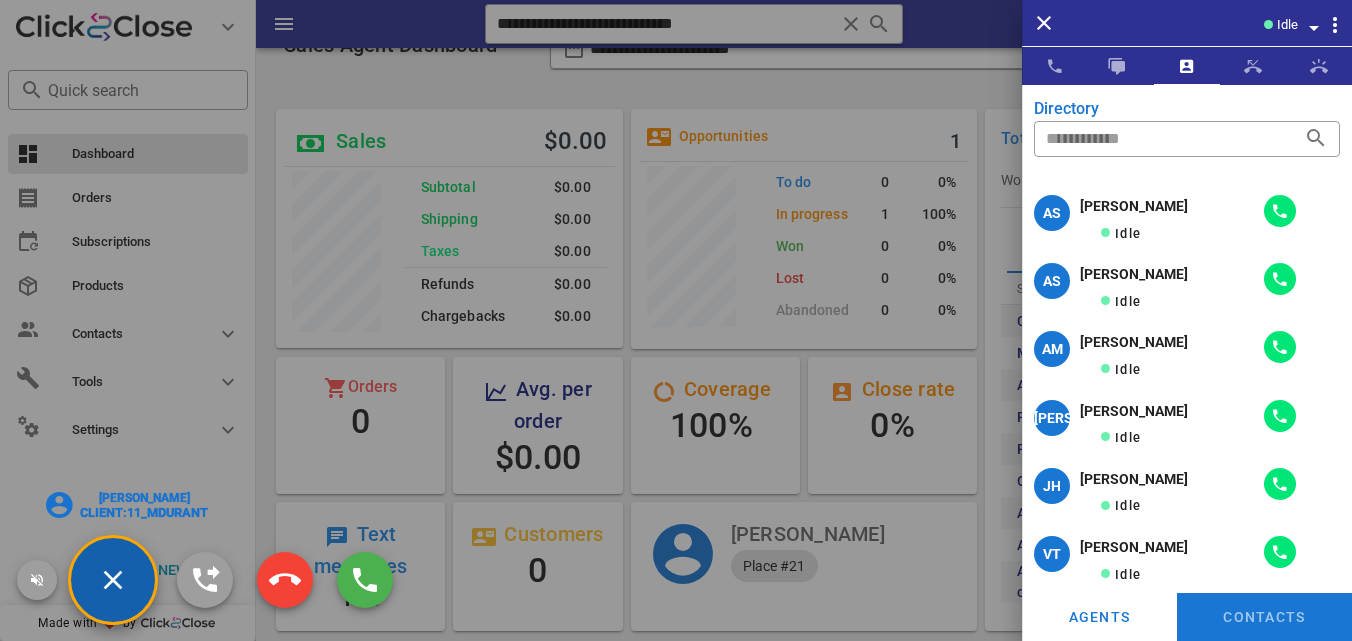 scroll, scrollTop: 999761, scrollLeft: 999653, axis: both 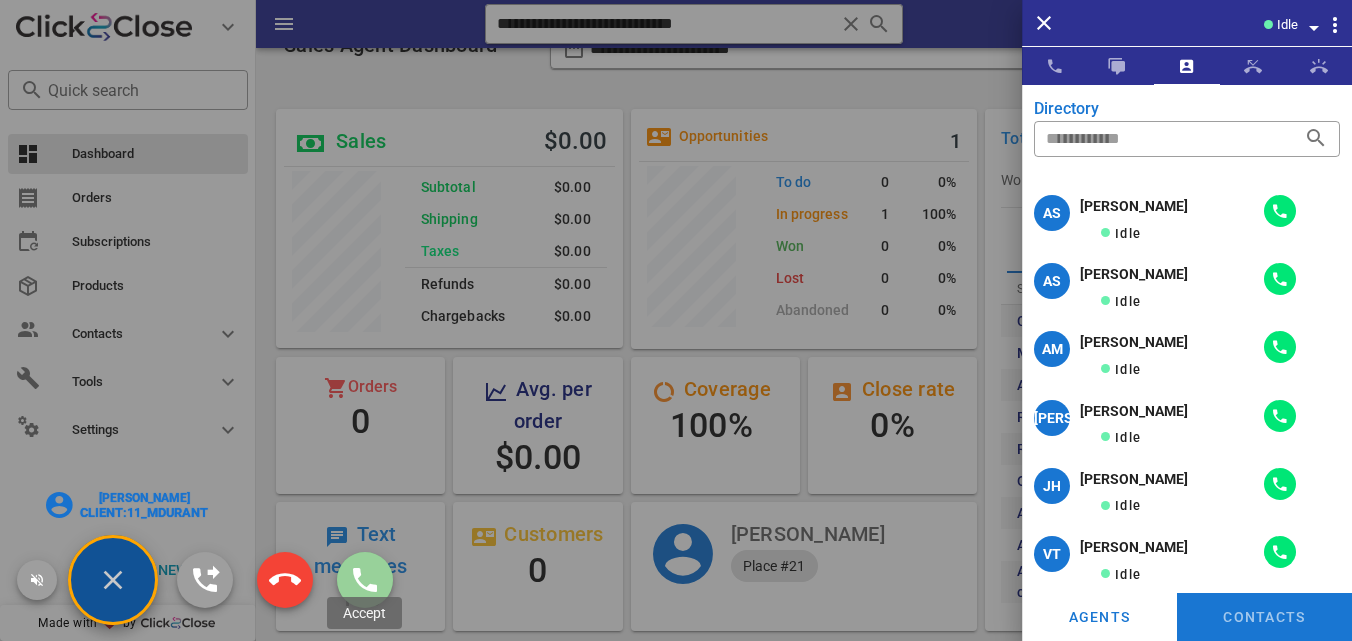 click at bounding box center [365, 580] 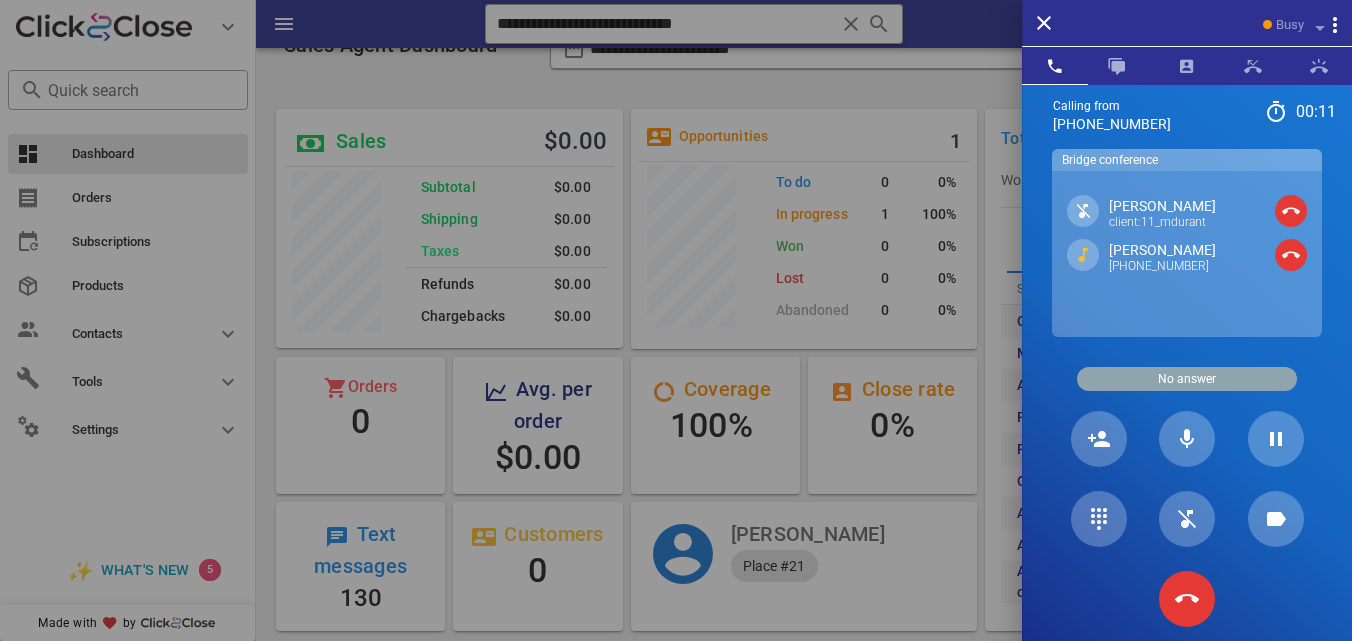 click on "[PERSON_NAME]" at bounding box center (1162, 250) 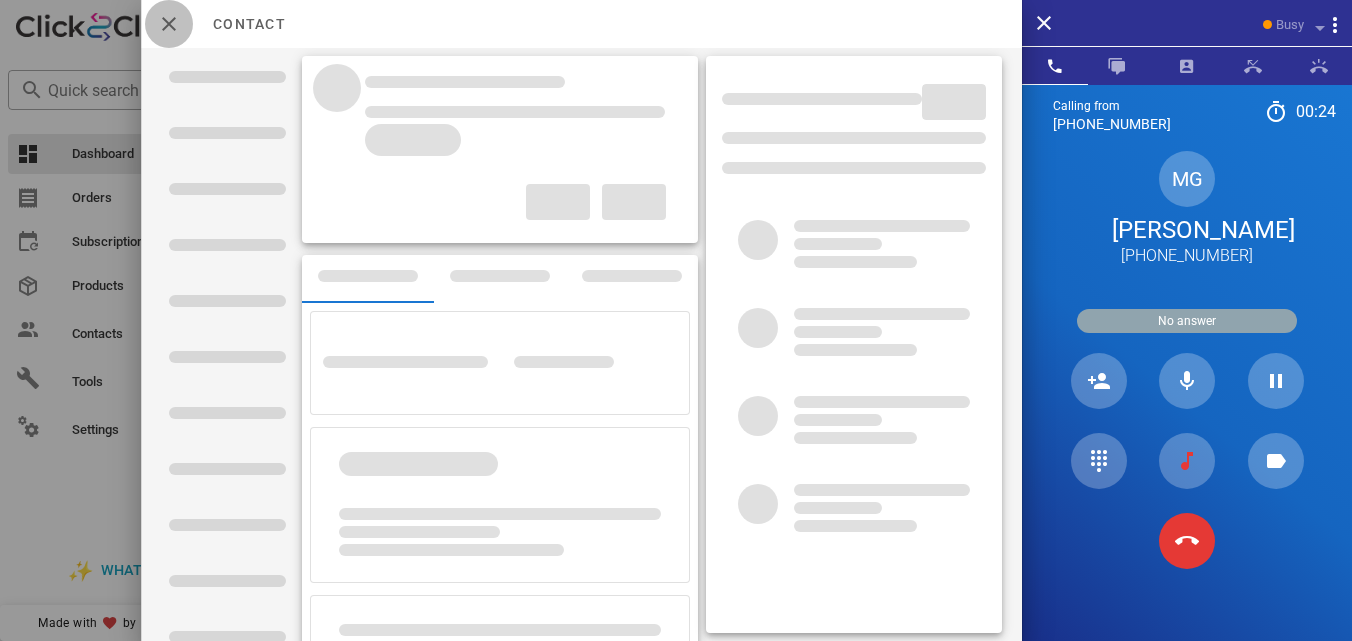 click at bounding box center (169, 24) 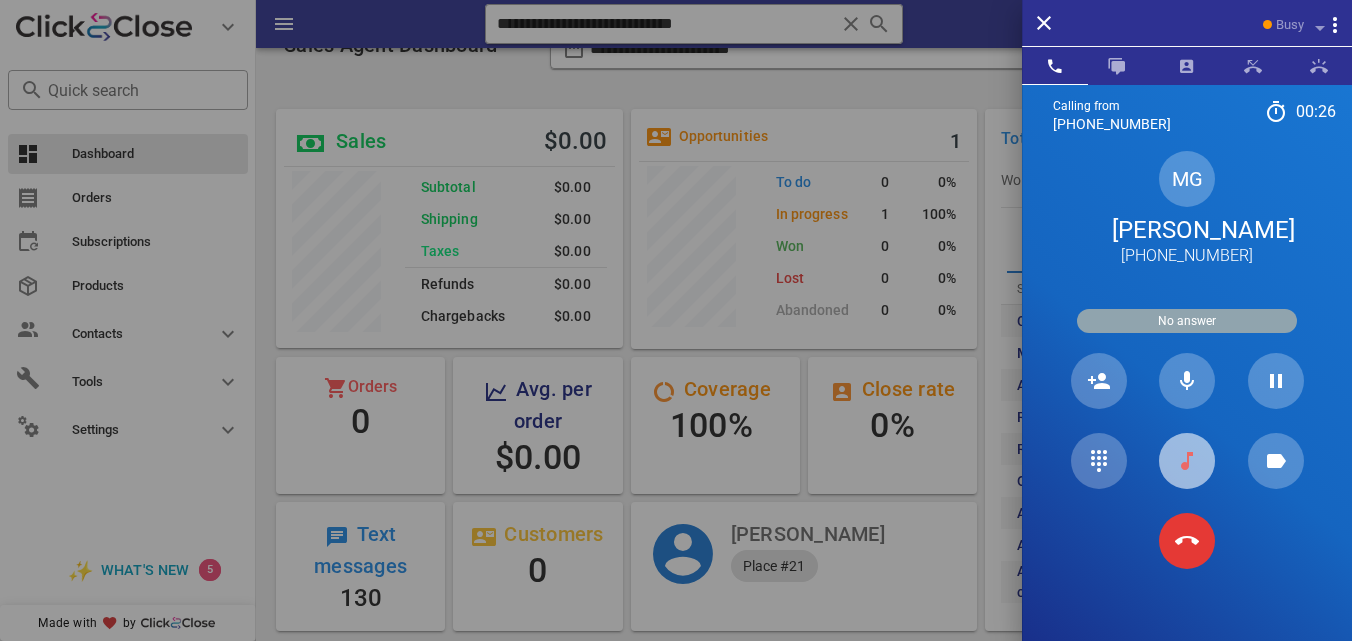 click at bounding box center (1187, 461) 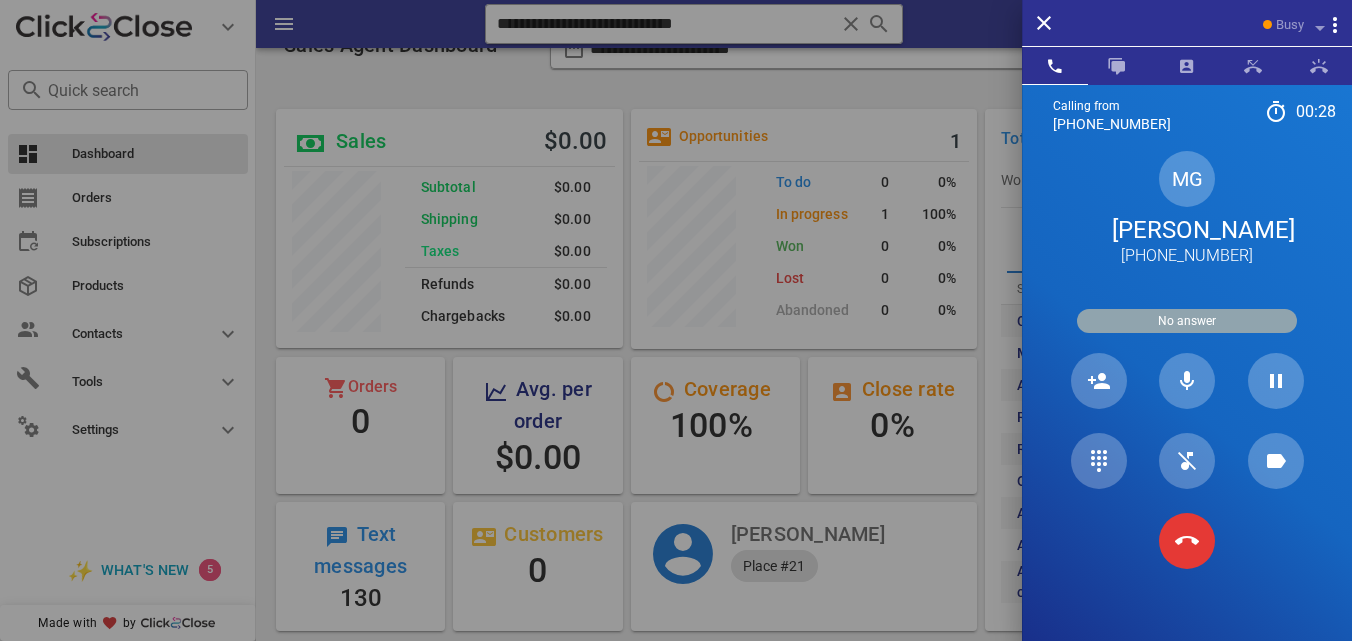 click on "[PERSON_NAME]" at bounding box center [1187, 230] 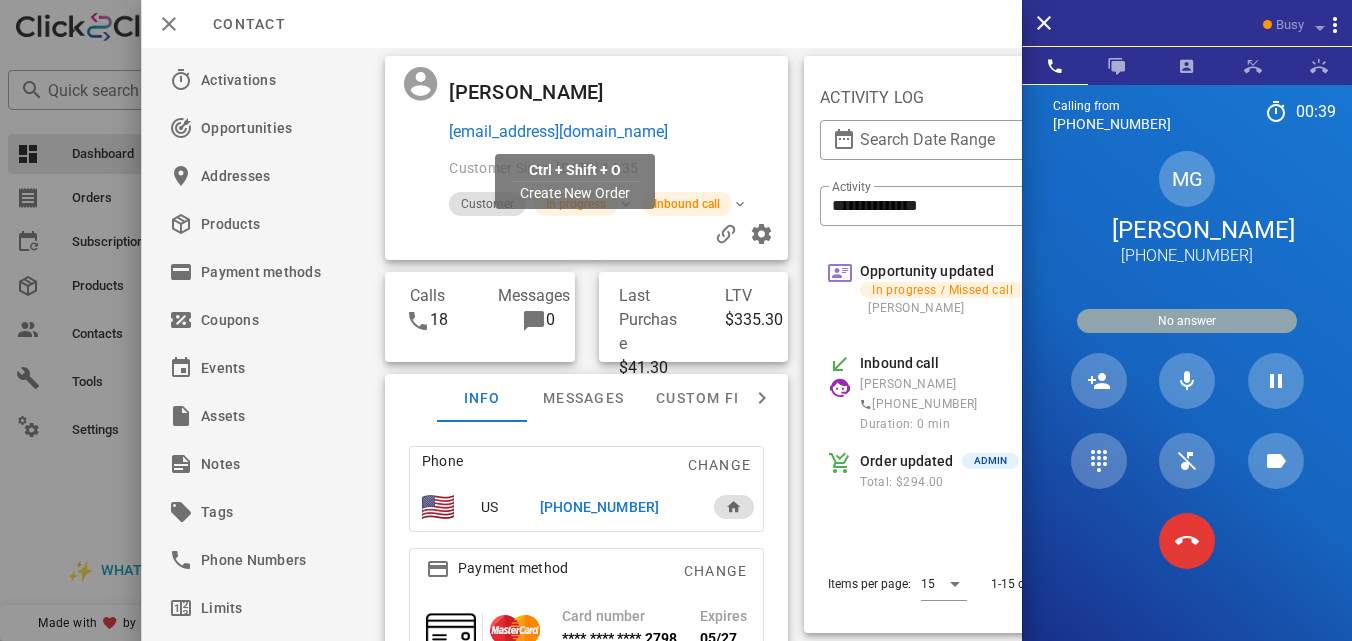 drag, startPoint x: 709, startPoint y: 133, endPoint x: 447, endPoint y: 136, distance: 262.01718 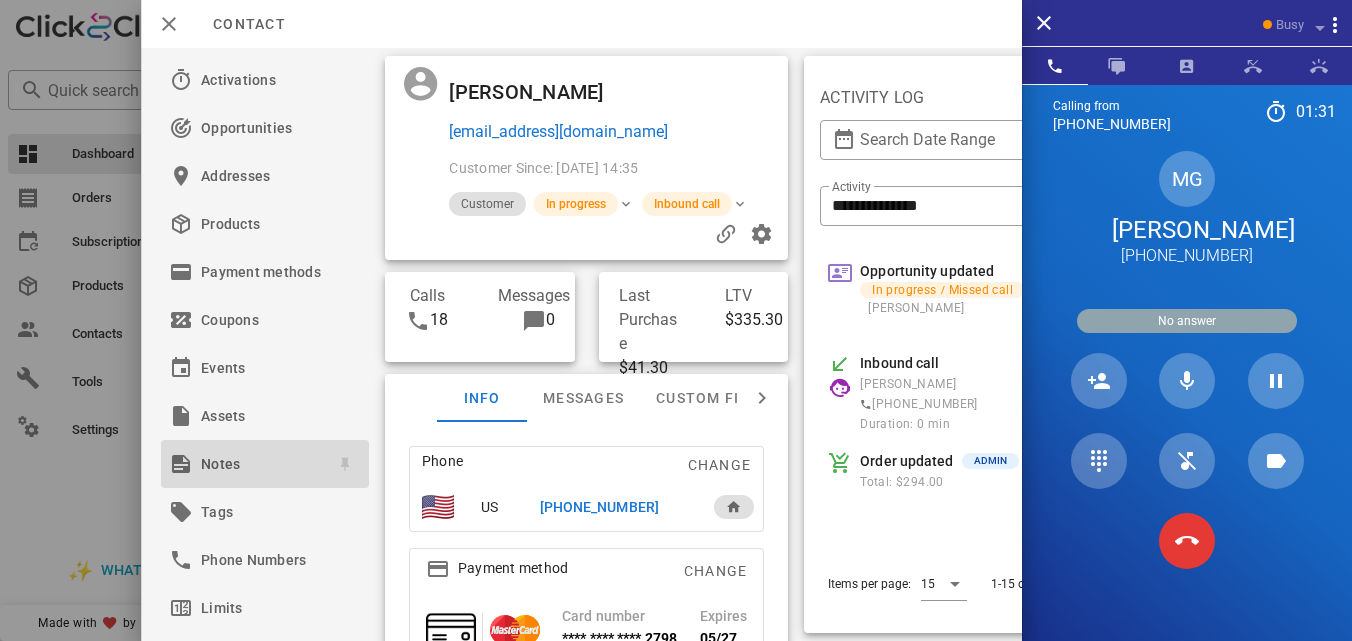 click on "Notes" at bounding box center (261, 464) 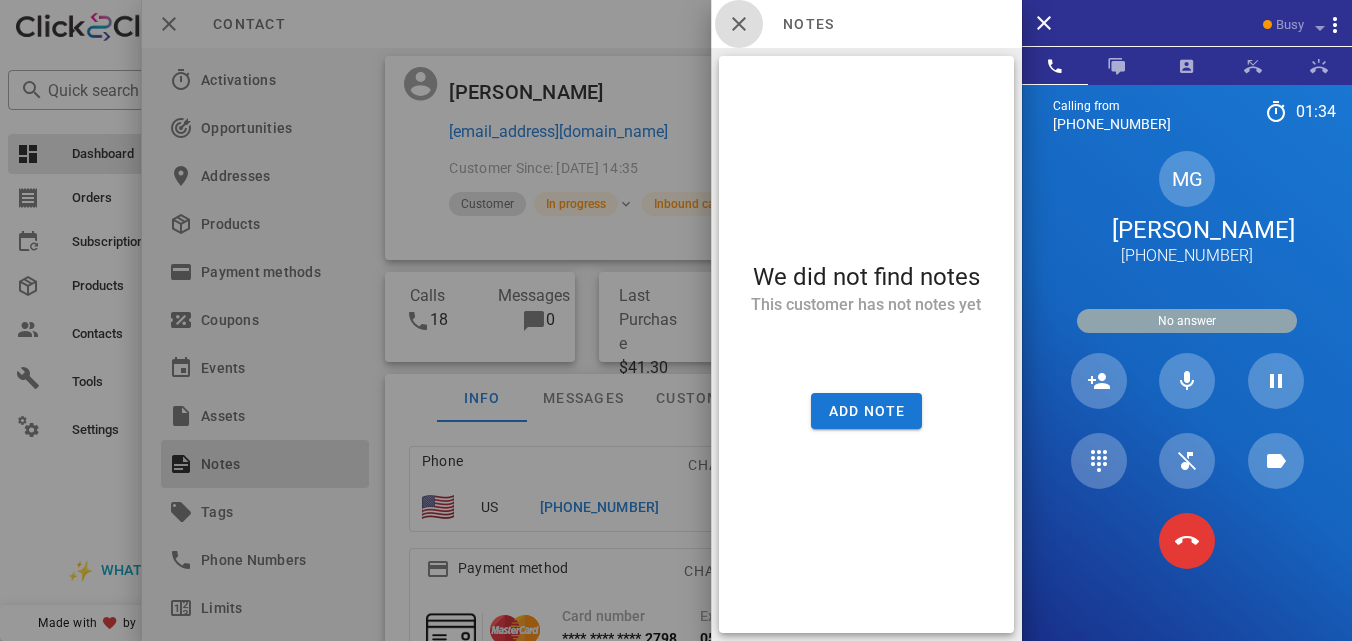 click at bounding box center [739, 24] 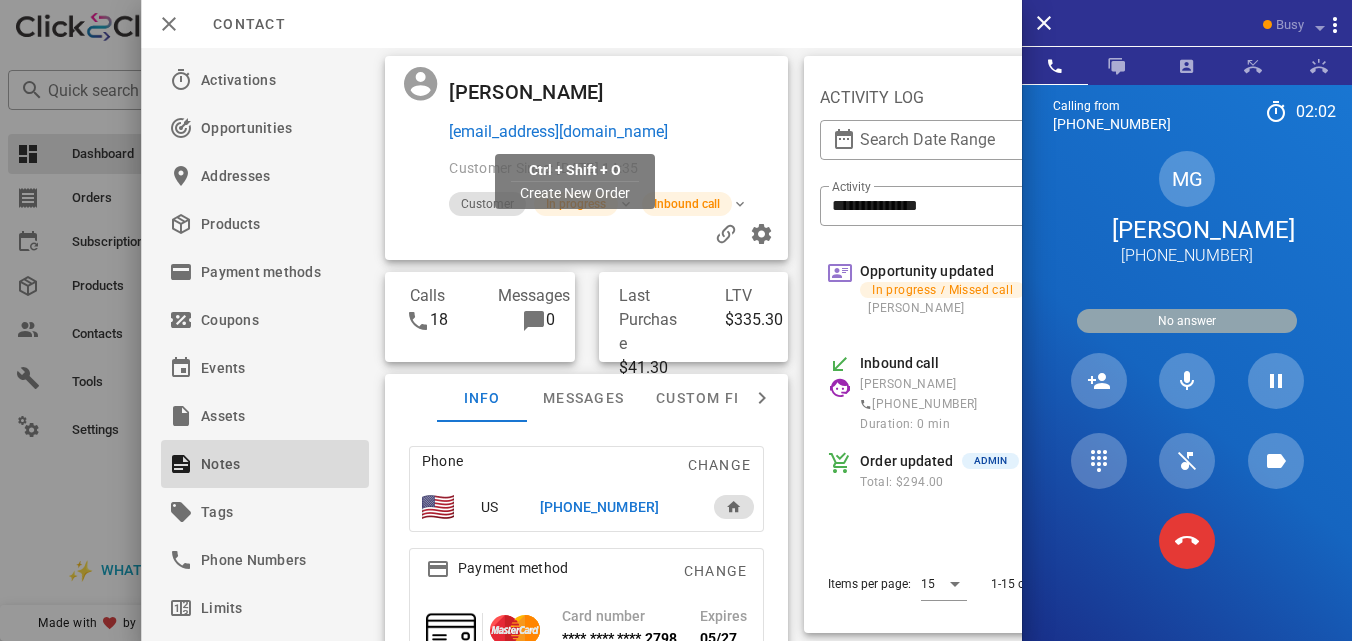 drag, startPoint x: 731, startPoint y: 132, endPoint x: 451, endPoint y: 141, distance: 280.1446 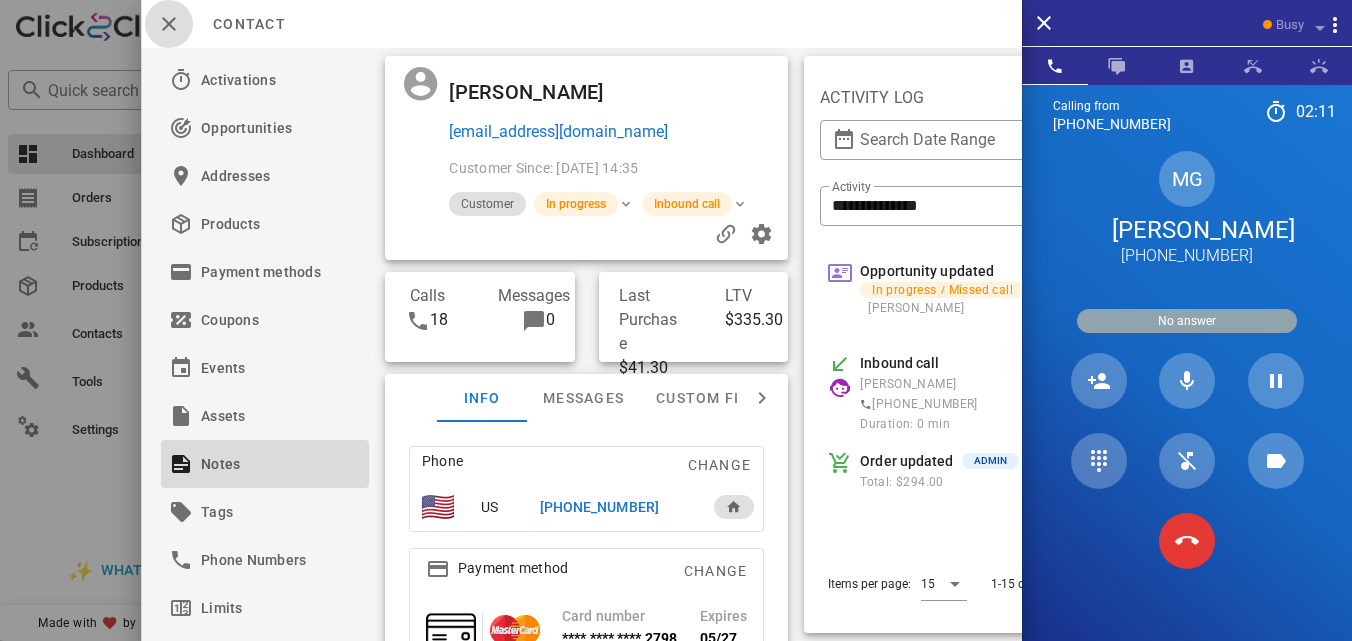 click at bounding box center (169, 24) 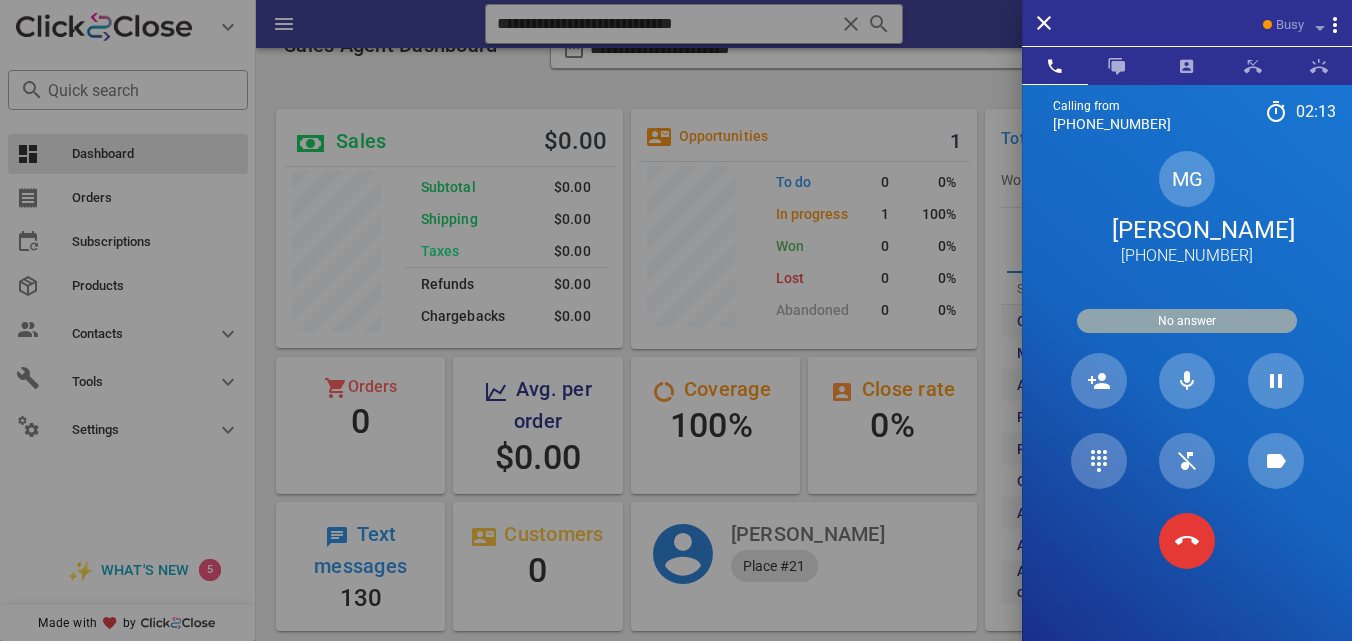 click at bounding box center (676, 320) 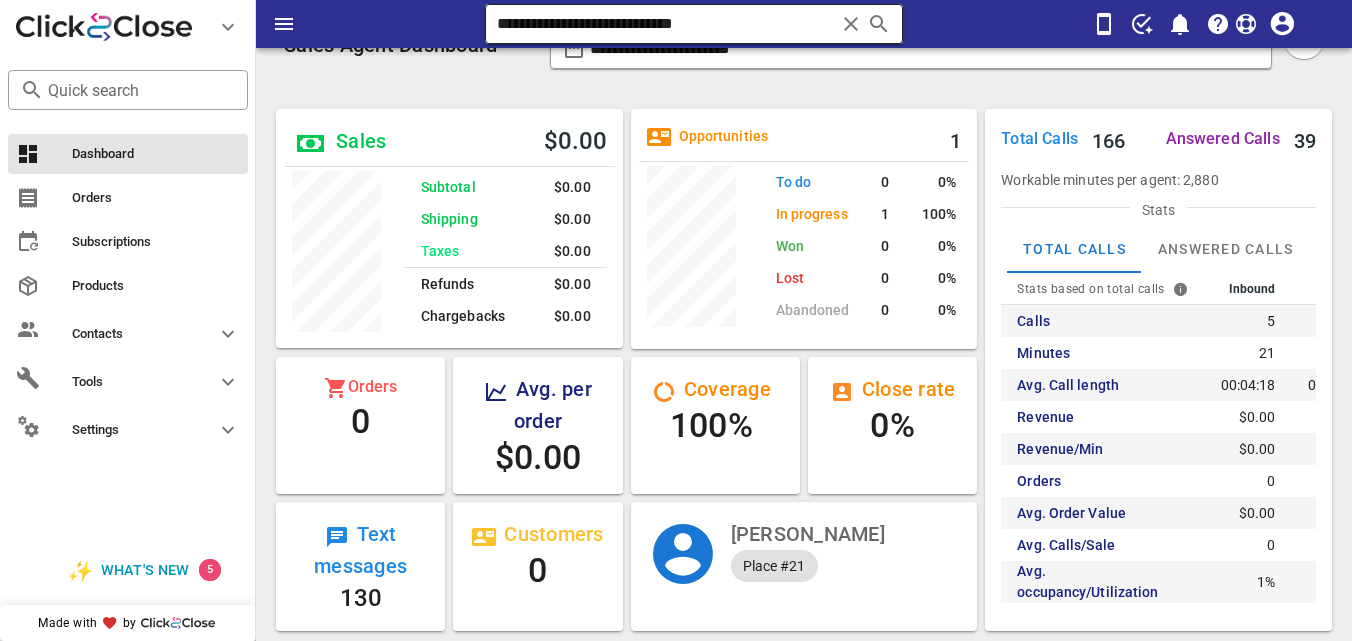 click at bounding box center [851, 24] 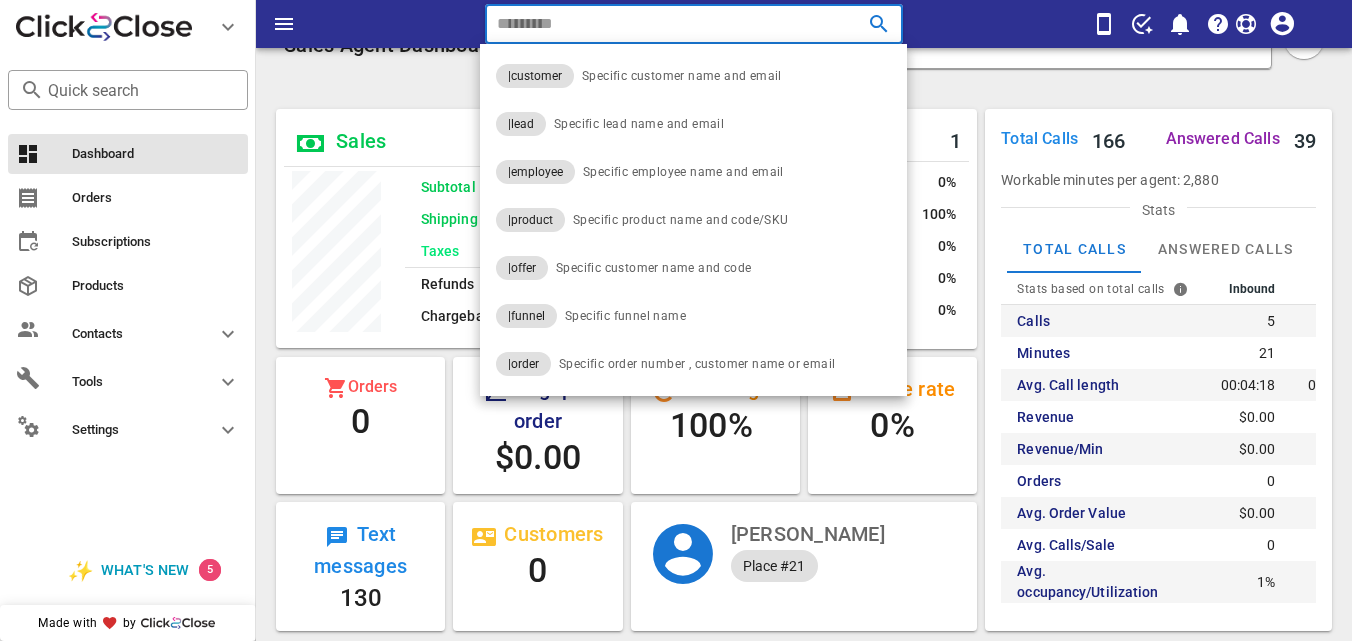 paste on "**********" 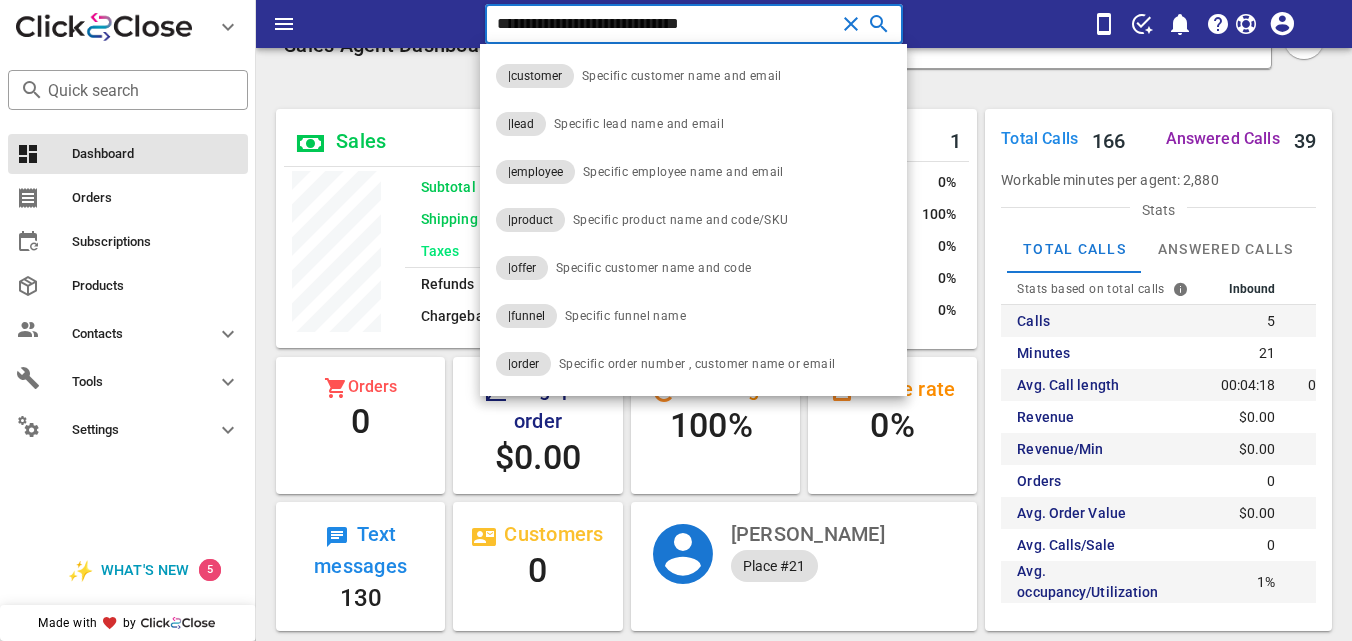 type on "**********" 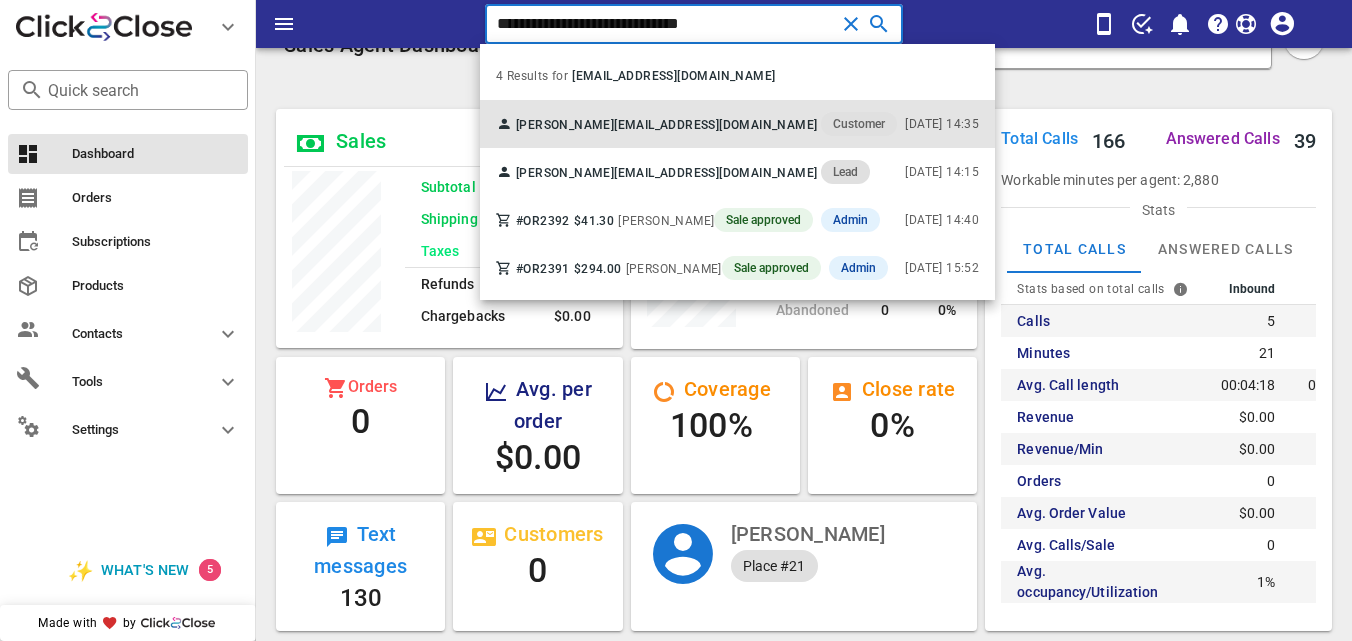 click on "[EMAIL_ADDRESS][DOMAIN_NAME]" at bounding box center (715, 125) 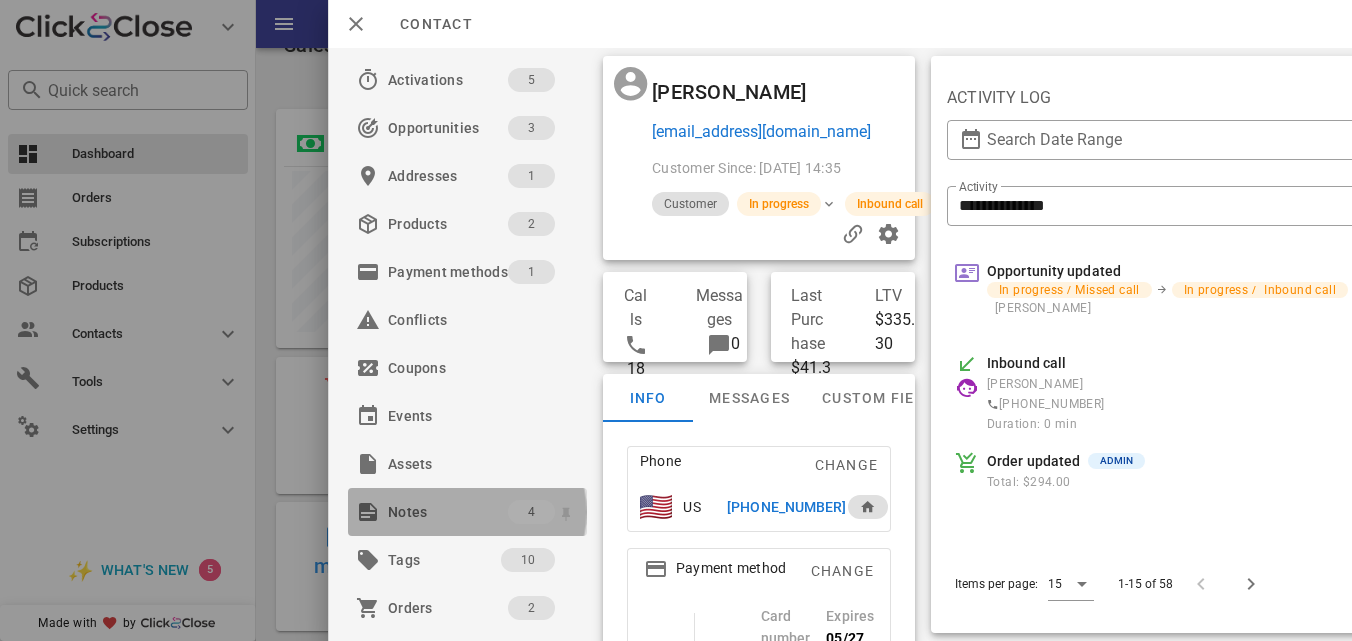 click on "Notes" at bounding box center (448, 512) 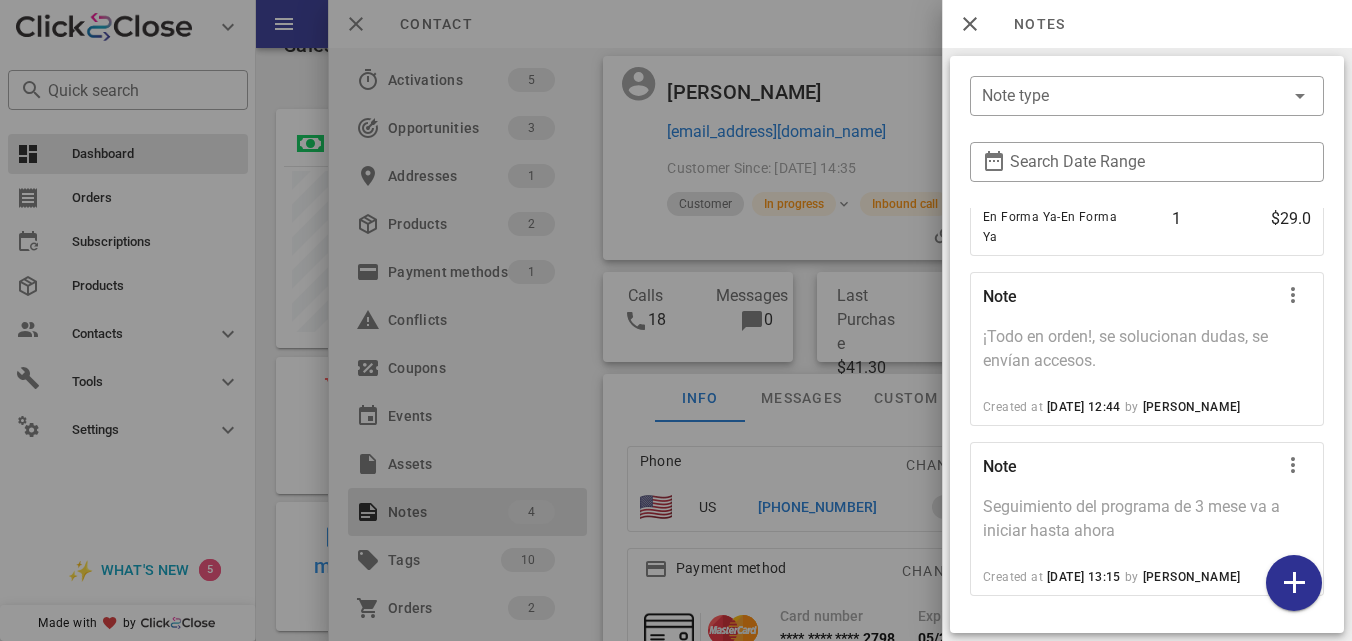 scroll, scrollTop: 445, scrollLeft: 0, axis: vertical 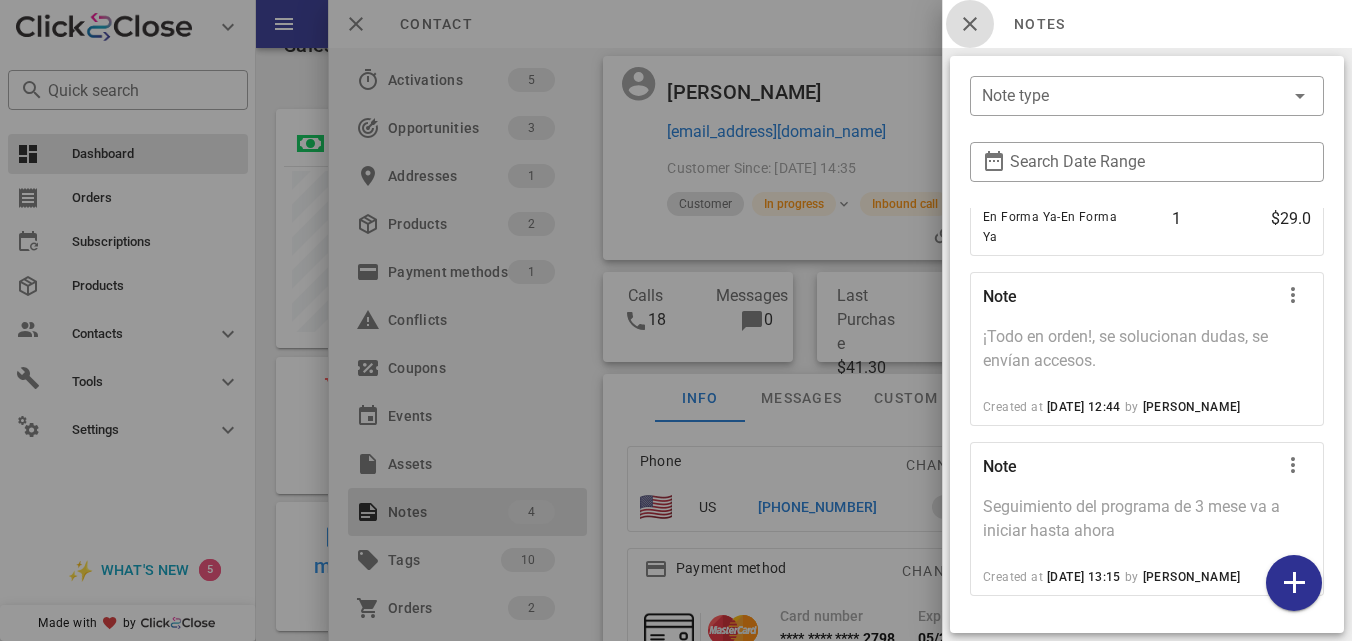 click at bounding box center (970, 24) 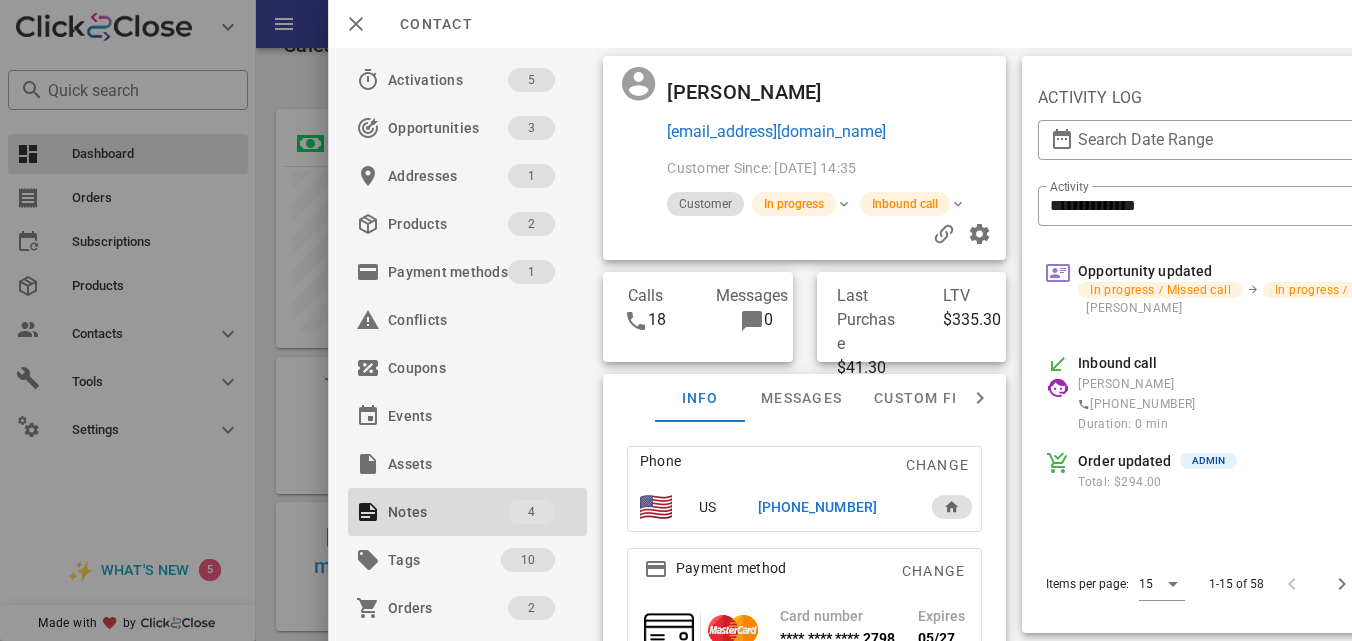 click on "[PHONE_NUMBER]" at bounding box center [816, 507] 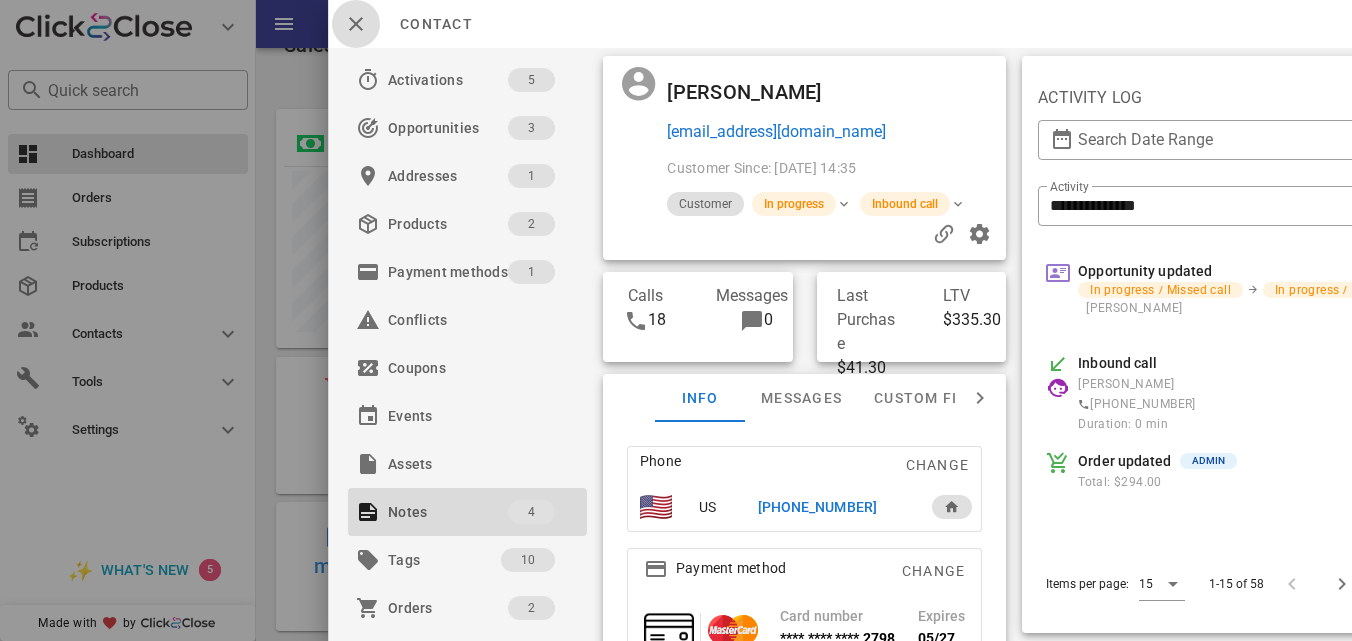 click at bounding box center [356, 24] 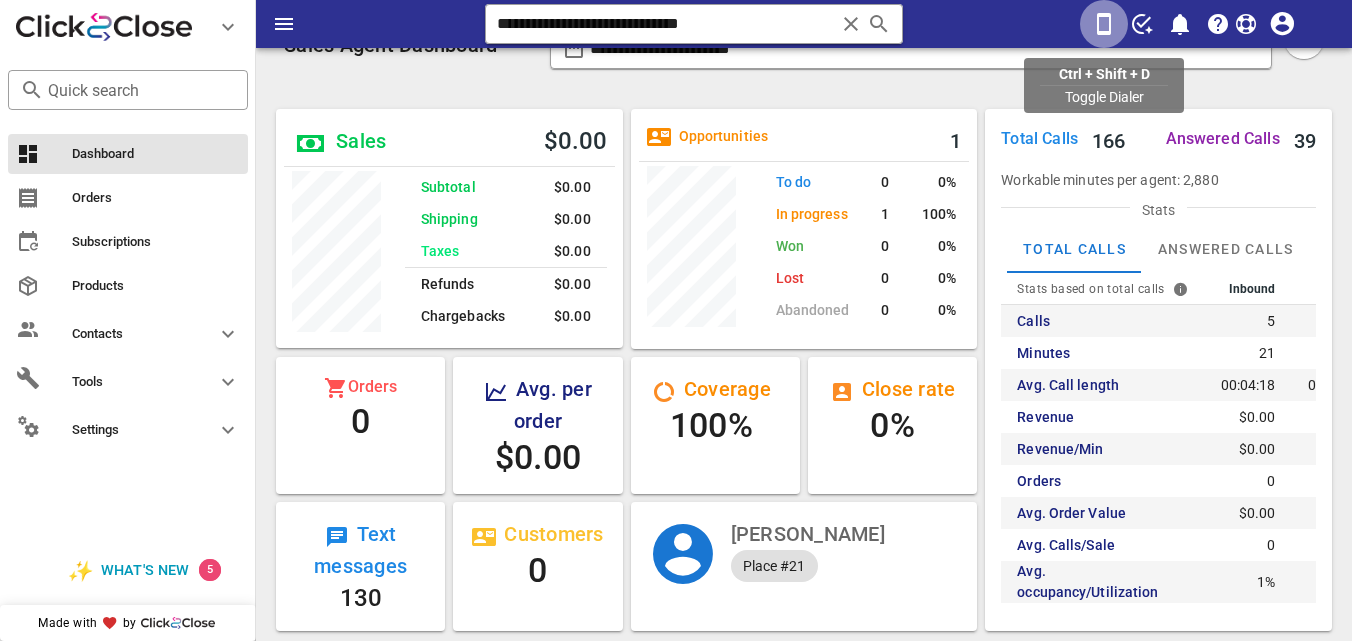 click at bounding box center (1104, 24) 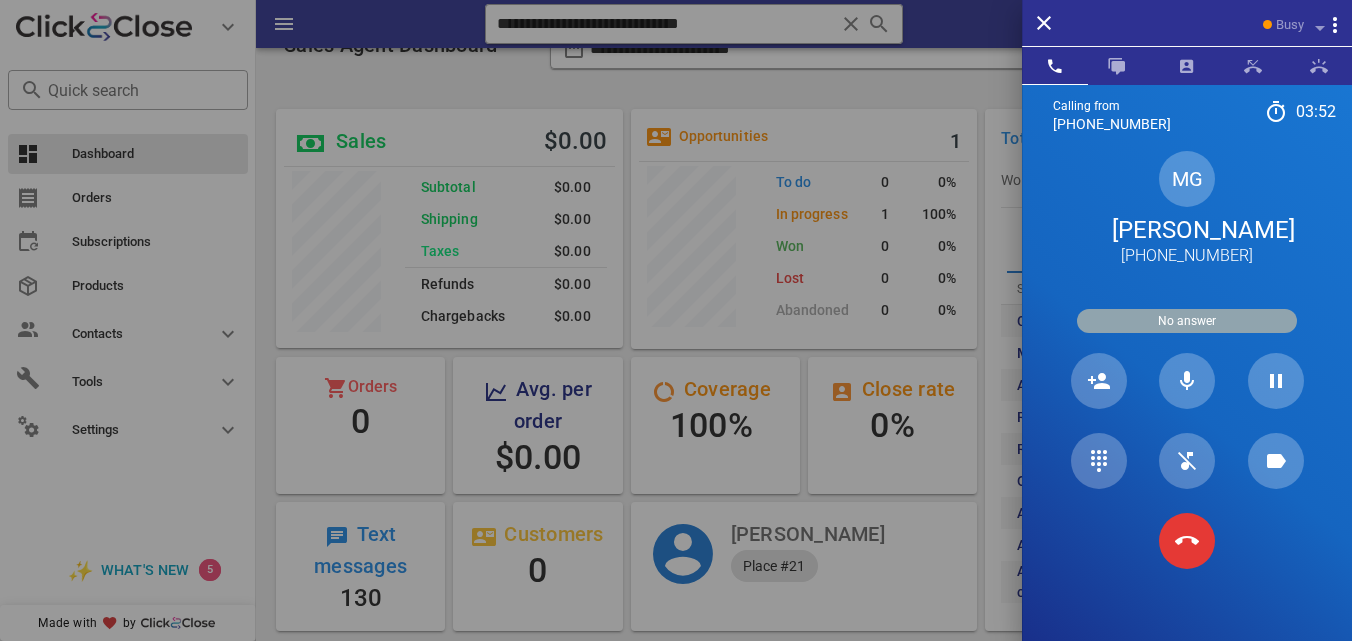 click on "[PERSON_NAME]" at bounding box center (1187, 230) 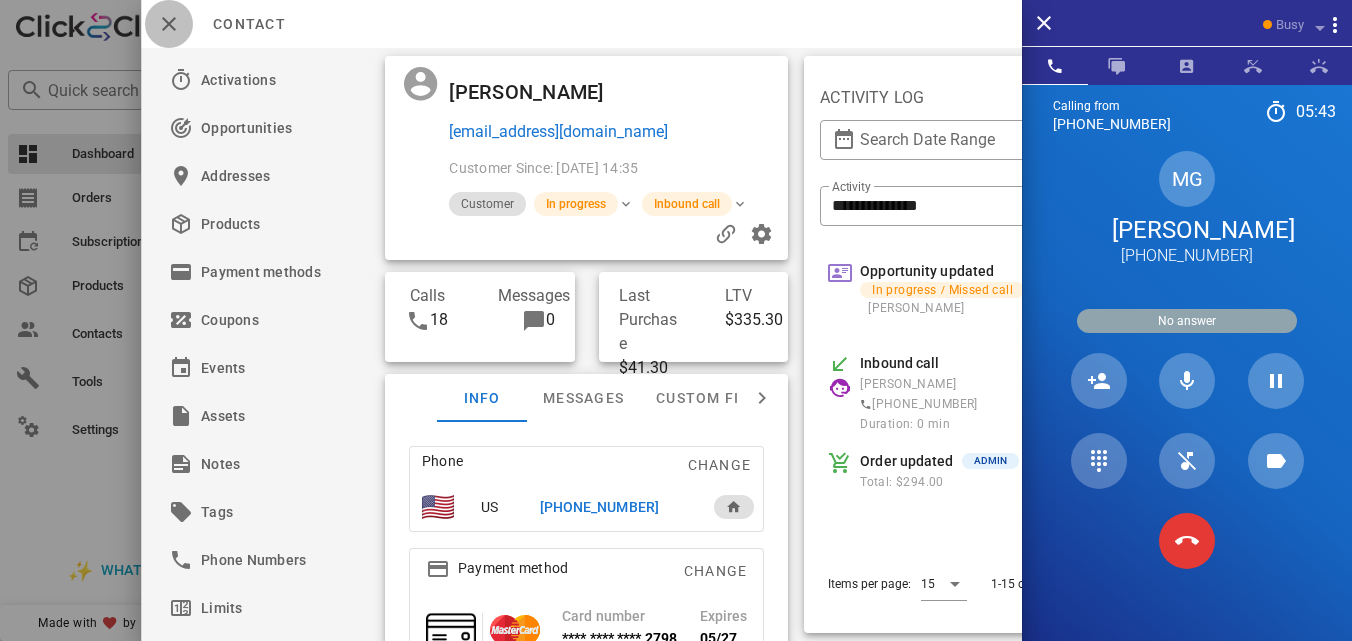 click at bounding box center [169, 24] 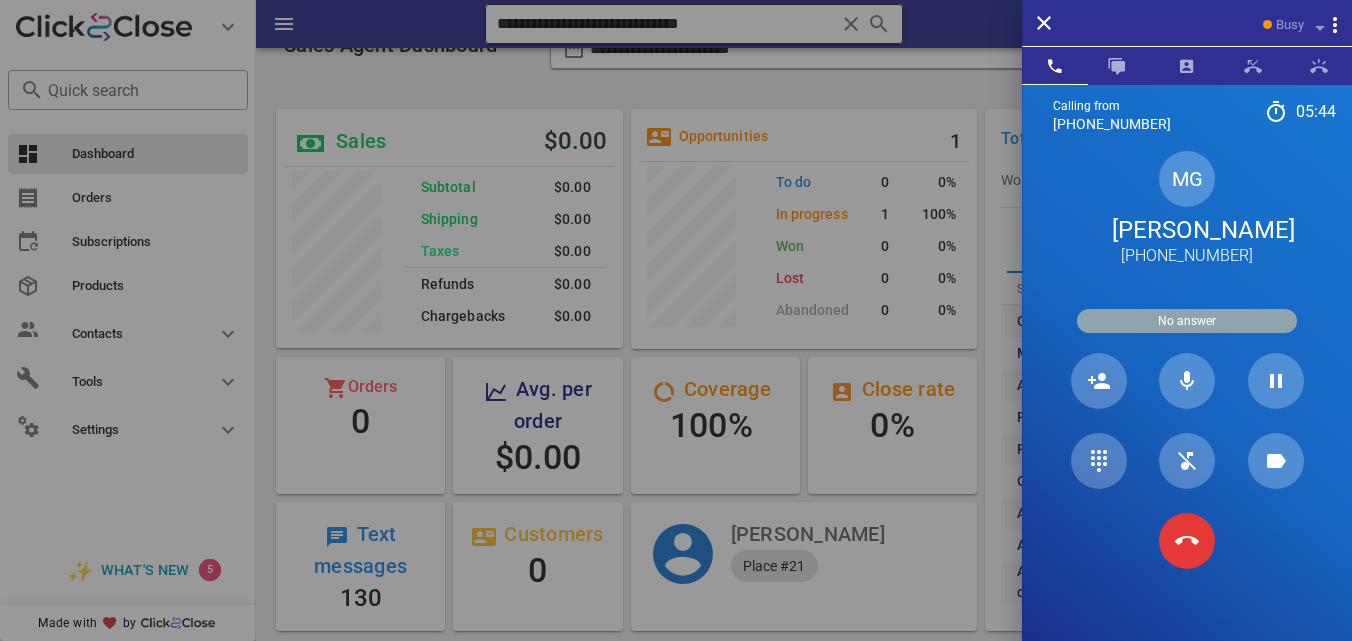 click at bounding box center [676, 320] 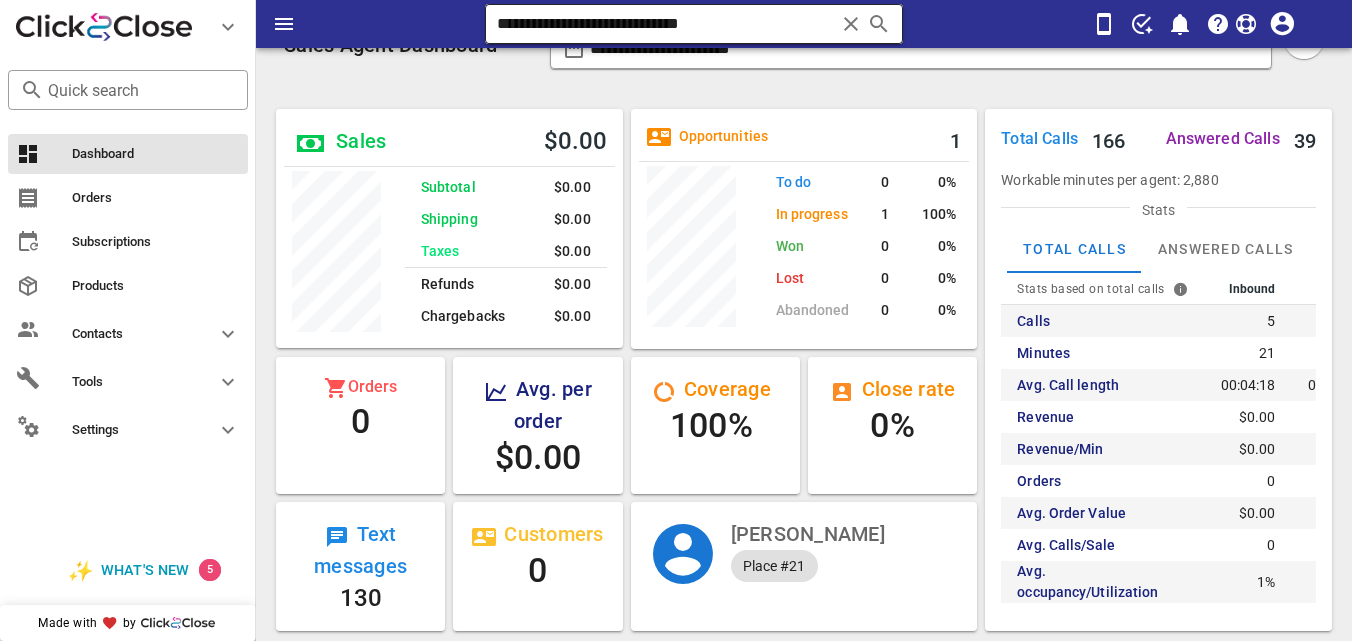 click on "**********" at bounding box center (665, 24) 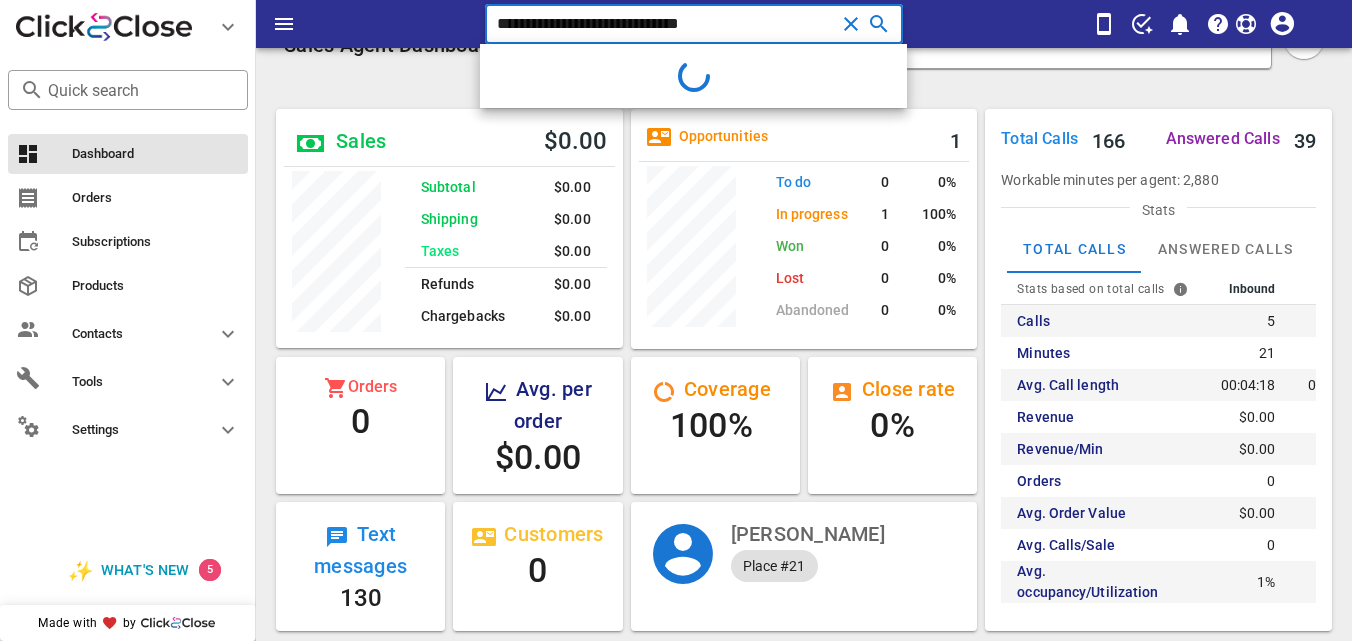 click at bounding box center (693, 76) 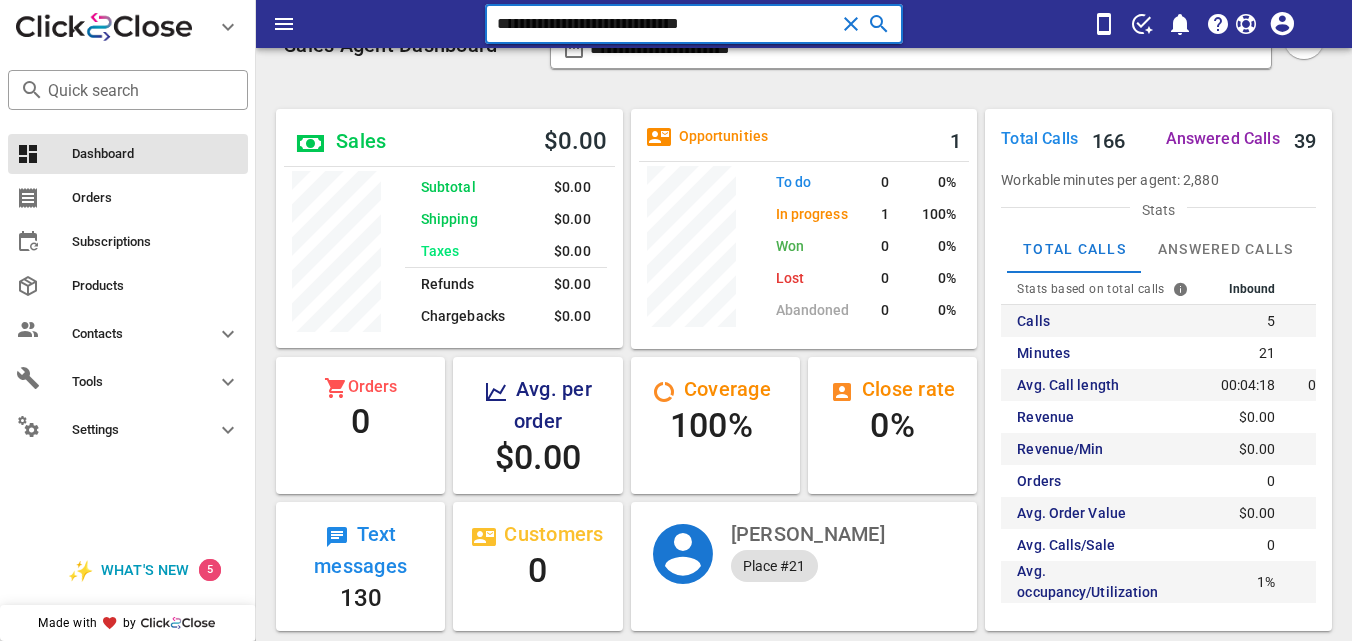 click on "**********" at bounding box center [665, 24] 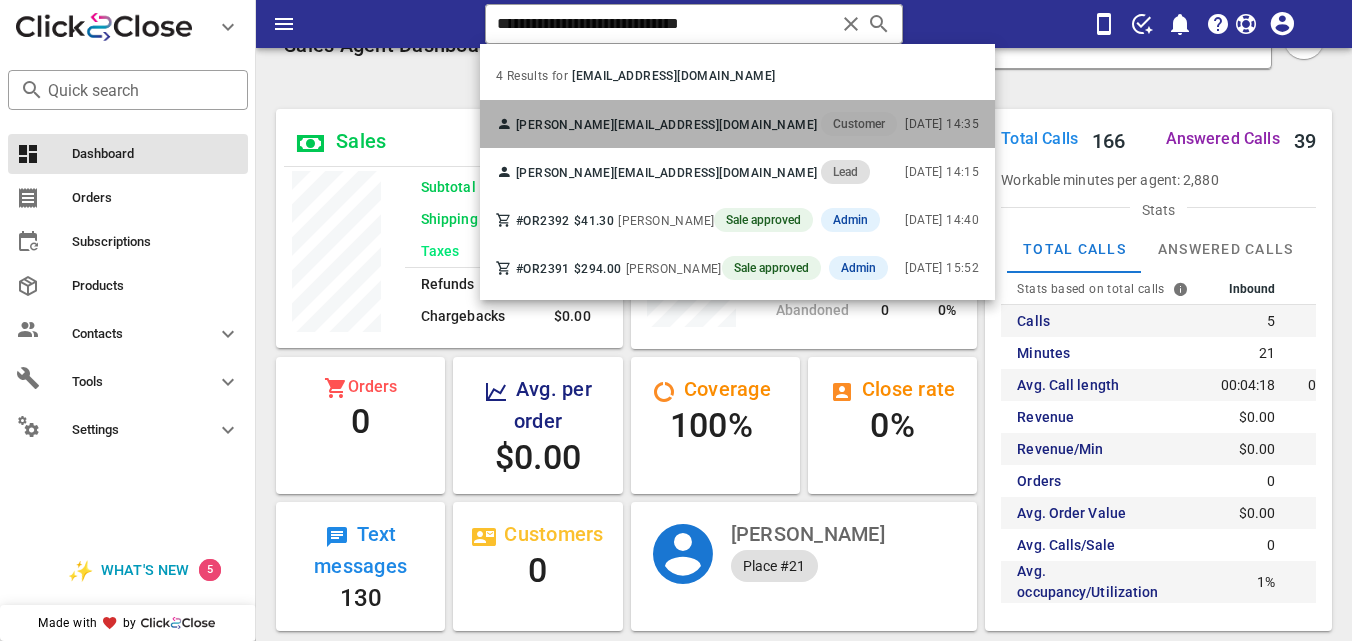 click on "[PERSON_NAME]   [EMAIL_ADDRESS][DOMAIN_NAME]   Customer" at bounding box center [696, 124] 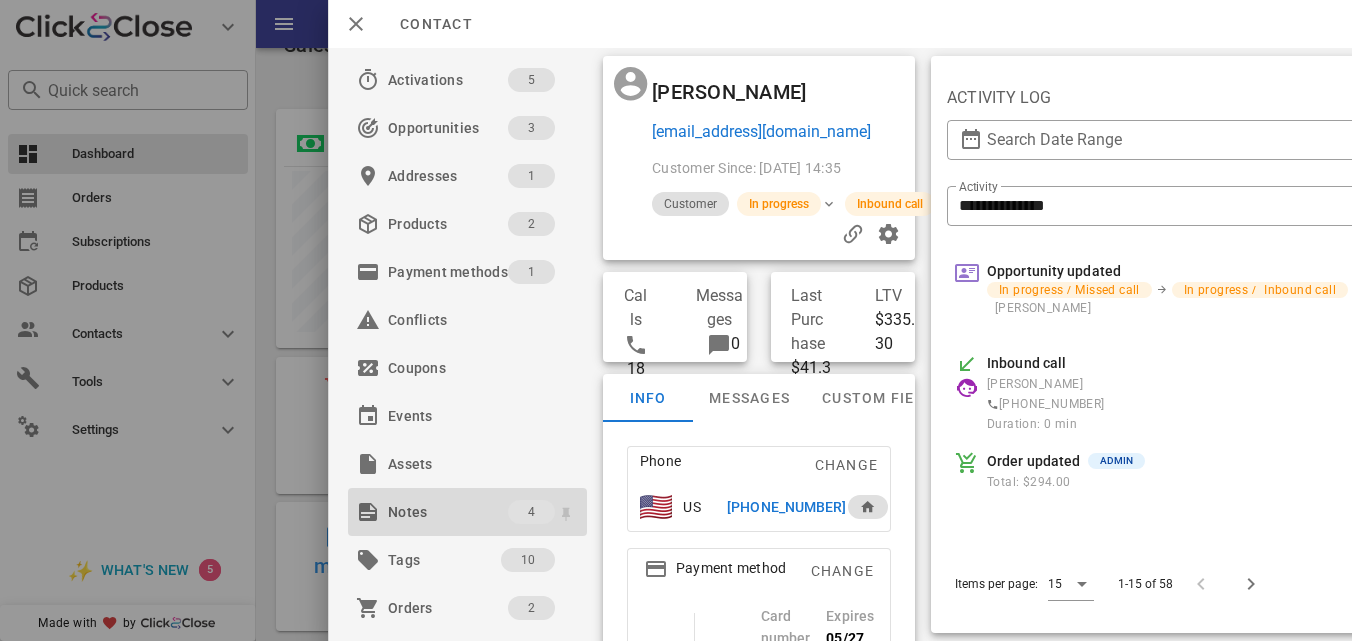 click on "Notes" at bounding box center (448, 512) 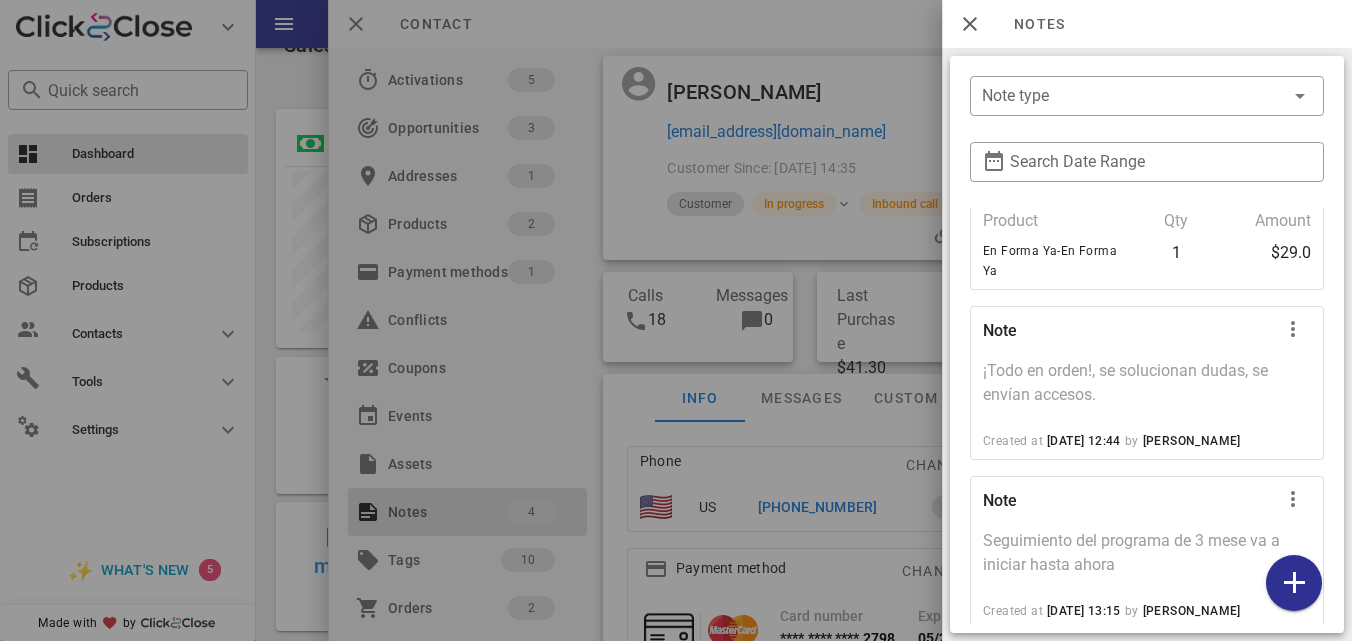 scroll, scrollTop: 443, scrollLeft: 0, axis: vertical 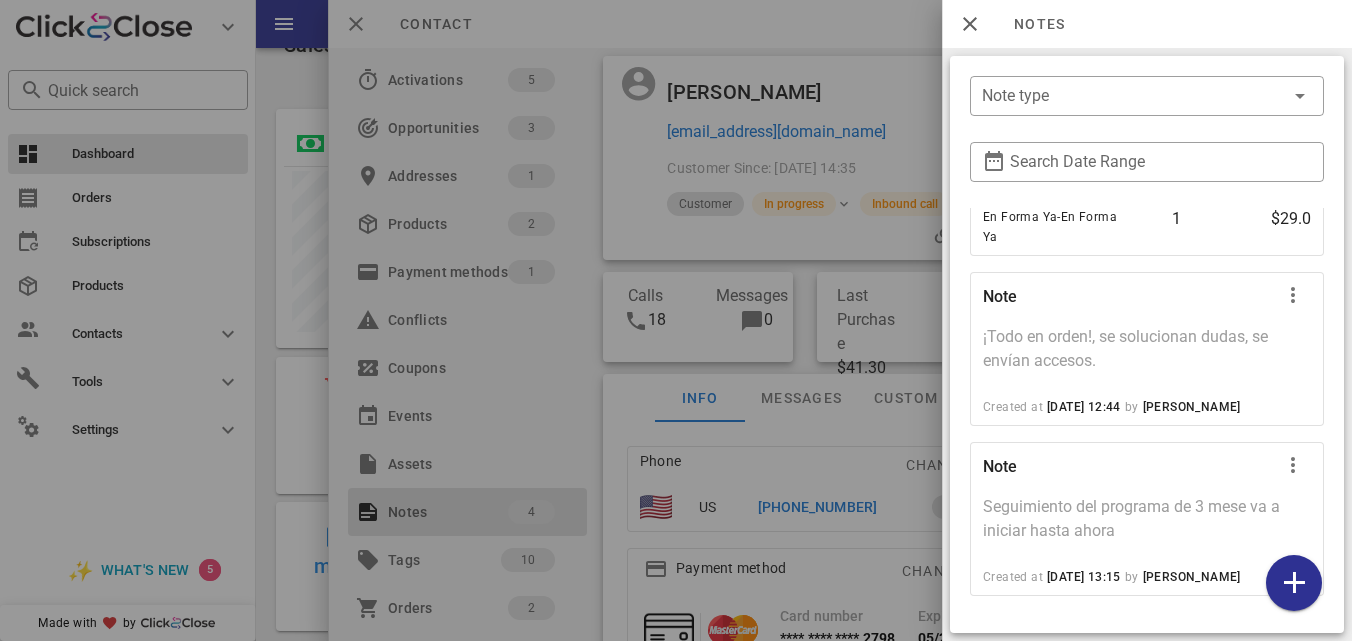 click at bounding box center [676, 320] 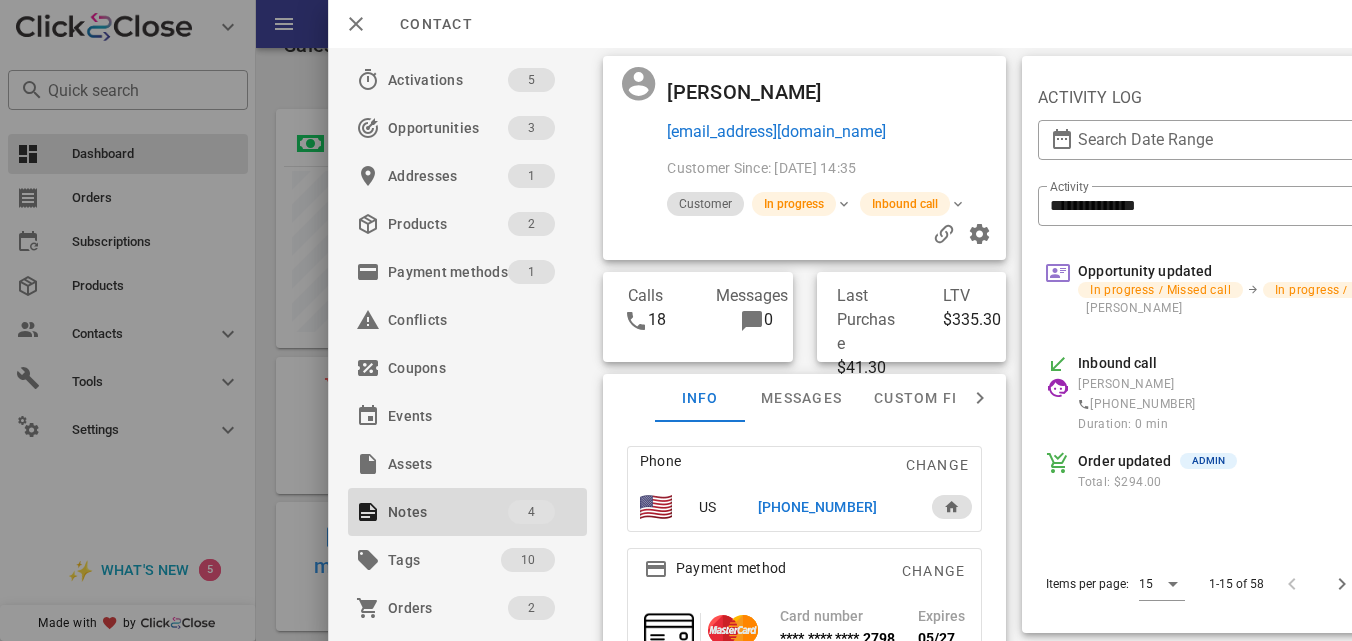 drag, startPoint x: 920, startPoint y: 123, endPoint x: 667, endPoint y: 143, distance: 253.78928 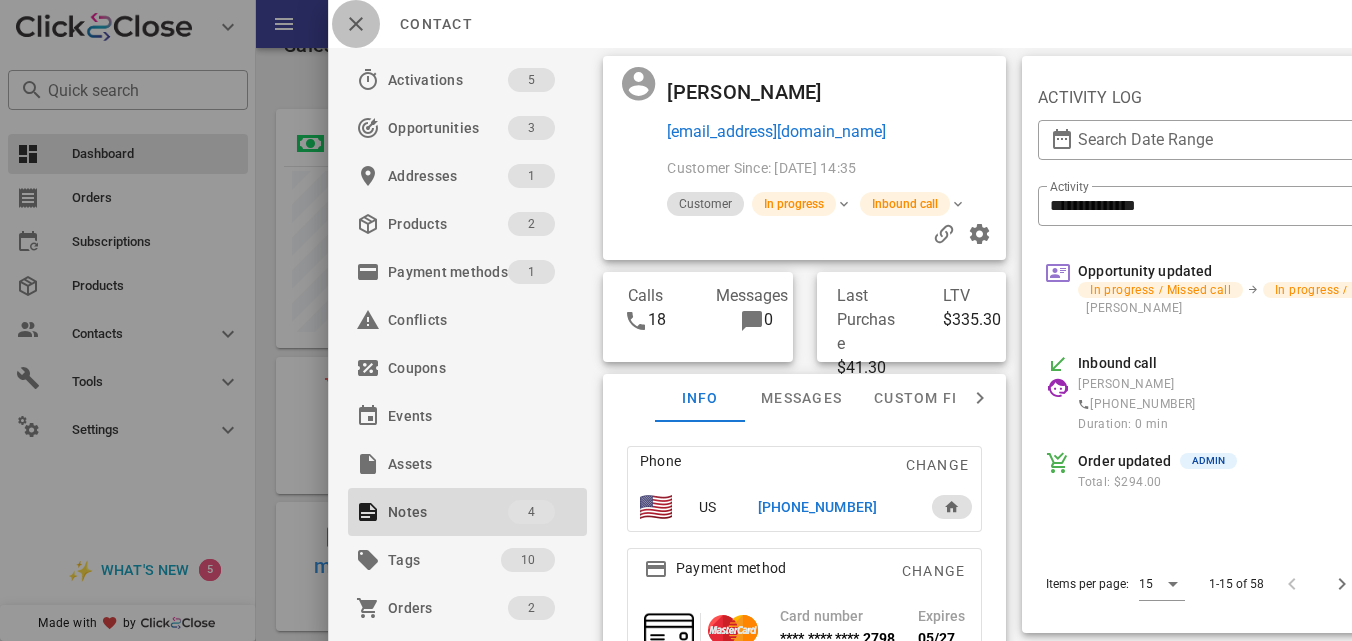 click at bounding box center (356, 24) 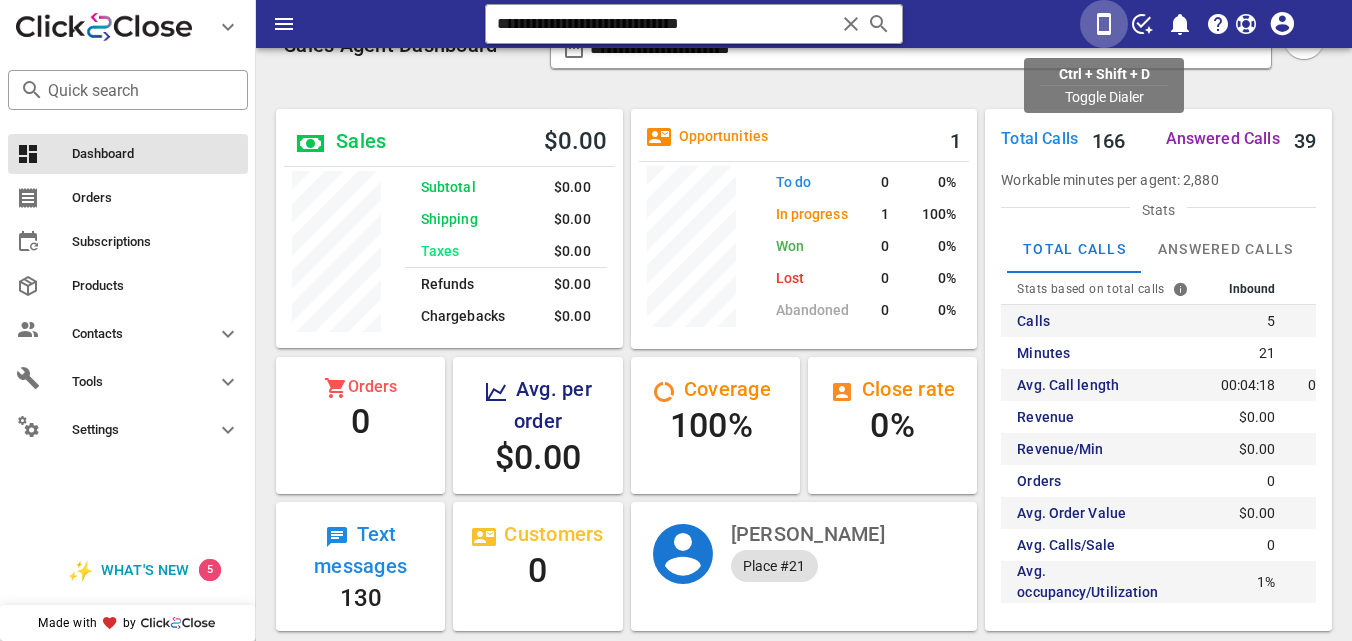 click at bounding box center (1104, 24) 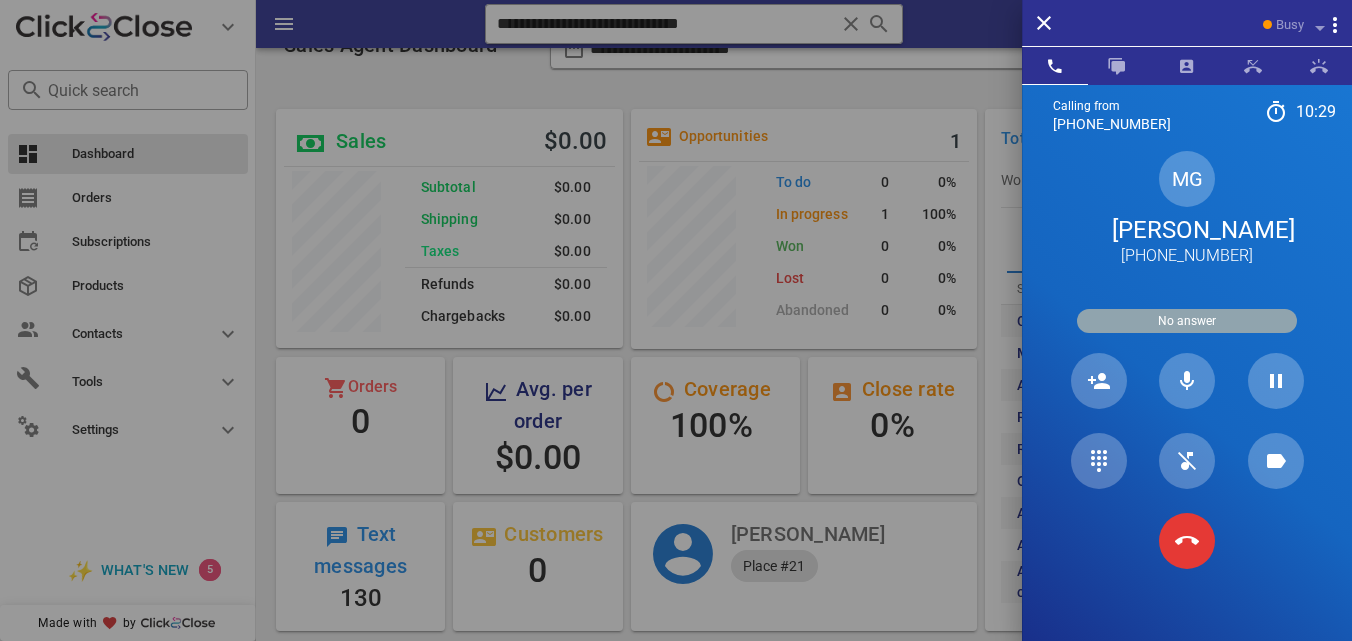 click on "[PERSON_NAME]" at bounding box center (1187, 230) 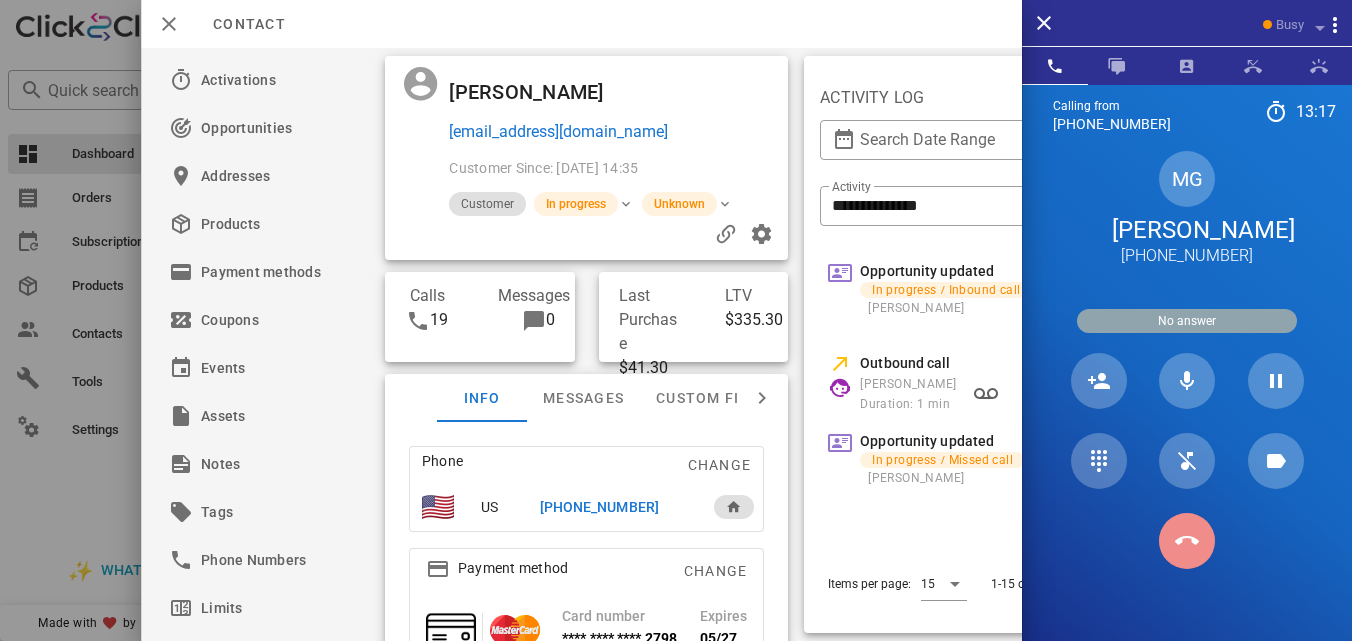 click at bounding box center [1187, 541] 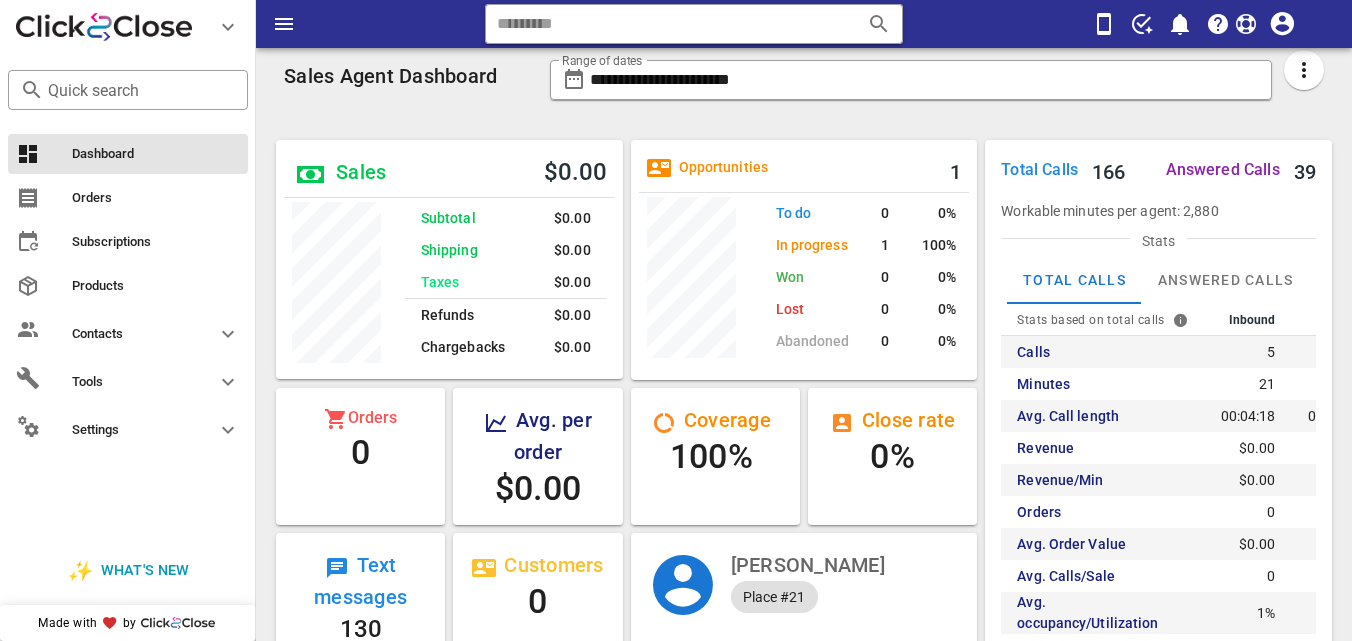 scroll, scrollTop: 0, scrollLeft: 0, axis: both 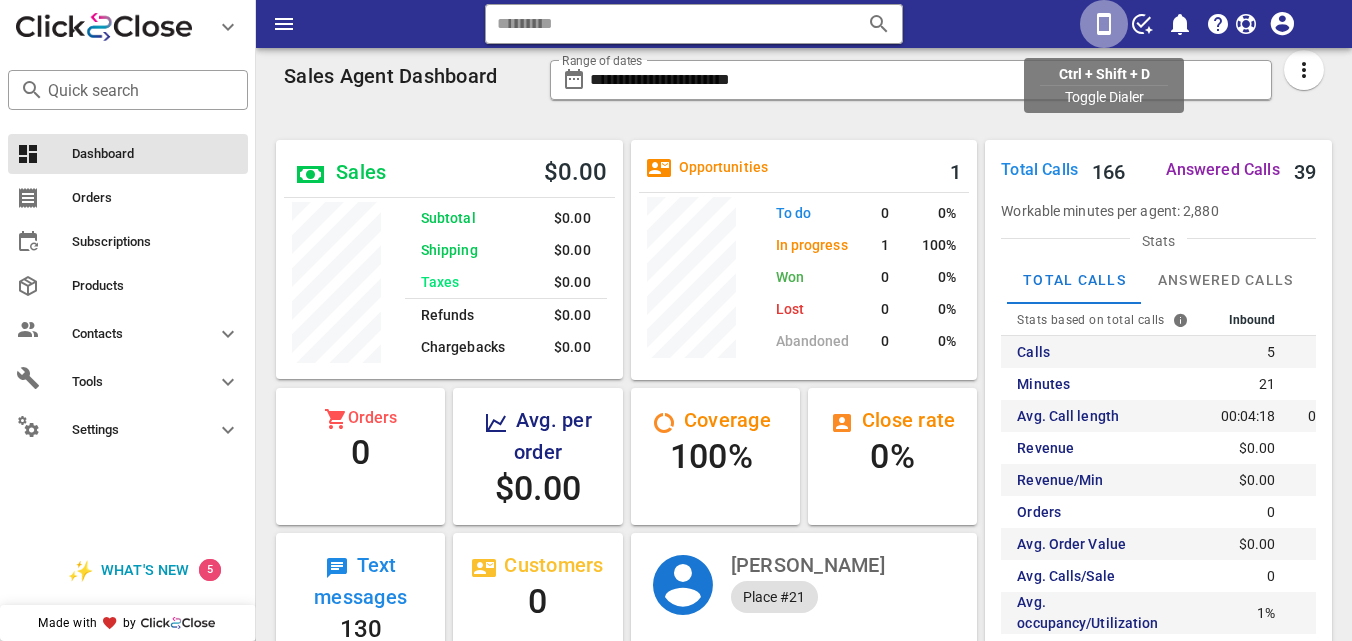 click at bounding box center (1104, 24) 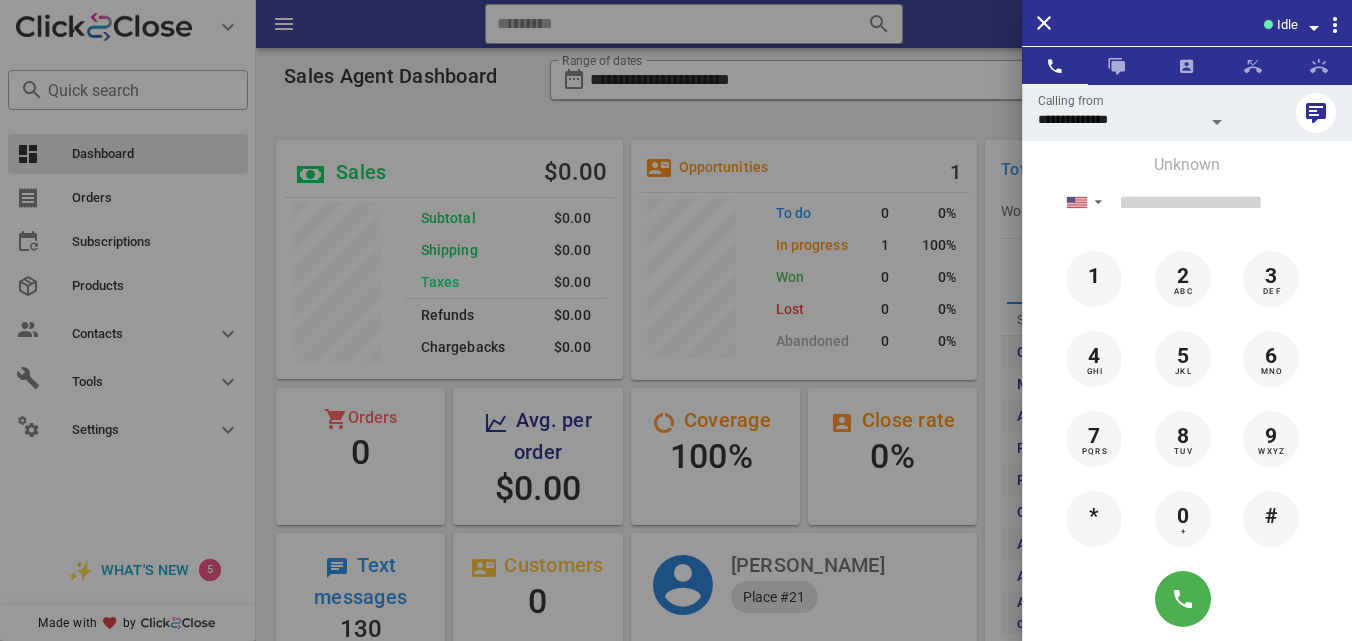 click on "Idle" at bounding box center [1287, 25] 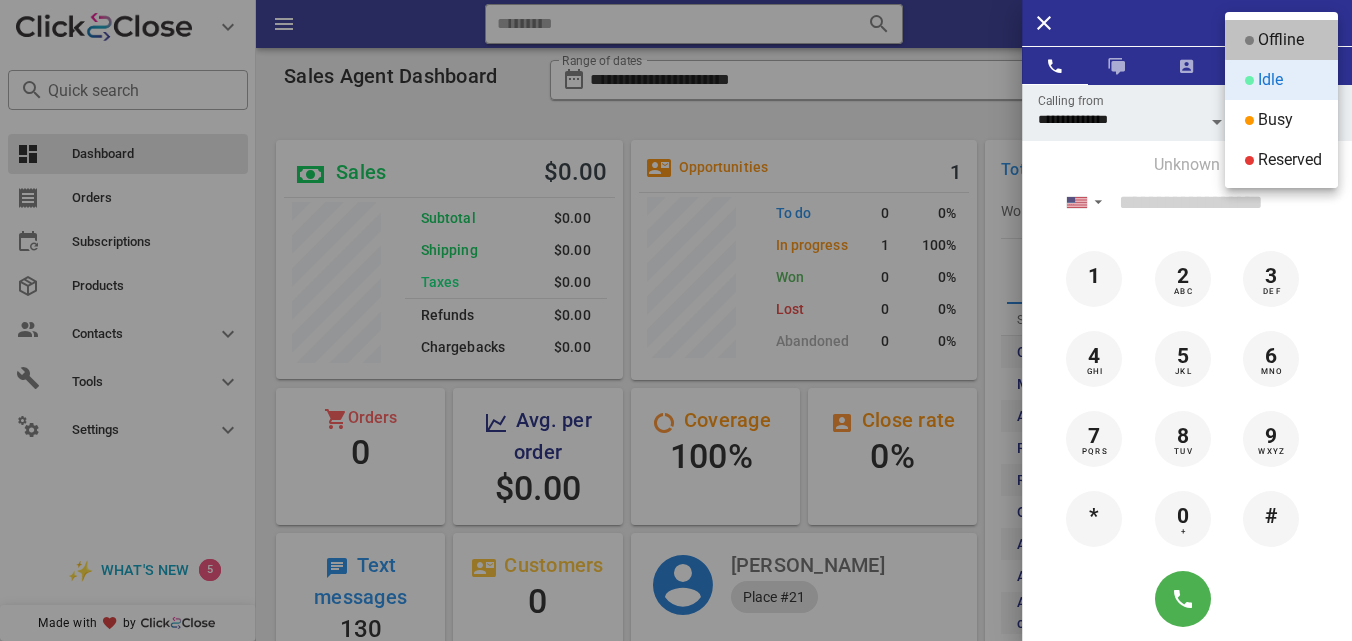 click on "Offline" at bounding box center [1281, 40] 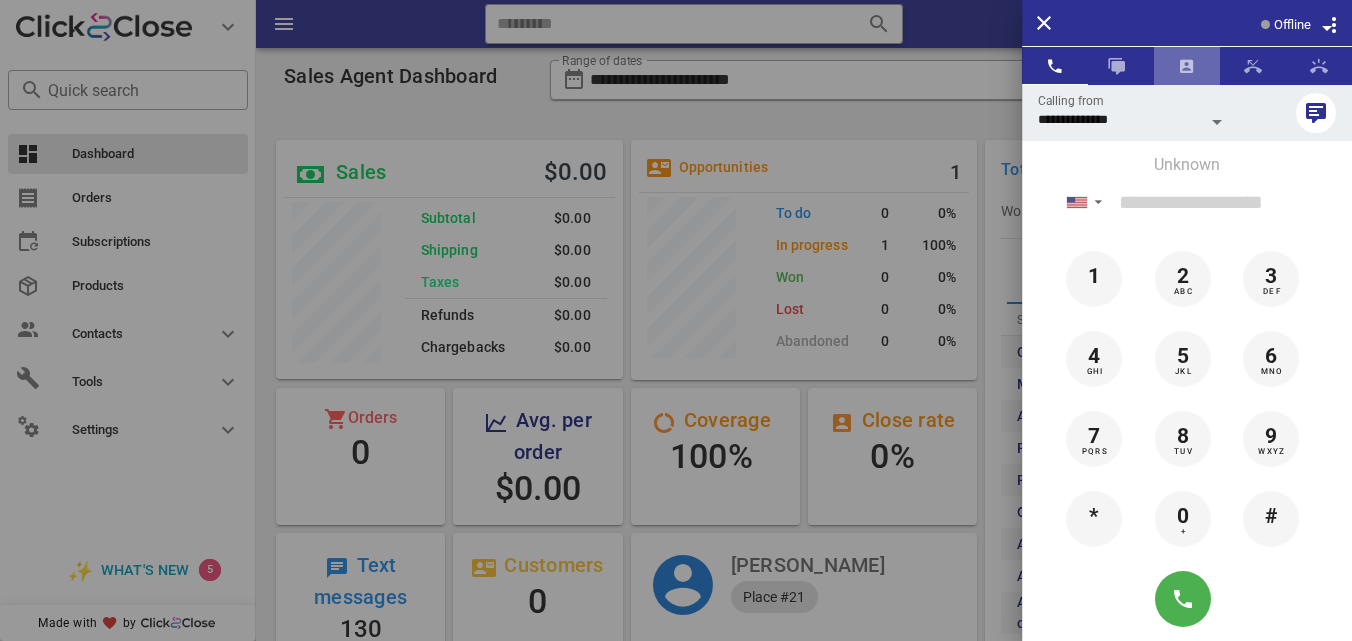 click at bounding box center (1187, 66) 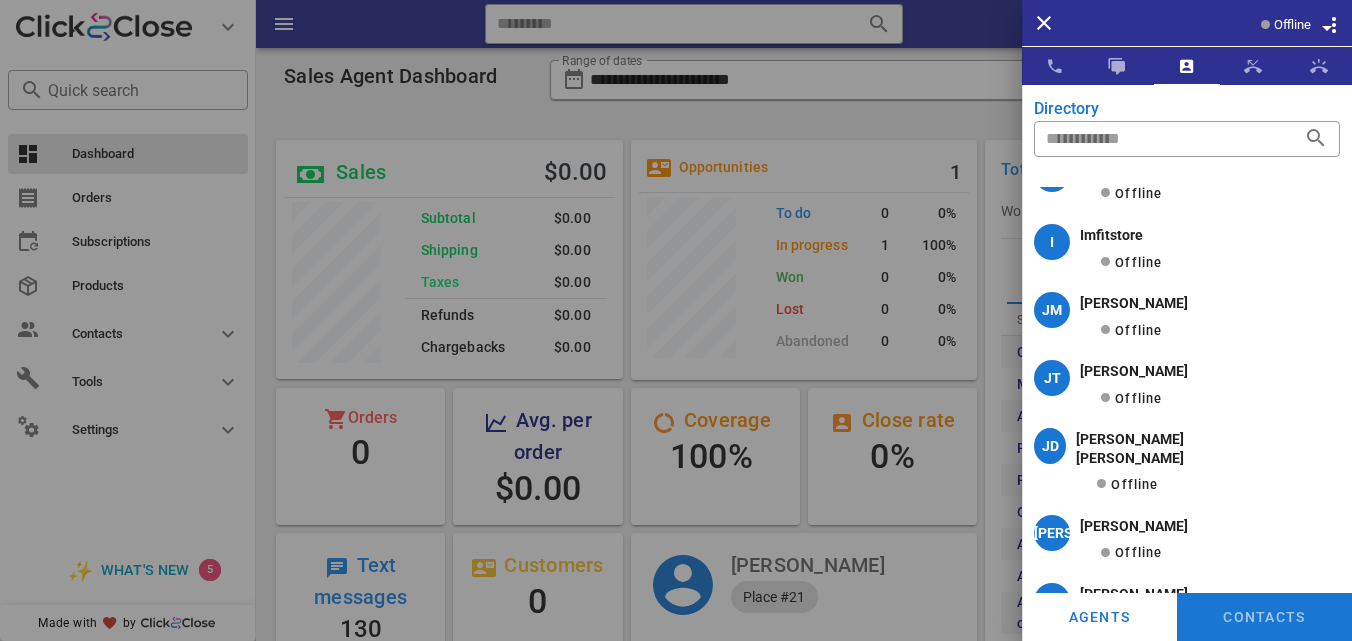 scroll, scrollTop: 0, scrollLeft: 0, axis: both 